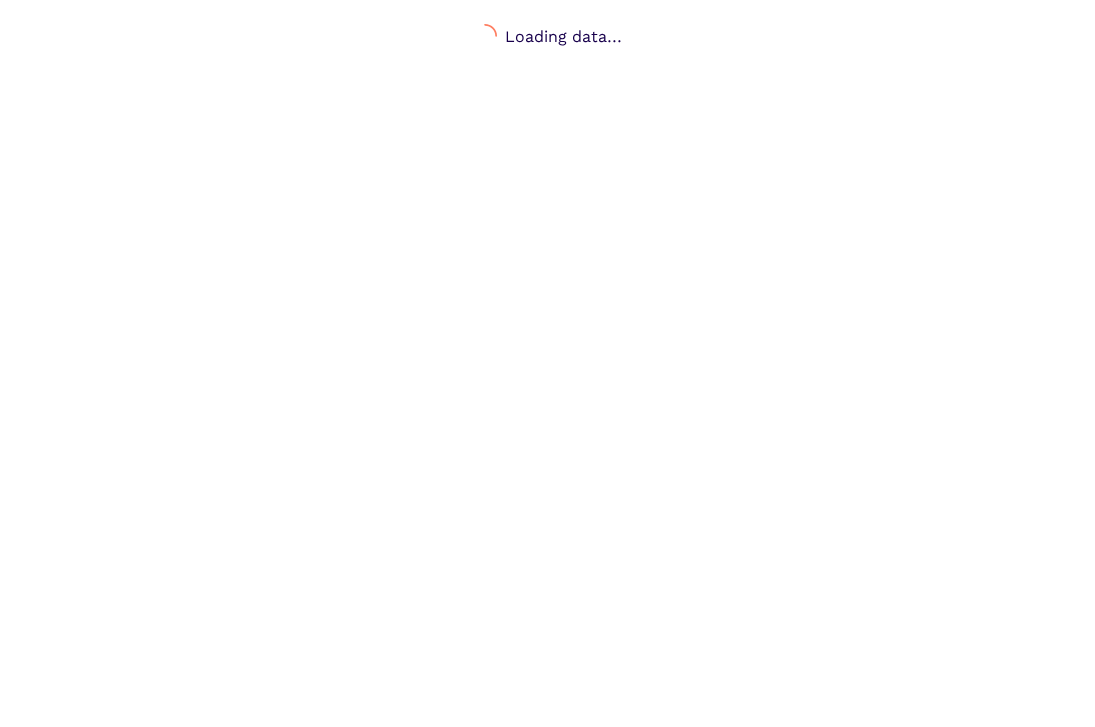 scroll, scrollTop: 0, scrollLeft: 0, axis: both 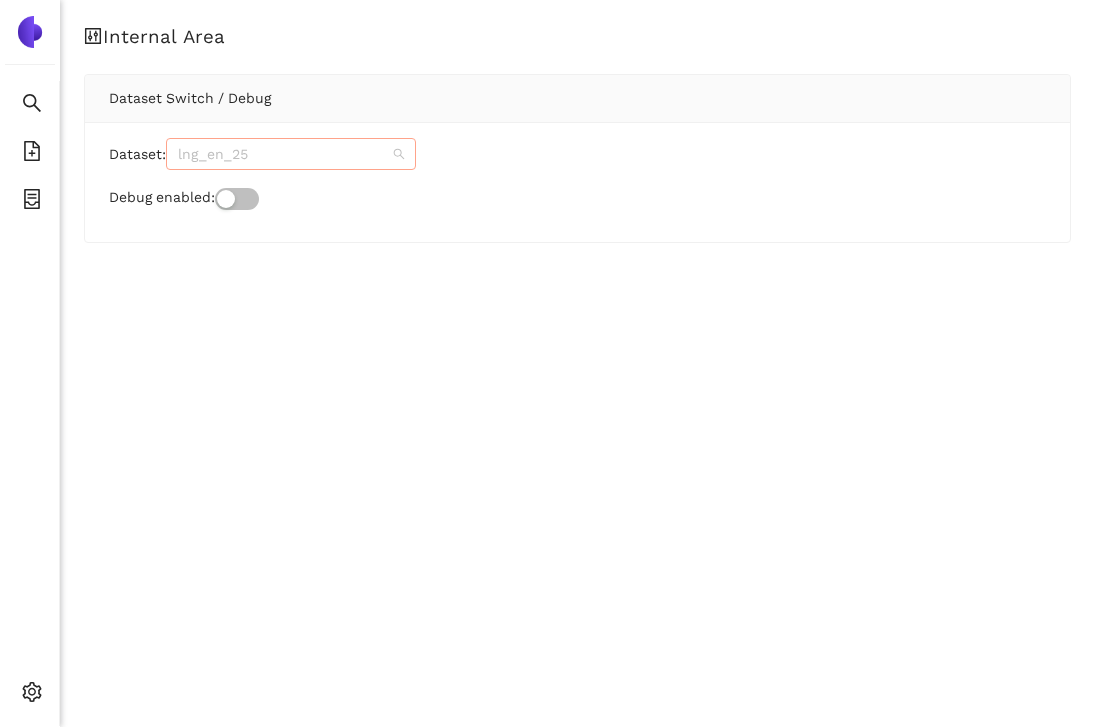click on "lng_en_25" at bounding box center (291, 154) 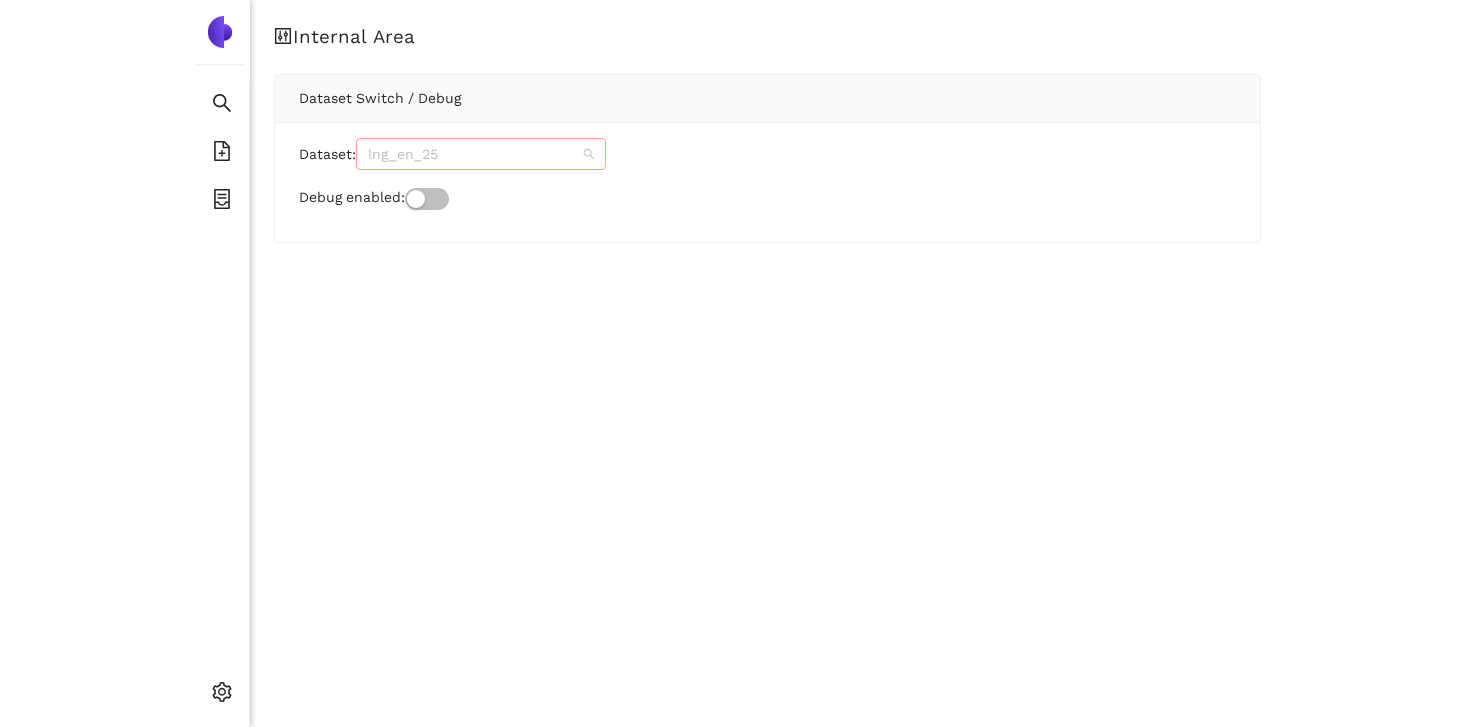 scroll, scrollTop: 6768, scrollLeft: 0, axis: vertical 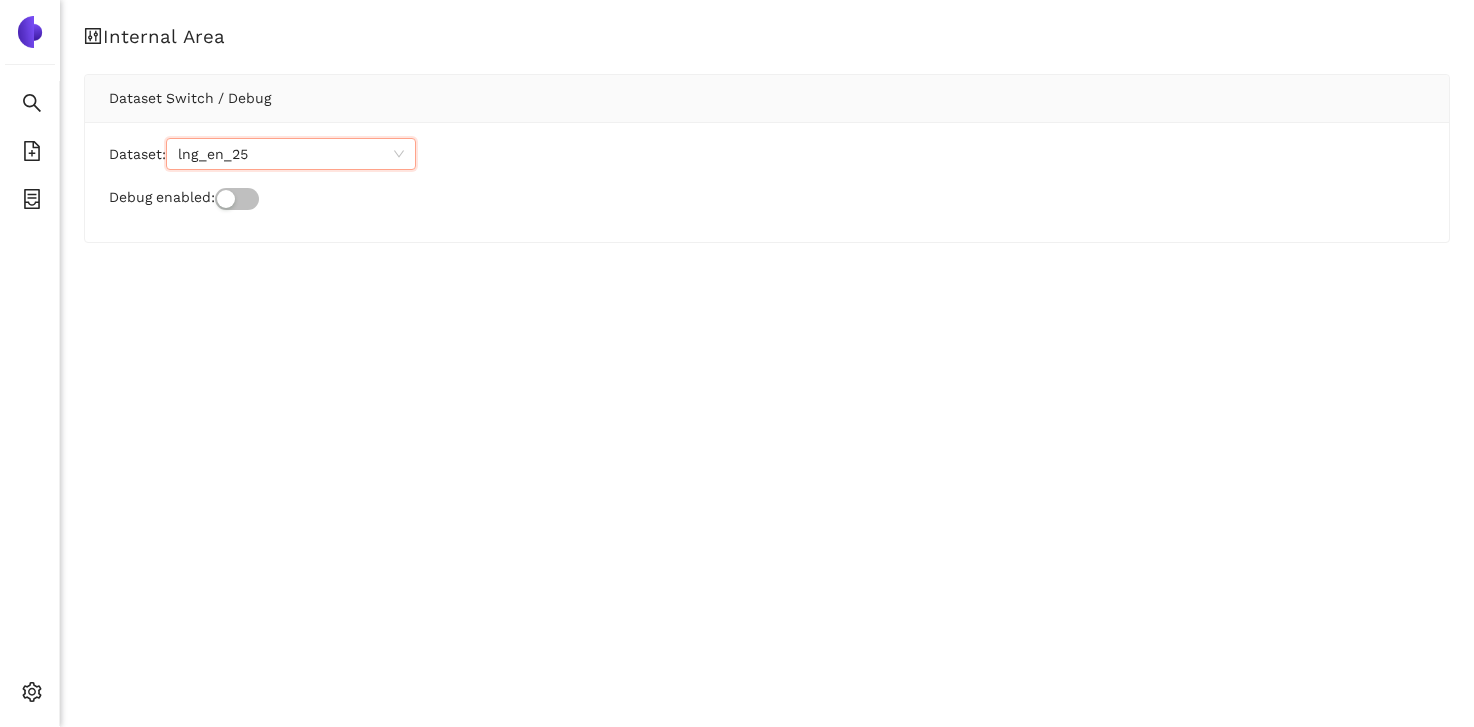 click on "lng_en_25" at bounding box center (291, 154) 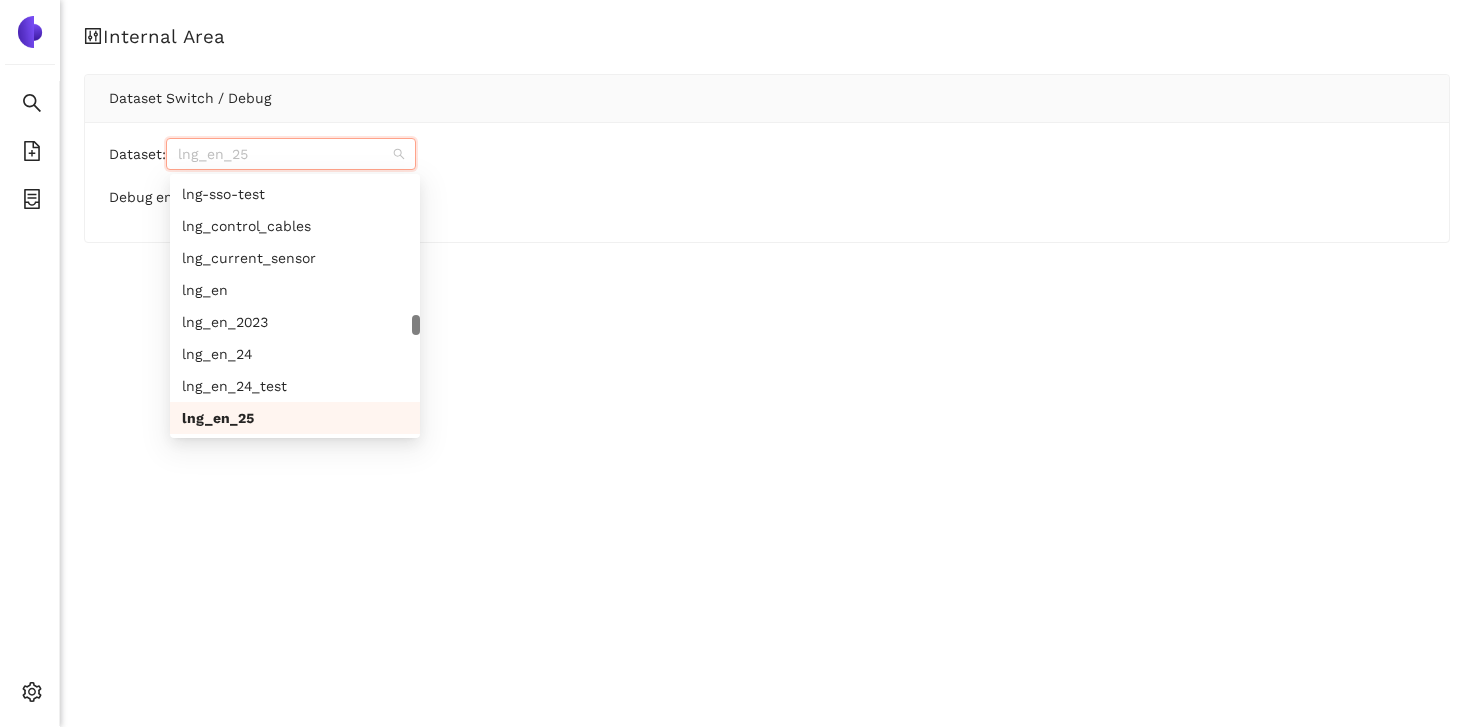 paste on "brose_ufusih" 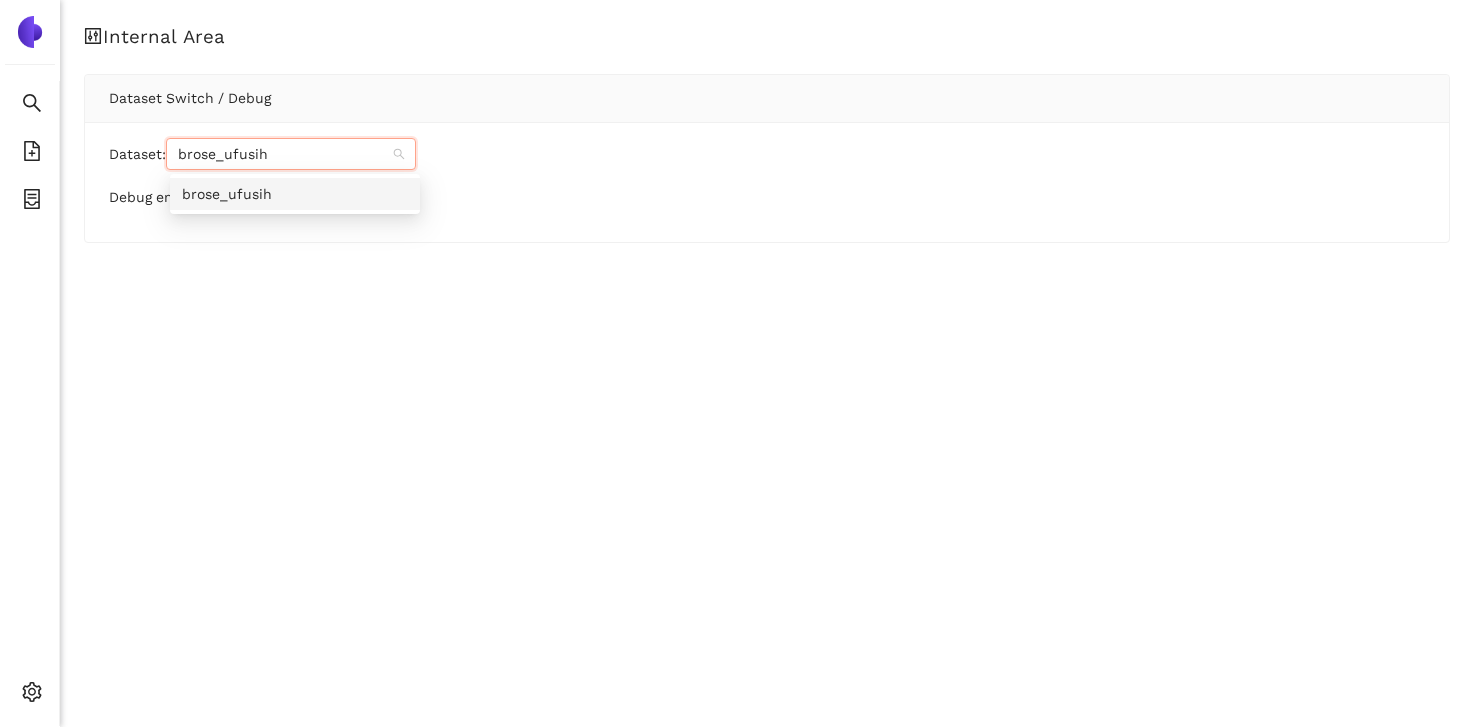 scroll, scrollTop: 0, scrollLeft: 0, axis: both 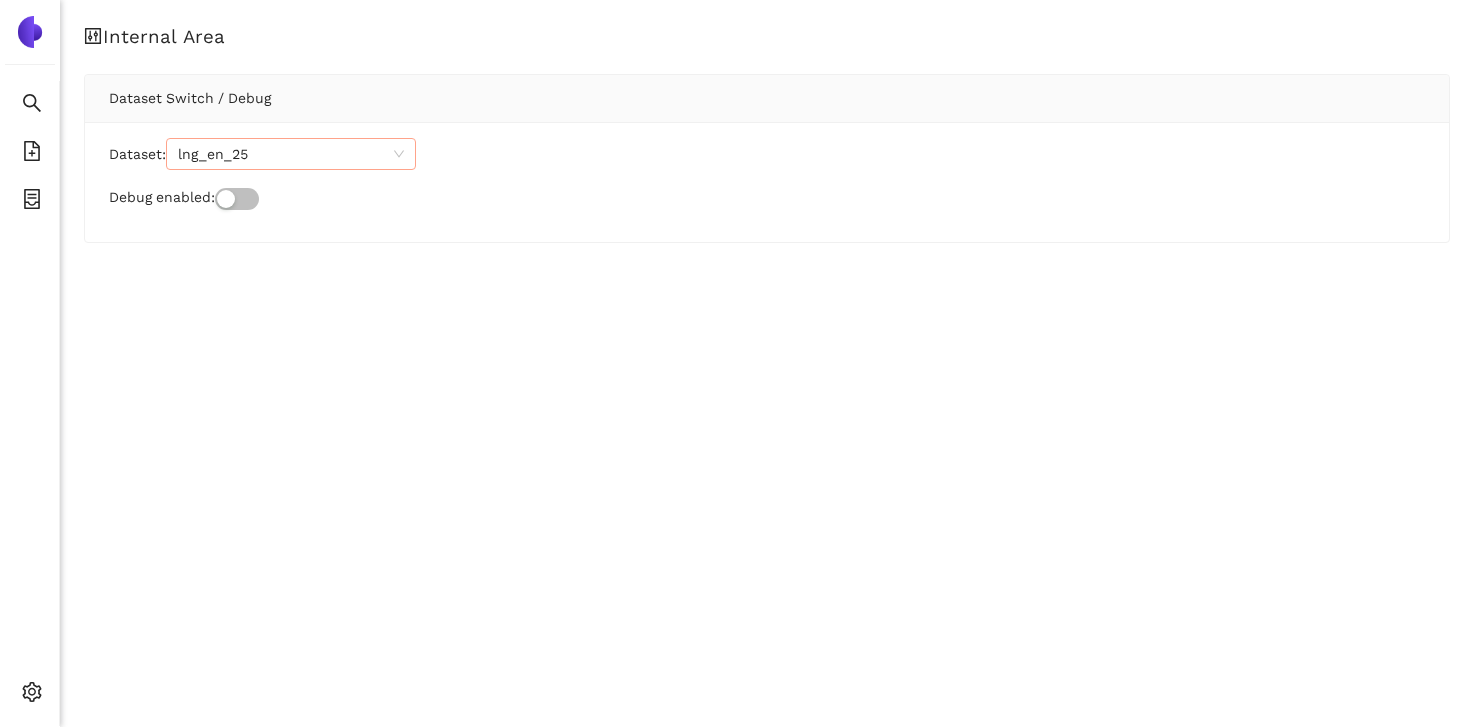 click on "Internal Area Dataset Switch / Debug Dataset:  lng_en_25 Debug enabled:" at bounding box center (767, 151) 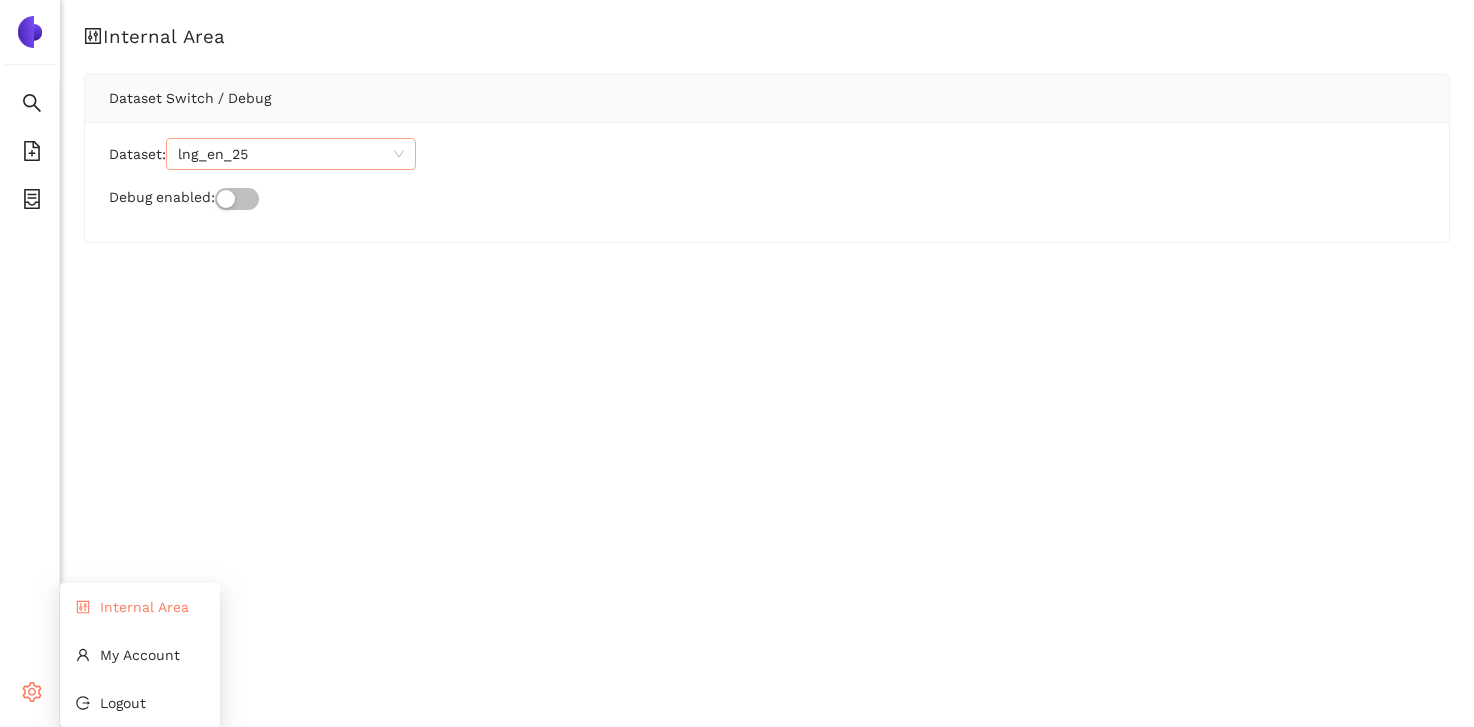 click on "Internal Area" at bounding box center (140, 607) 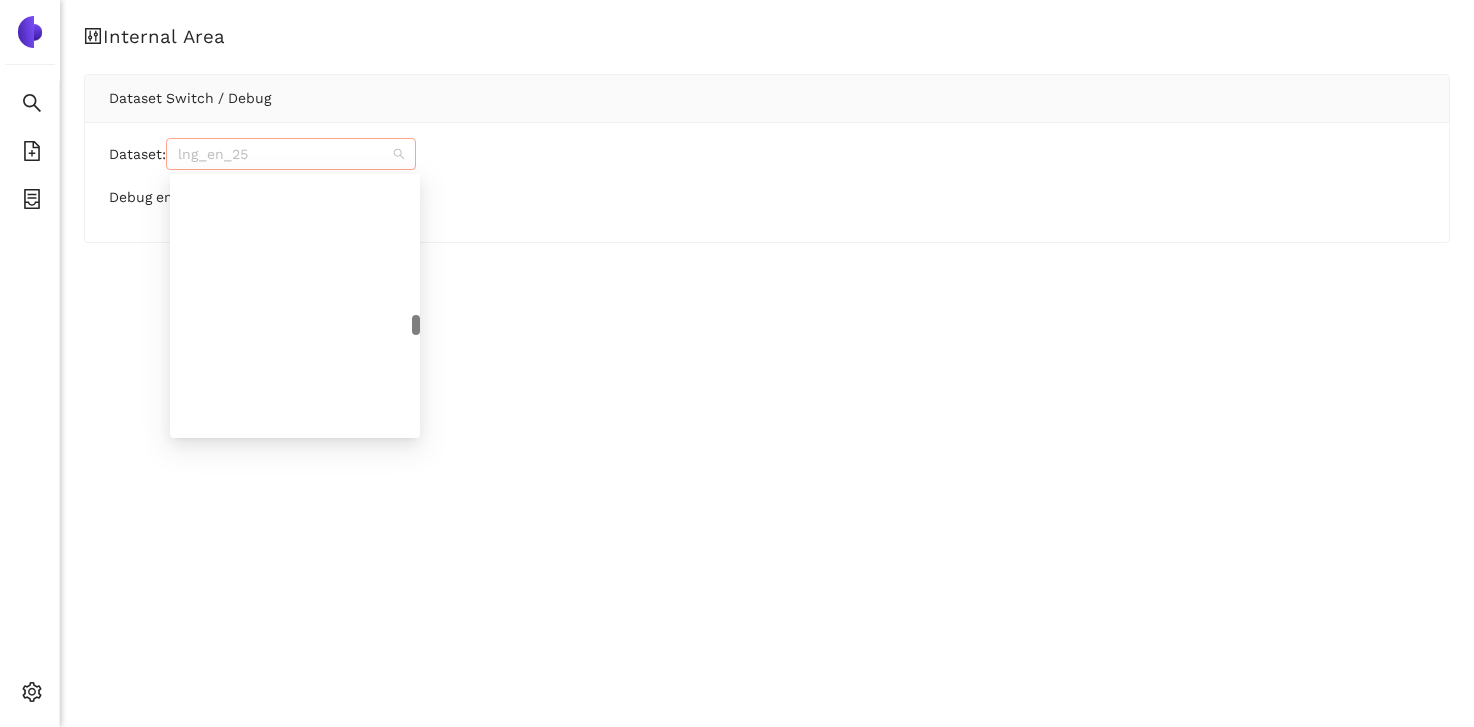 scroll, scrollTop: 6776, scrollLeft: 0, axis: vertical 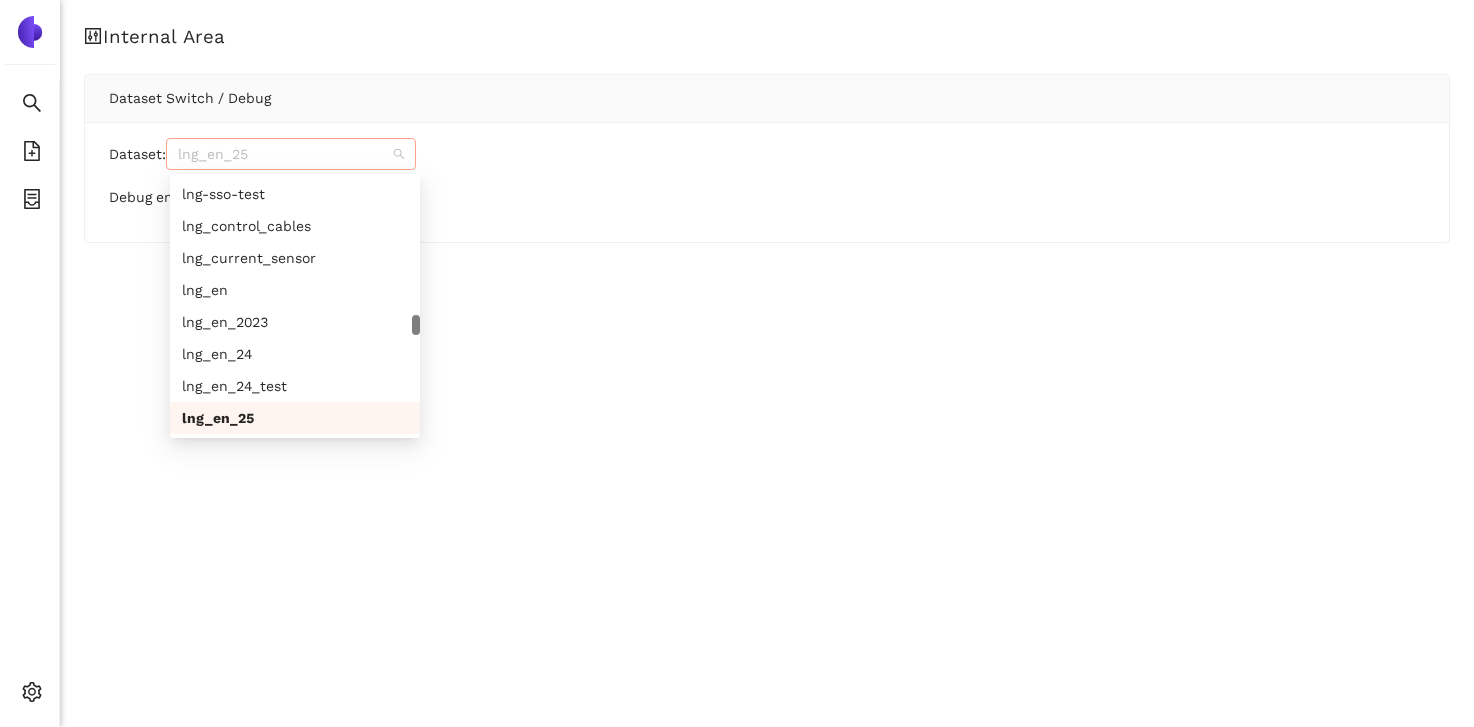 click on "lng_en_25" at bounding box center (291, 154) 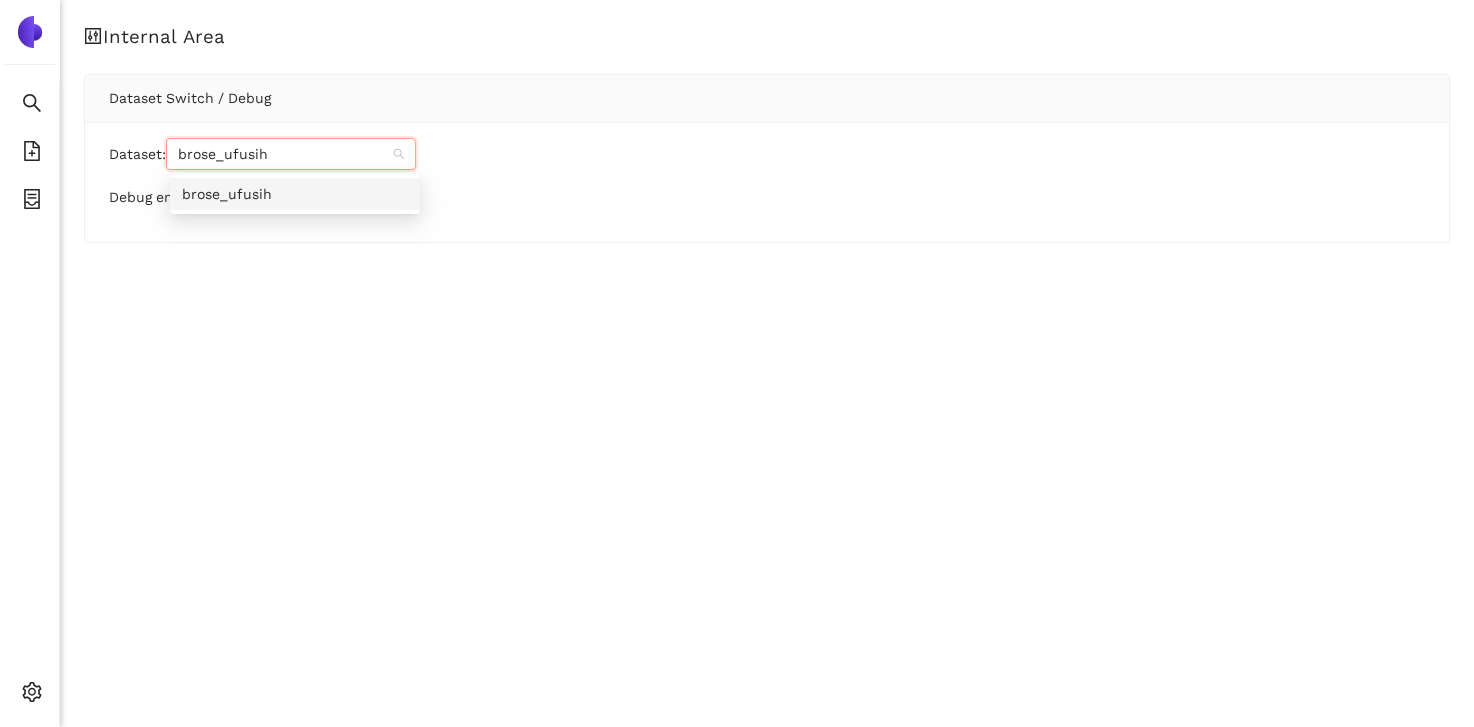 scroll, scrollTop: 0, scrollLeft: 0, axis: both 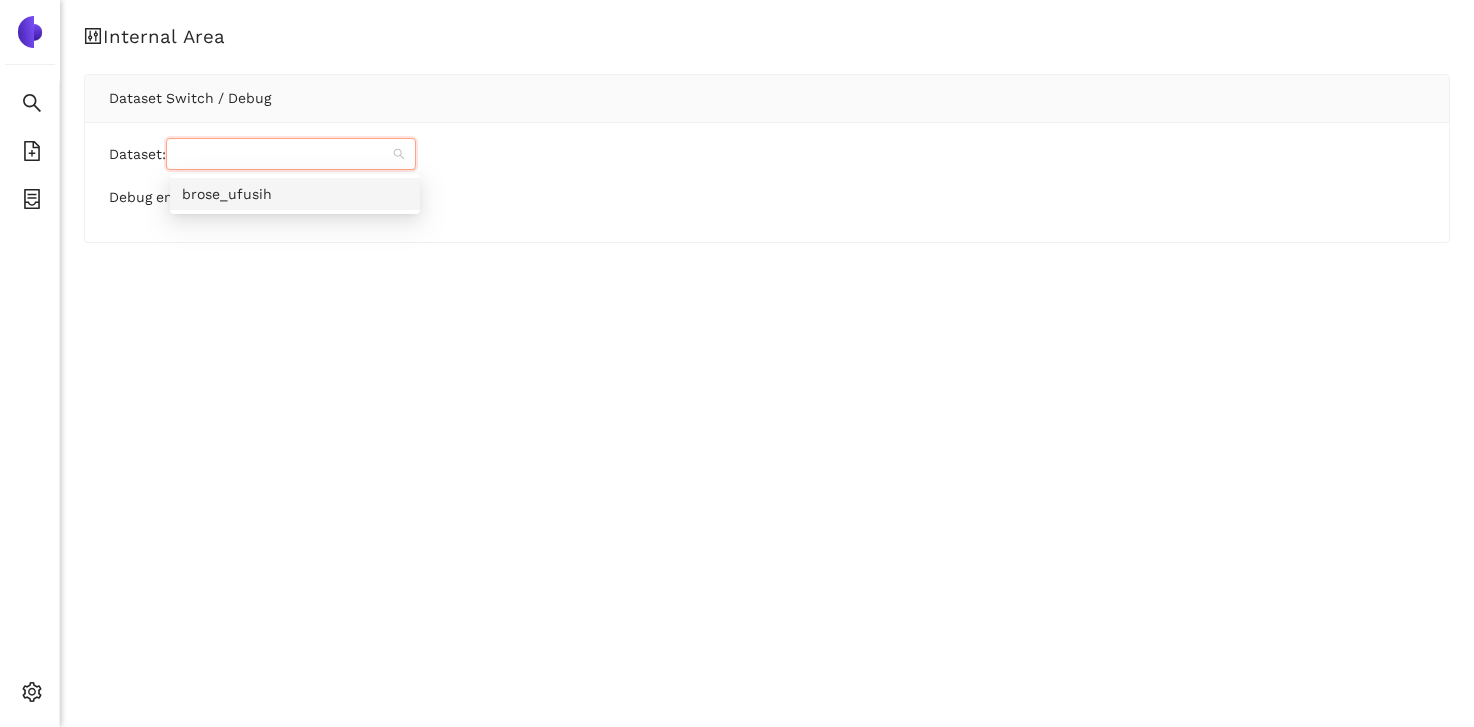click on "Internal Area Dataset Switch / Debug Dataset:  Debug enabled:" at bounding box center (767, 151) 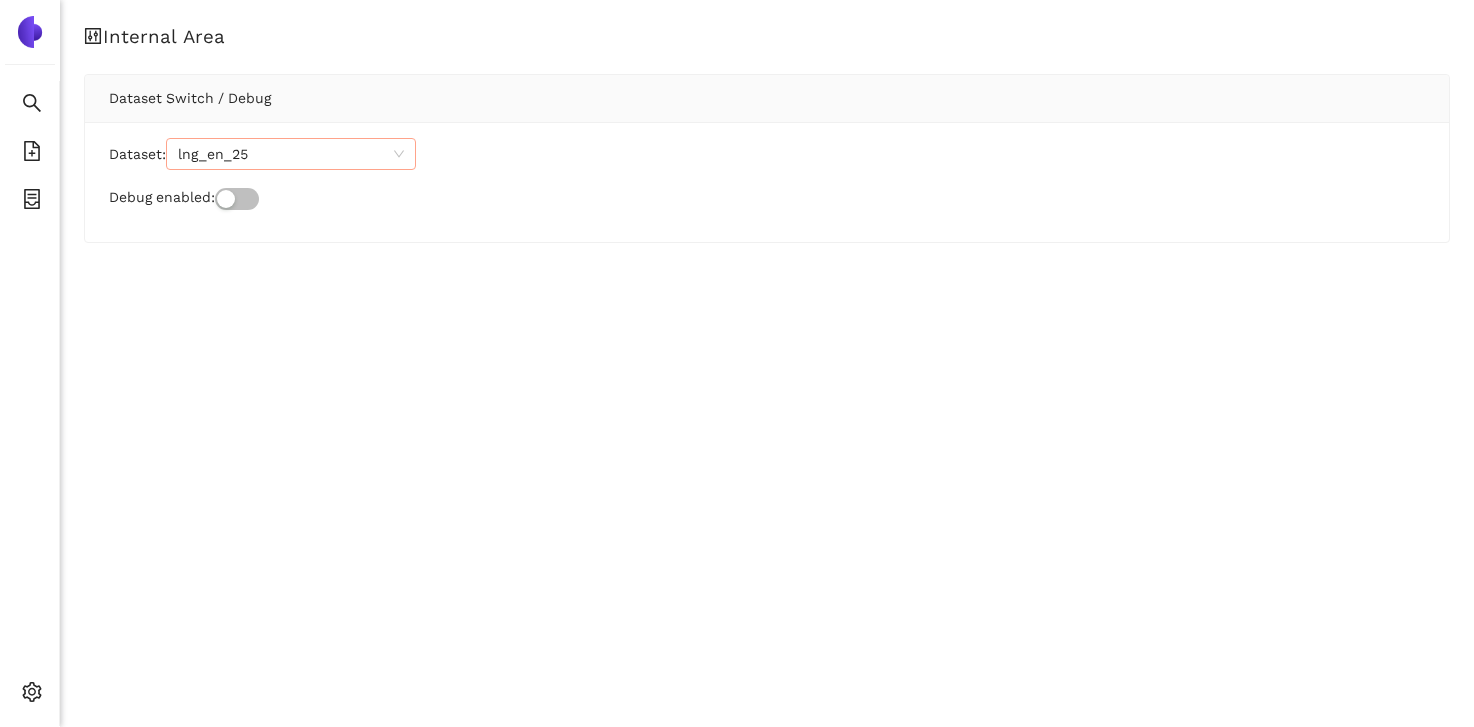 click on "lng_en_25" at bounding box center (291, 154) 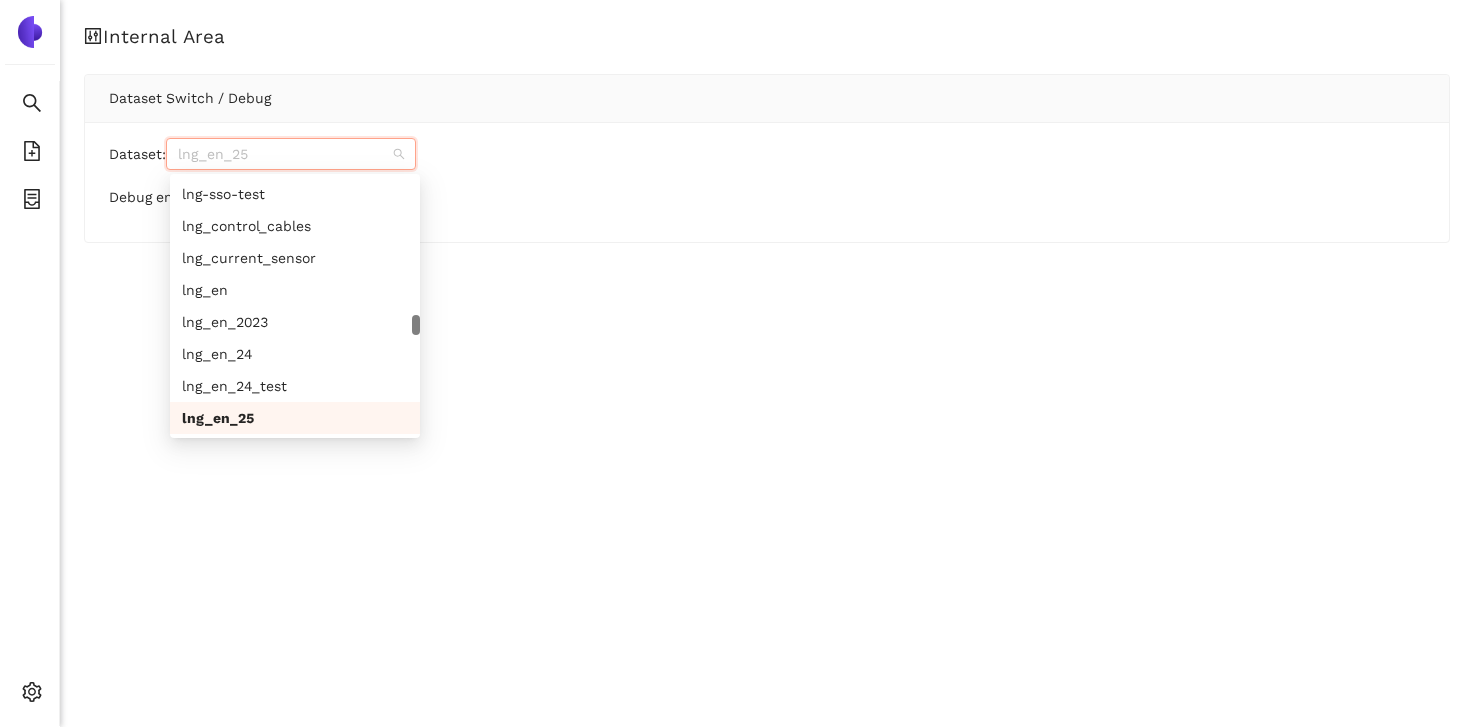 paste on "brose_ufusih" 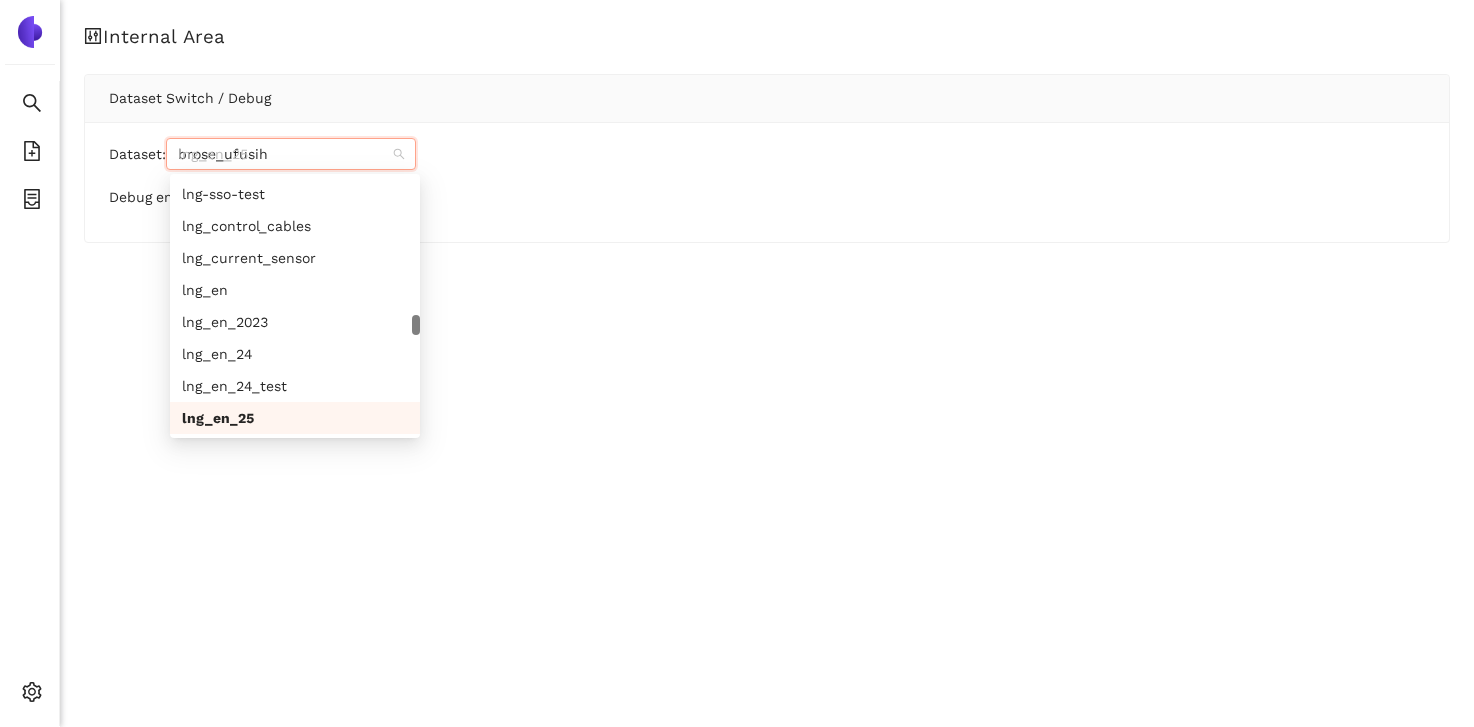 scroll, scrollTop: 0, scrollLeft: 0, axis: both 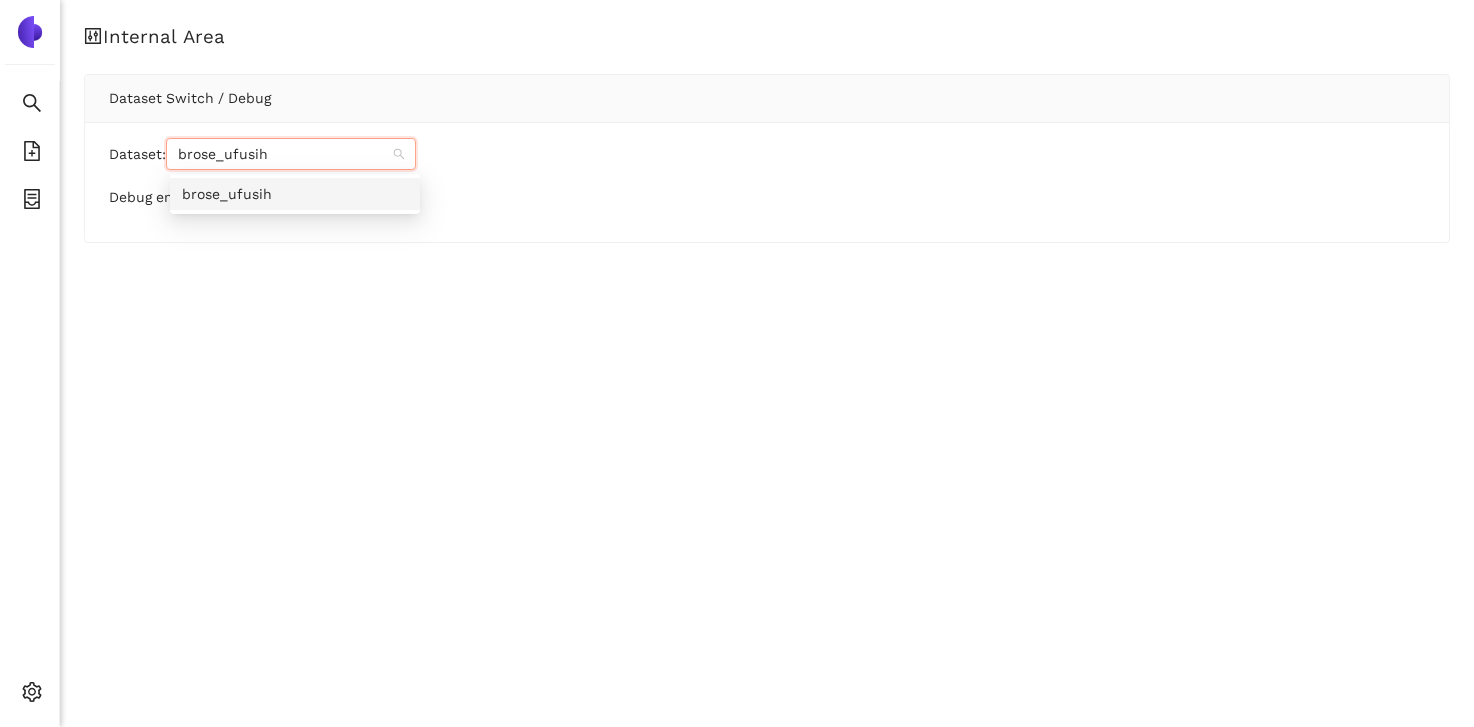 click on "brose_ufusih" at bounding box center [295, 194] 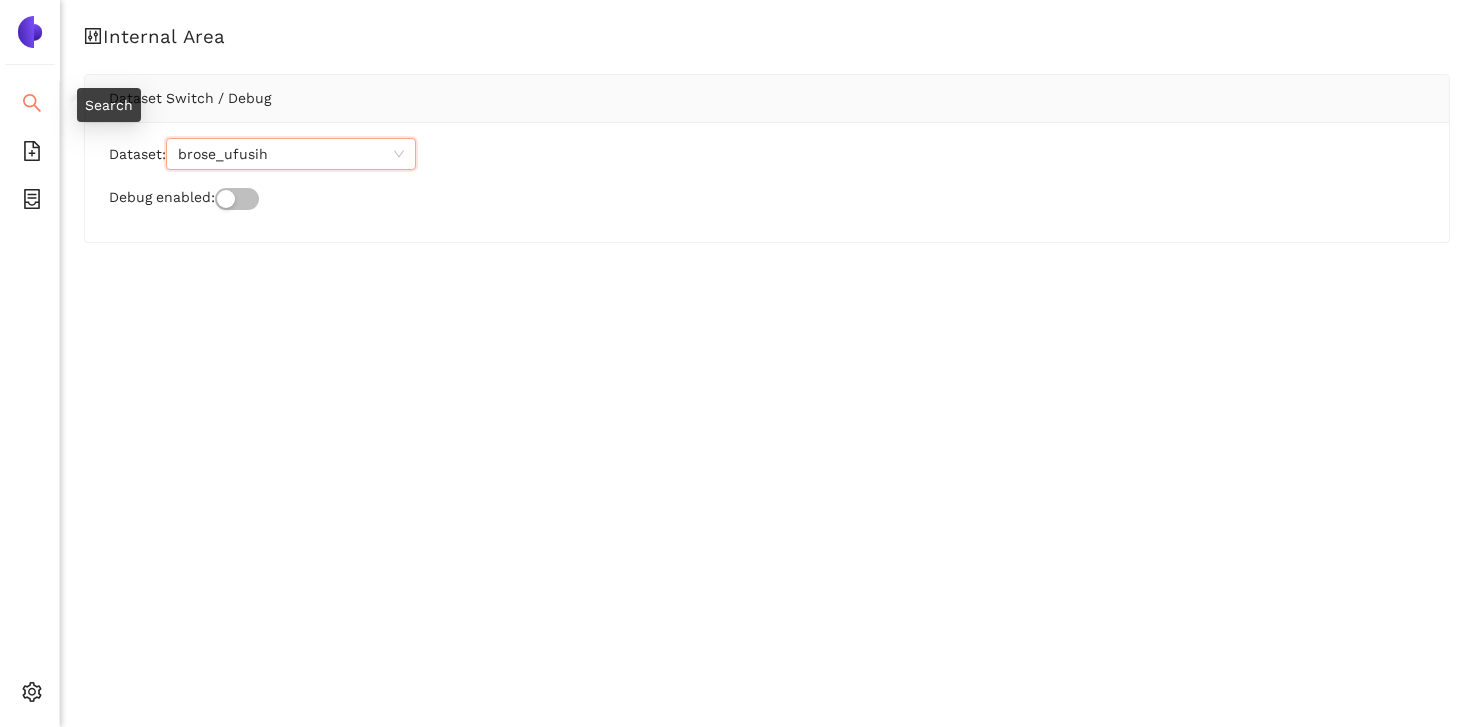 click 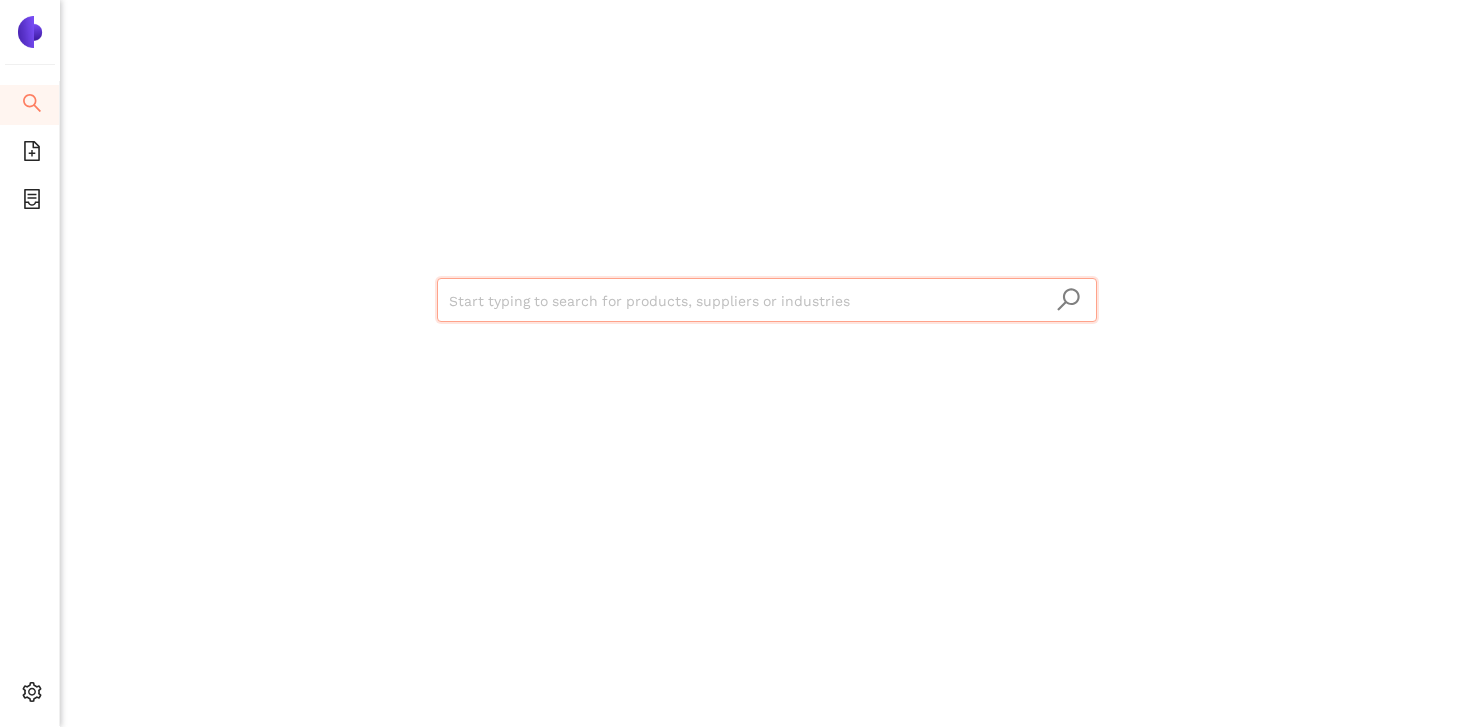 click at bounding box center (767, 301) 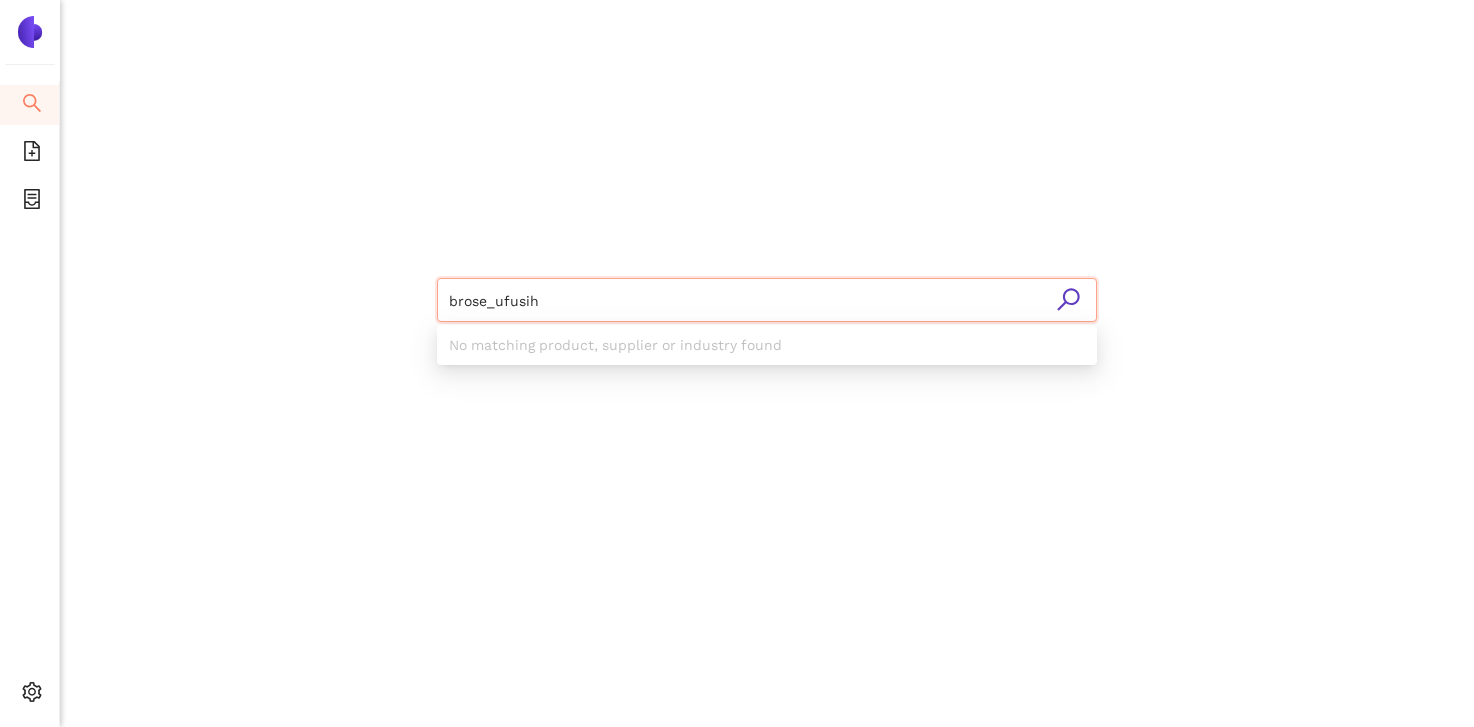 click on "brose_ufusih" at bounding box center (767, 301) 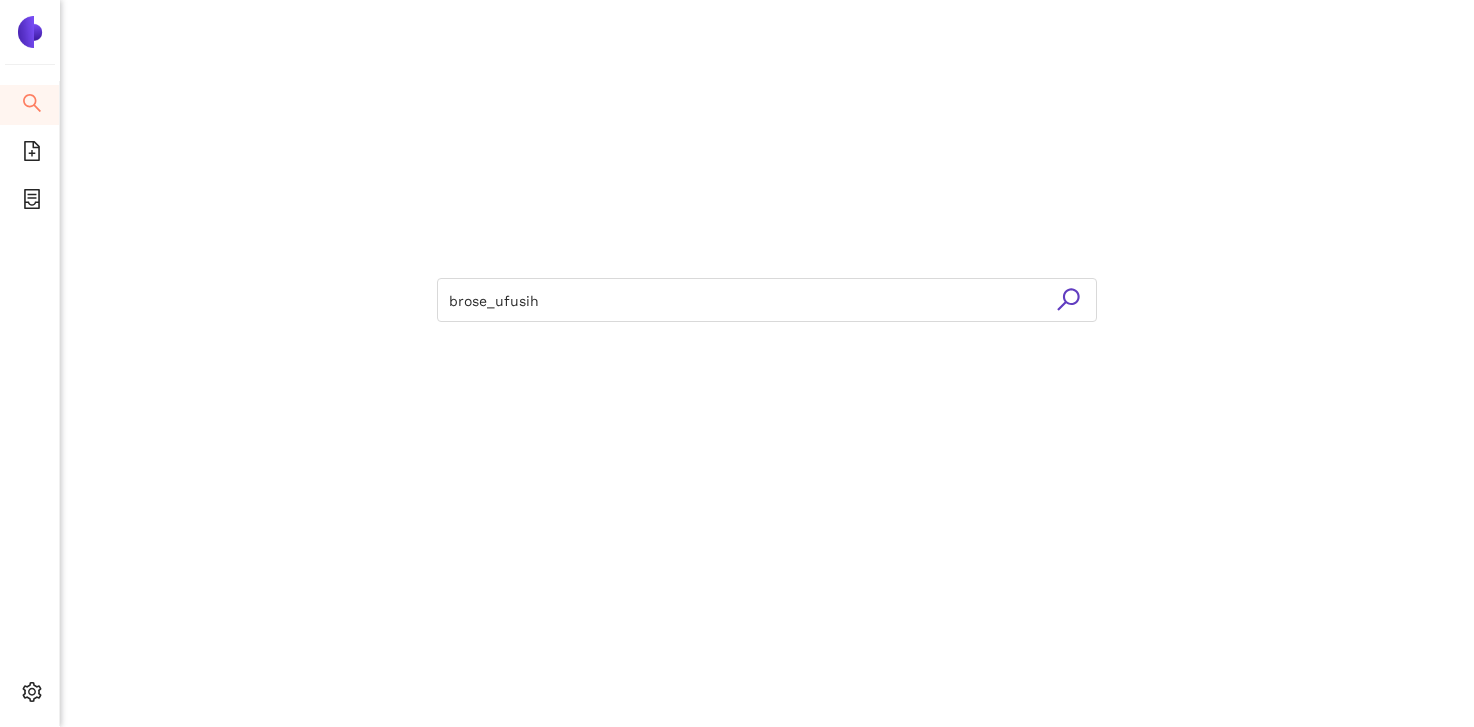 click on "brose_ufusih" at bounding box center [767, 297] 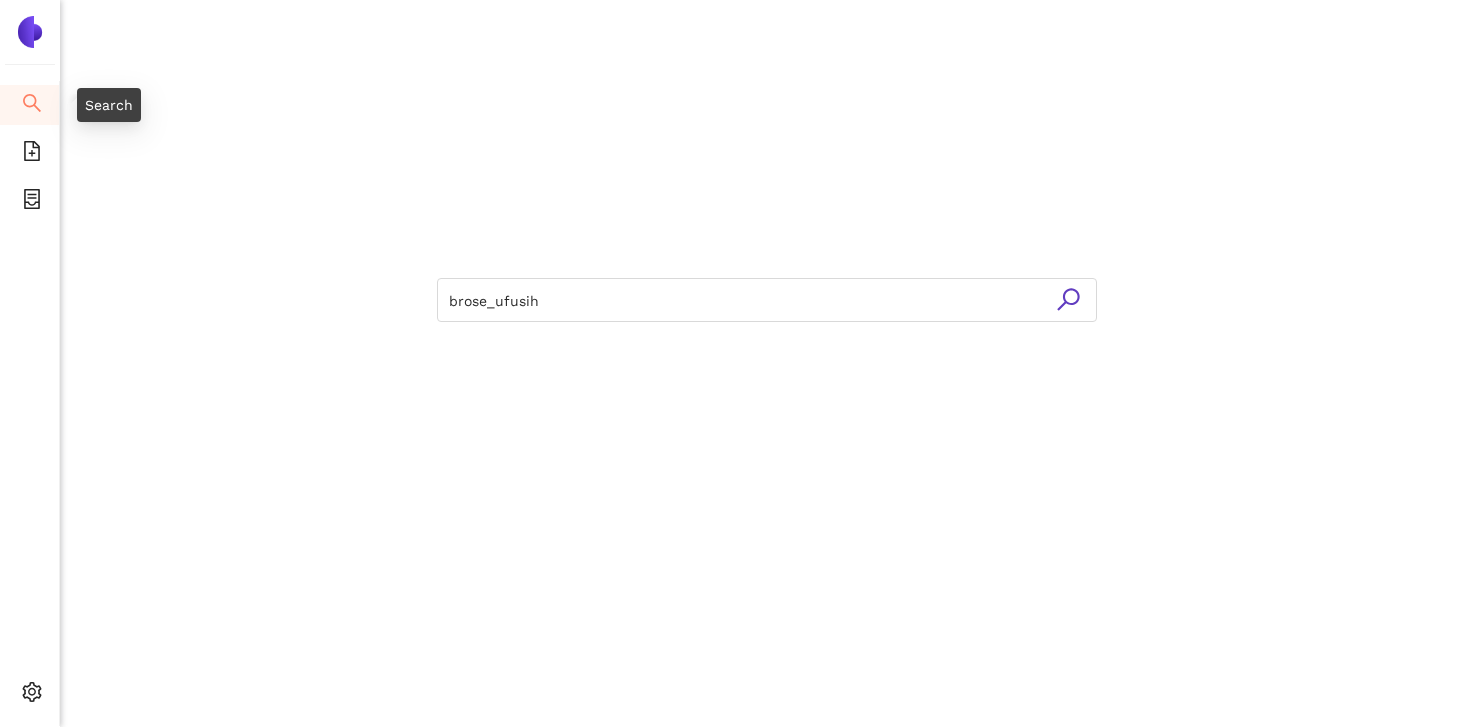 click at bounding box center [32, 106] 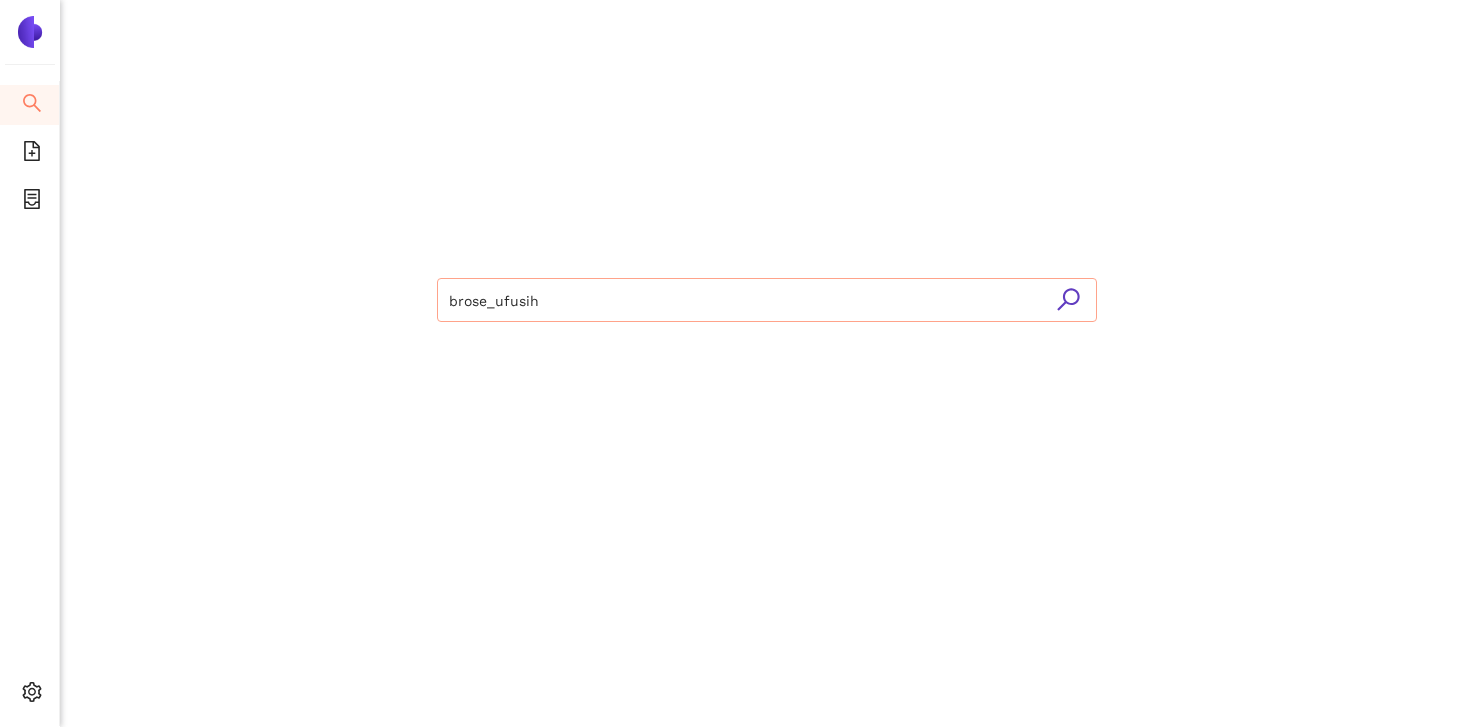 click on "brose_ufusih" at bounding box center (767, 301) 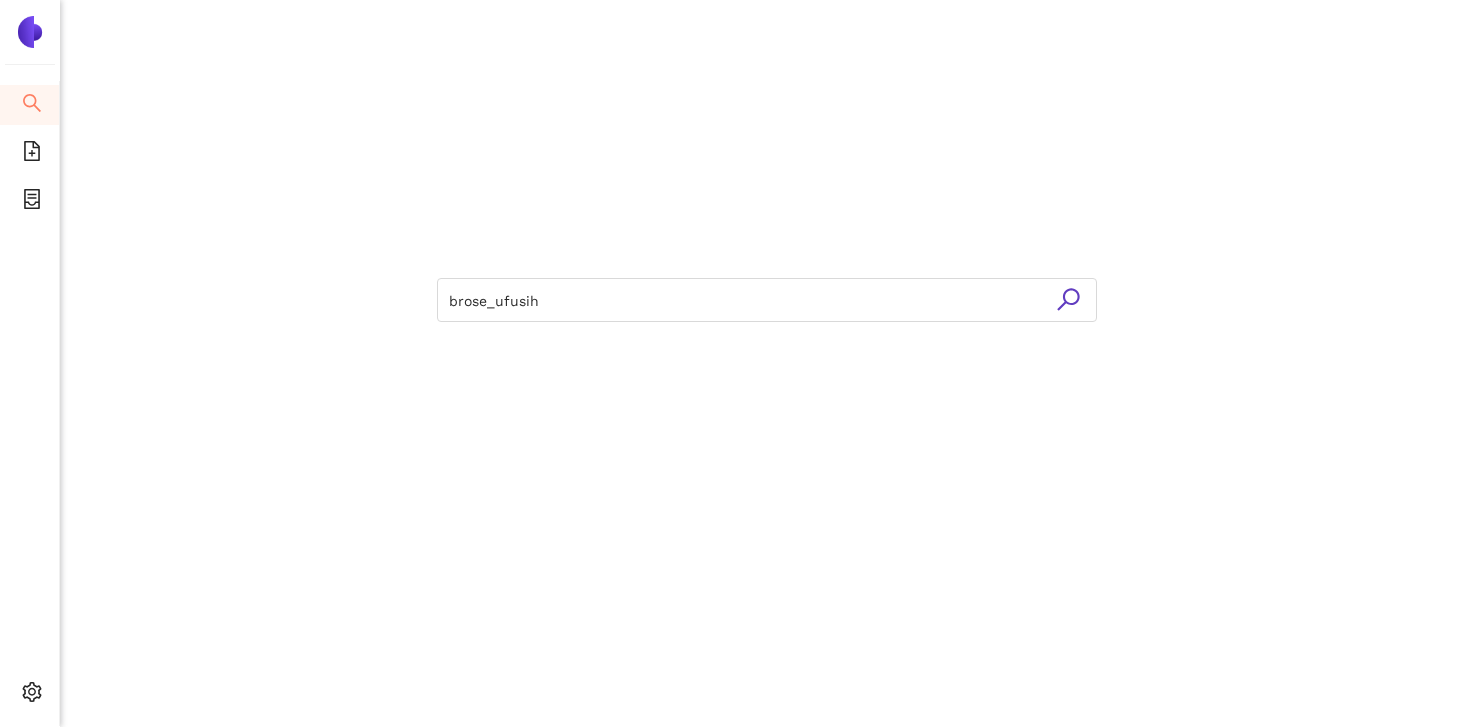click on "brose_ufusih" at bounding box center [767, 297] 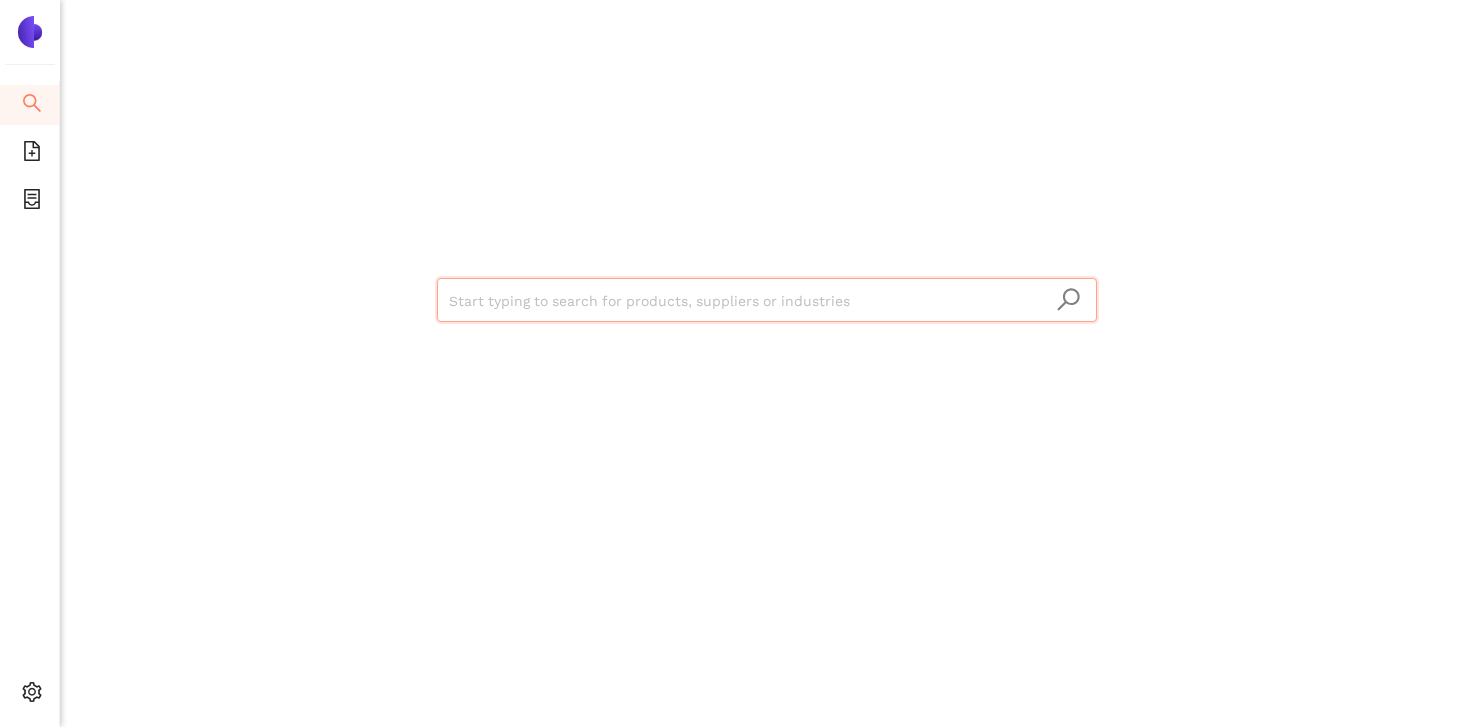scroll, scrollTop: 0, scrollLeft: 0, axis: both 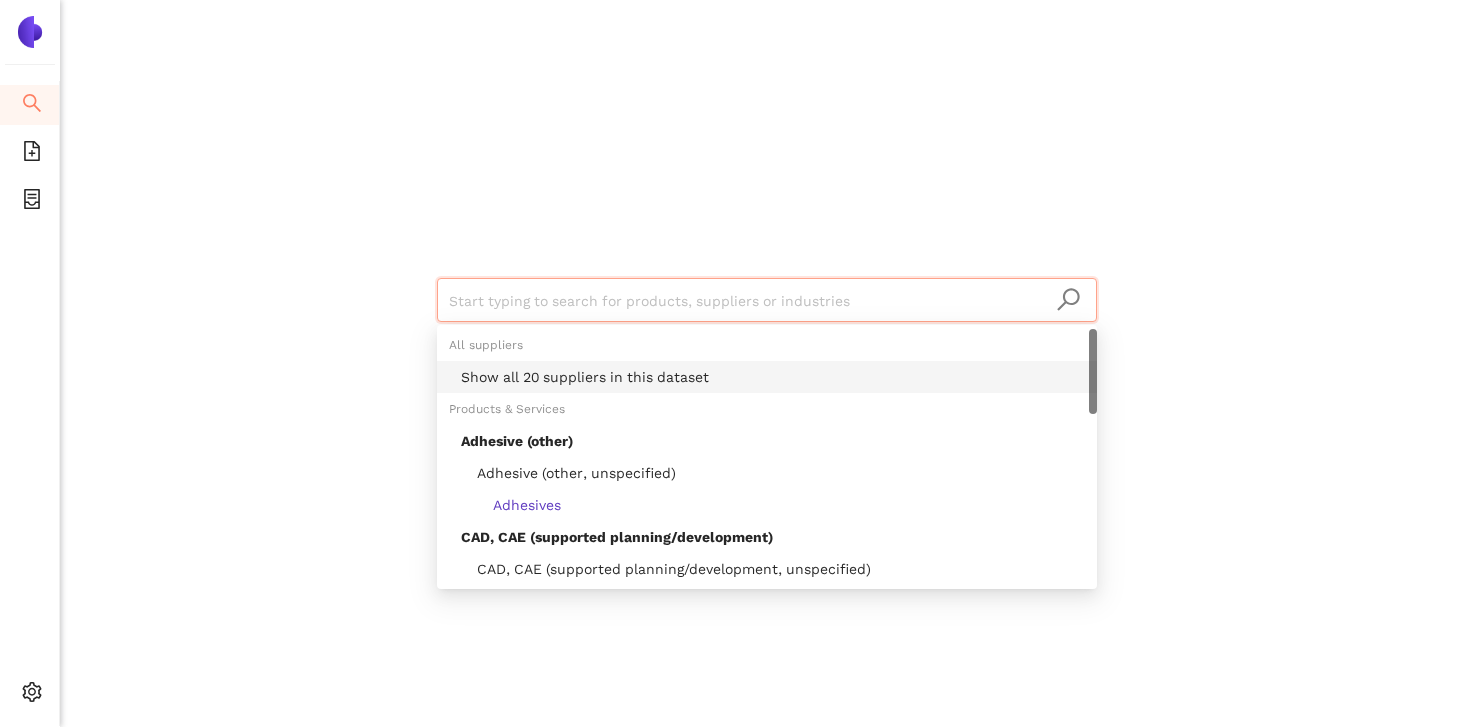 click on "Show all 20 suppliers in this dataset" at bounding box center (773, 377) 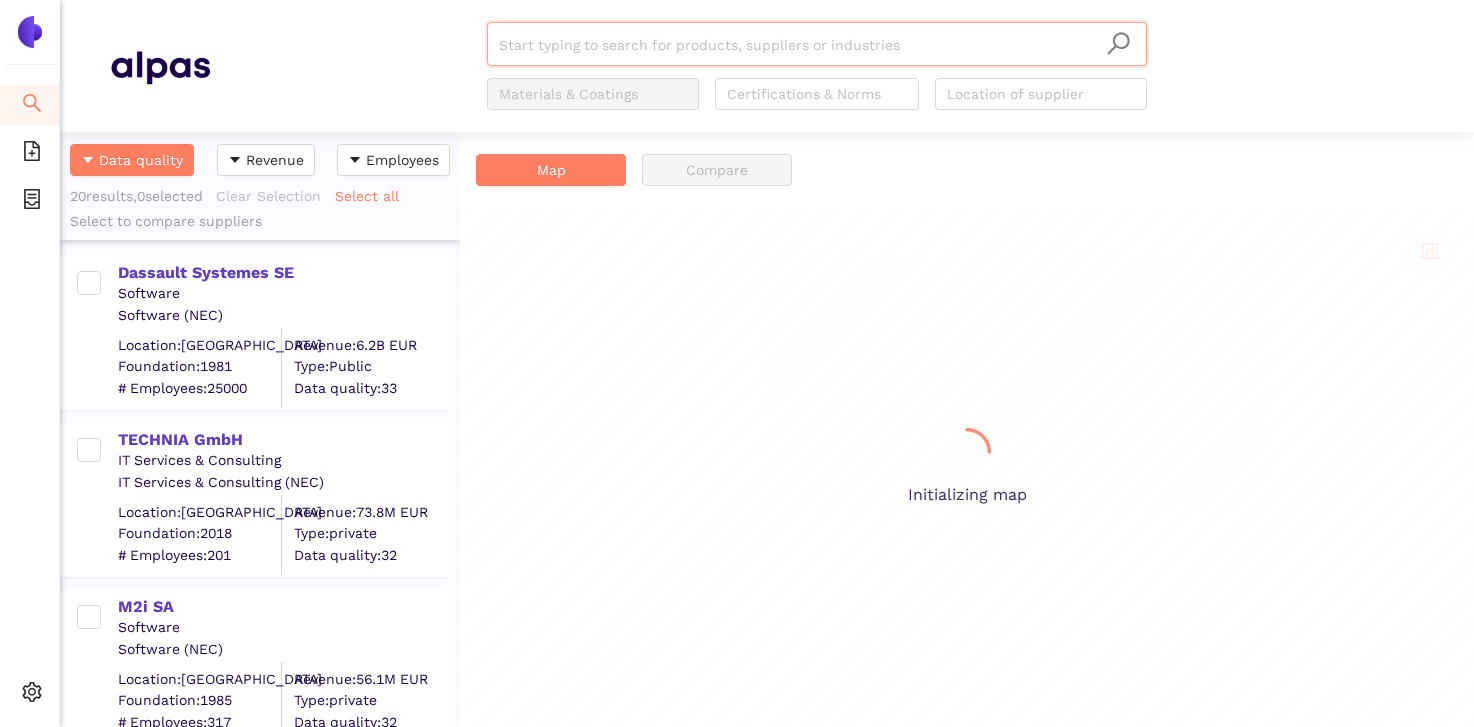 scroll, scrollTop: 1, scrollLeft: 1, axis: both 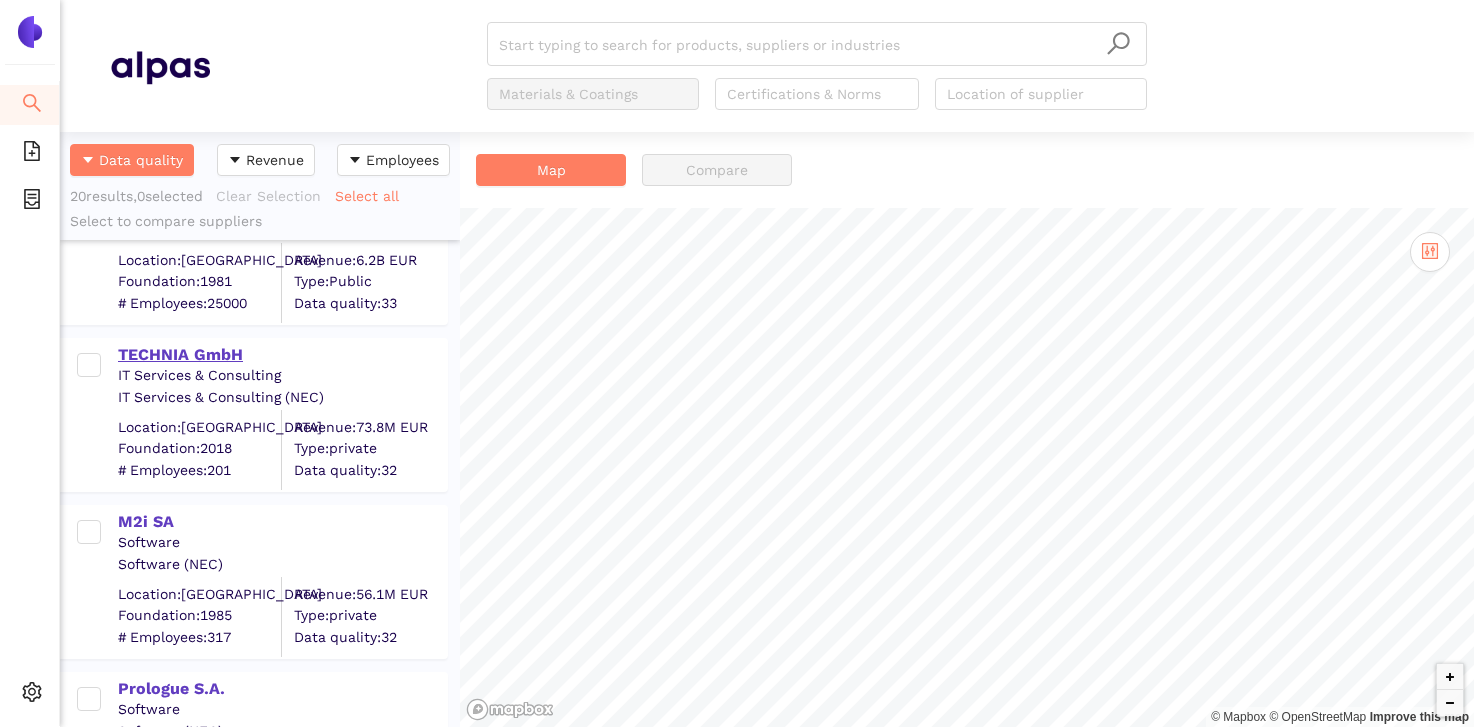 click on "TECHNIA GmbH" at bounding box center (282, 355) 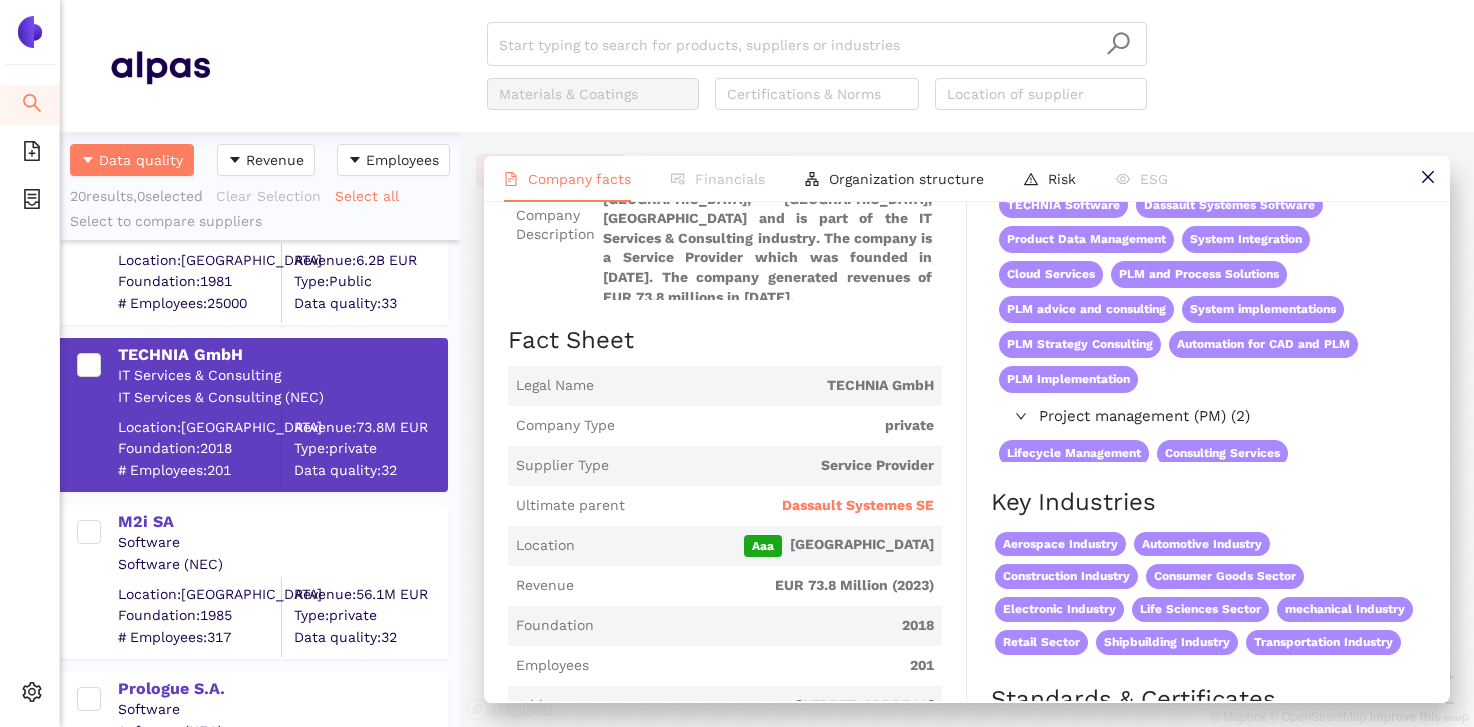scroll, scrollTop: 197, scrollLeft: 0, axis: vertical 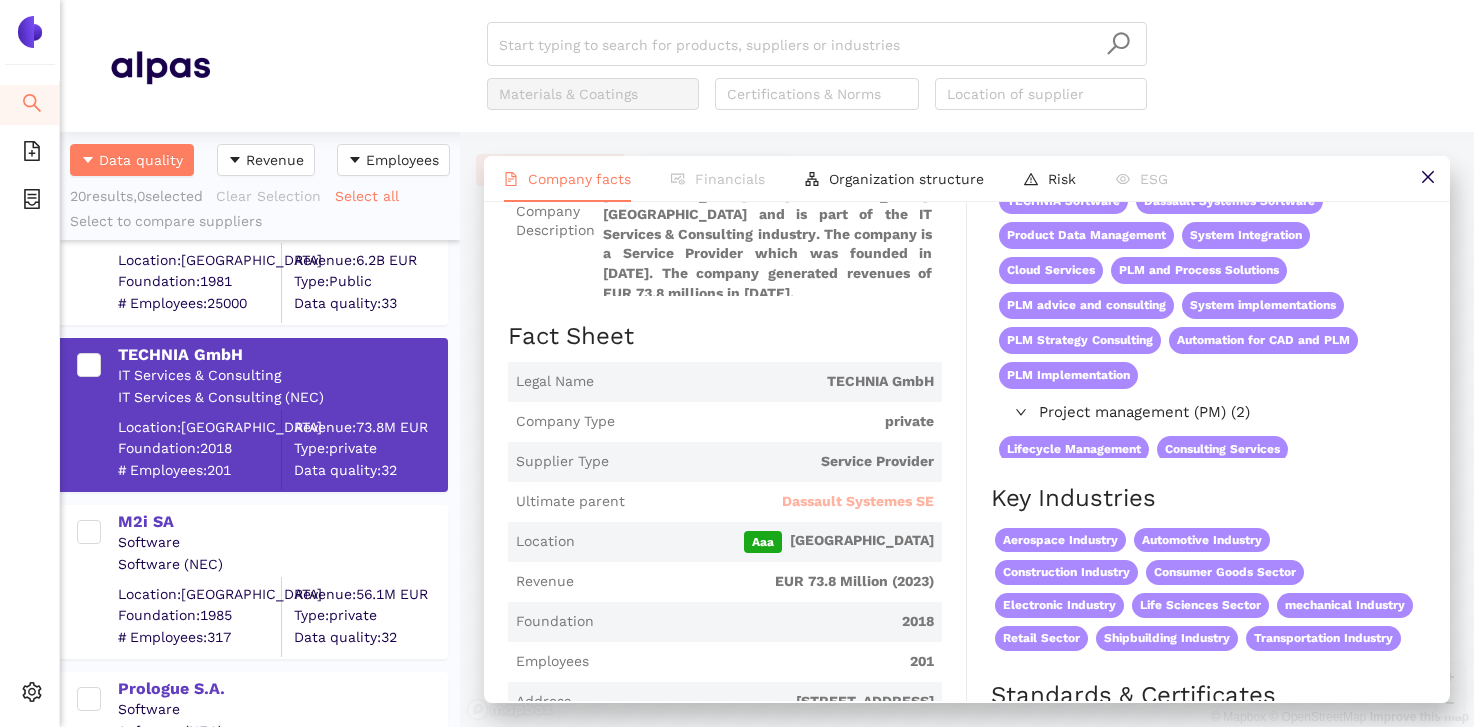 click on "Dassault Systemes SE" at bounding box center [858, 502] 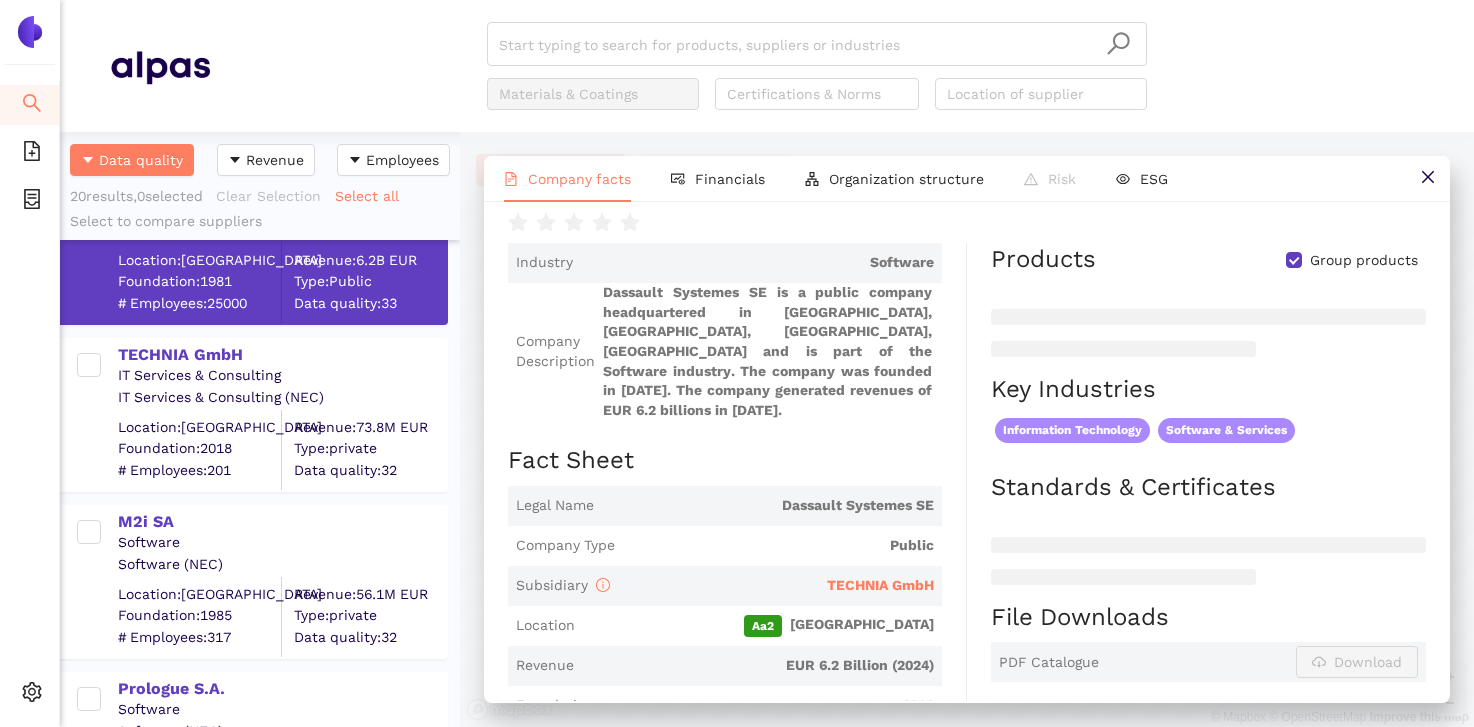 scroll, scrollTop: 187, scrollLeft: 0, axis: vertical 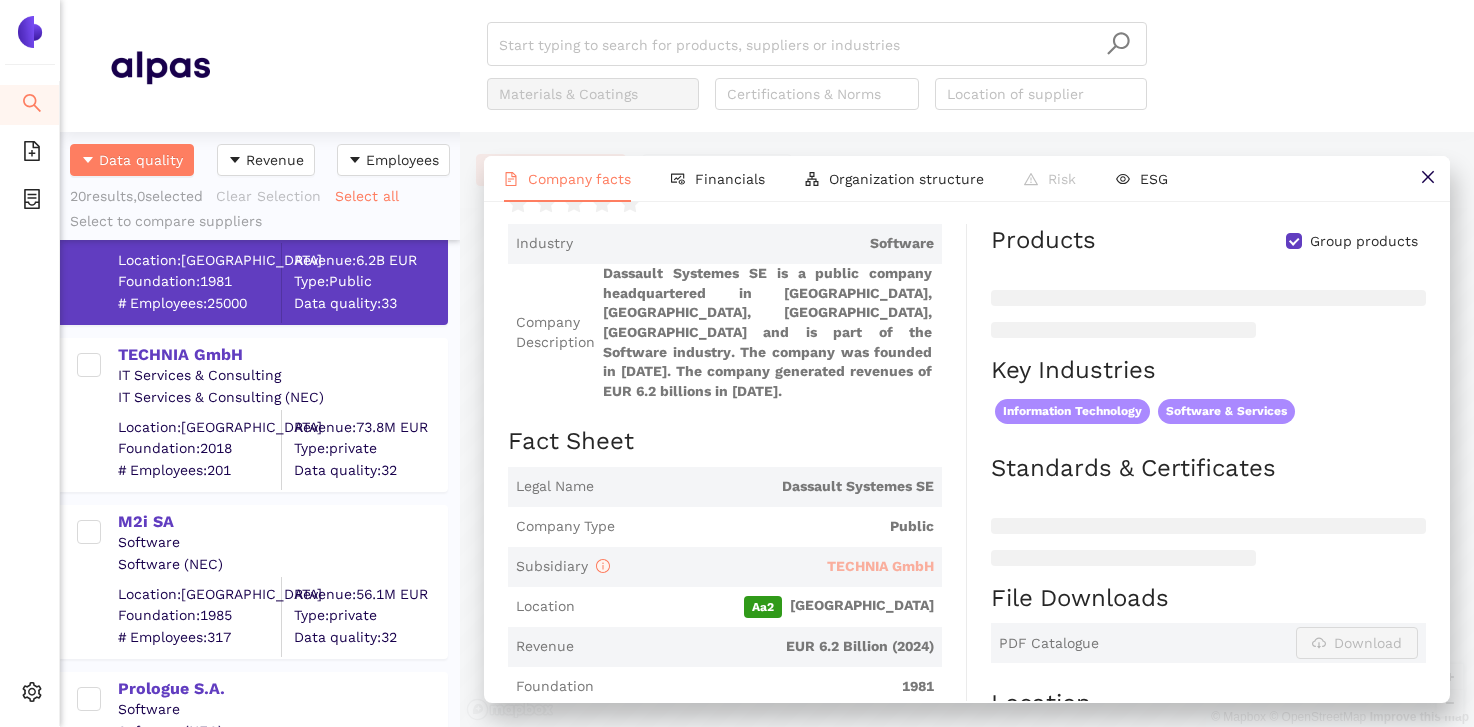 click on "TECHNIA GmbH" at bounding box center [880, 566] 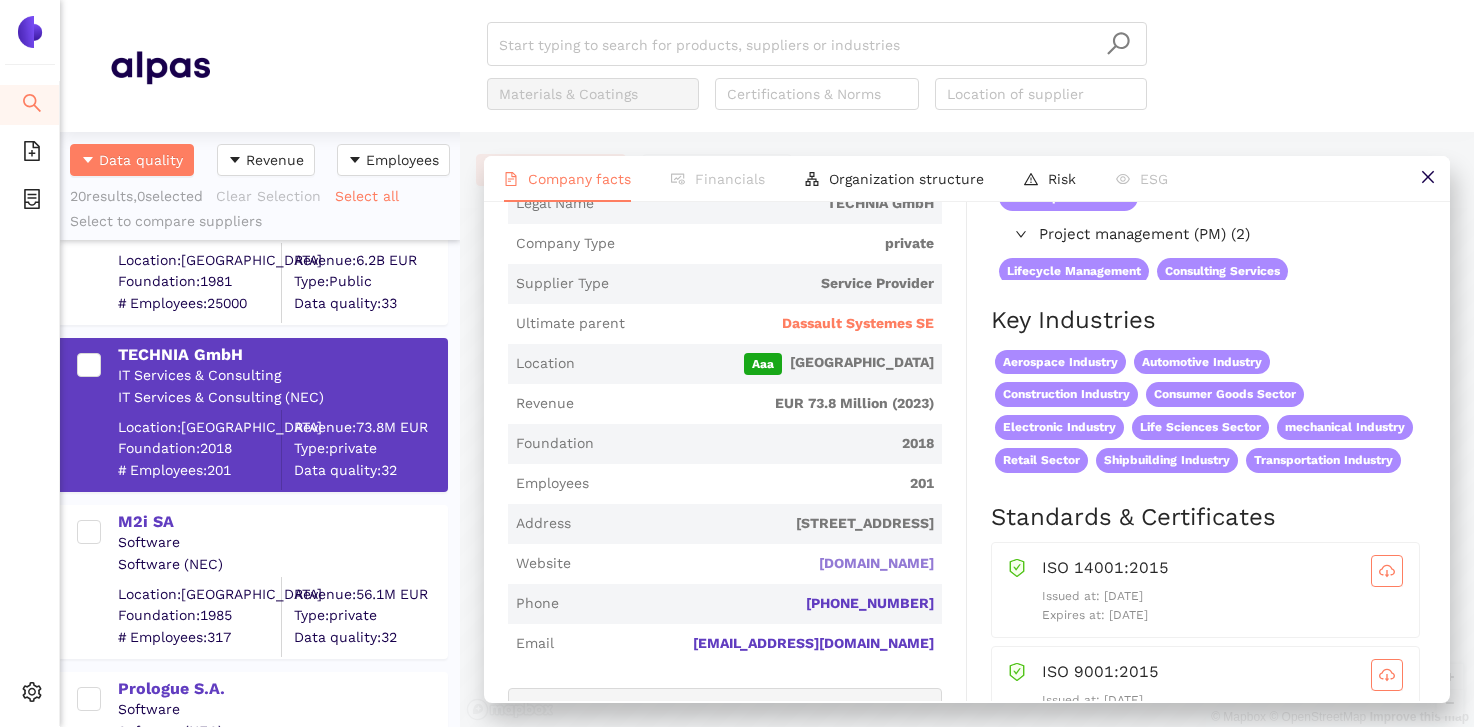 scroll, scrollTop: 426, scrollLeft: 0, axis: vertical 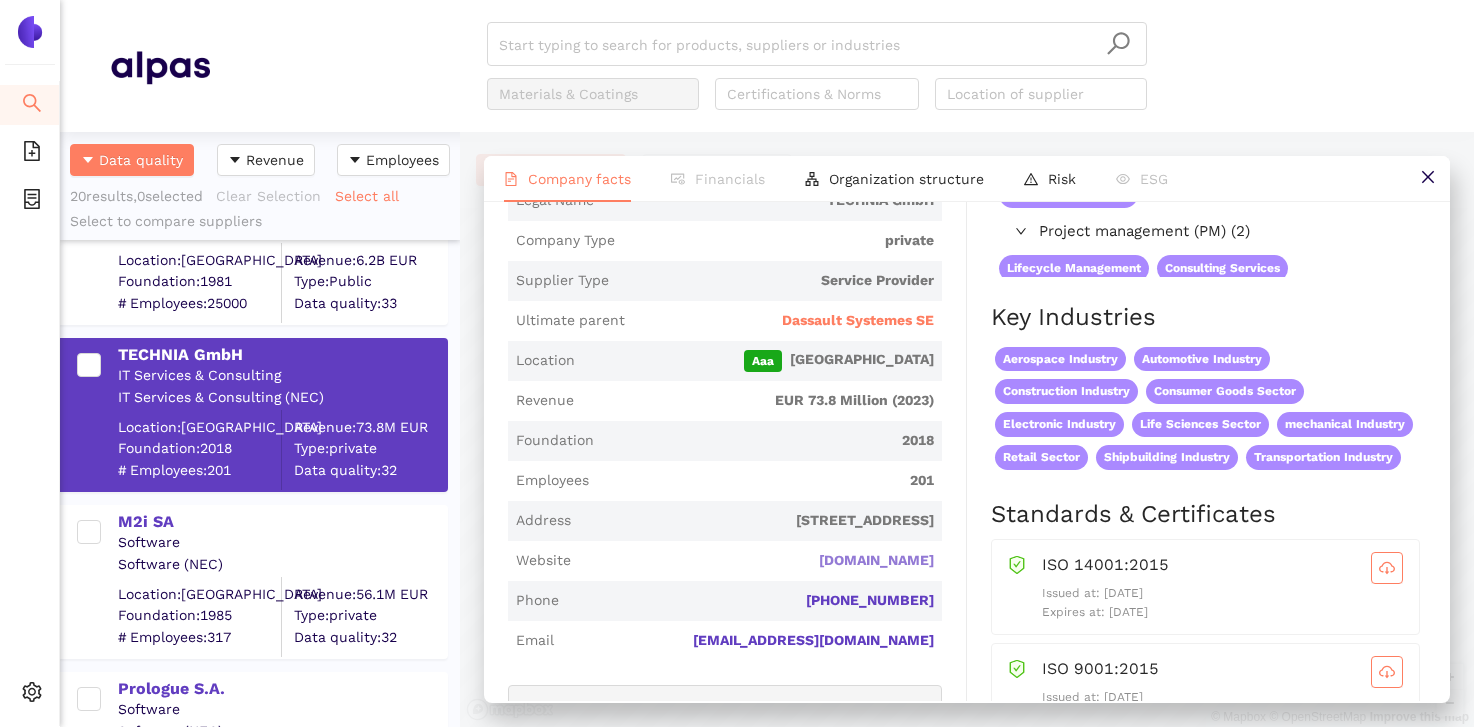 click on "[DOMAIN_NAME]" at bounding box center [0, 0] 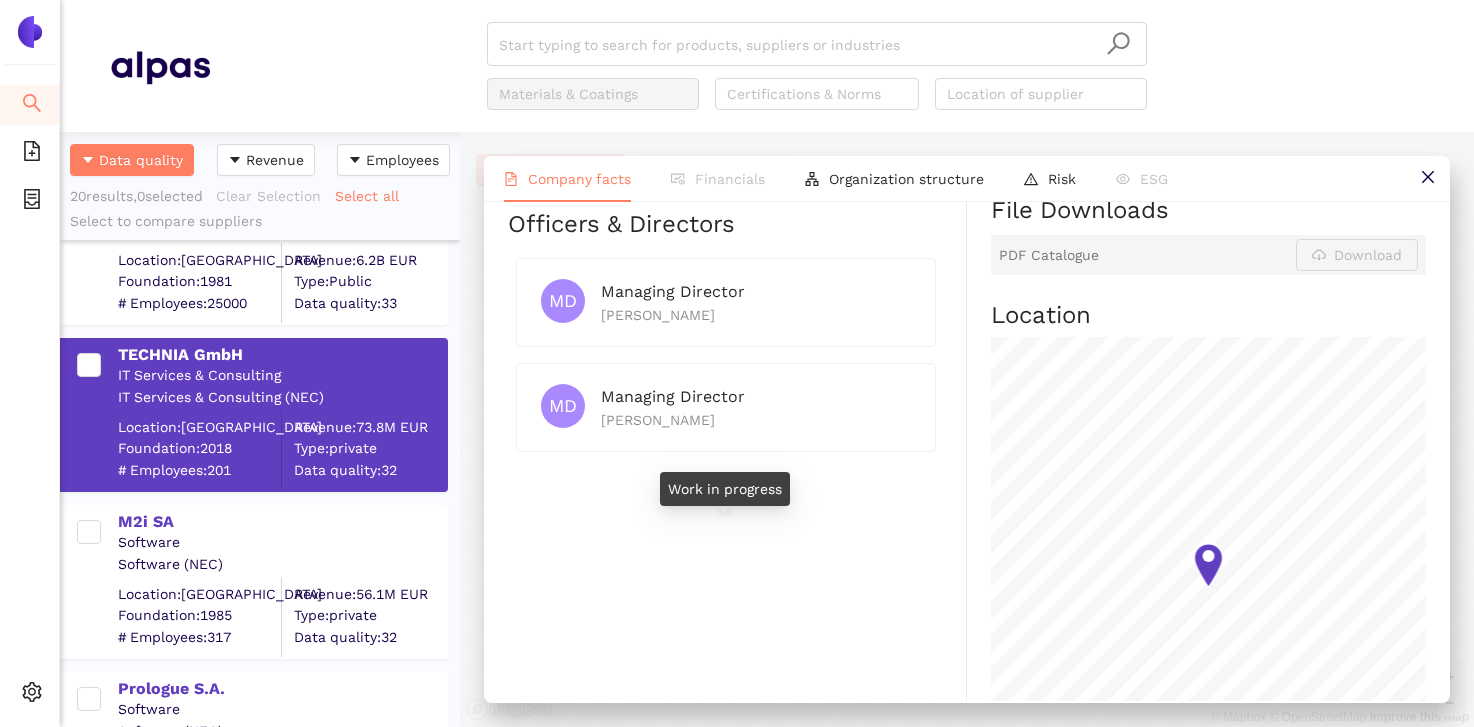 scroll, scrollTop: 1007, scrollLeft: 0, axis: vertical 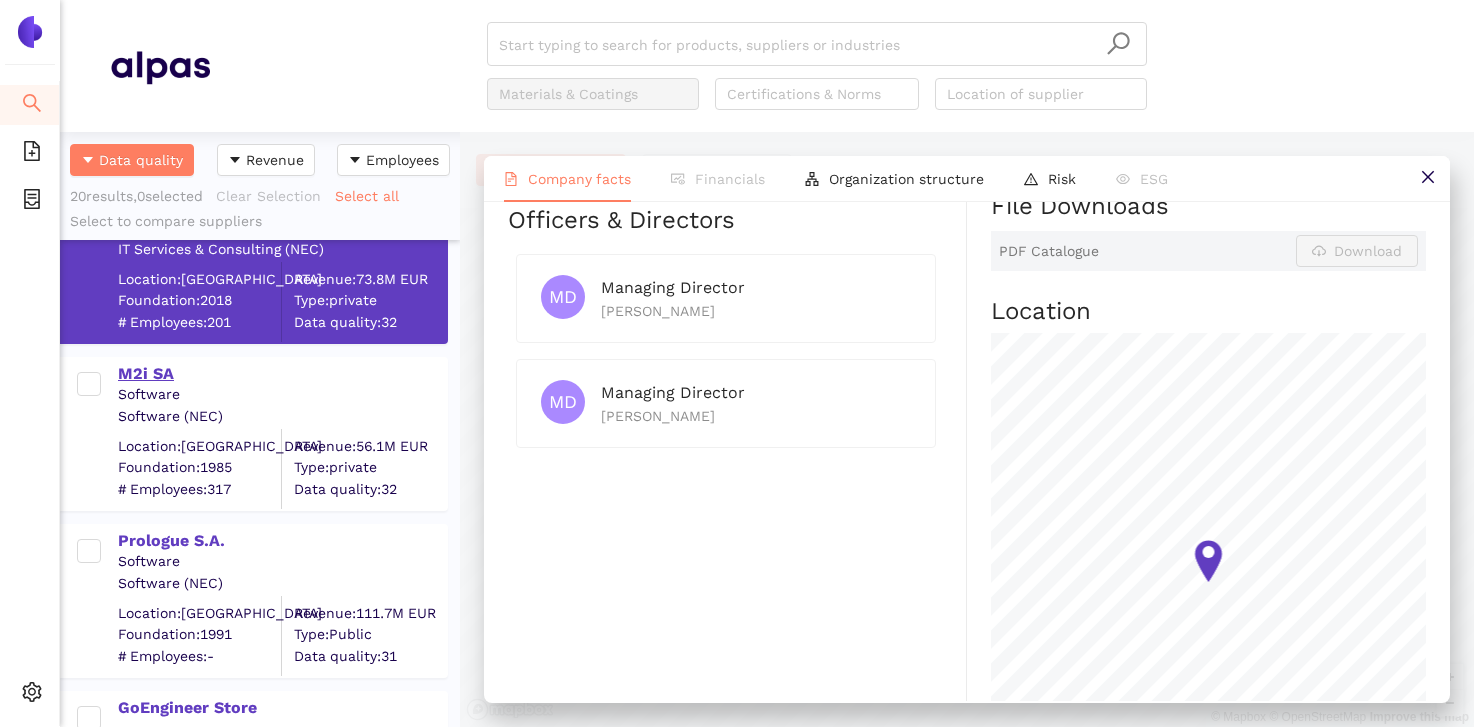 click on "M2i SA" at bounding box center (282, 374) 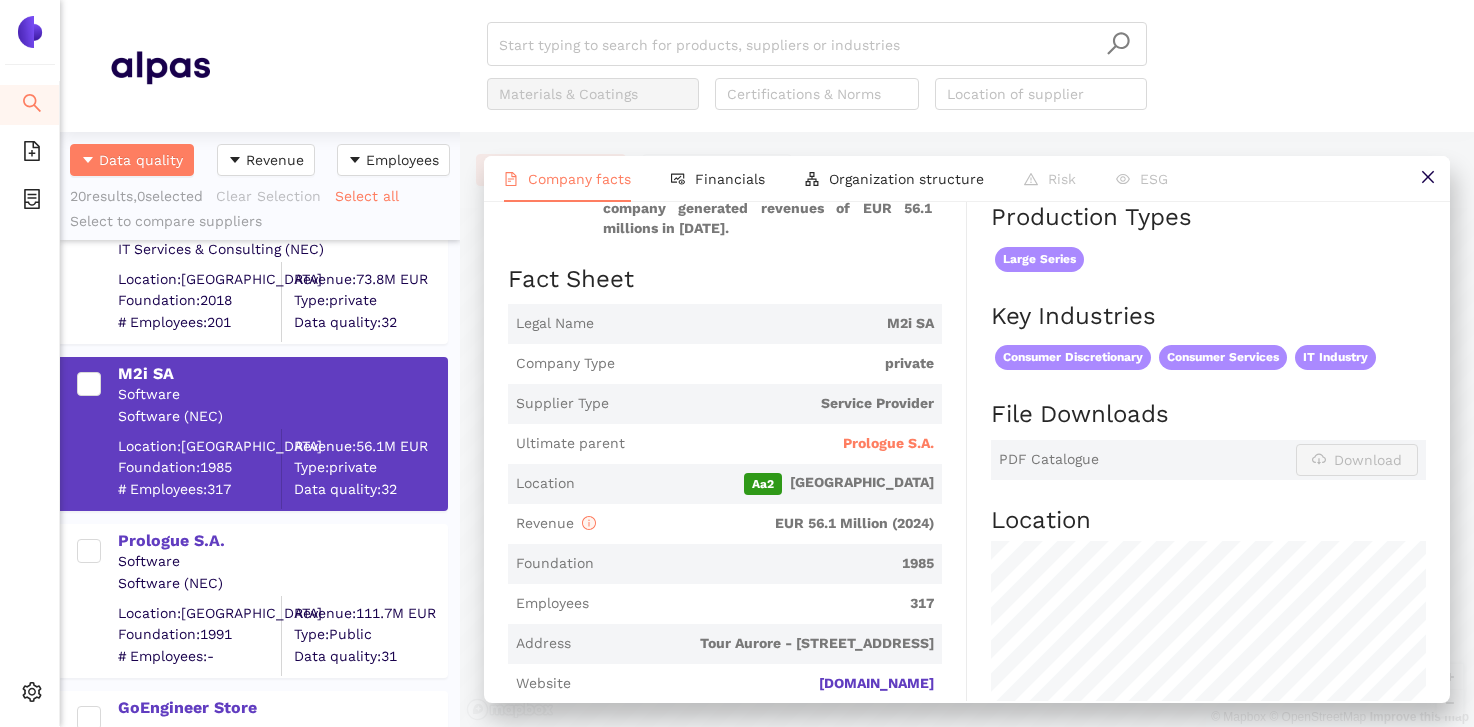 scroll, scrollTop: 267, scrollLeft: 0, axis: vertical 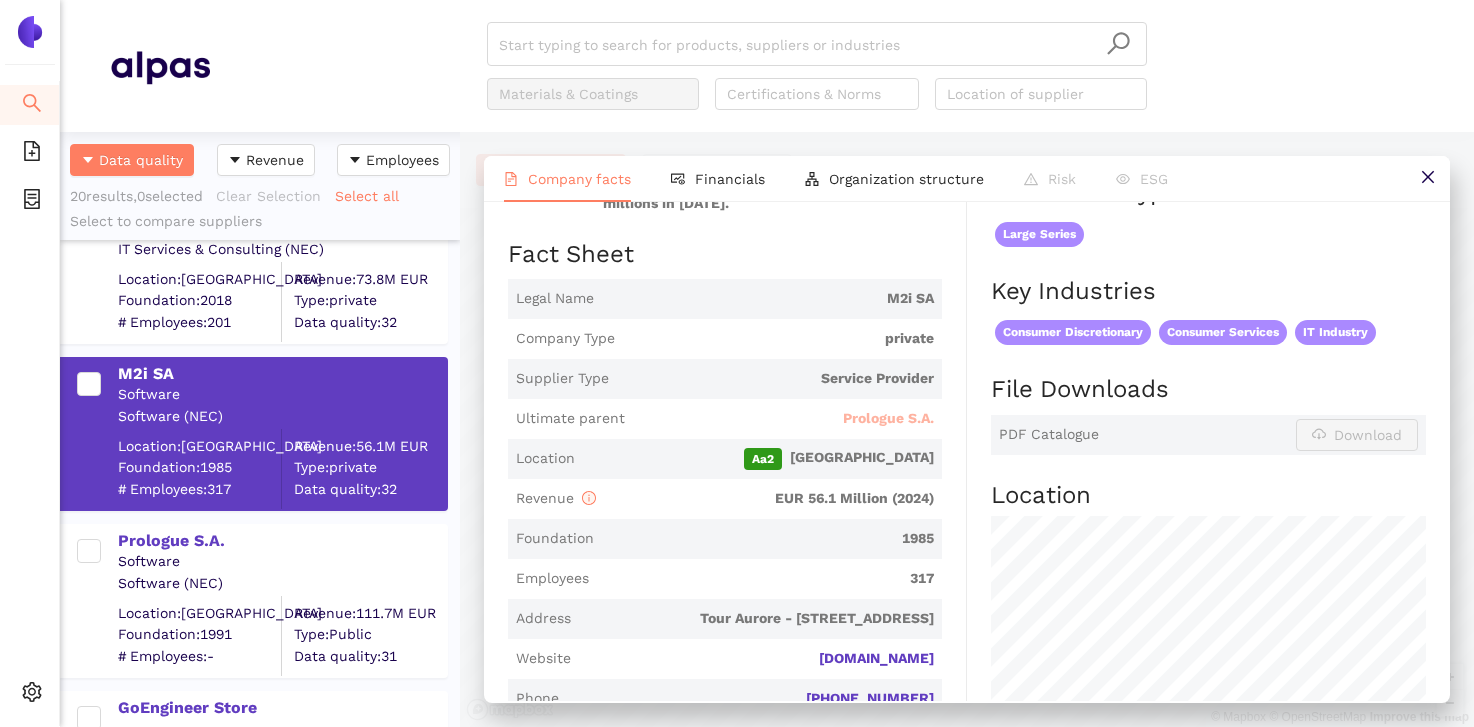 click on "Prologue S.A." at bounding box center (888, 419) 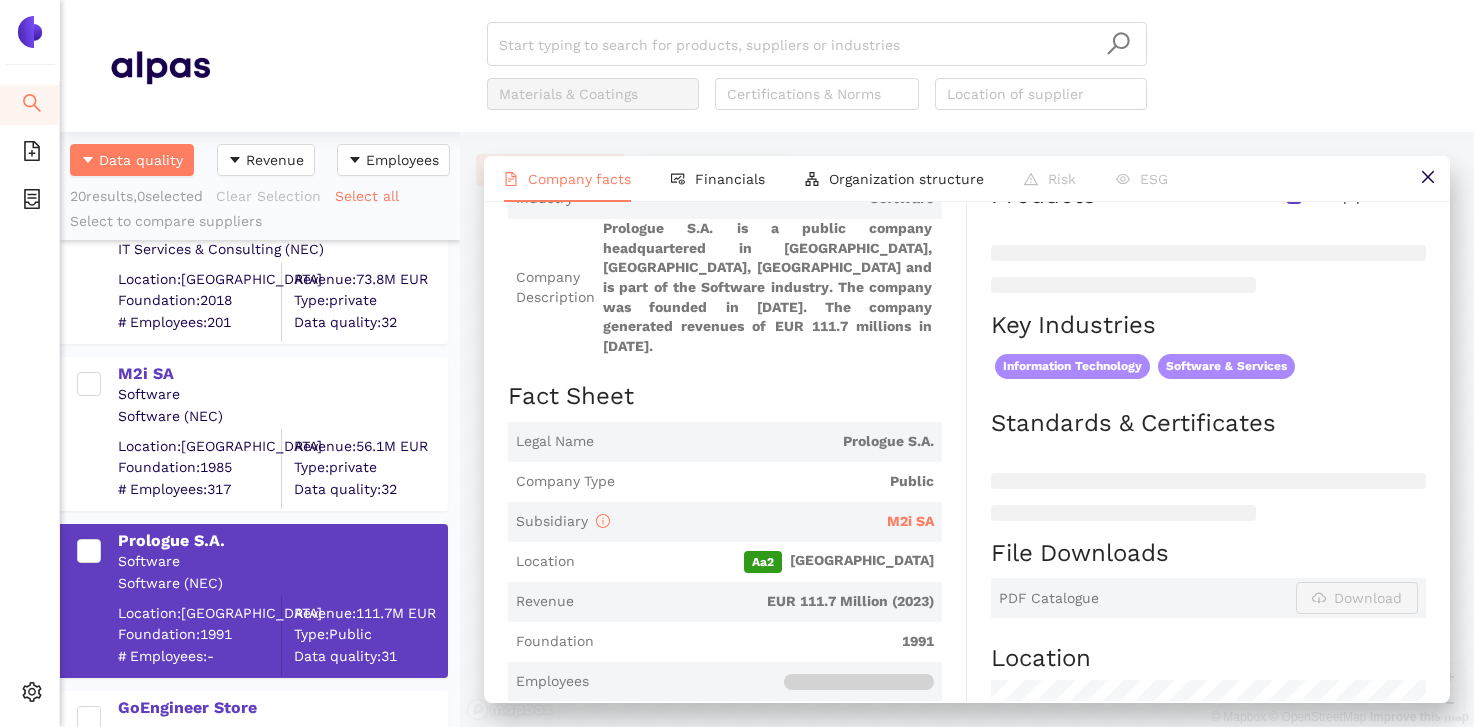 scroll, scrollTop: 245, scrollLeft: 0, axis: vertical 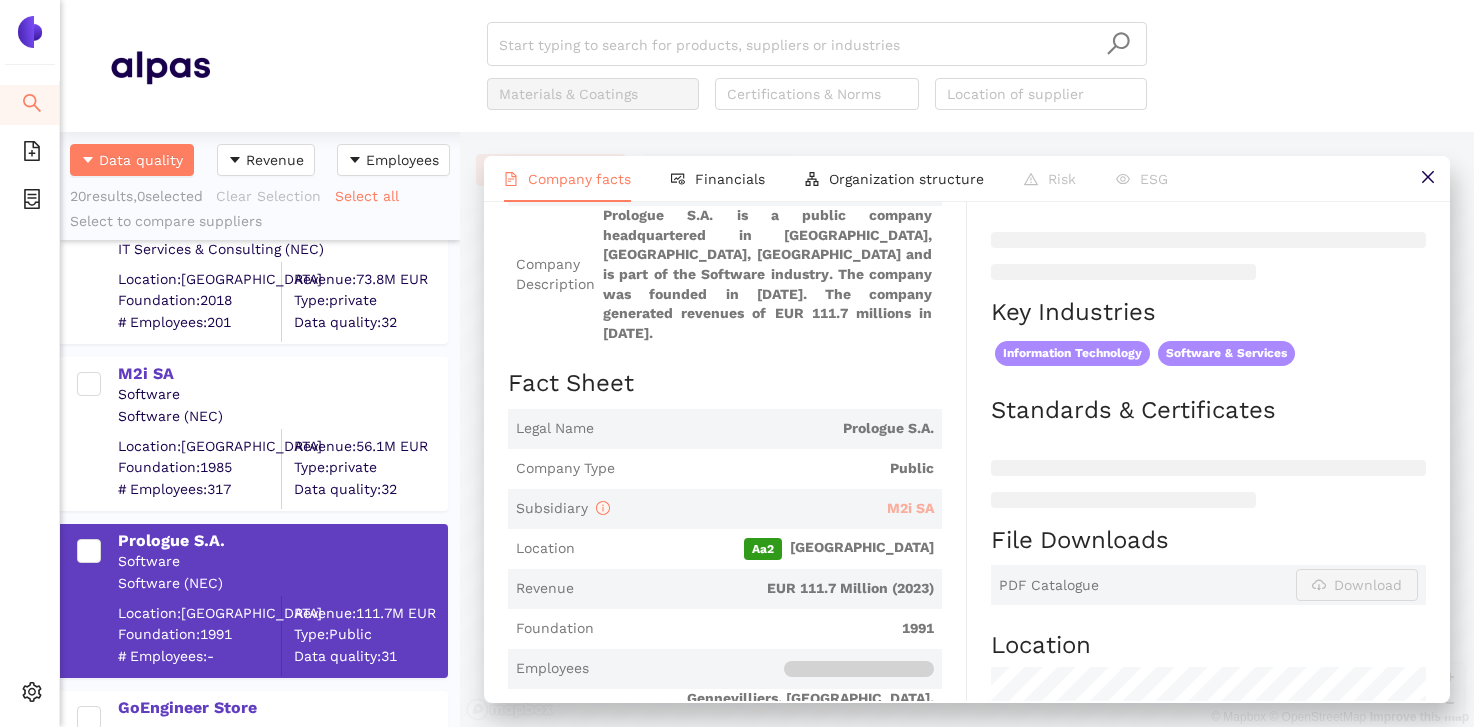 click on "M2i SA" at bounding box center [910, 508] 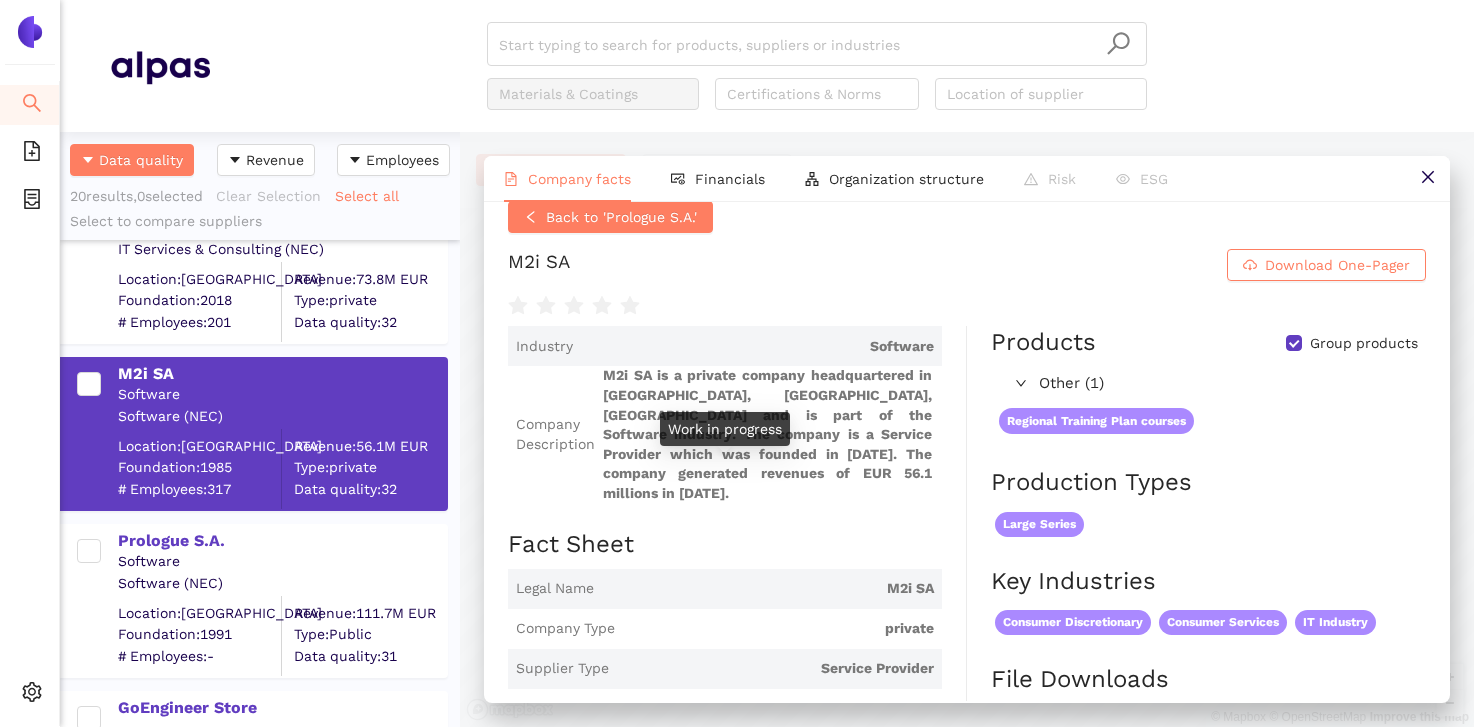 scroll, scrollTop: 23, scrollLeft: 0, axis: vertical 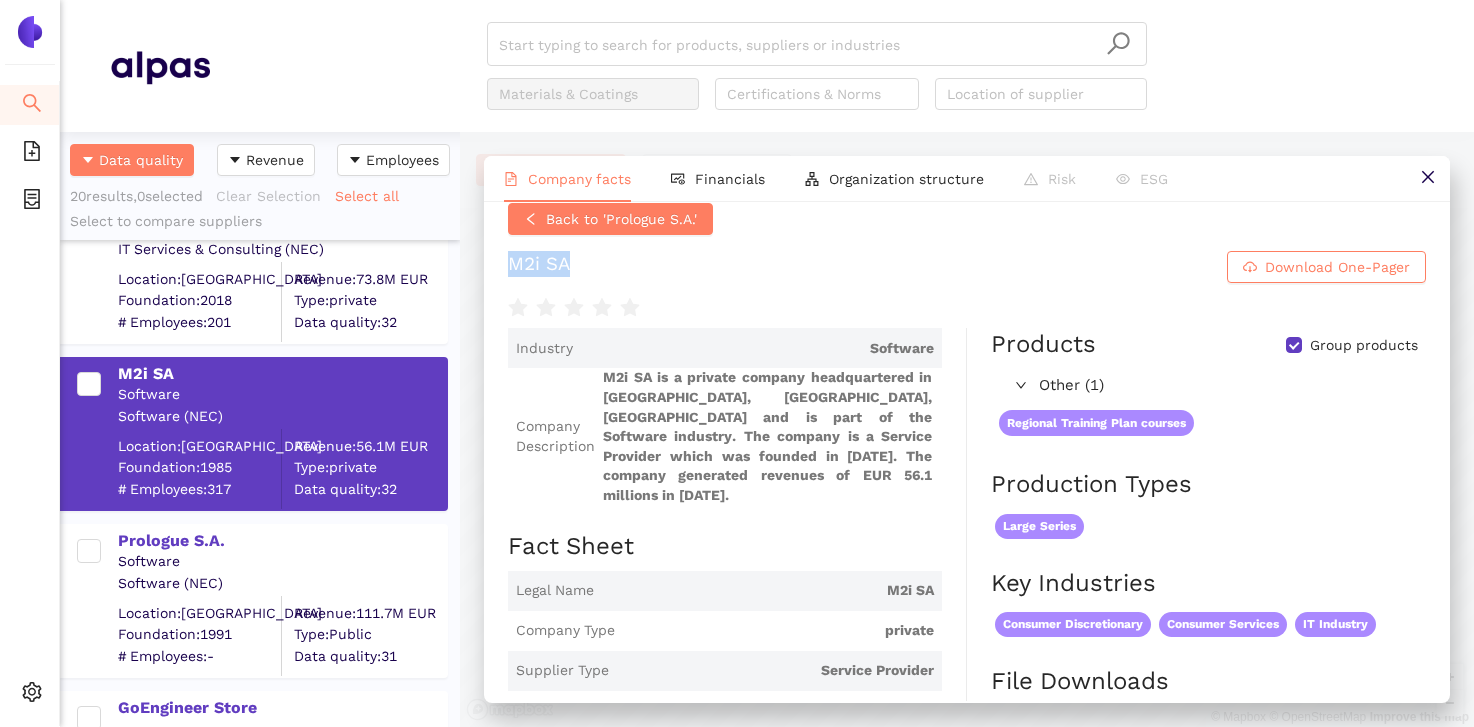 drag, startPoint x: 503, startPoint y: 267, endPoint x: 576, endPoint y: 269, distance: 73.02739 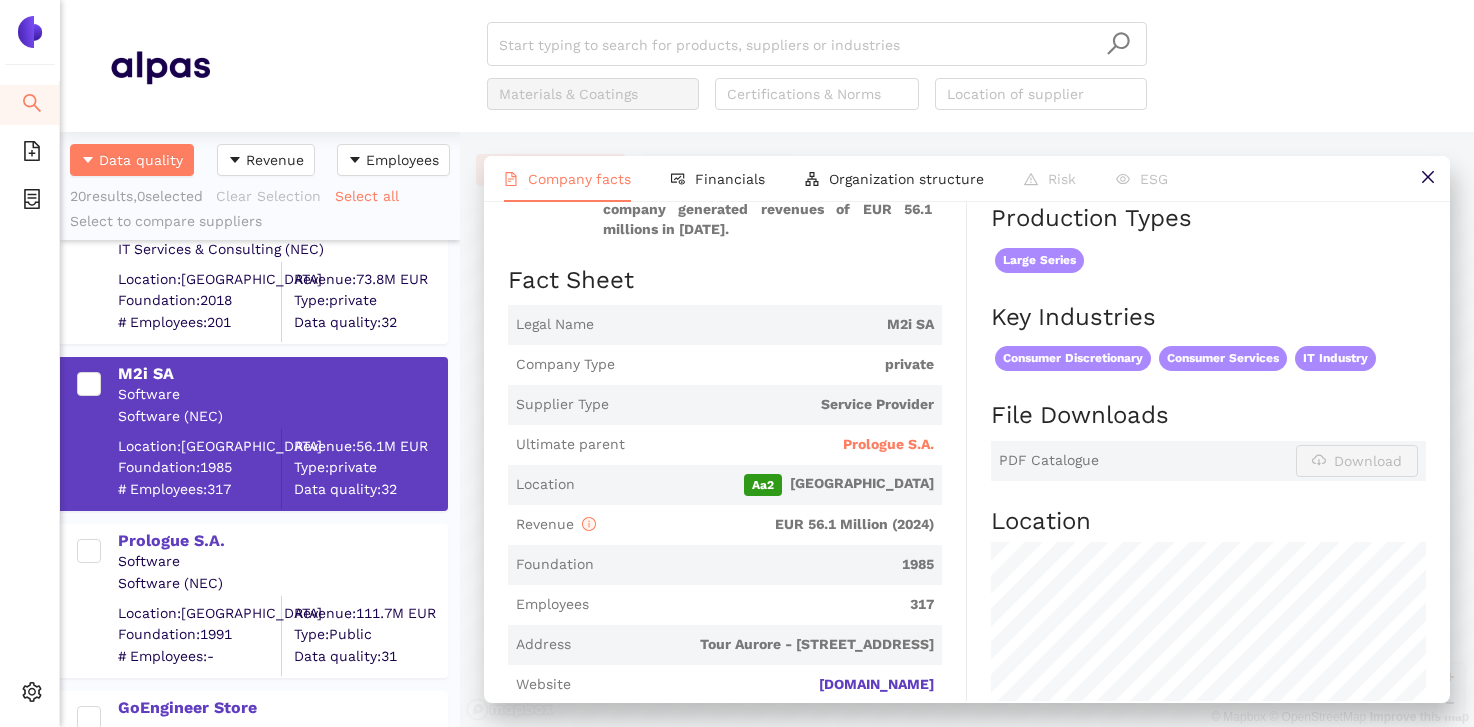 scroll, scrollTop: 313, scrollLeft: 0, axis: vertical 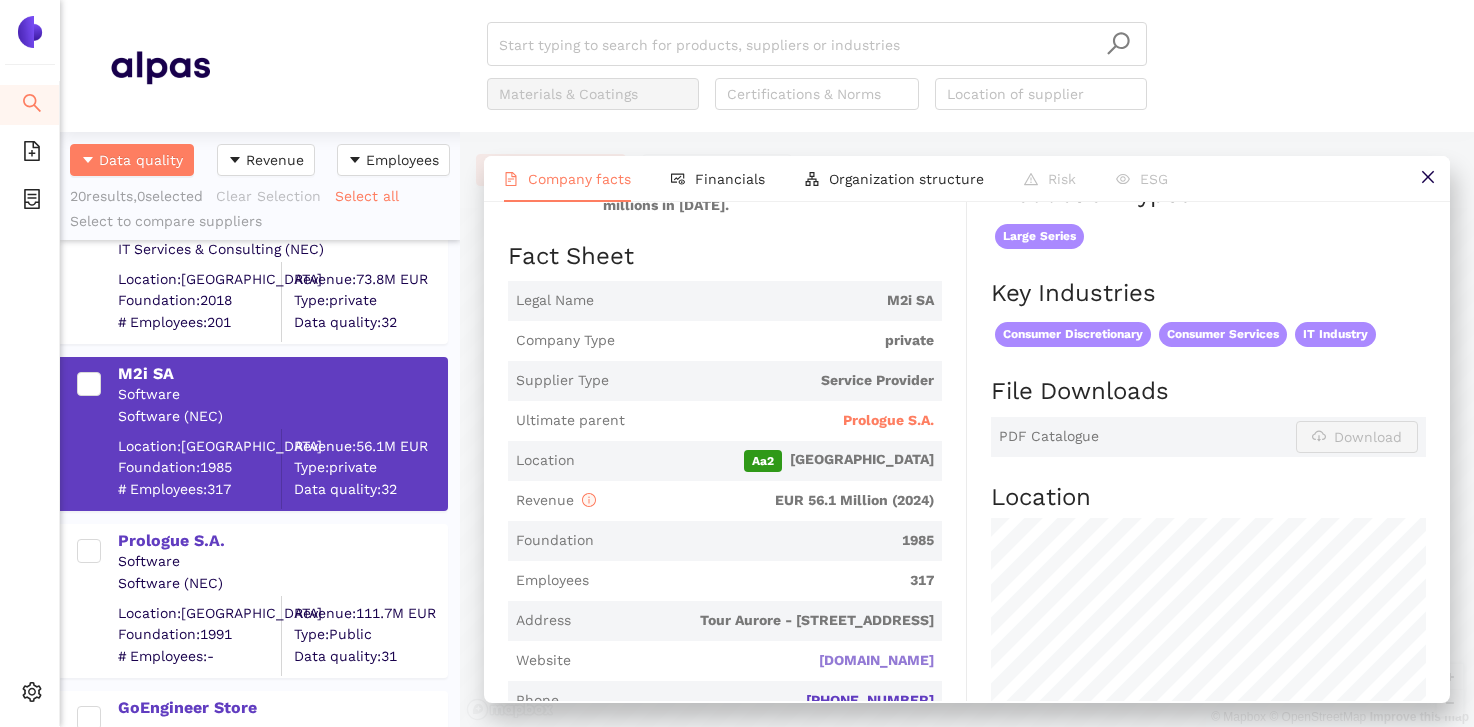 click on "[DOMAIN_NAME]" at bounding box center [0, 0] 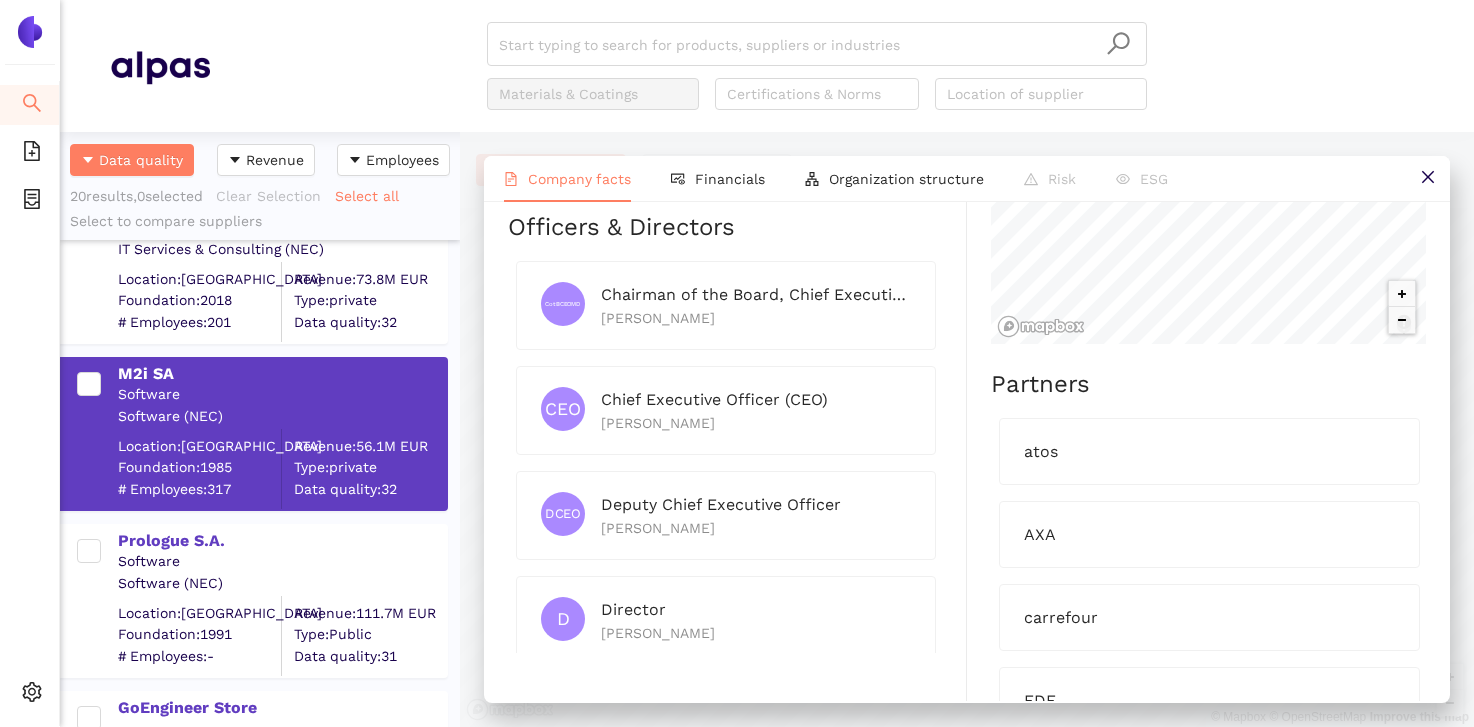 scroll, scrollTop: 991, scrollLeft: 0, axis: vertical 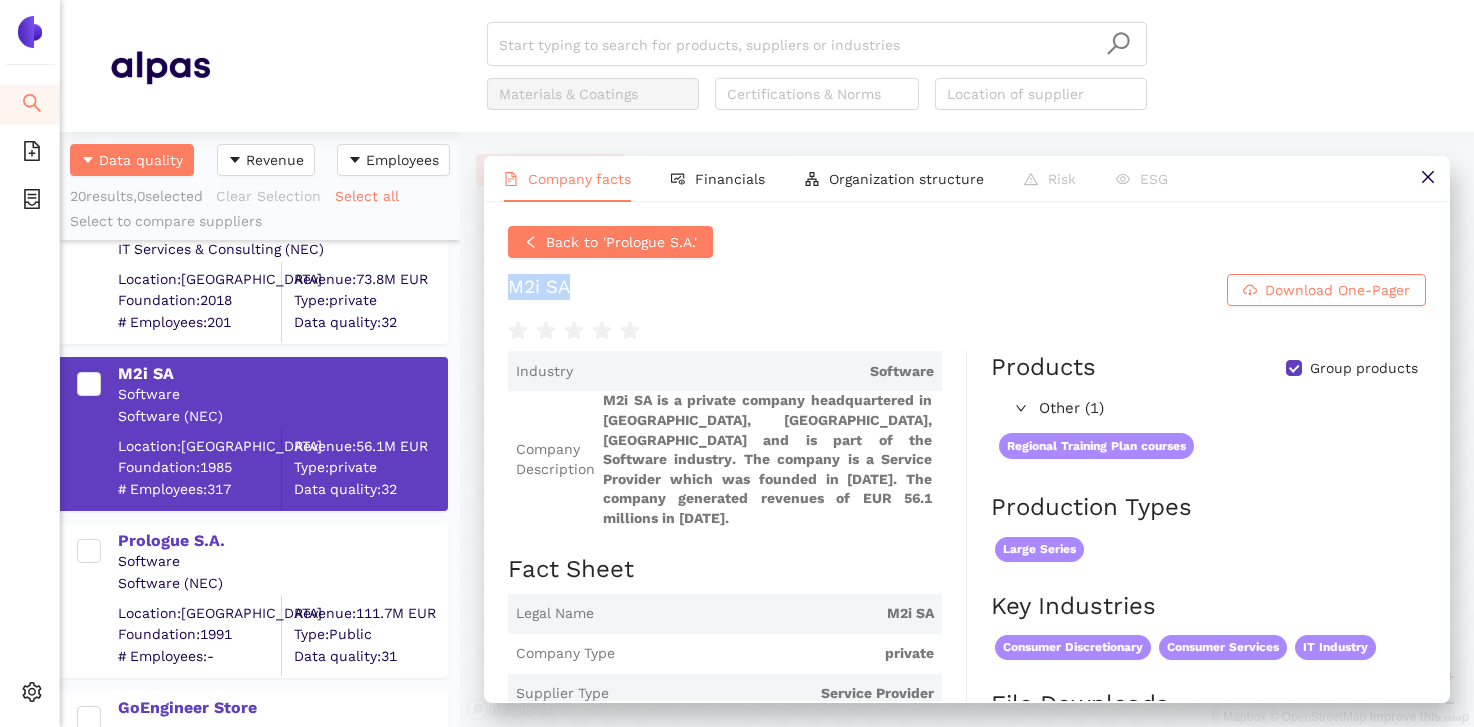 copy on "M2i SA" 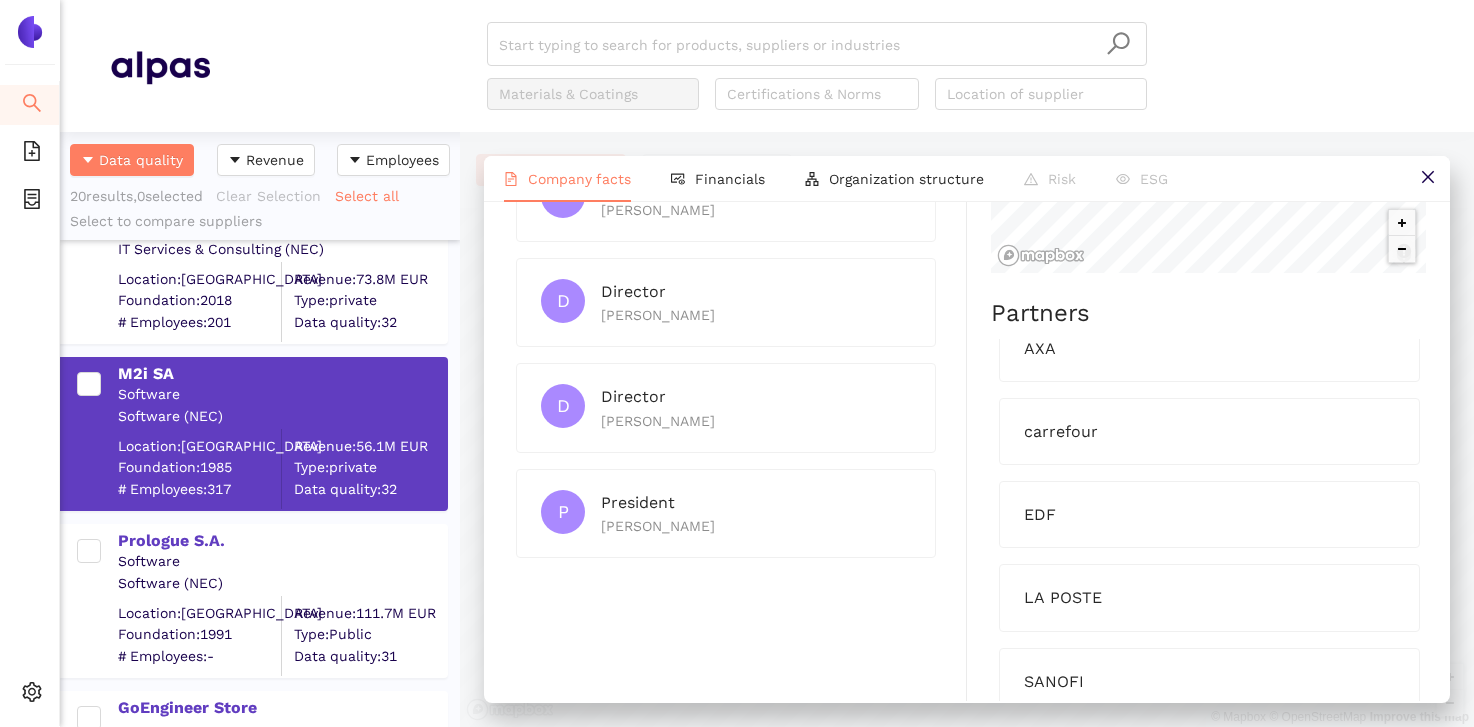 scroll, scrollTop: 1065, scrollLeft: 0, axis: vertical 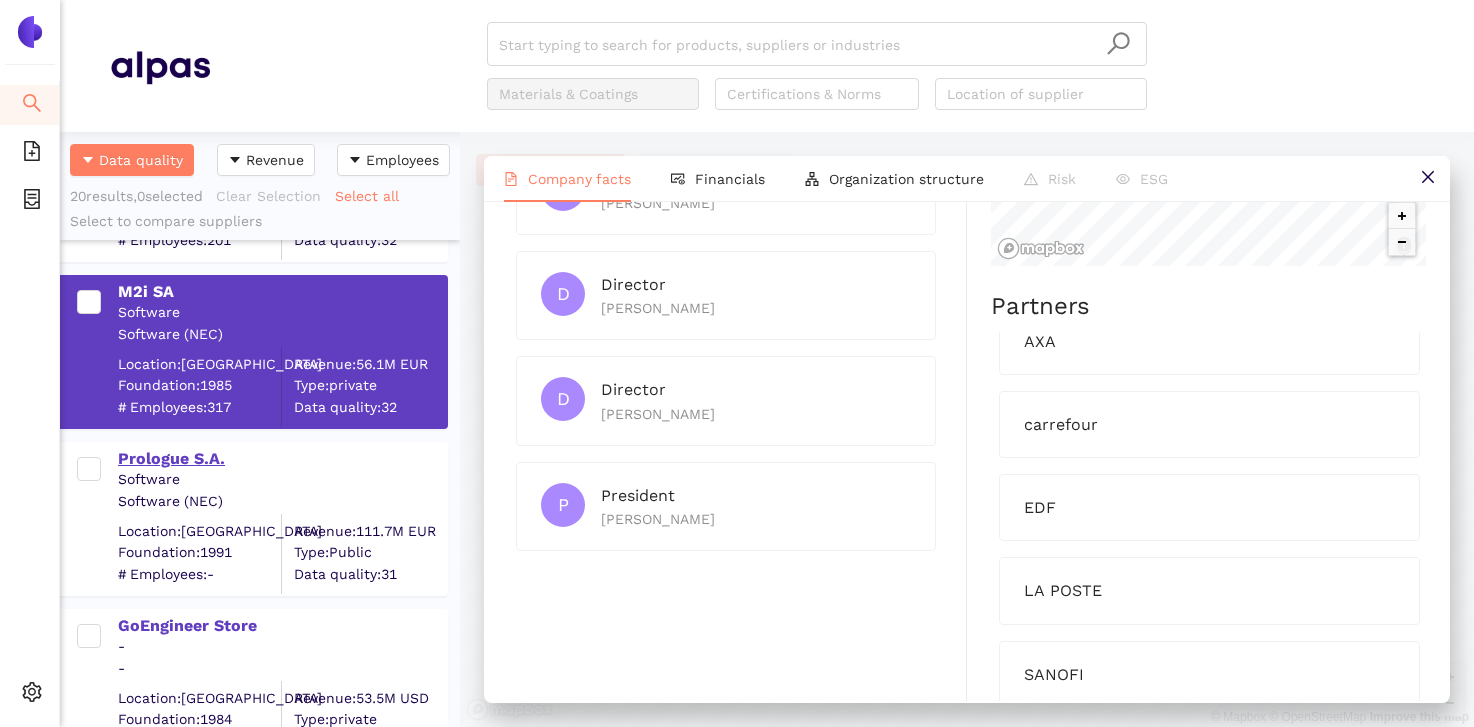 click on "Prologue S.A." at bounding box center (282, 459) 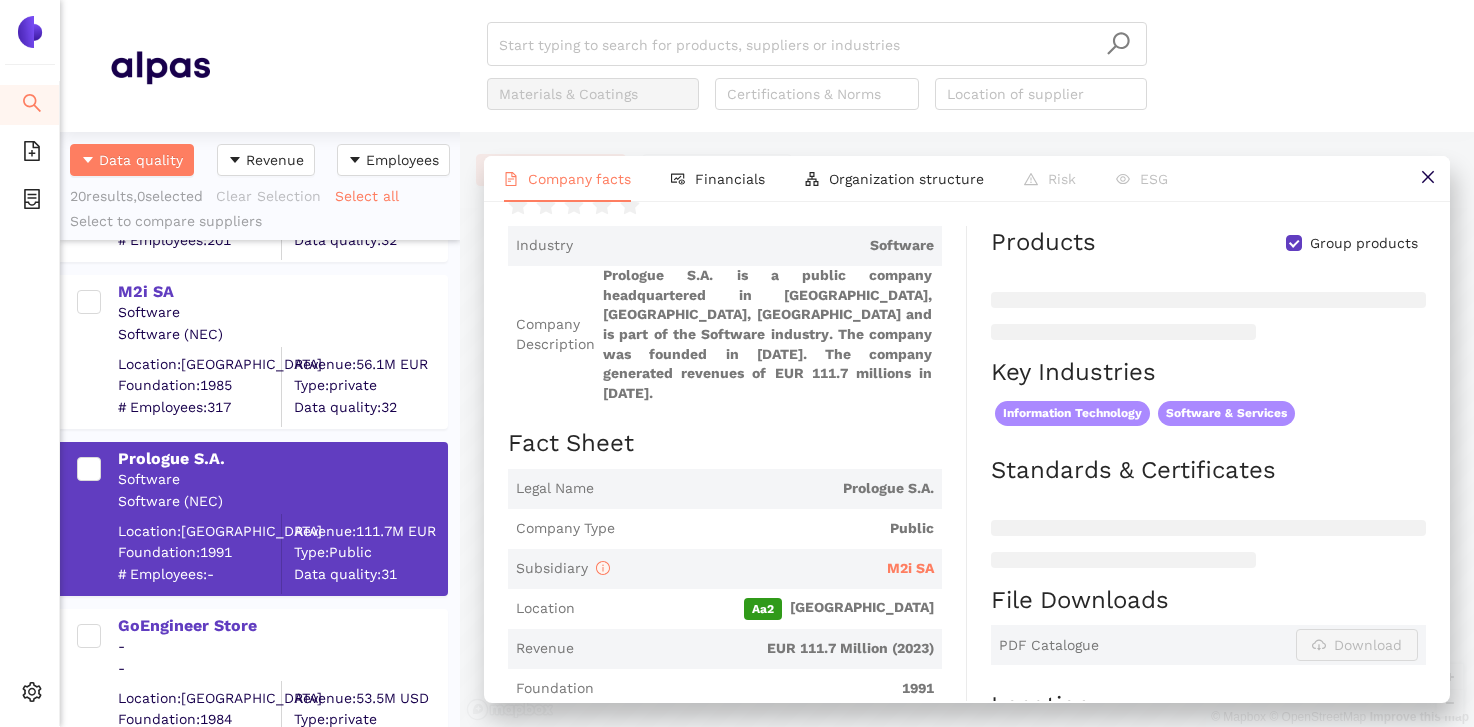 scroll, scrollTop: 165, scrollLeft: 0, axis: vertical 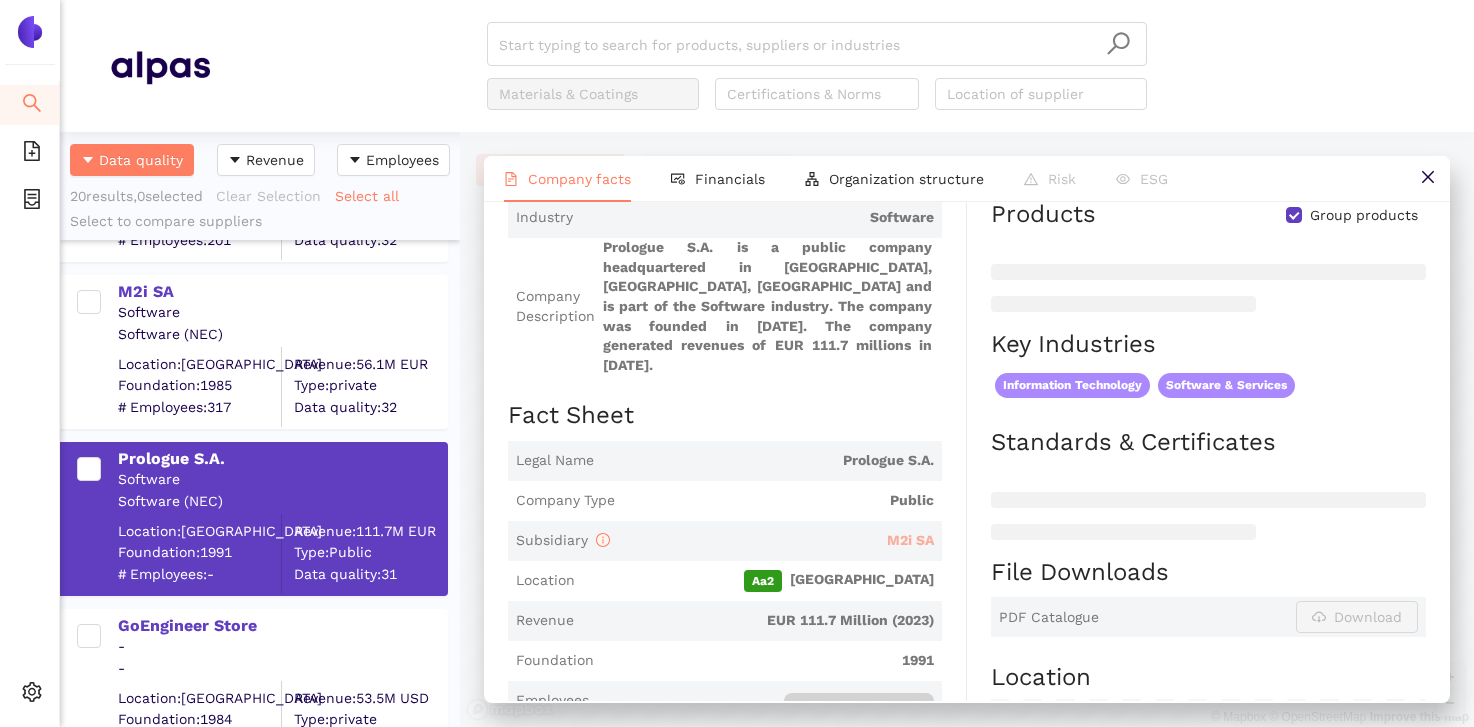 click on "M2i SA" at bounding box center [910, 540] 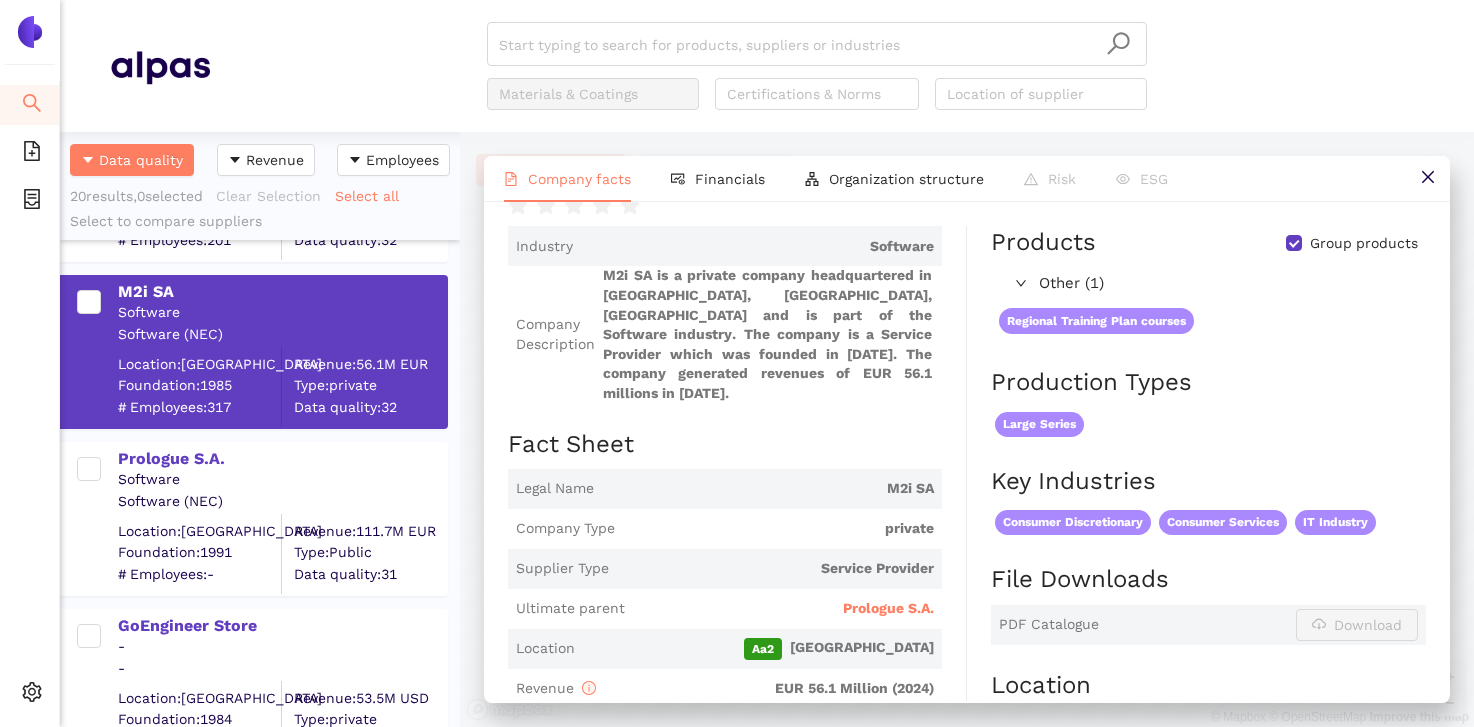 scroll, scrollTop: 127, scrollLeft: 0, axis: vertical 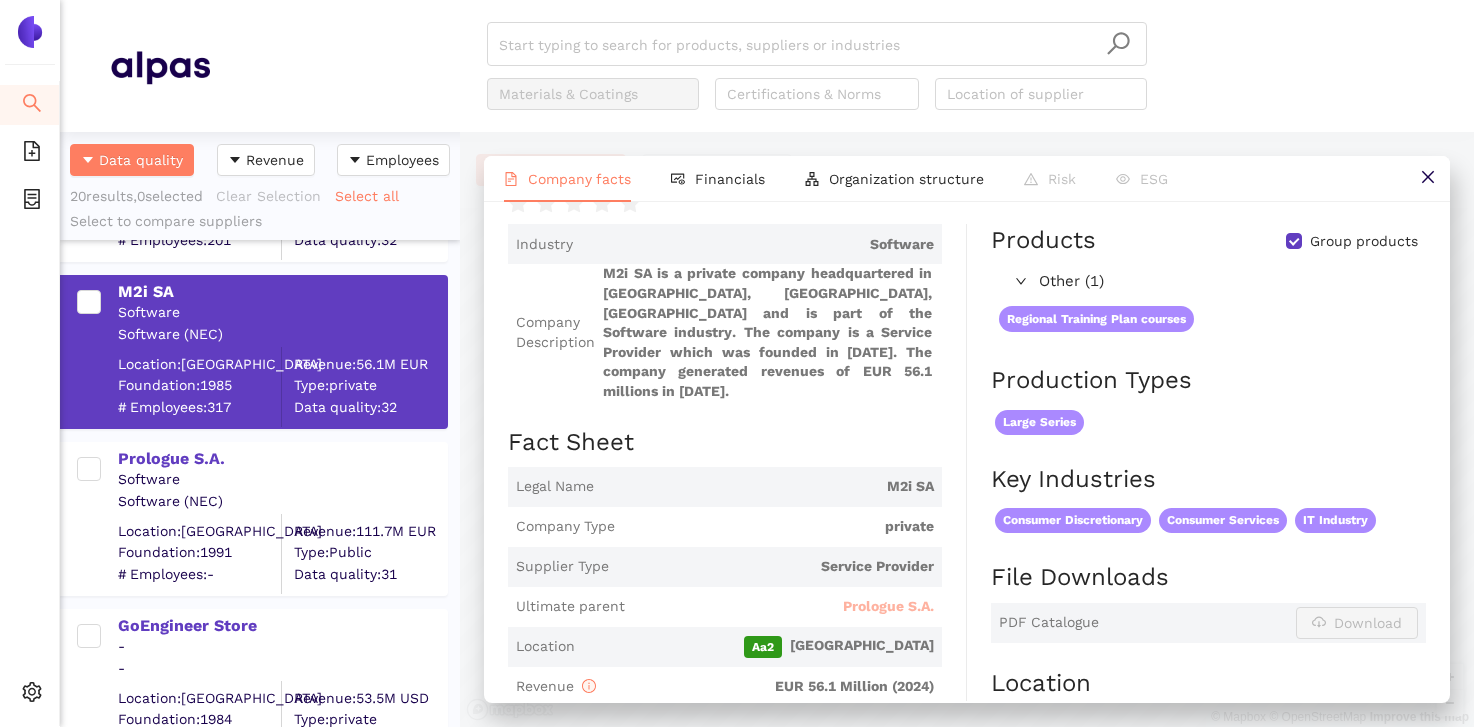 click on "Prologue S.A." at bounding box center (888, 607) 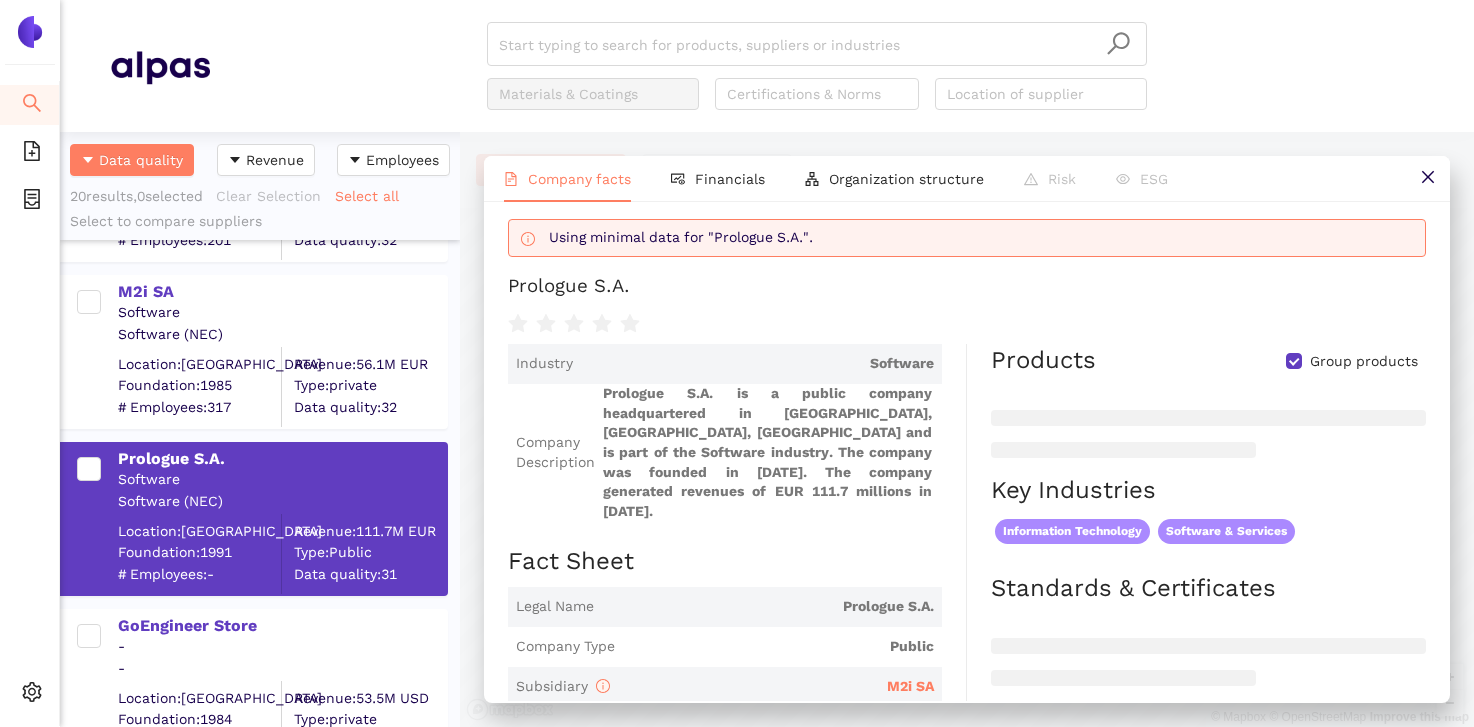 scroll, scrollTop: 59, scrollLeft: 0, axis: vertical 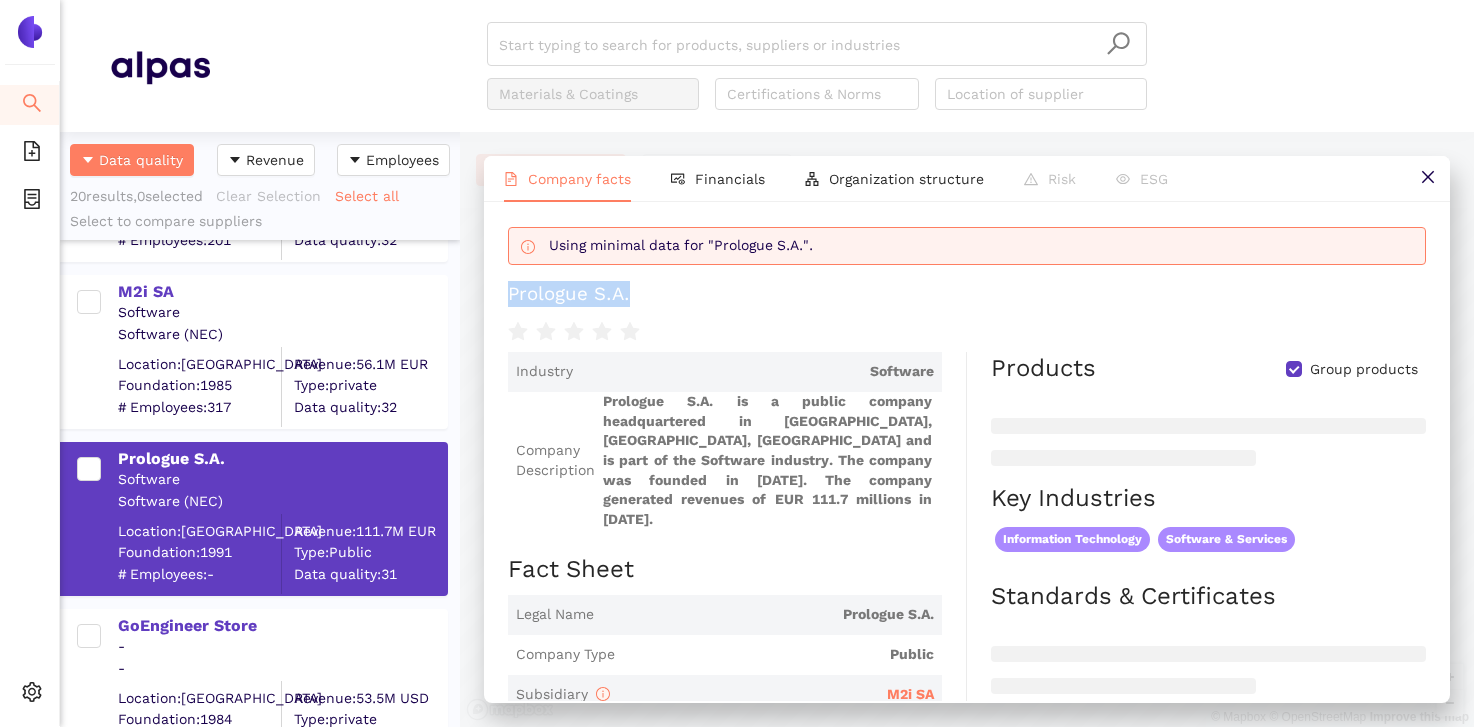 drag, startPoint x: 510, startPoint y: 293, endPoint x: 646, endPoint y: 297, distance: 136.0588 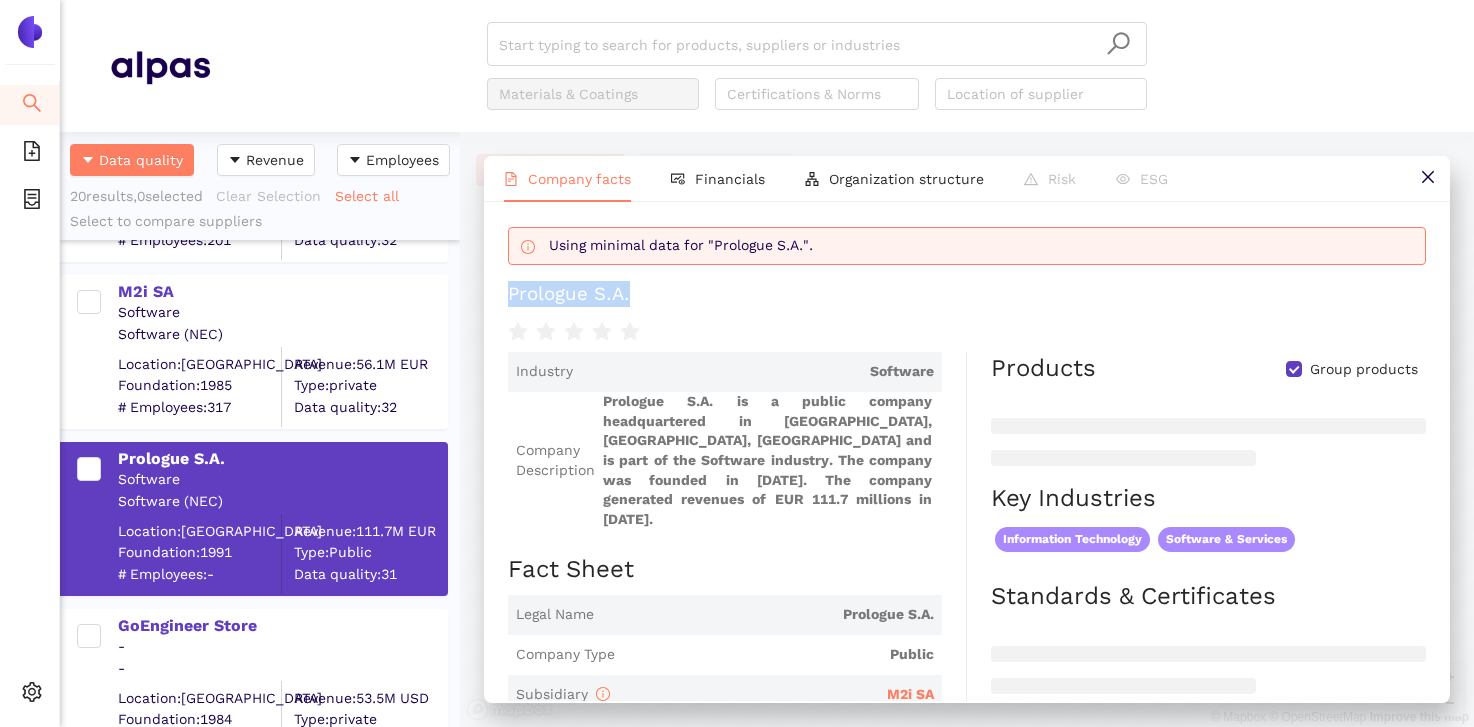copy on "Prologue S.A." 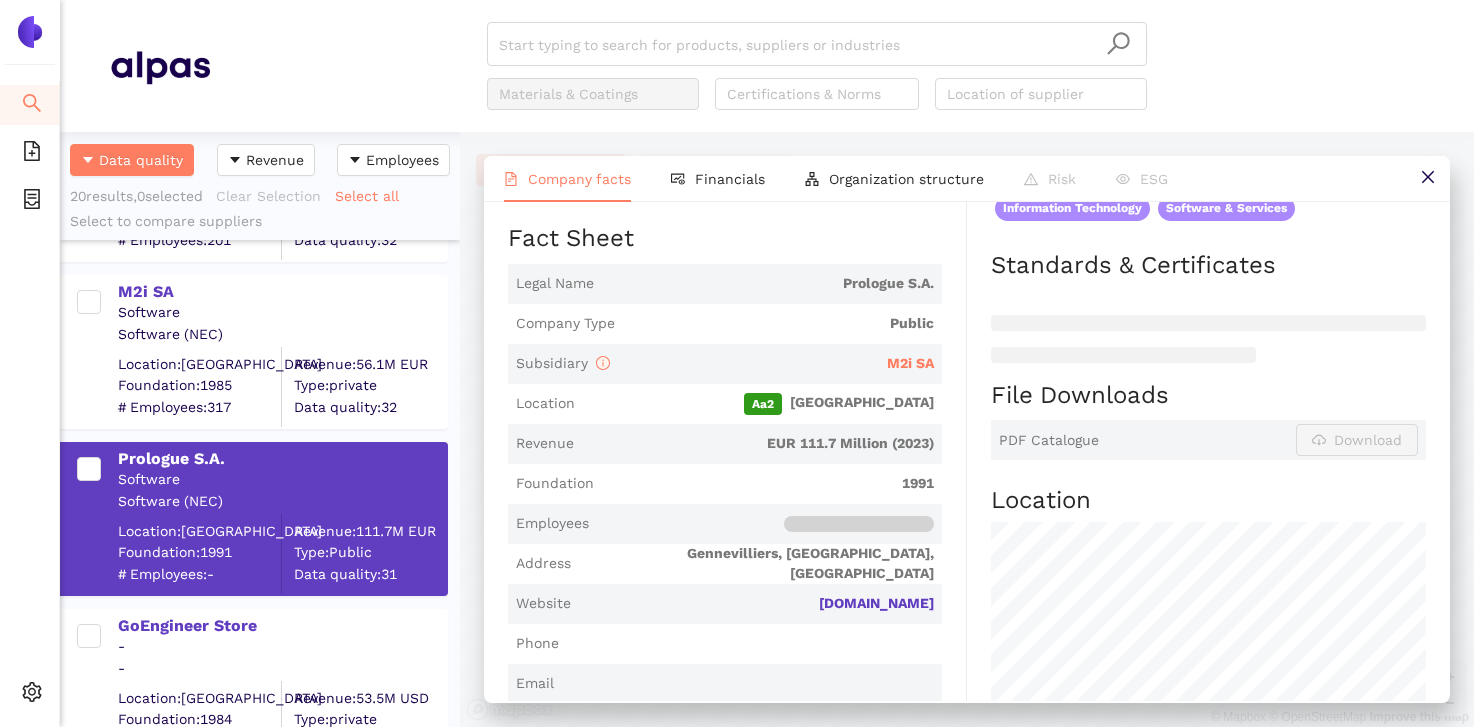 scroll, scrollTop: 391, scrollLeft: 0, axis: vertical 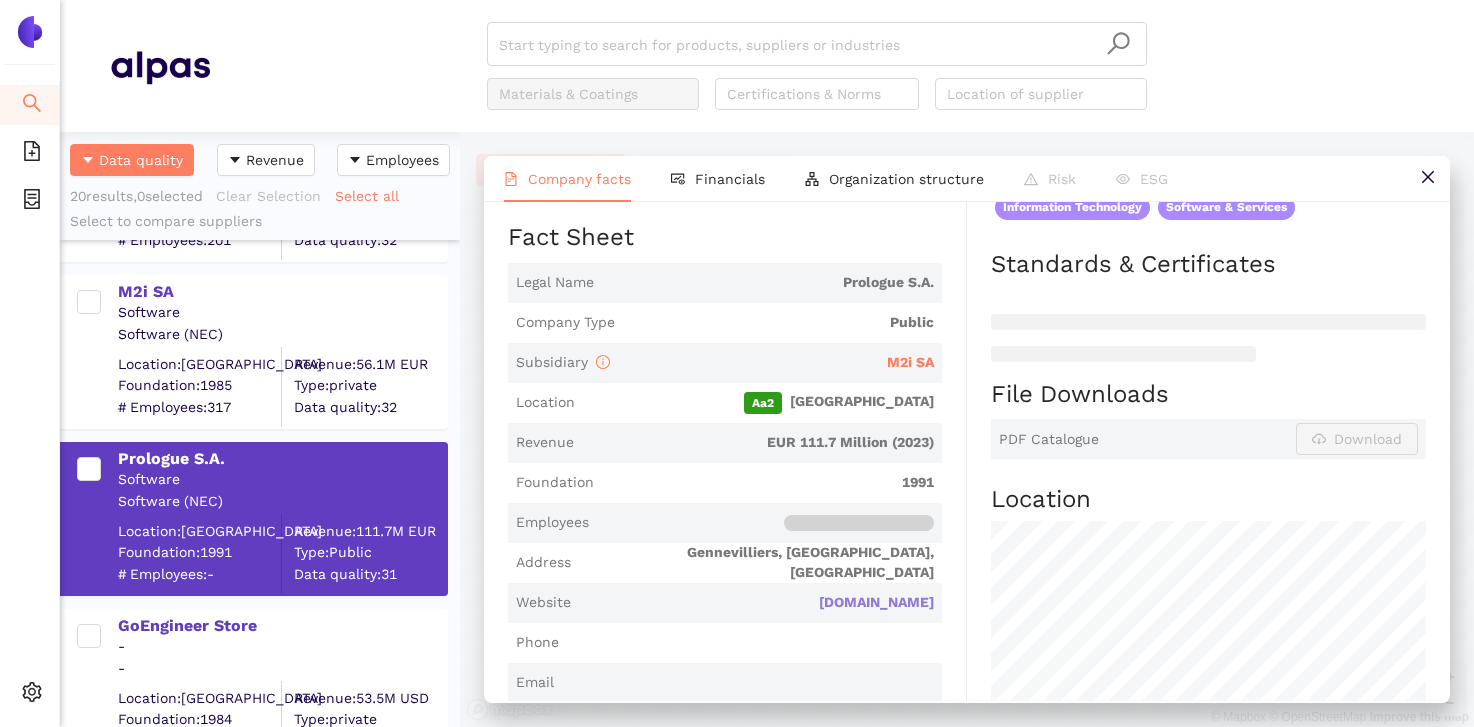 click on "[DOMAIN_NAME]" at bounding box center [0, 0] 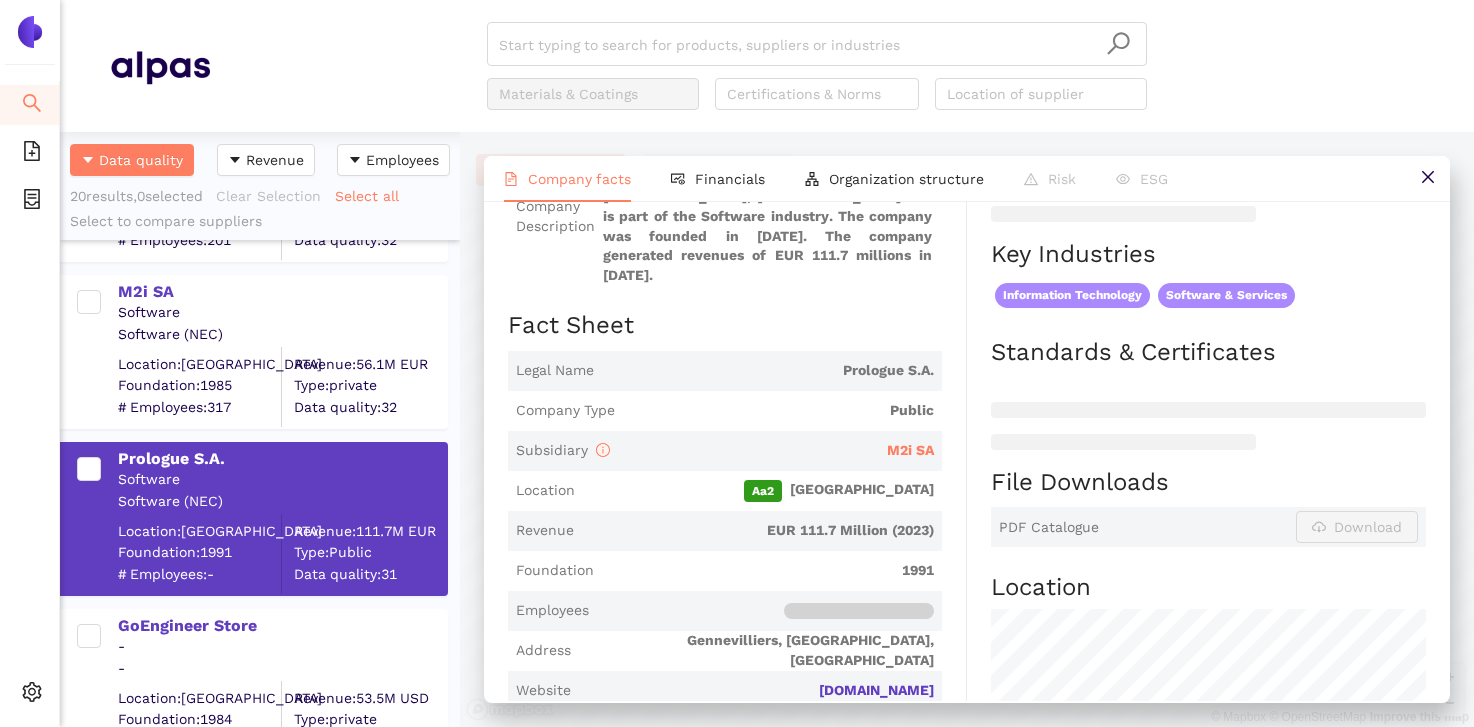 scroll, scrollTop: 88, scrollLeft: 0, axis: vertical 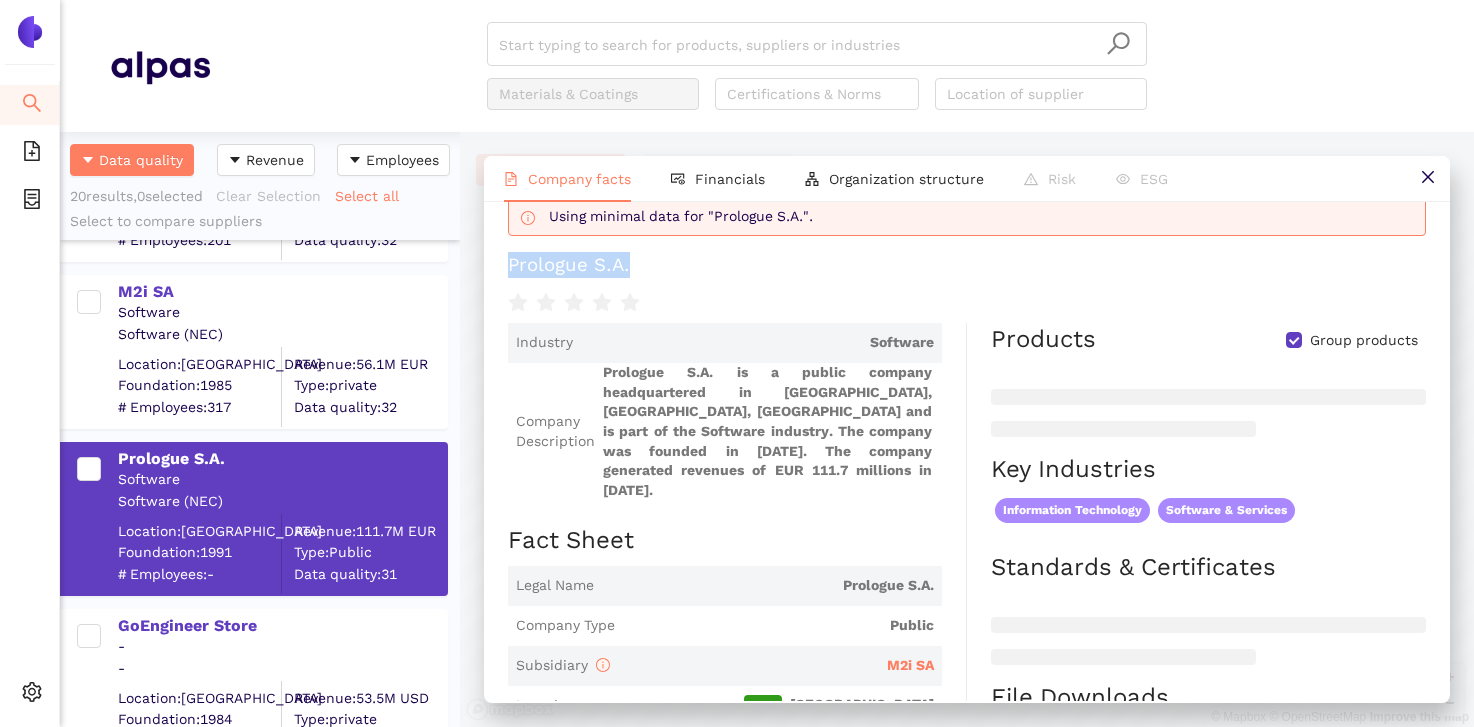 copy on "Prologue S.A." 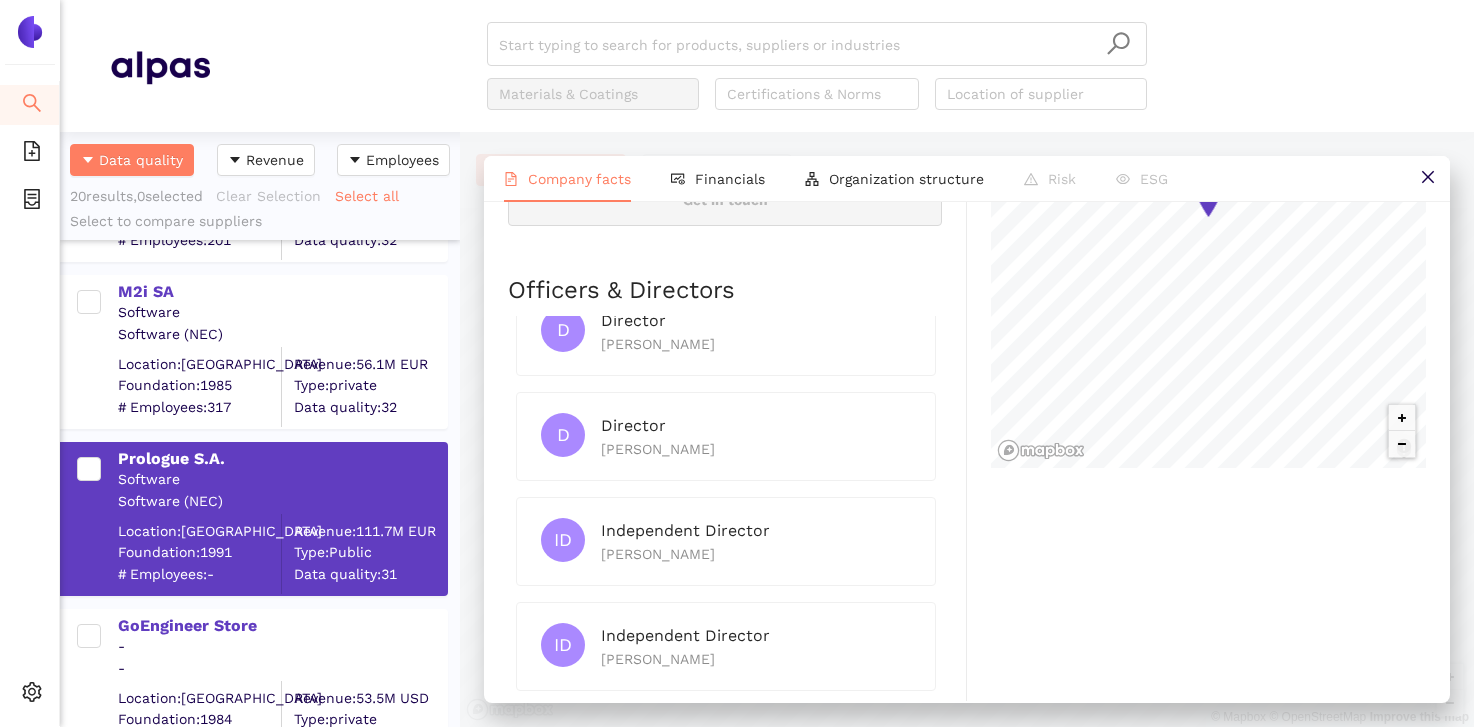scroll, scrollTop: 945, scrollLeft: 0, axis: vertical 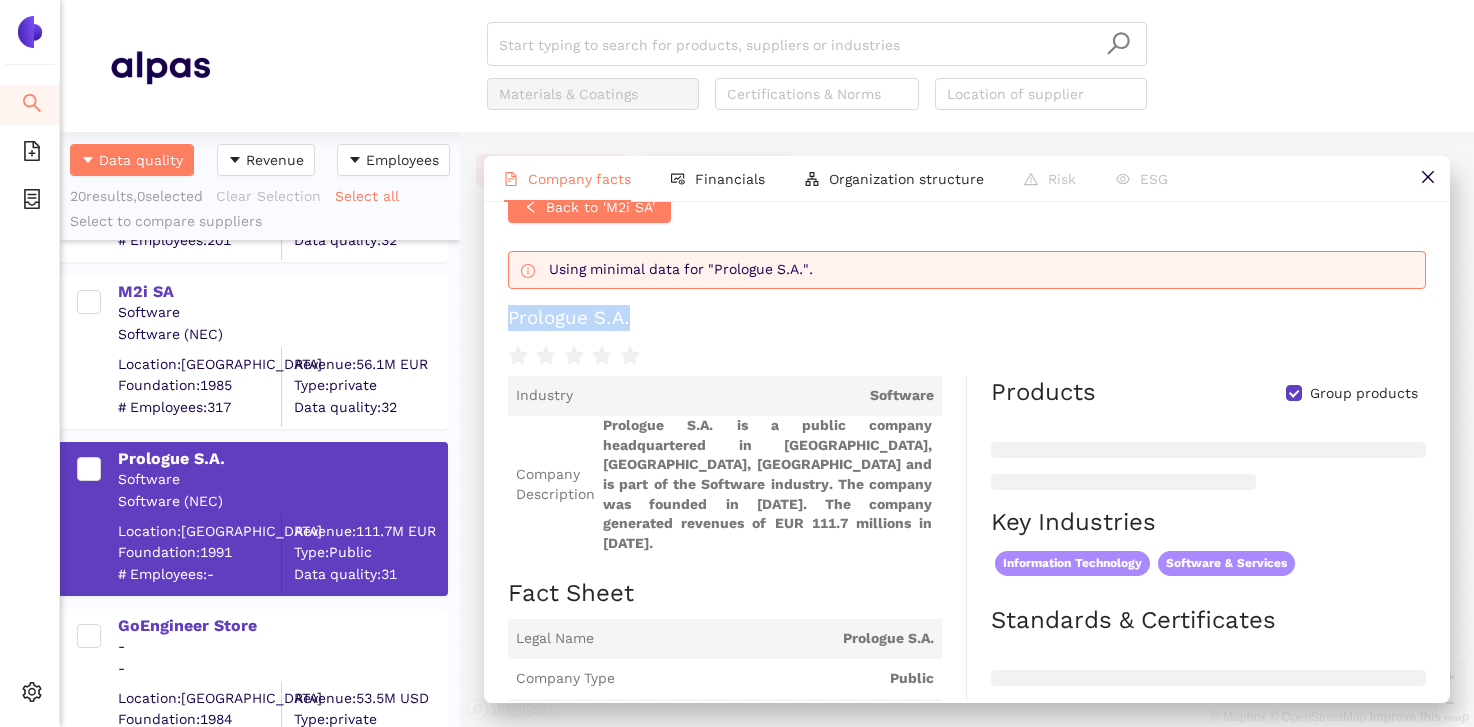 copy on "Prologue S.A." 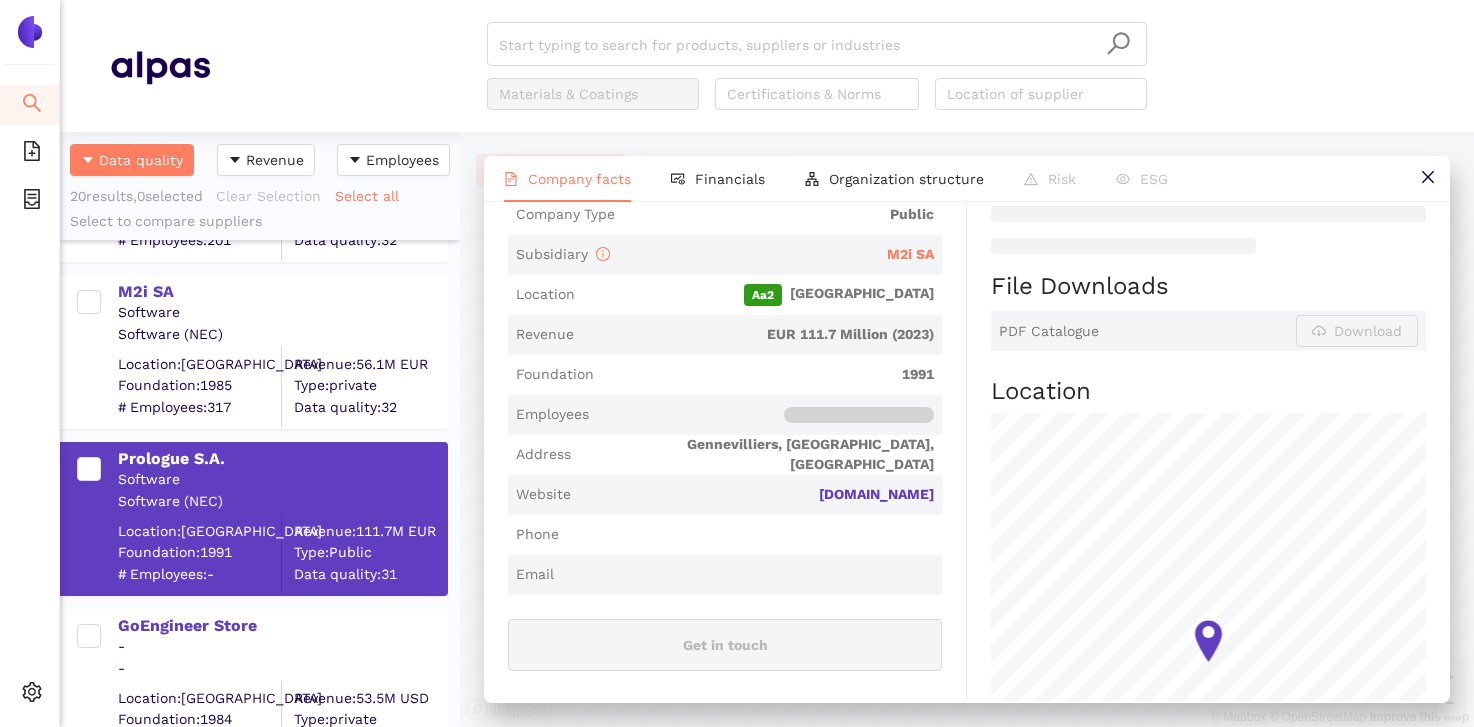 scroll, scrollTop: 503, scrollLeft: 0, axis: vertical 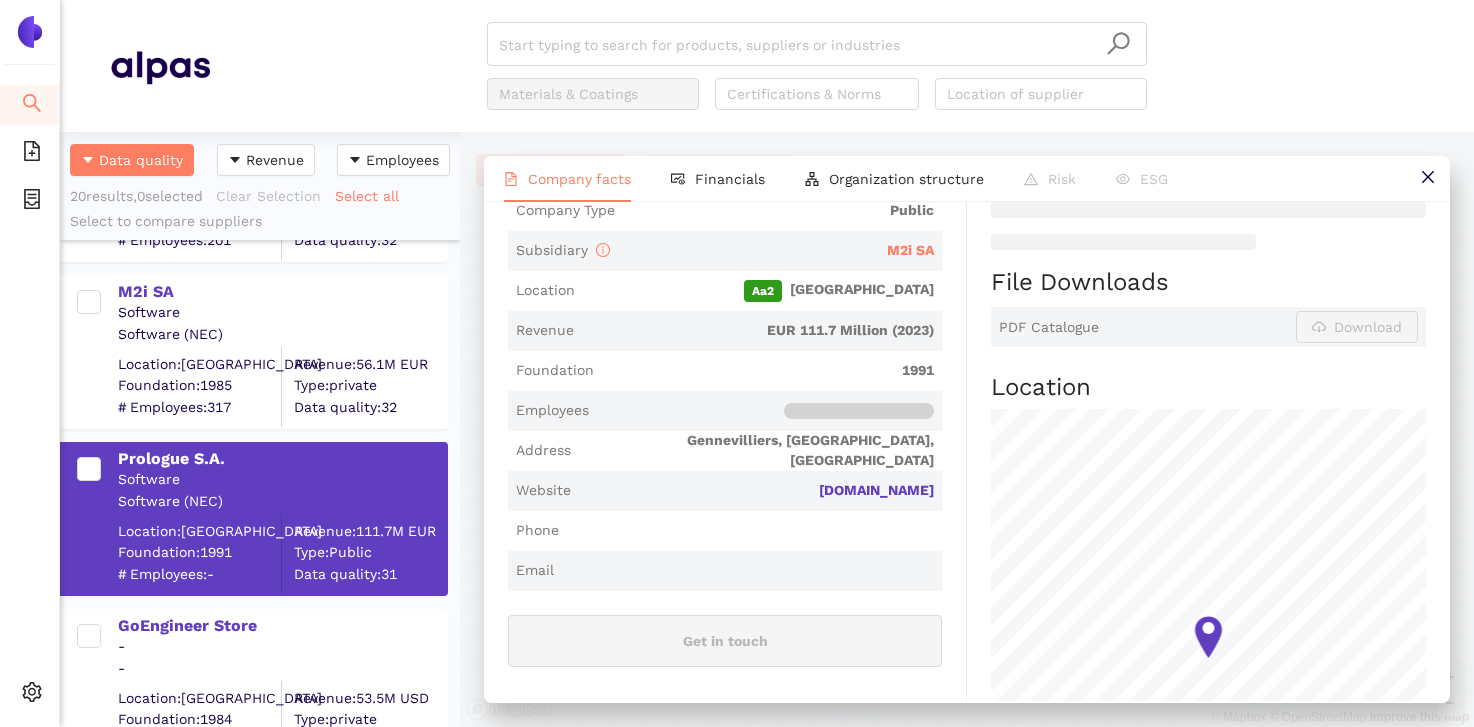 click on "Gennevilliers, [GEOGRAPHIC_DATA], [GEOGRAPHIC_DATA]" at bounding box center (756, 450) 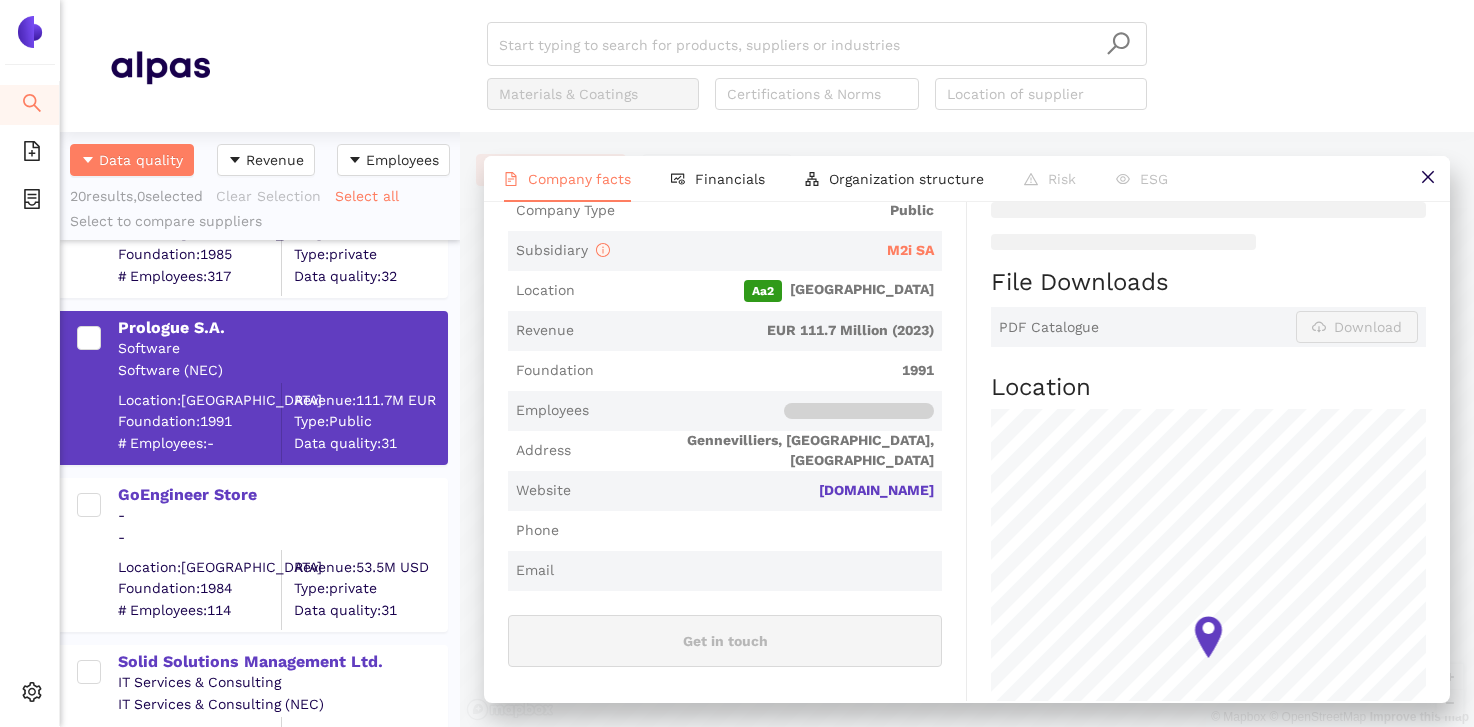 scroll, scrollTop: 463, scrollLeft: 0, axis: vertical 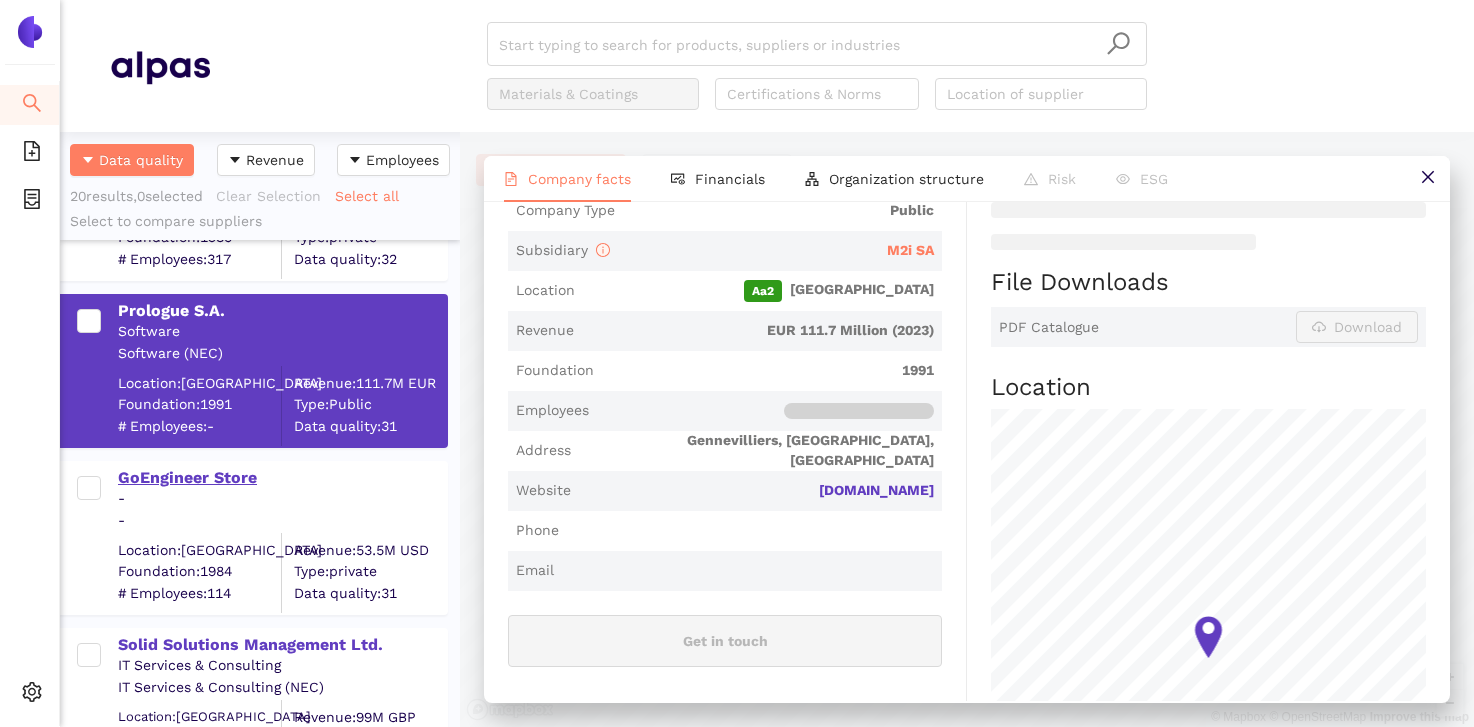 click on "GoEngineer Store" at bounding box center [282, 478] 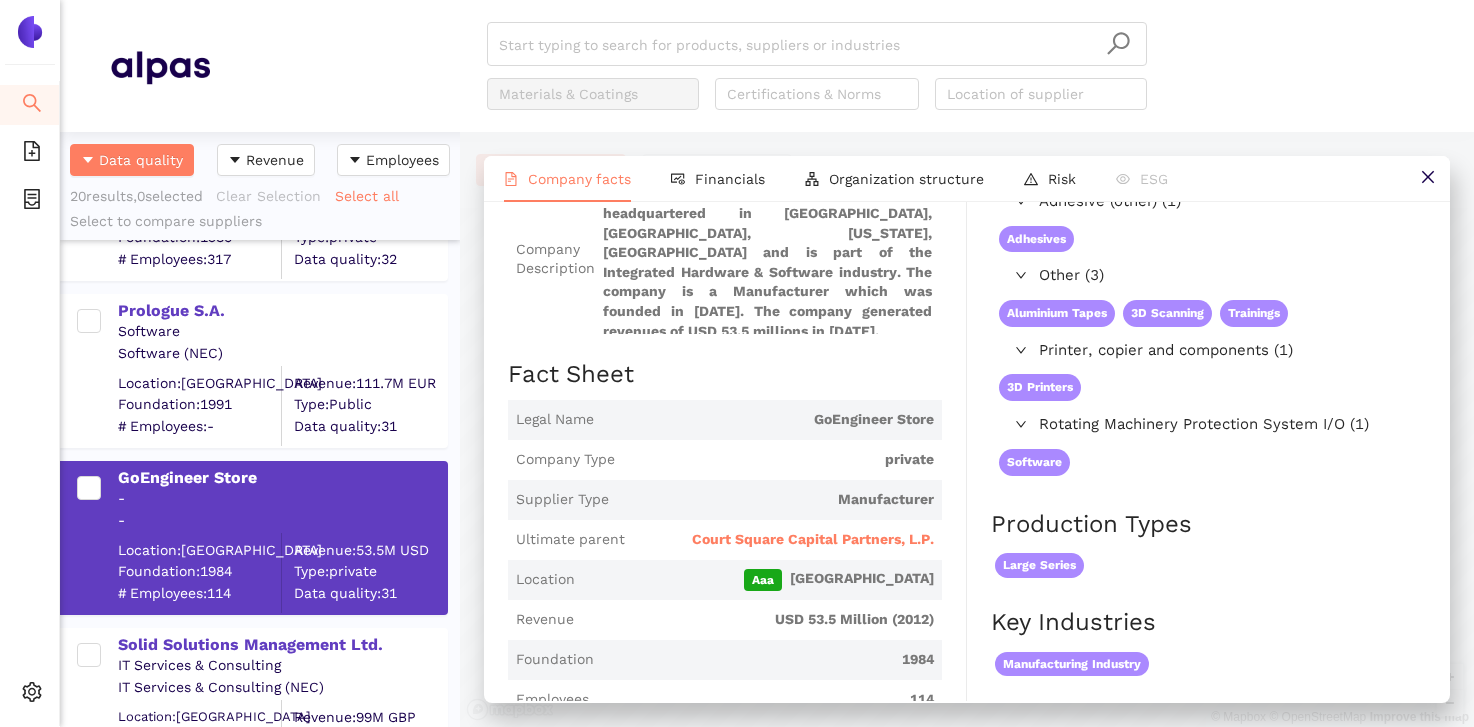 scroll, scrollTop: 194, scrollLeft: 0, axis: vertical 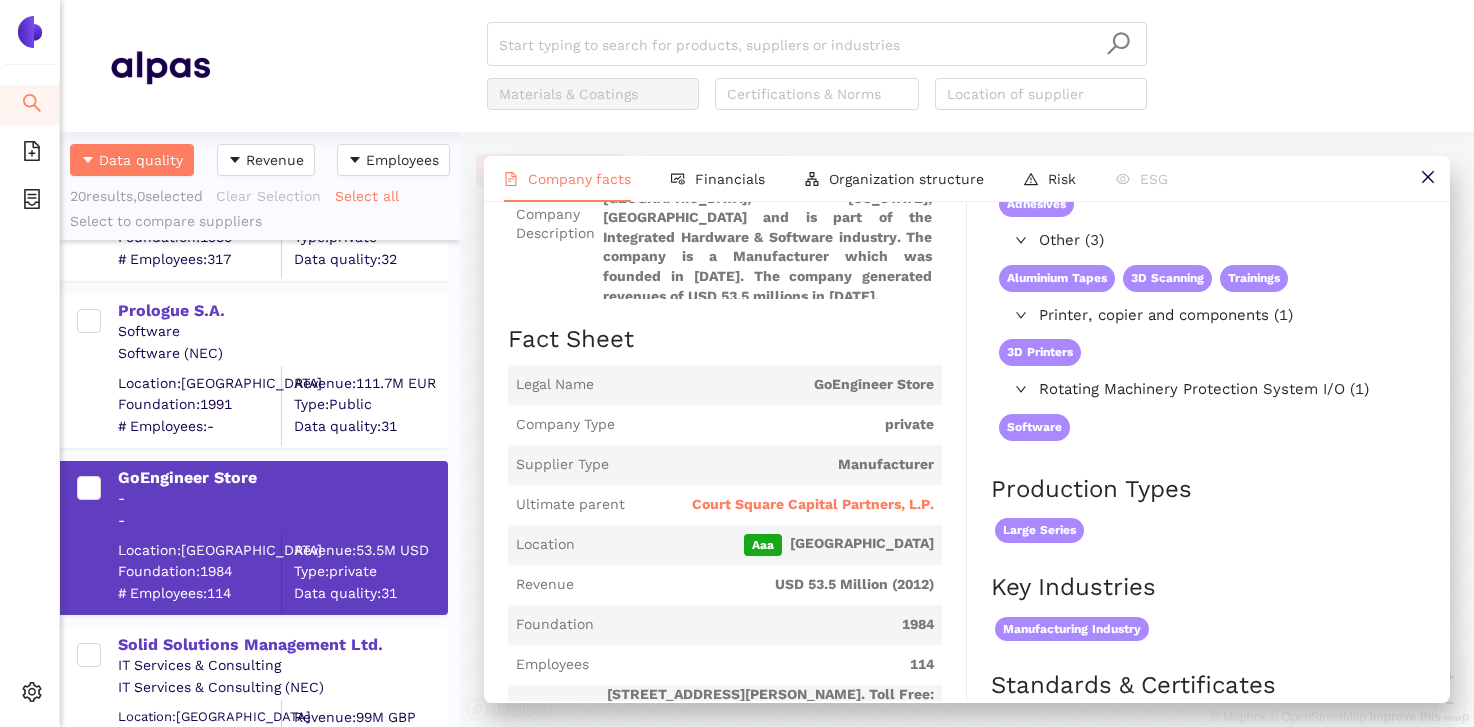 click on "Ultimate parent Court Square Capital Partners, L.P." at bounding box center (725, 505) 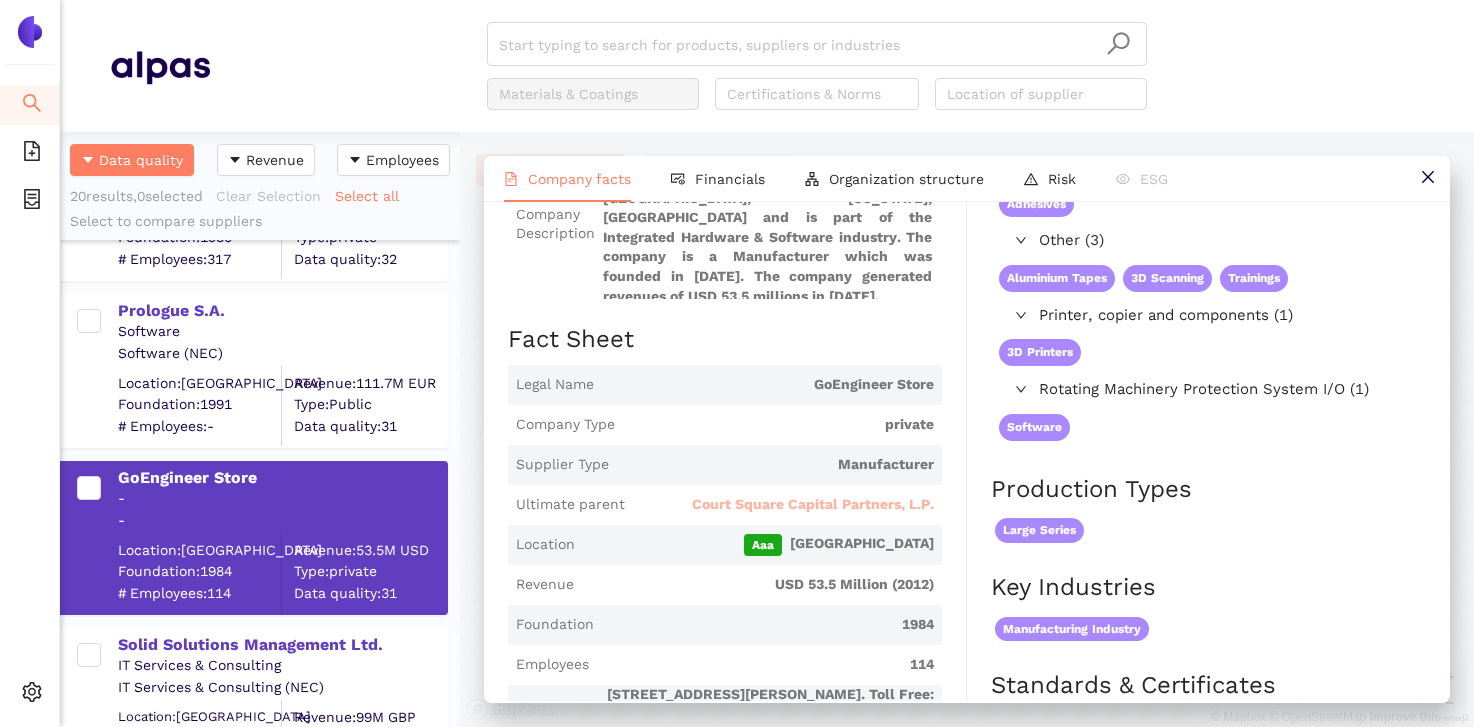 click on "Court Square Capital Partners, L.P." at bounding box center [813, 505] 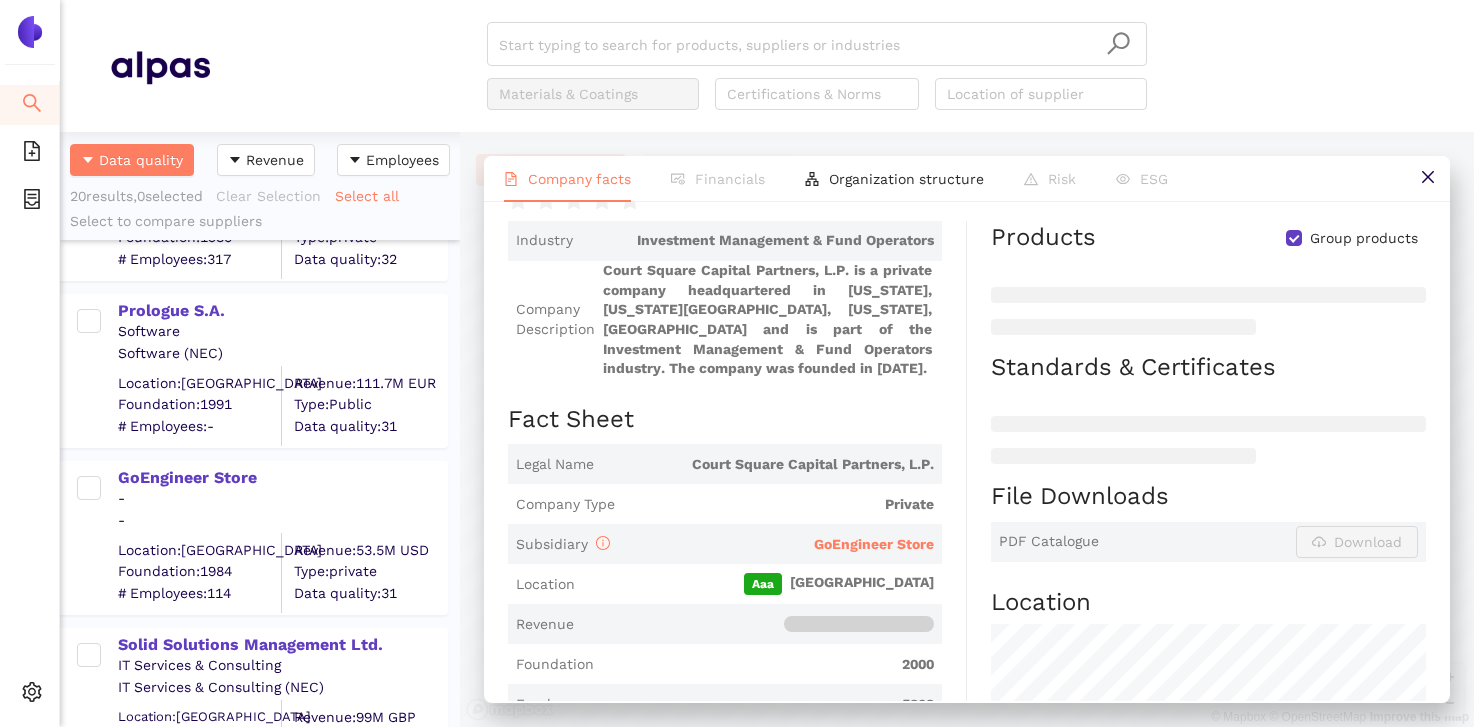 scroll, scrollTop: 208, scrollLeft: 0, axis: vertical 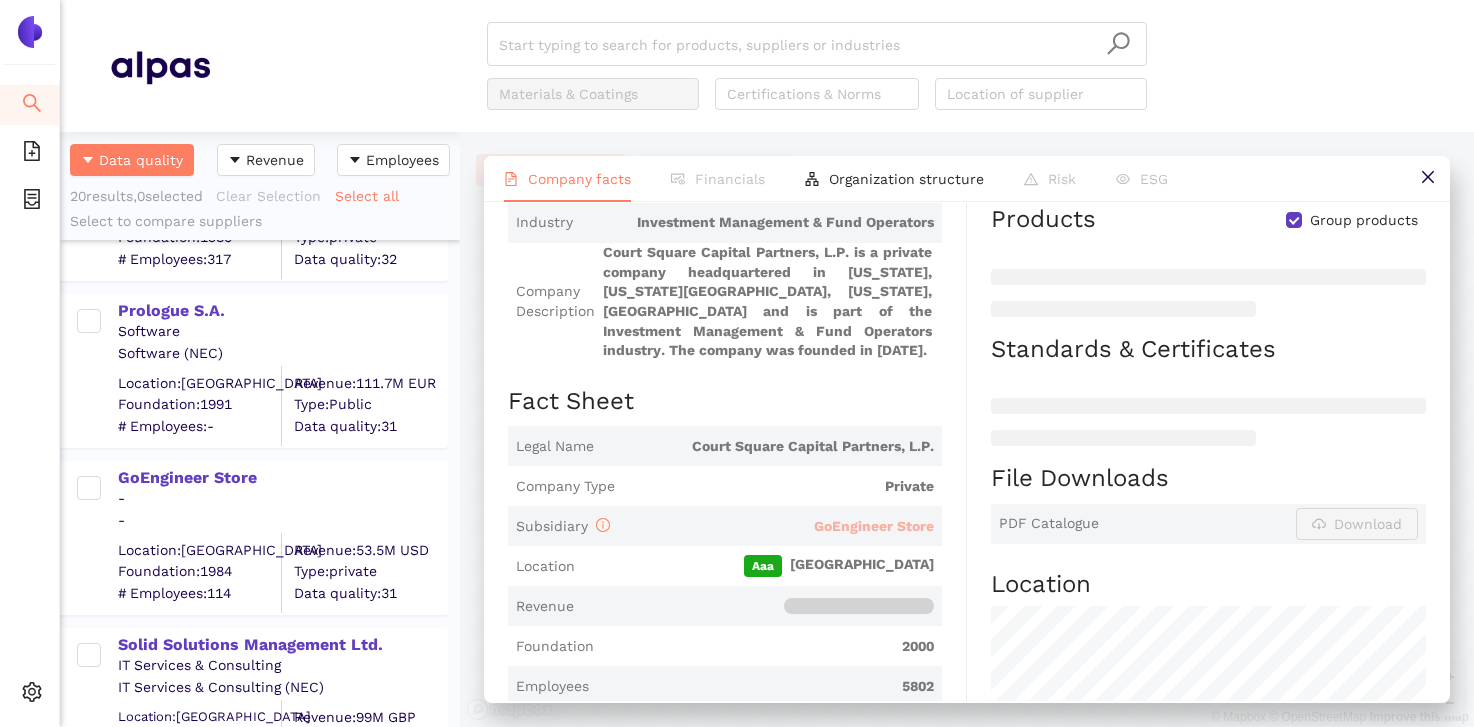click on "GoEngineer Store" at bounding box center (874, 526) 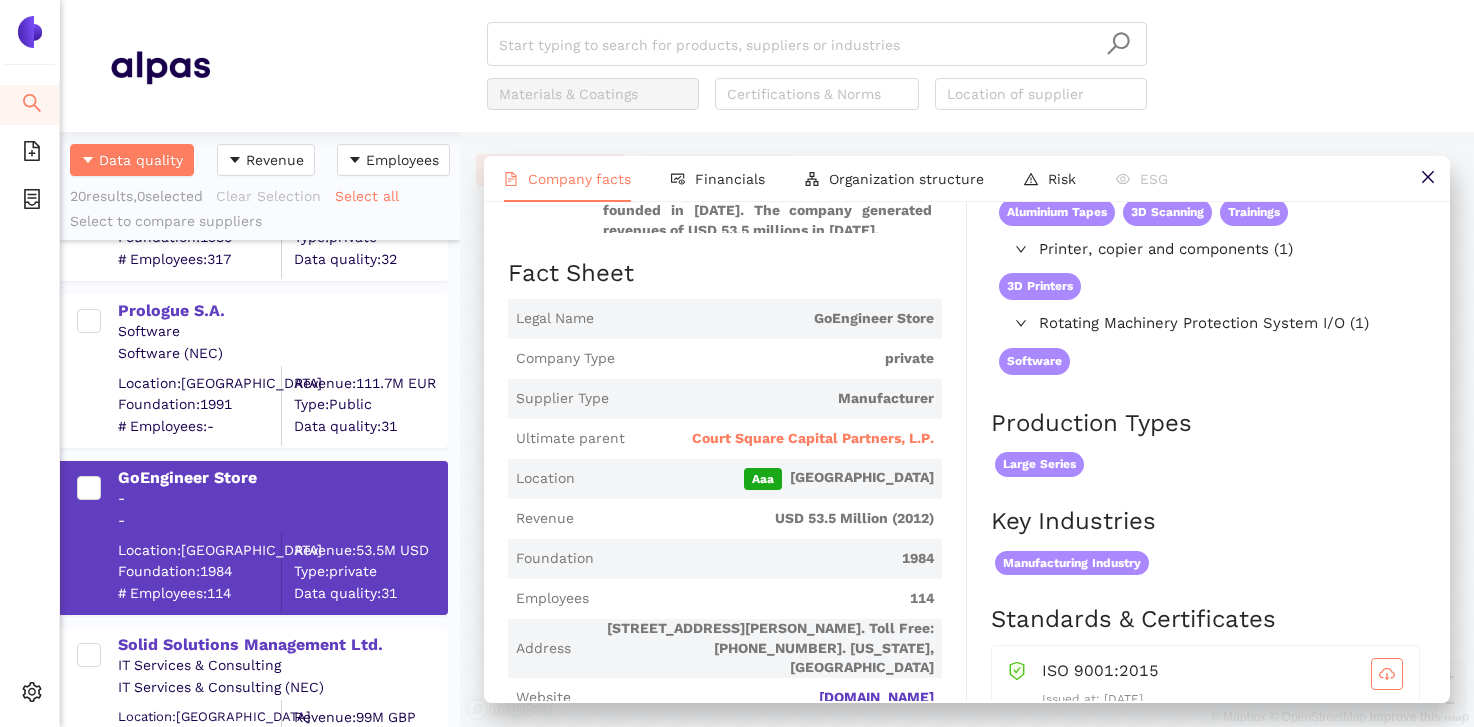 scroll, scrollTop: 368, scrollLeft: 0, axis: vertical 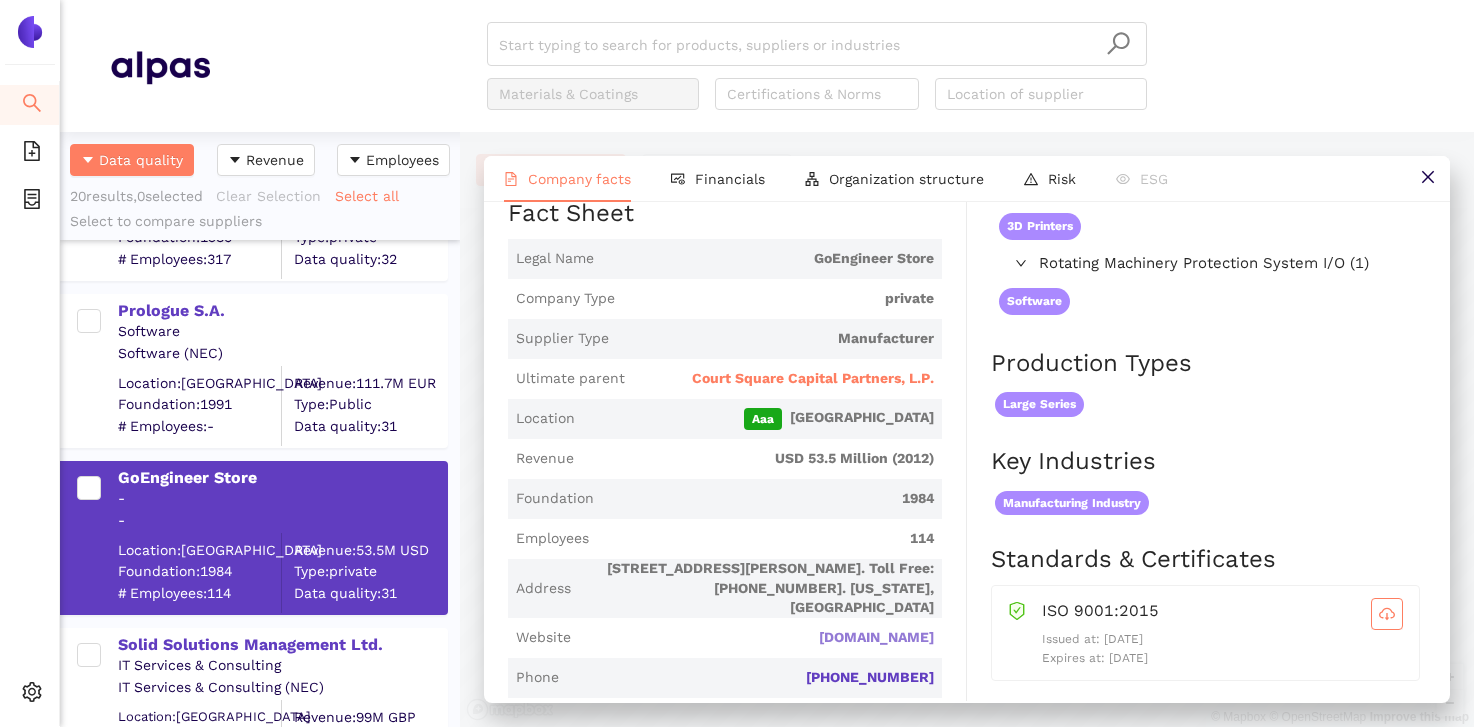 click on "[DOMAIN_NAME]" at bounding box center (0, 0) 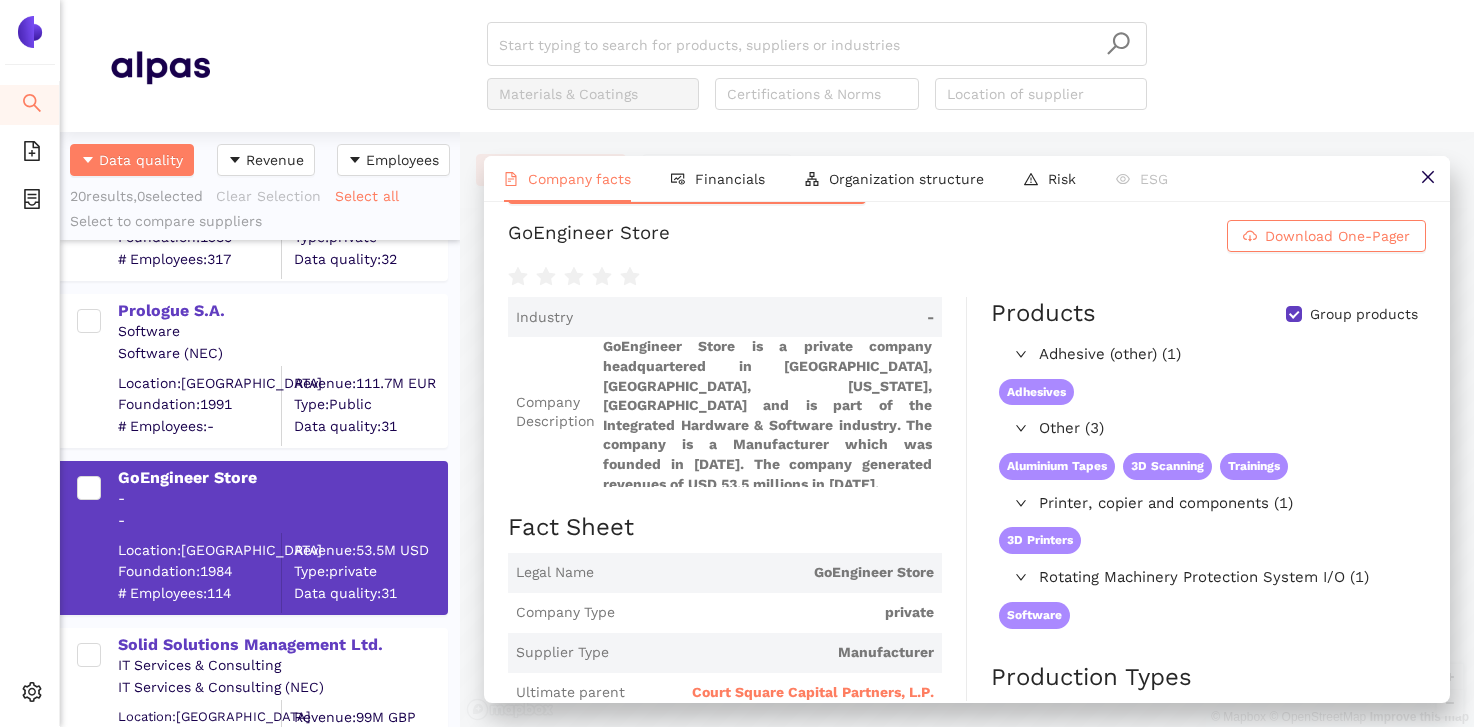 scroll, scrollTop: 0, scrollLeft: 0, axis: both 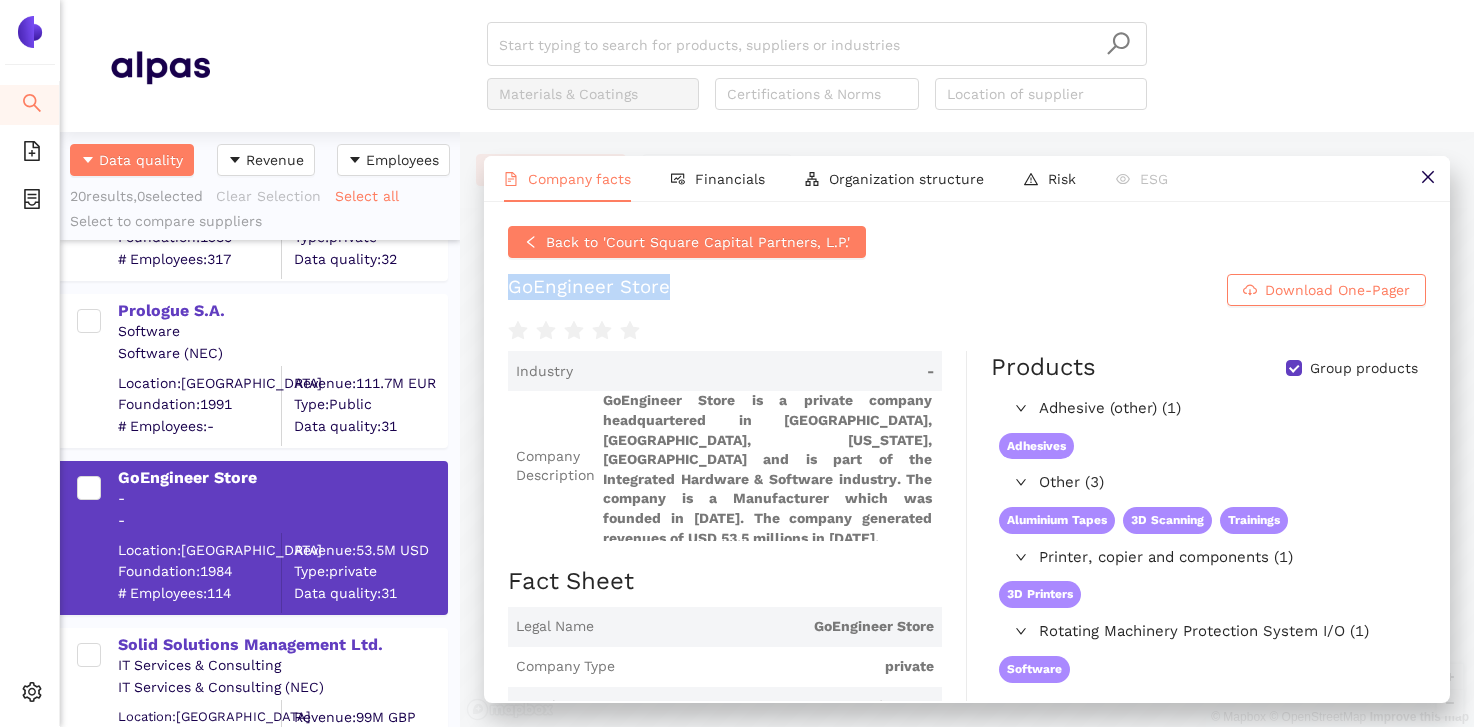 drag, startPoint x: 496, startPoint y: 290, endPoint x: 675, endPoint y: 292, distance: 179.01117 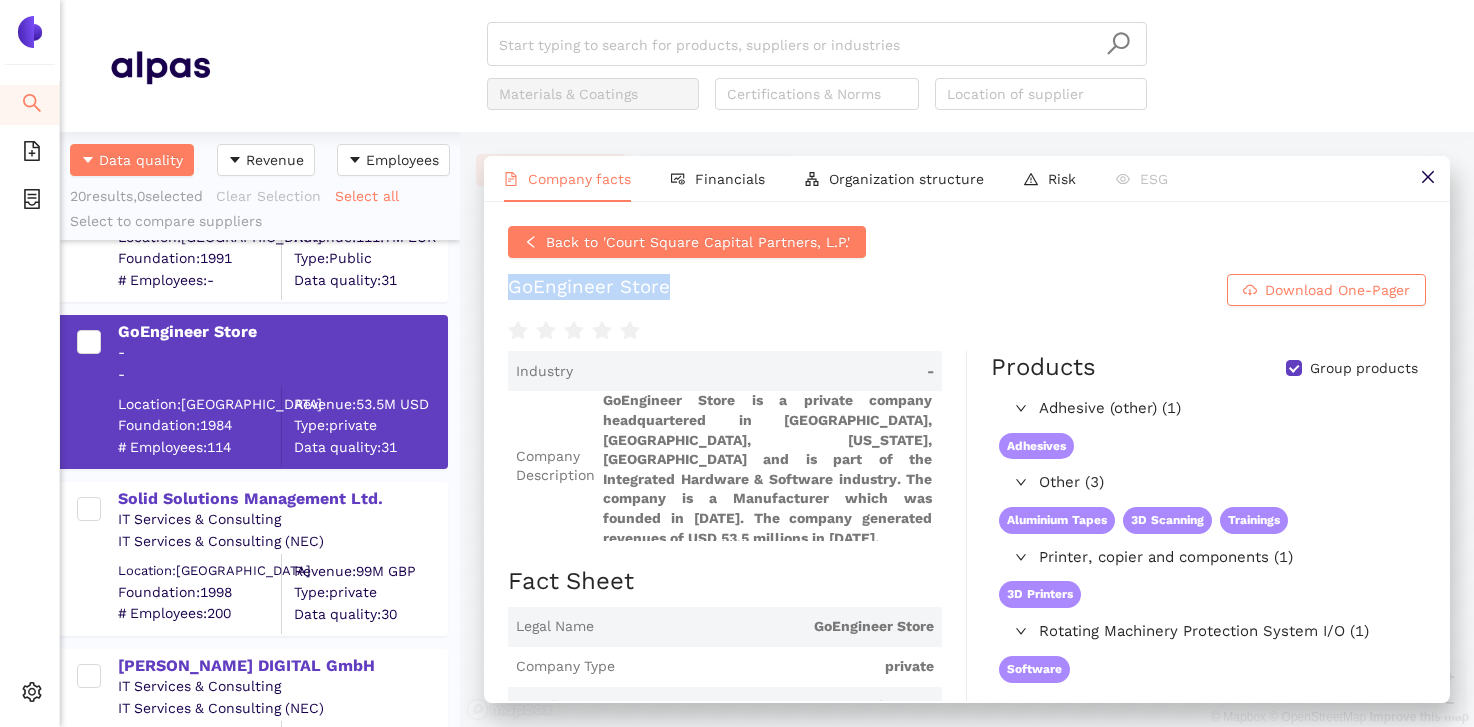 scroll, scrollTop: 589, scrollLeft: 0, axis: vertical 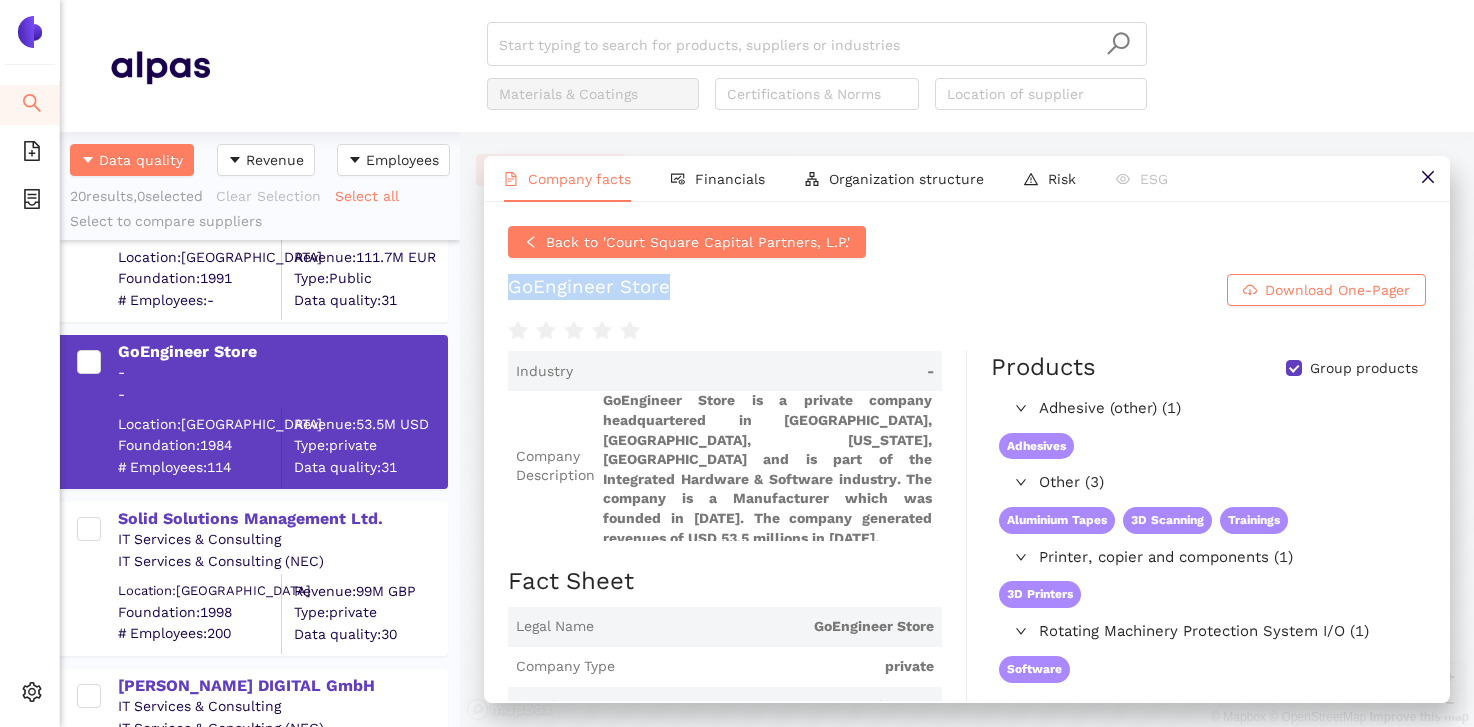 copy on "GoEngineer Store" 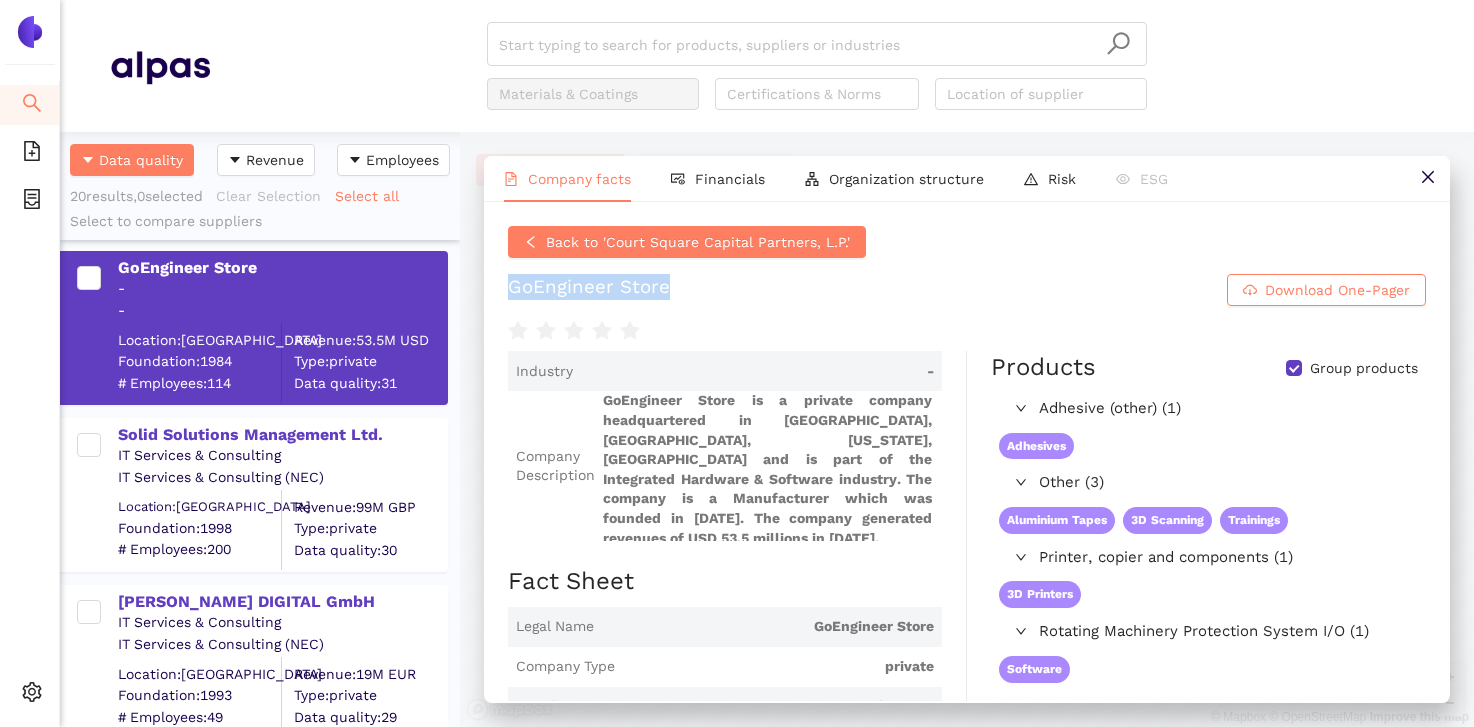 scroll, scrollTop: 678, scrollLeft: 0, axis: vertical 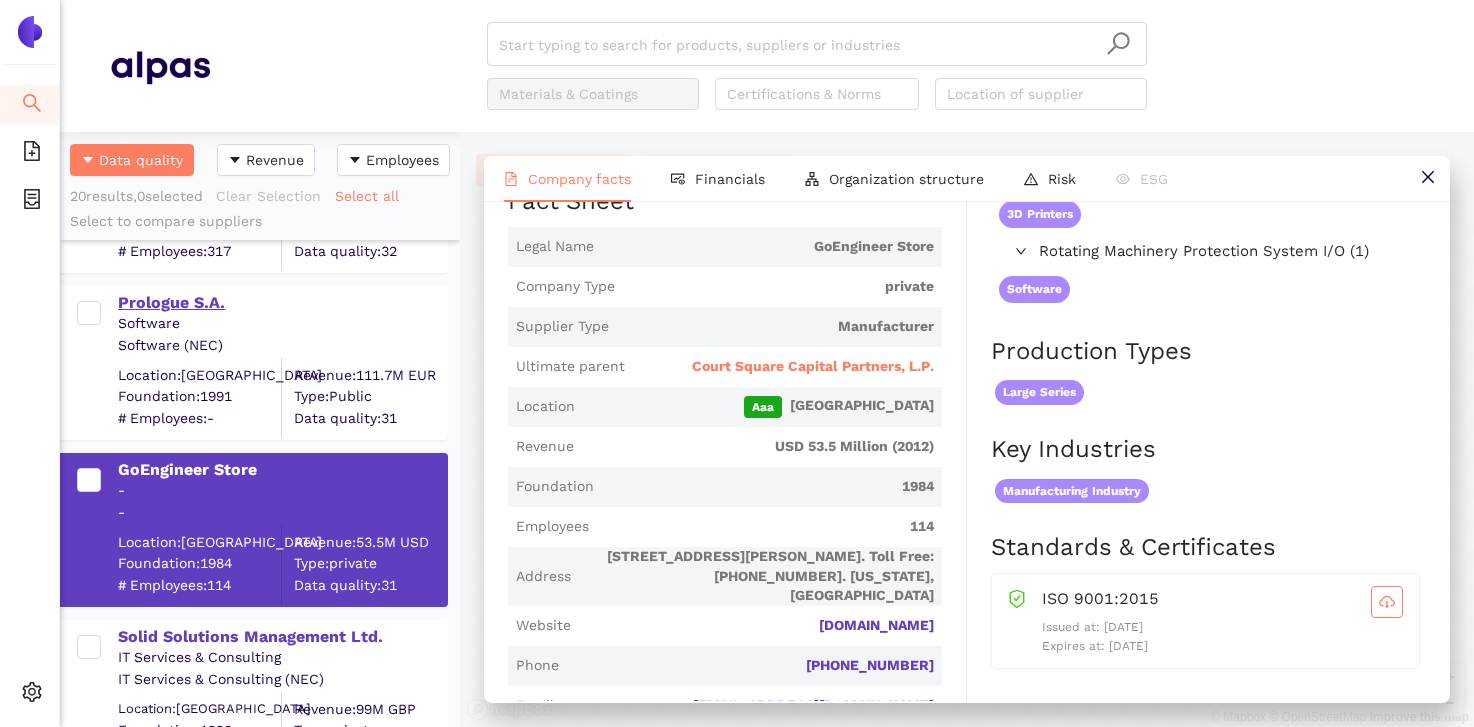 click on "Prologue S.A." at bounding box center [282, 303] 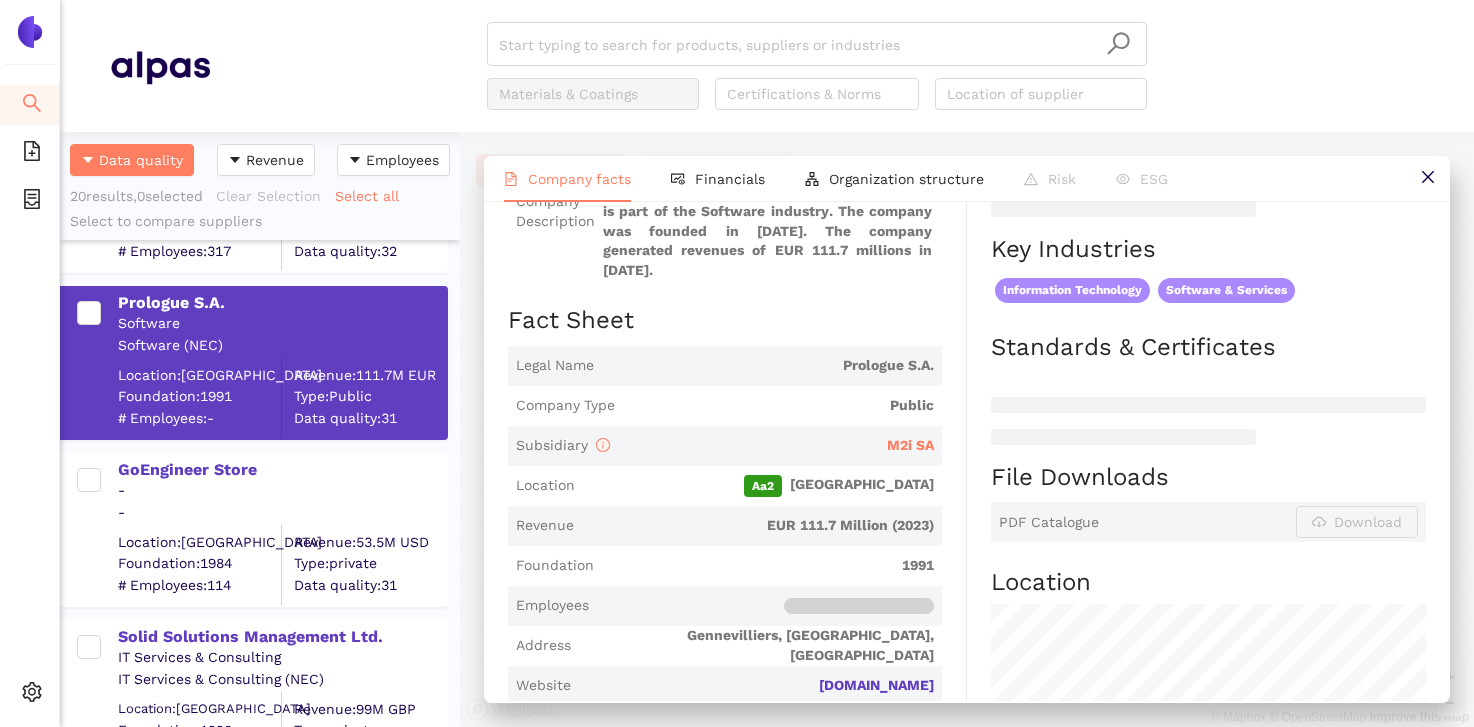 scroll, scrollTop: 270, scrollLeft: 0, axis: vertical 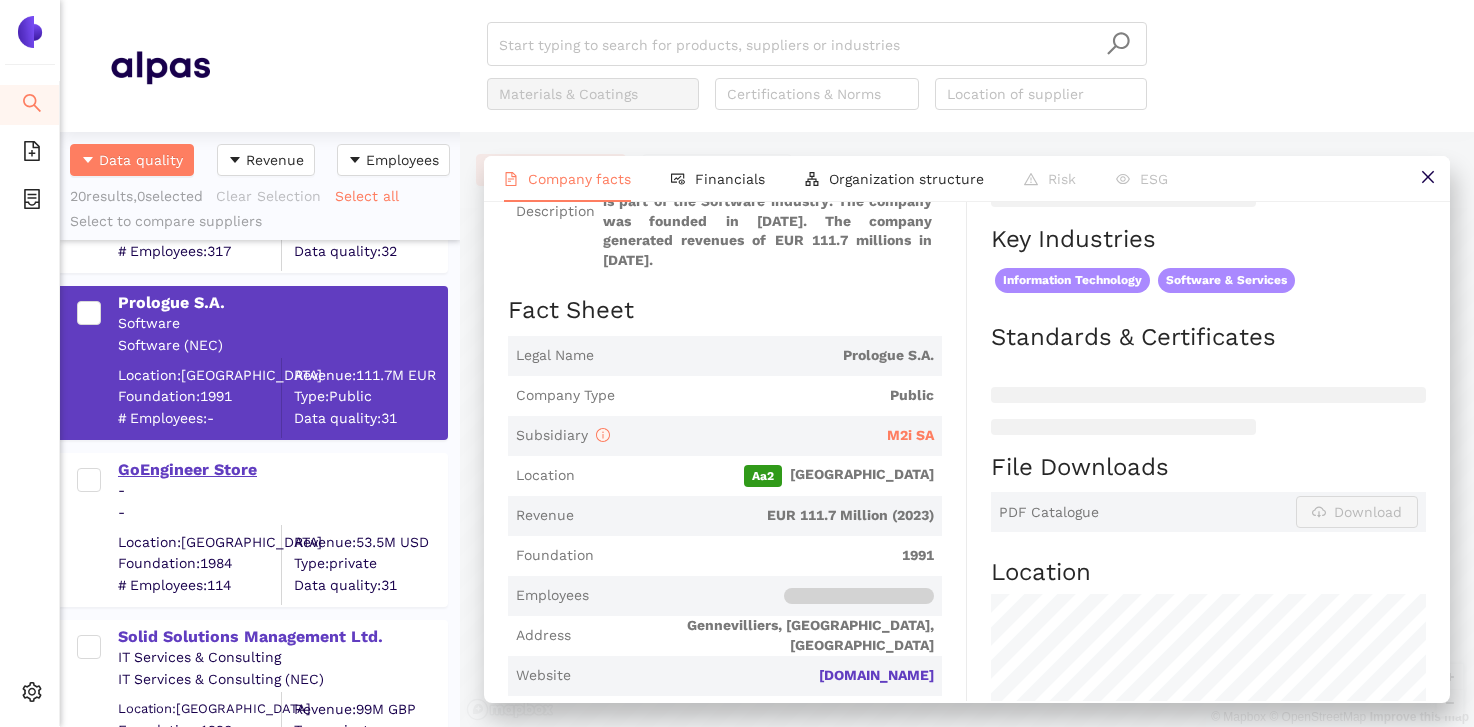 click on "GoEngineer Store" at bounding box center [282, 470] 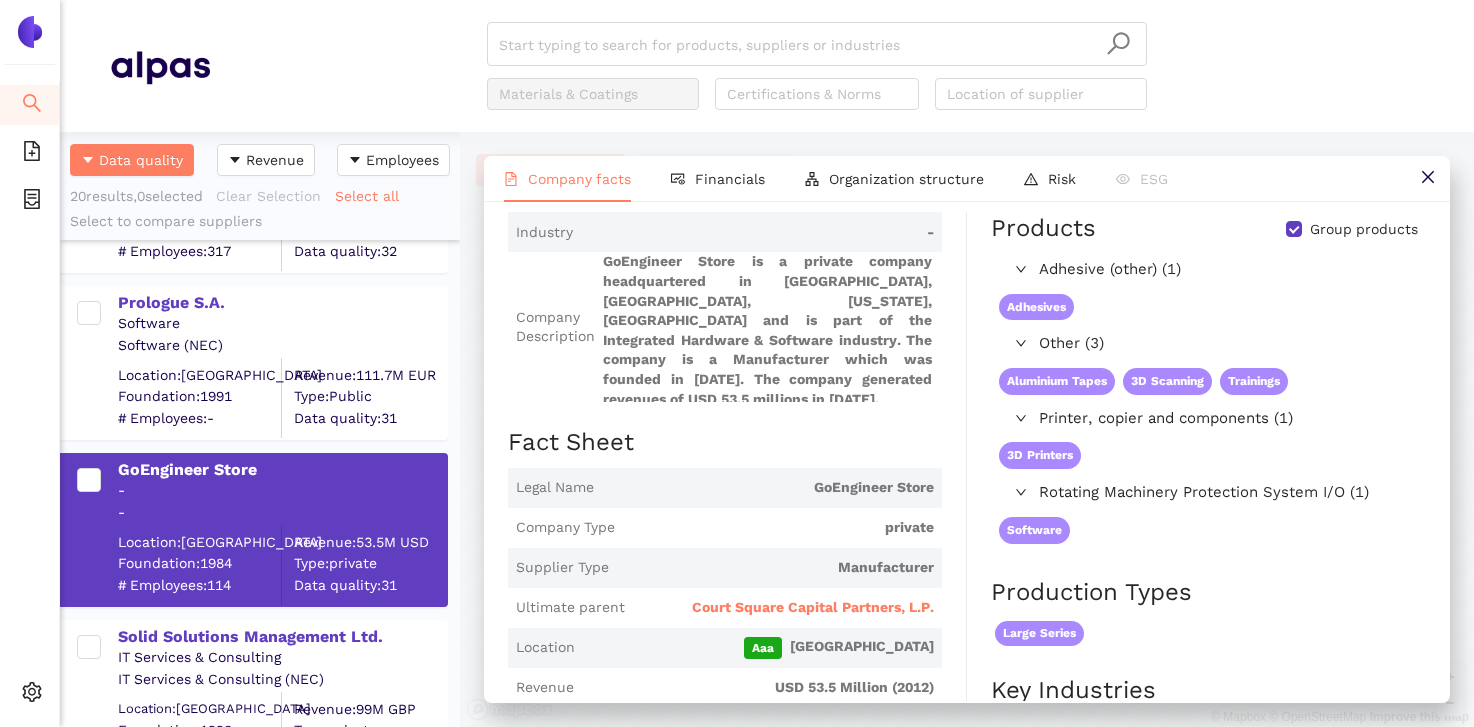 scroll, scrollTop: 100, scrollLeft: 0, axis: vertical 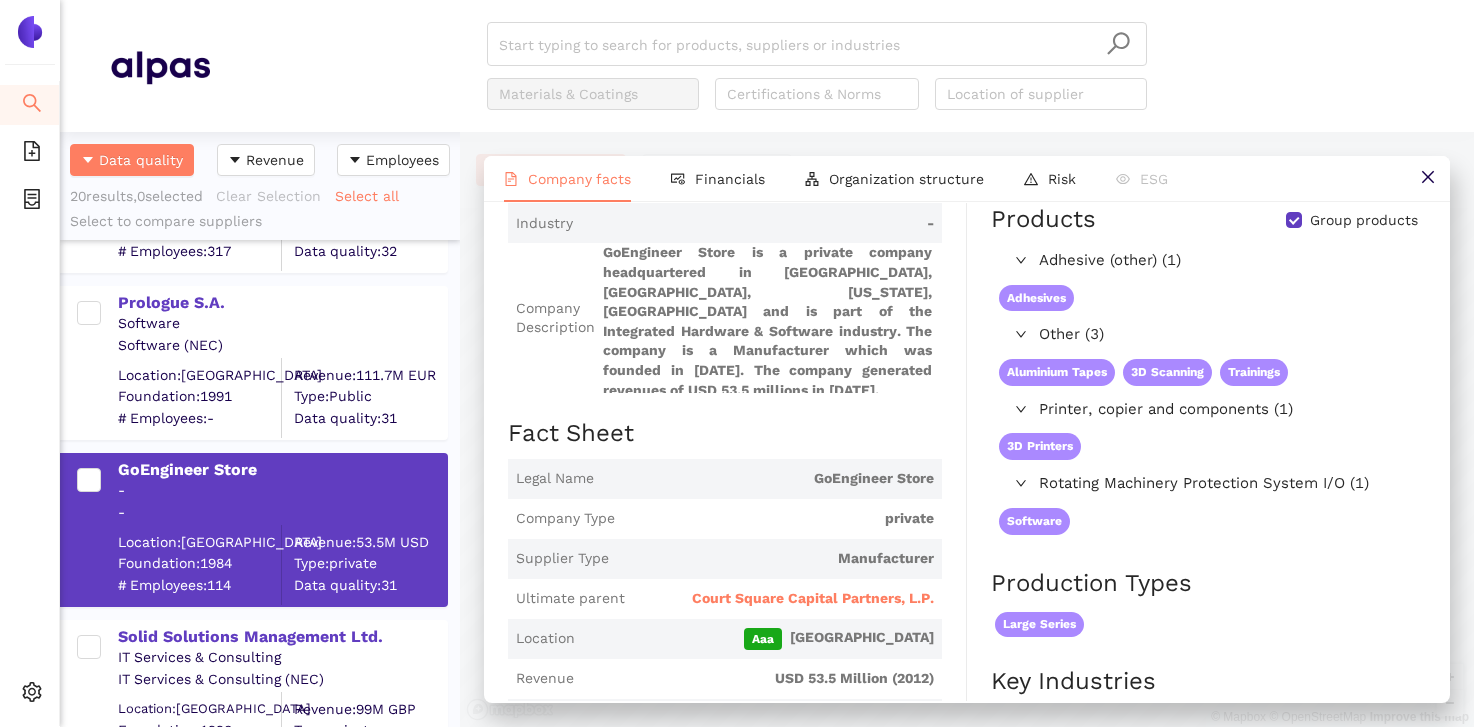 click on "GoEngineer Store - - Location:  United States Foundation:  1984 # Employees:  114 Revenue:  53.5M USD Type:  private Data quality:  31" at bounding box center (254, 530) 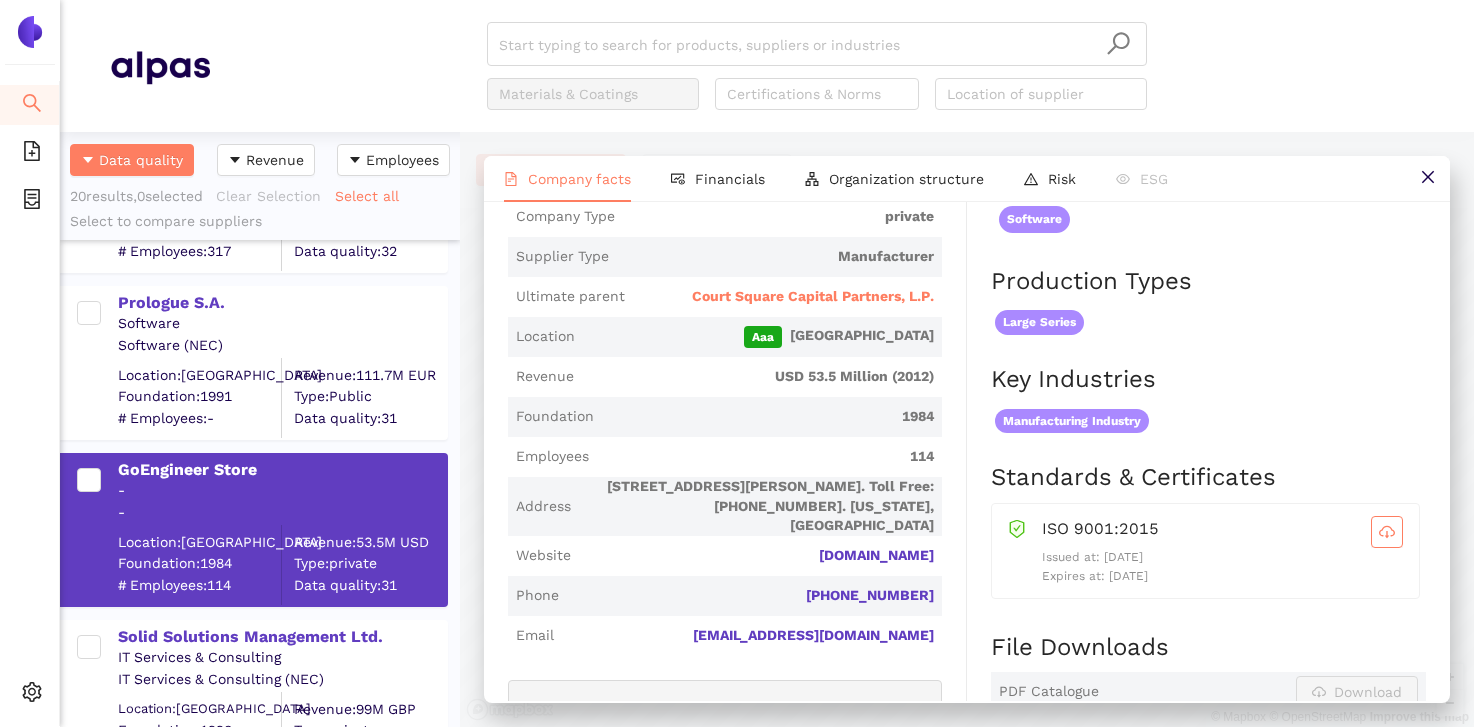 scroll, scrollTop: 381, scrollLeft: 0, axis: vertical 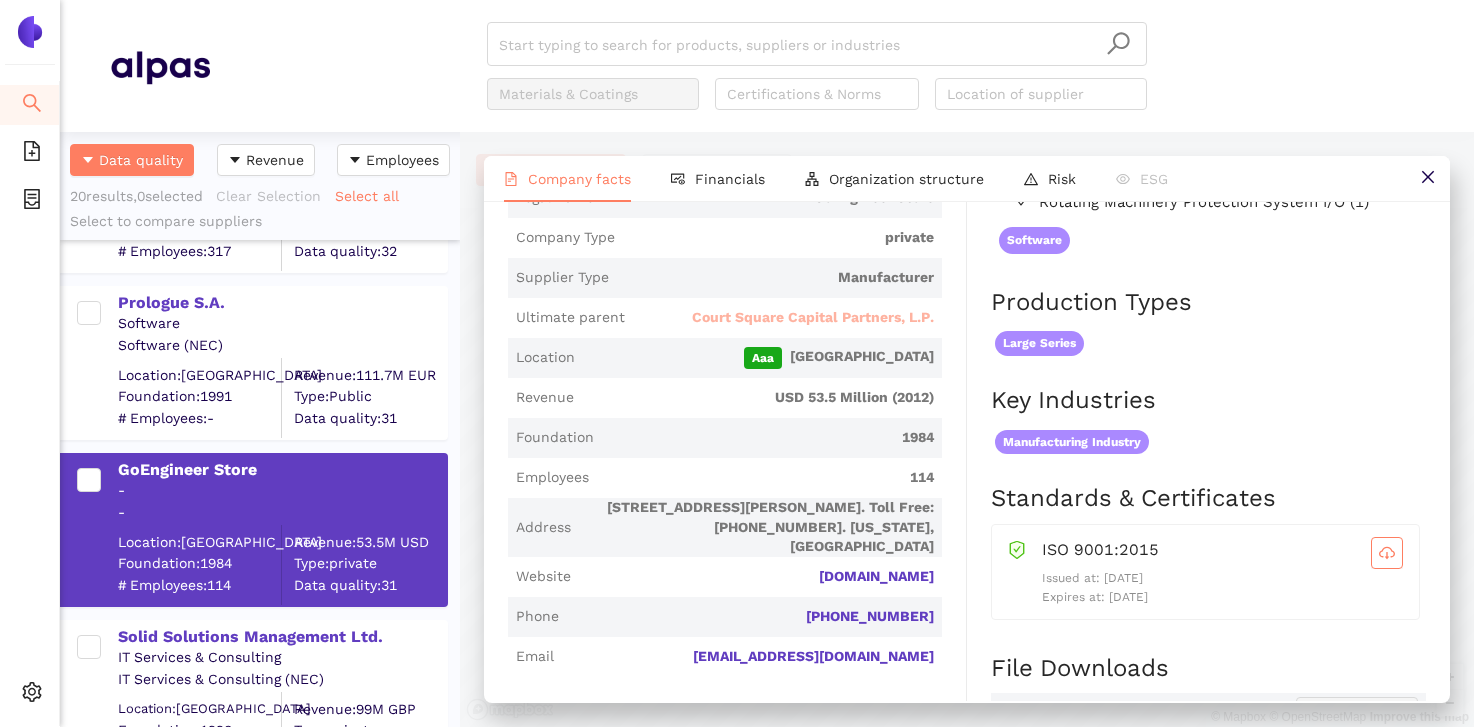 click on "Court Square Capital Partners, L.P." at bounding box center [813, 318] 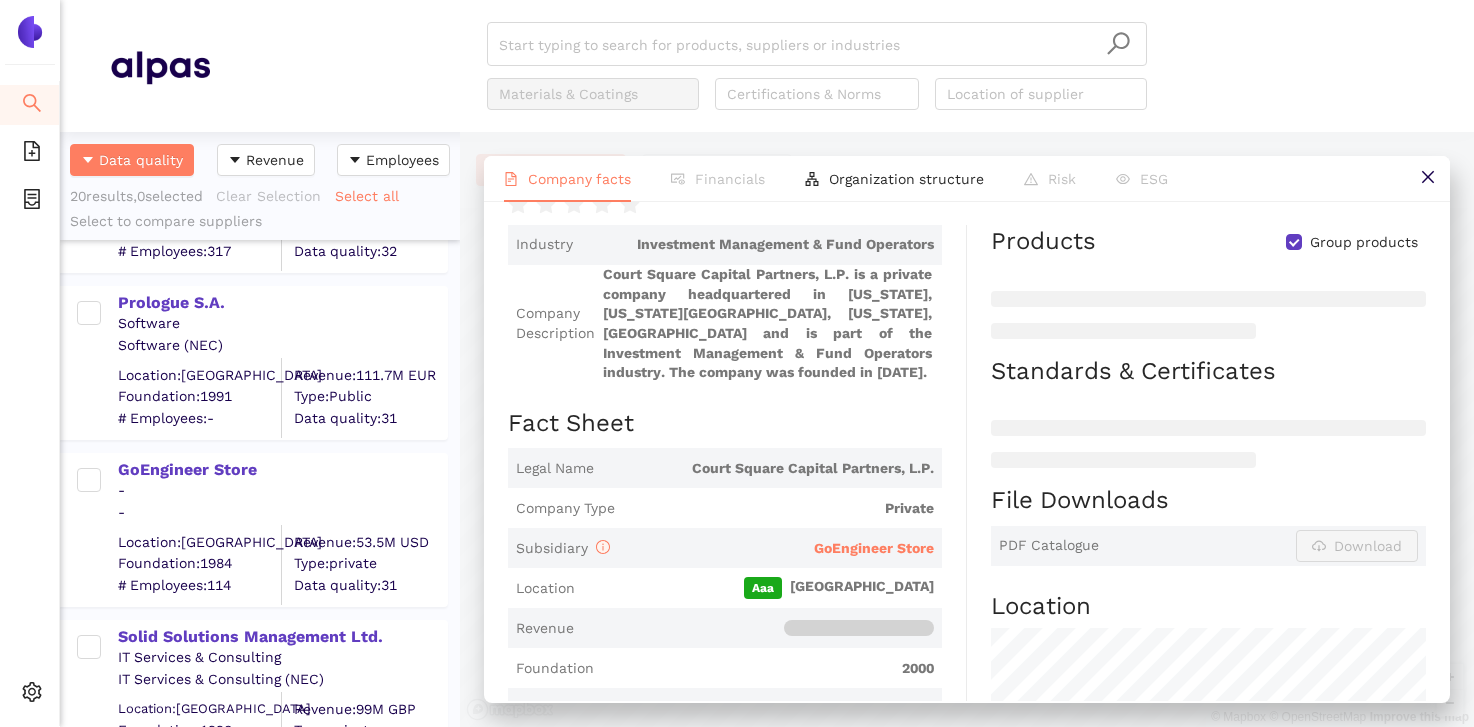 scroll, scrollTop: 194, scrollLeft: 0, axis: vertical 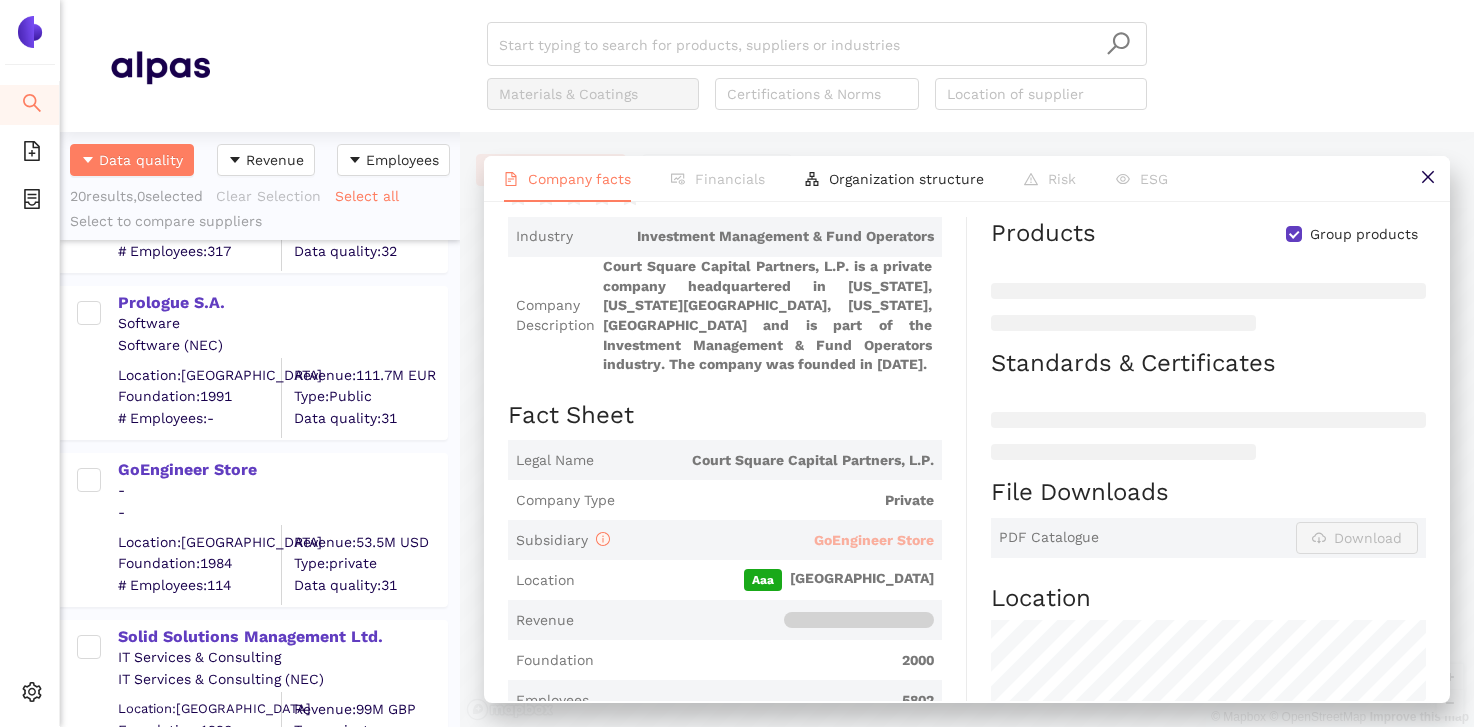 click on "GoEngineer Store" at bounding box center [874, 540] 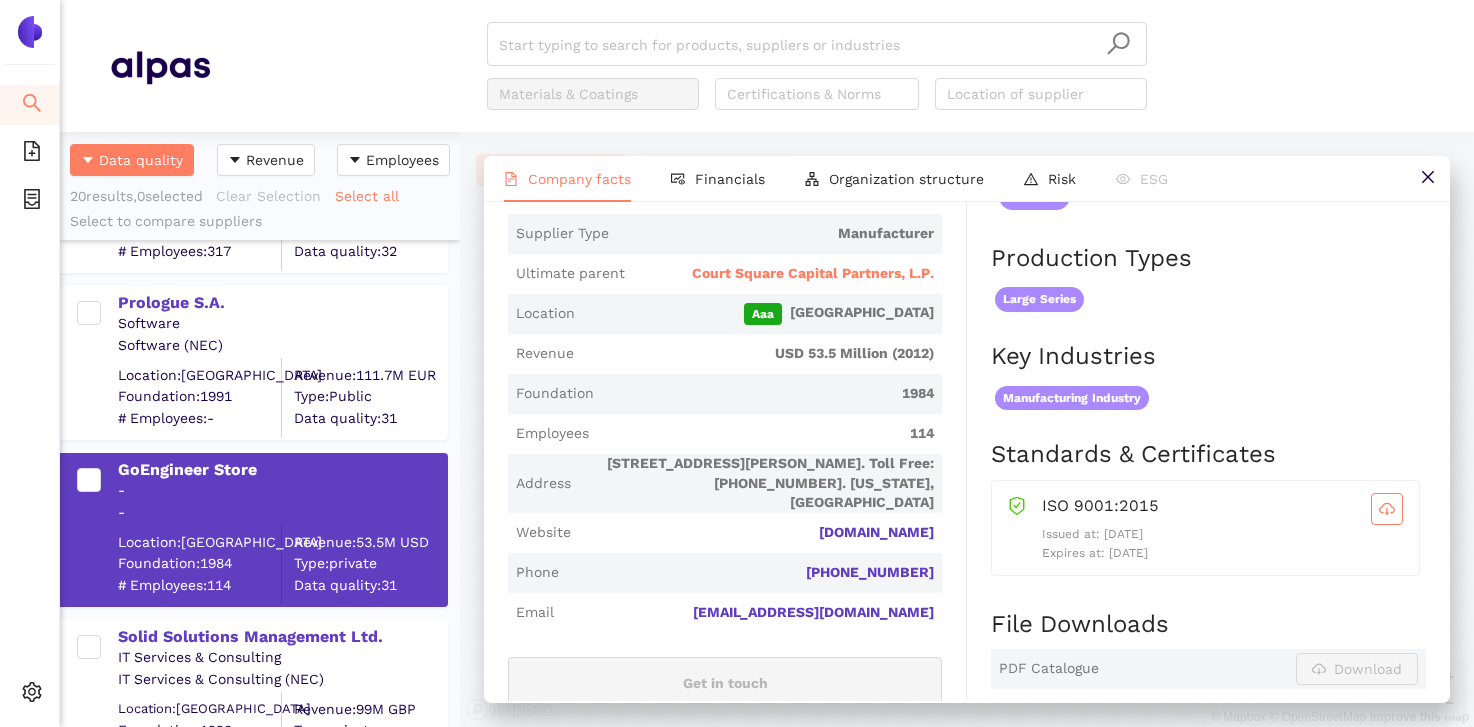 scroll, scrollTop: 477, scrollLeft: 0, axis: vertical 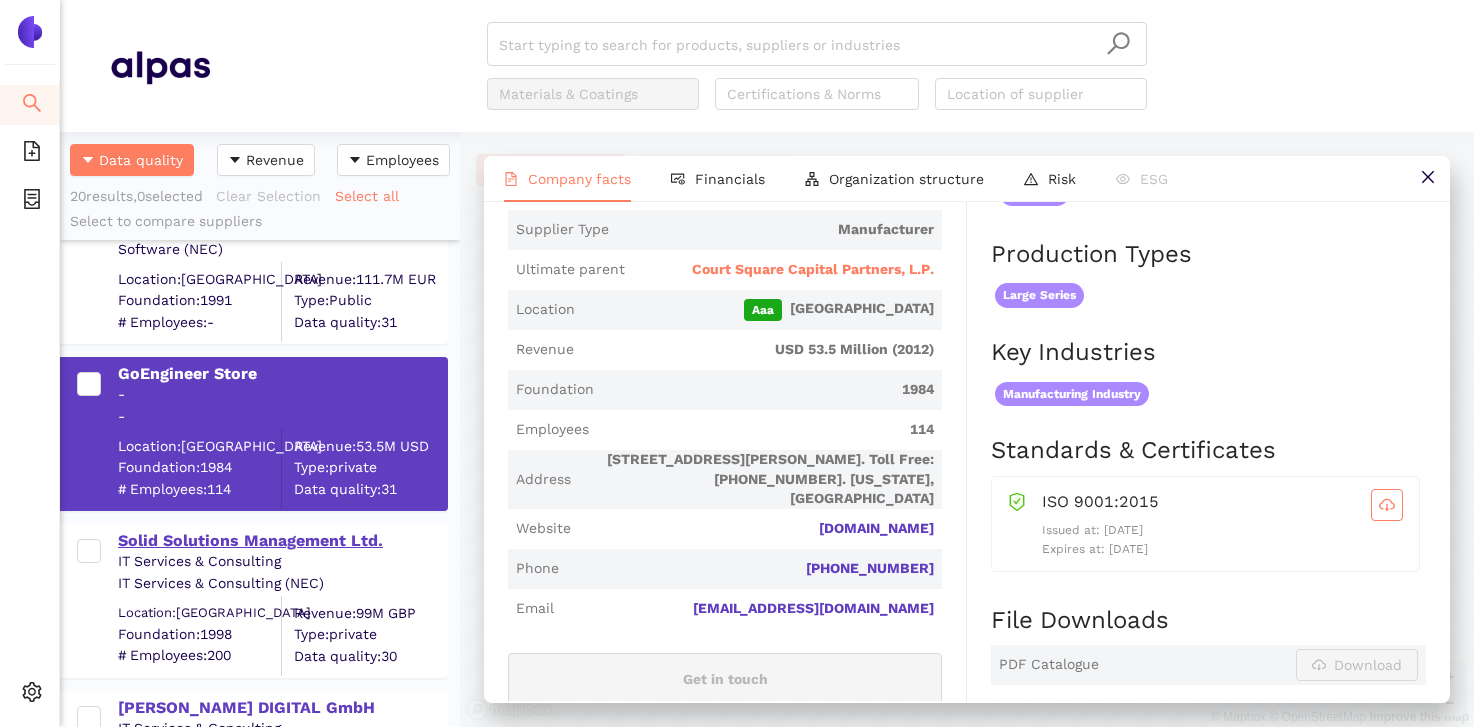 click on "Solid Solutions Management Ltd." at bounding box center [282, 541] 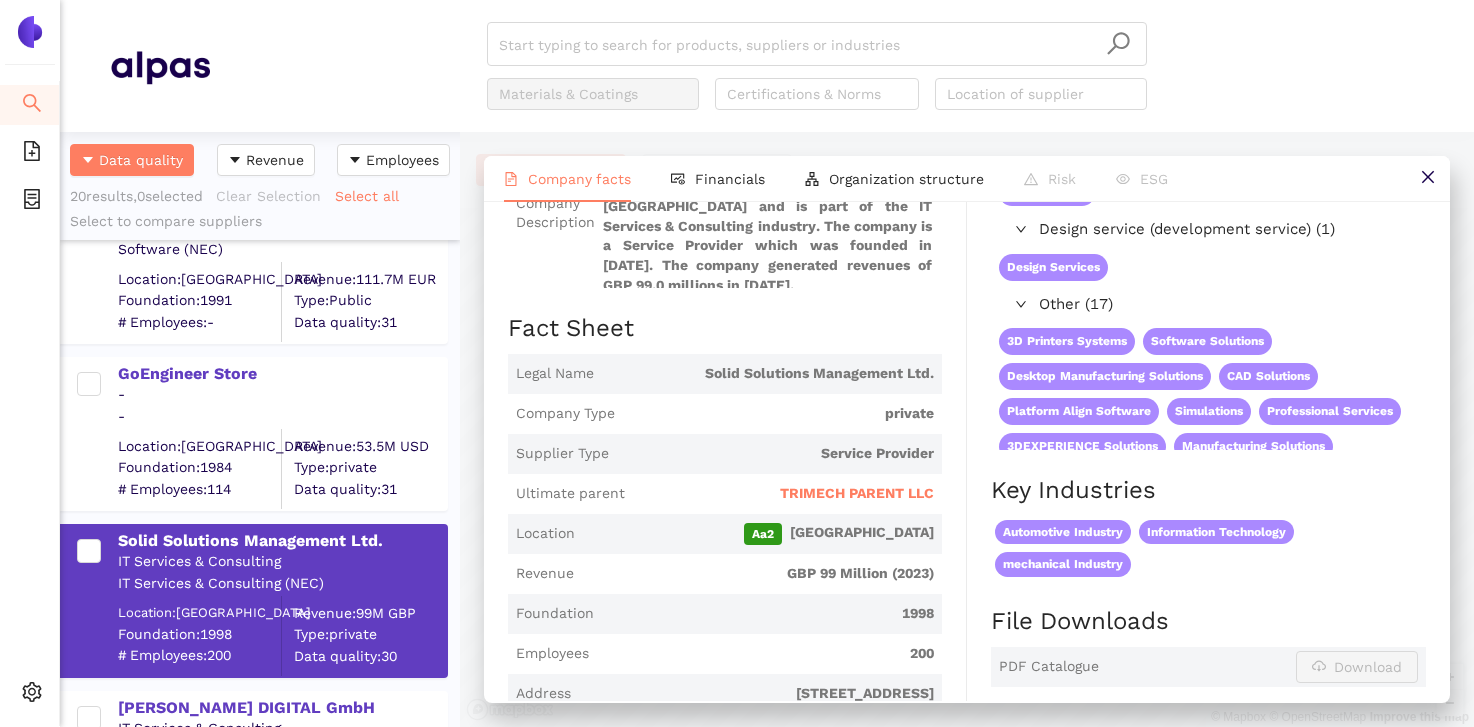 scroll, scrollTop: 220, scrollLeft: 0, axis: vertical 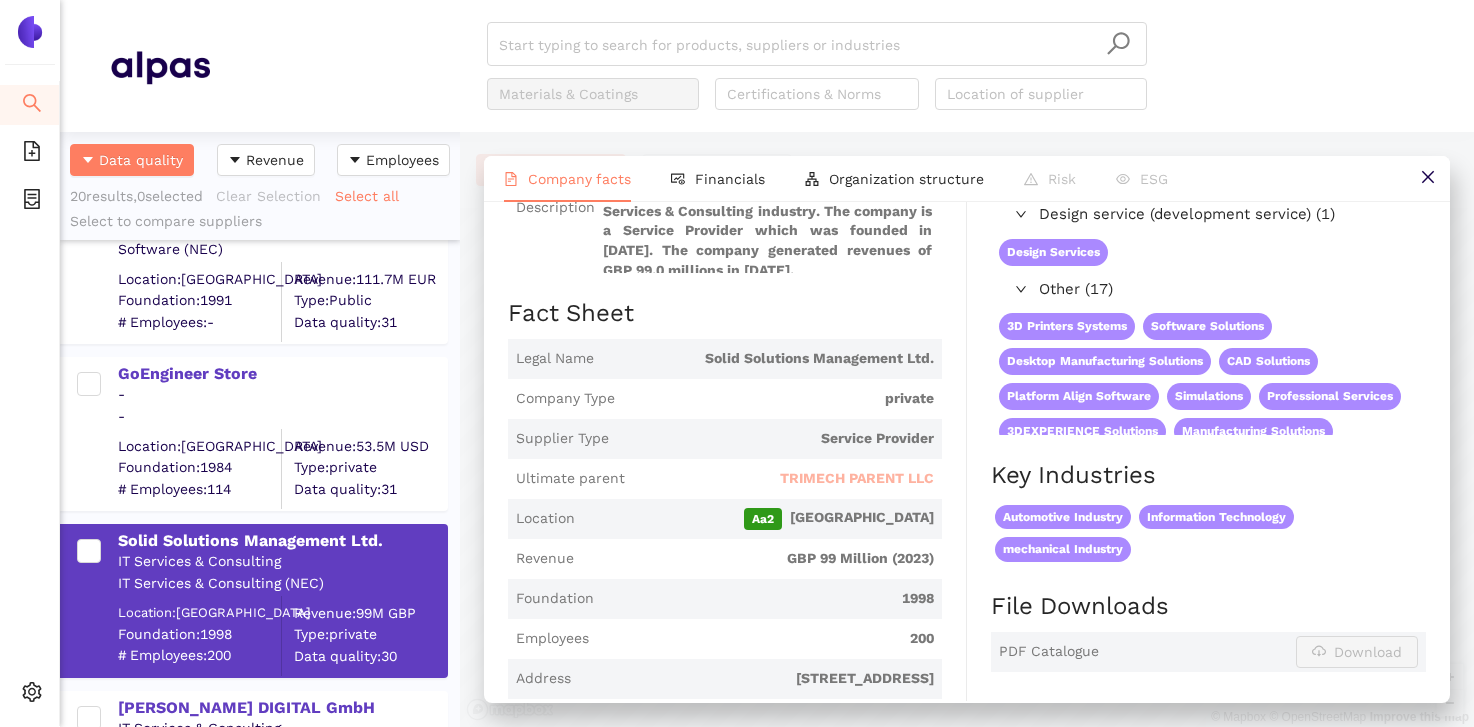 click on "TRIMECH PARENT LLC" at bounding box center (857, 479) 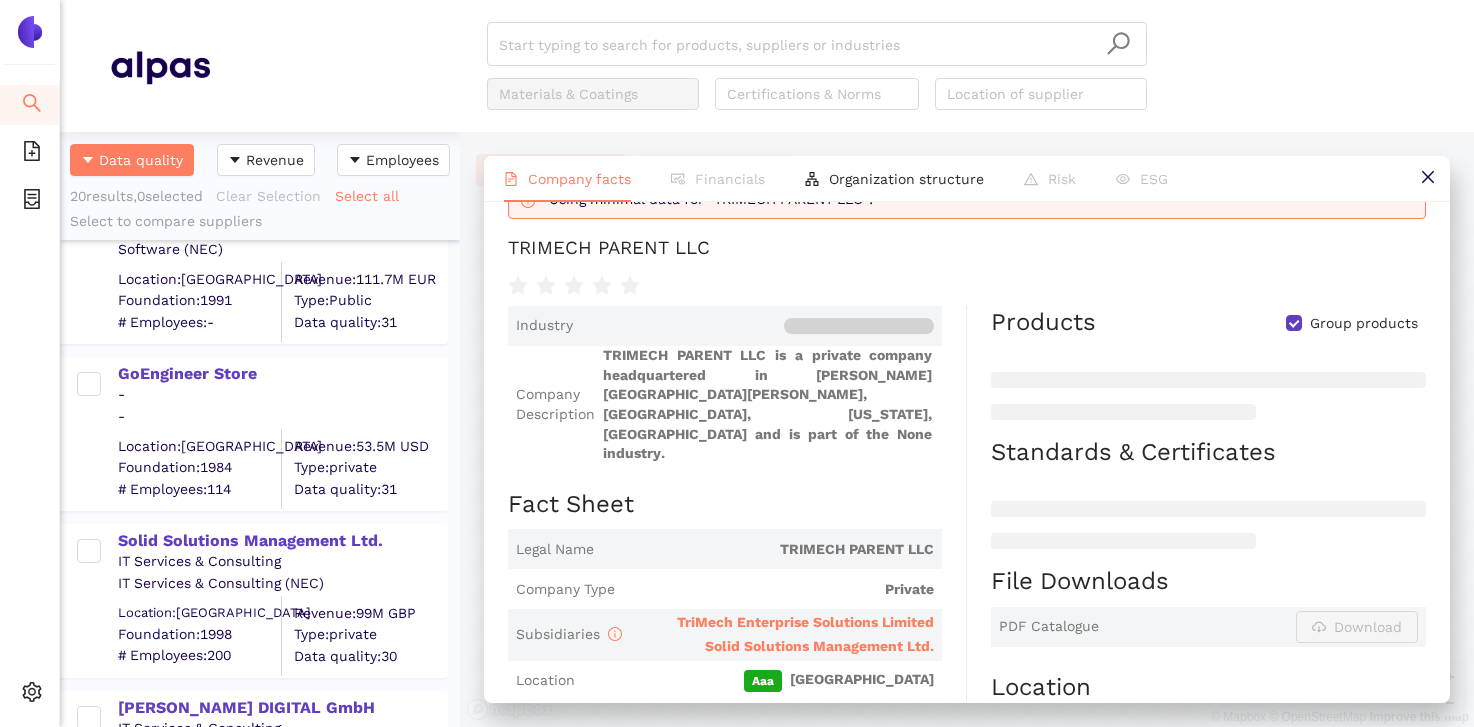 scroll, scrollTop: 124, scrollLeft: 0, axis: vertical 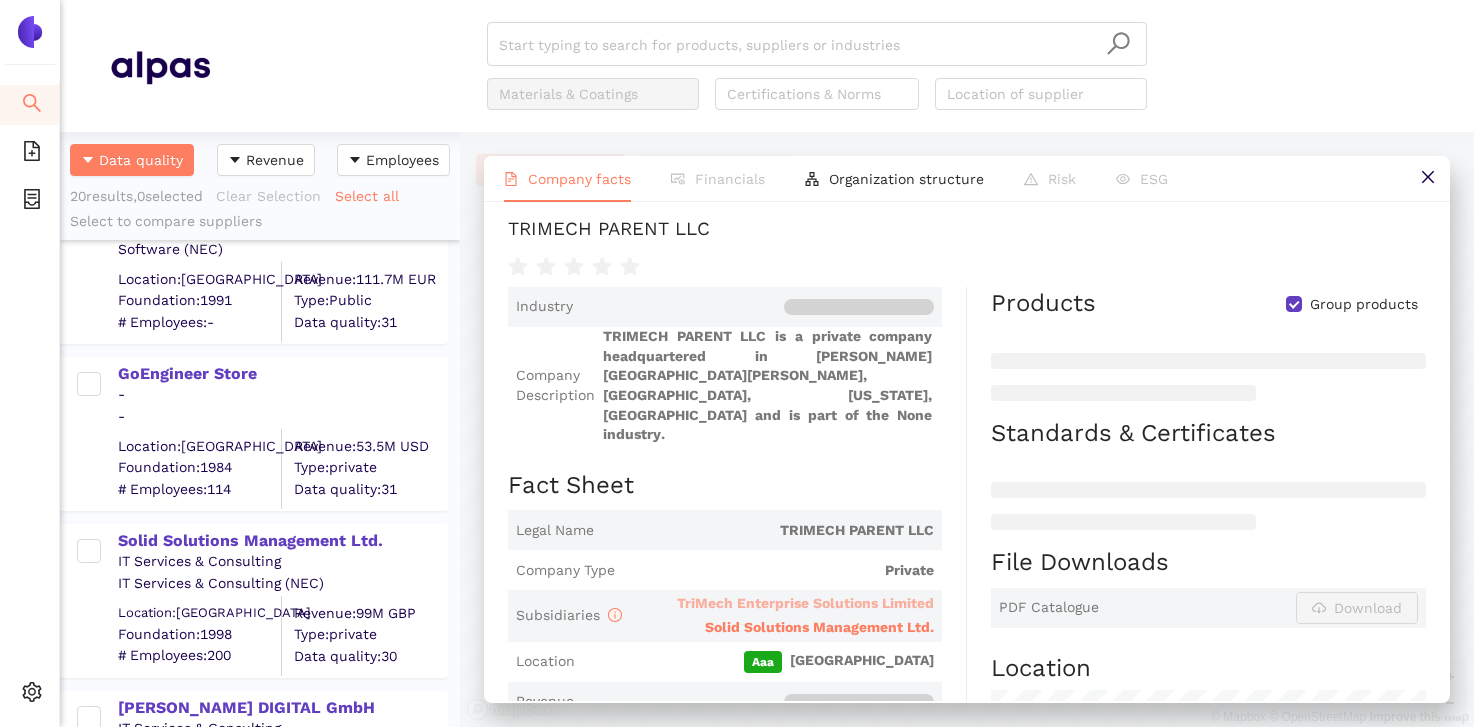 click on "TriMech Enterprise Solutions Limited" at bounding box center [805, 603] 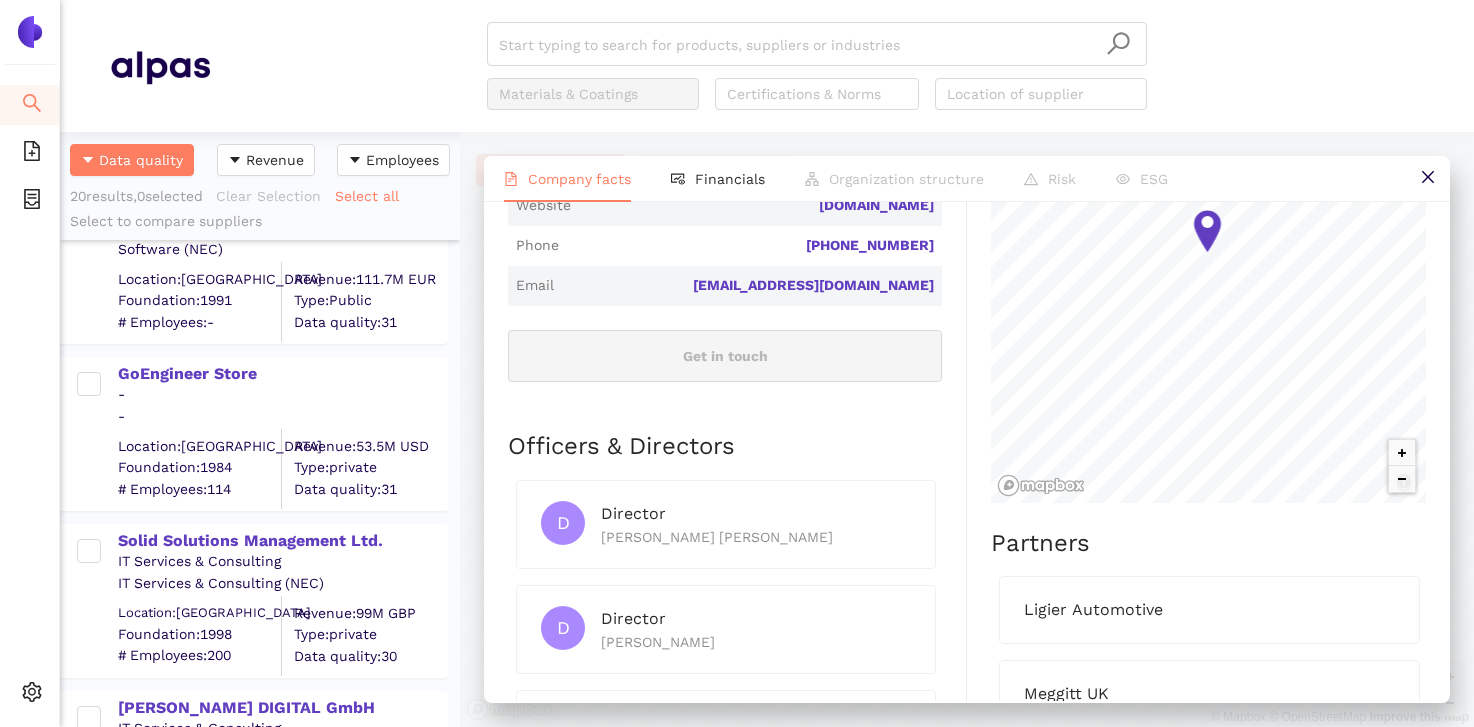 scroll, scrollTop: 743, scrollLeft: 0, axis: vertical 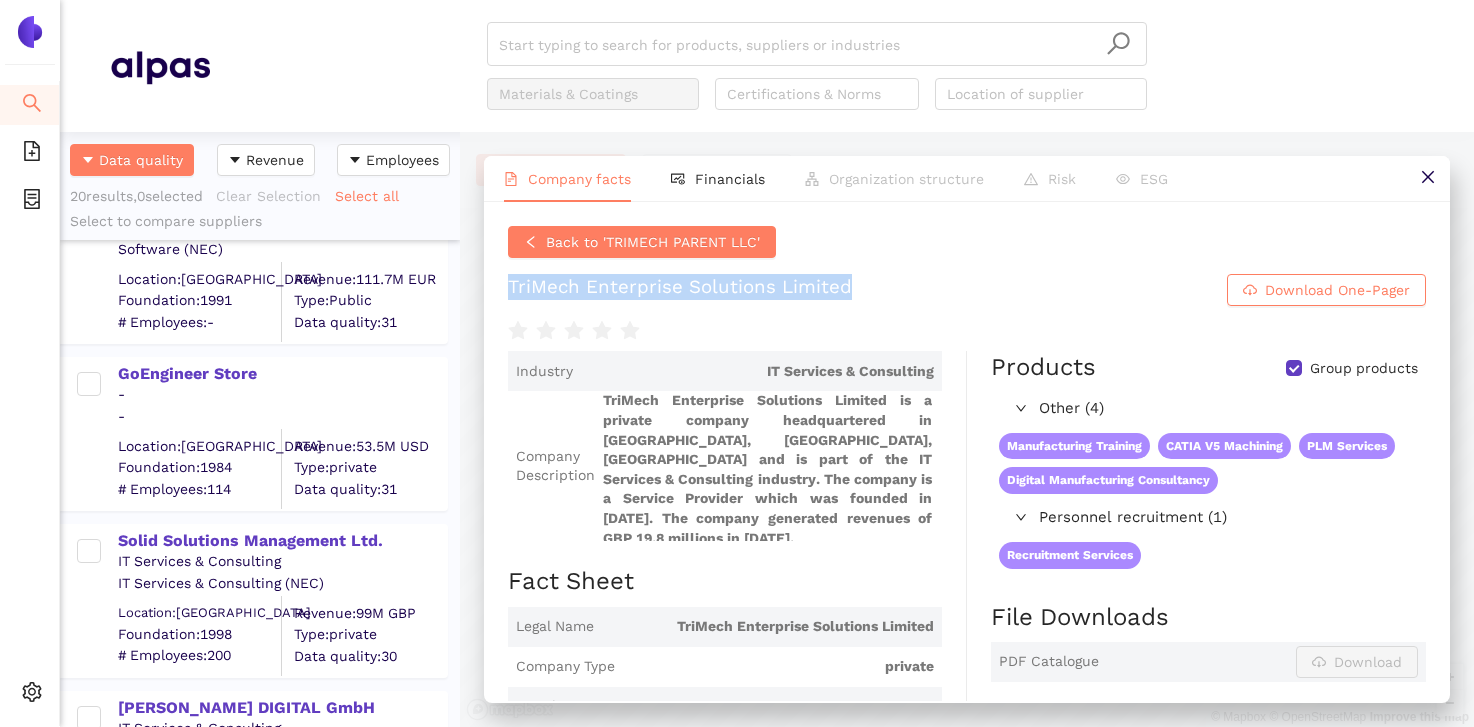 drag, startPoint x: 506, startPoint y: 289, endPoint x: 860, endPoint y: 293, distance: 354.02258 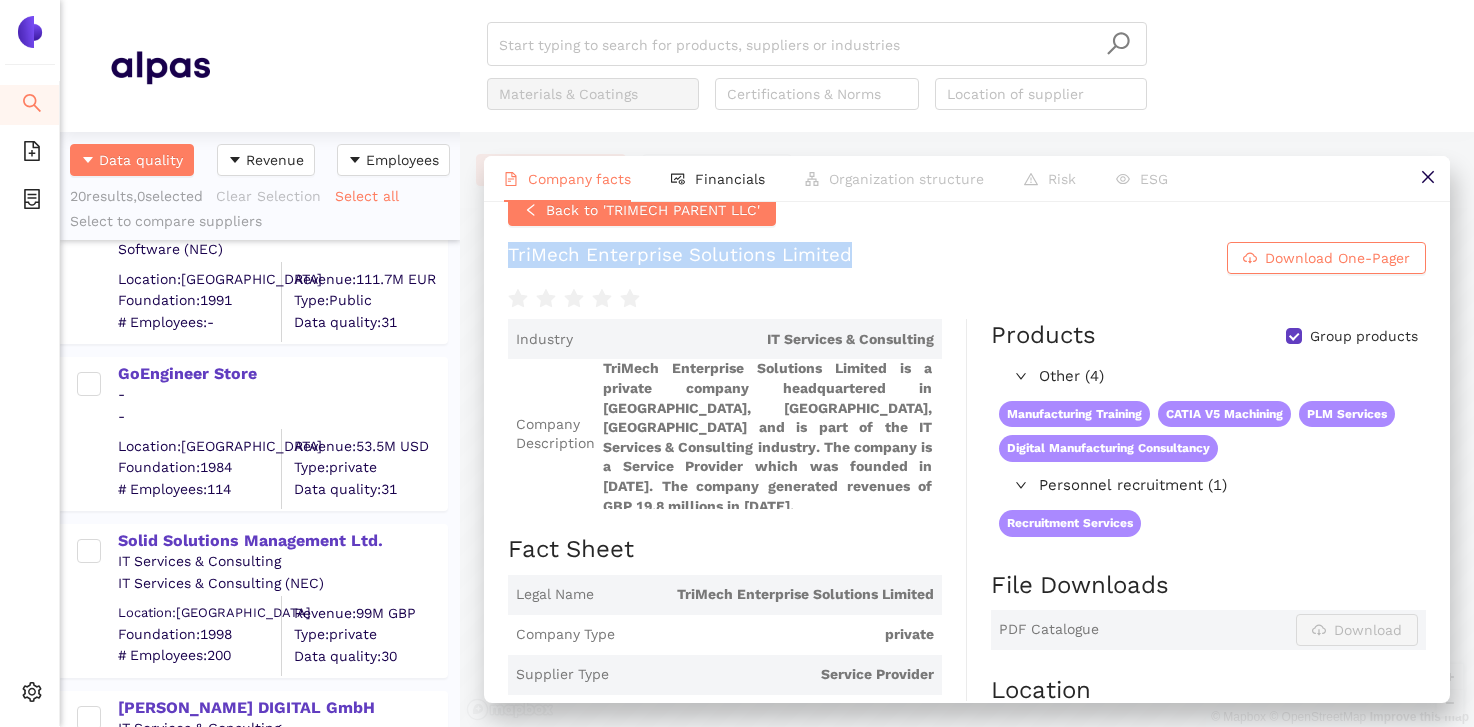 scroll, scrollTop: 72, scrollLeft: 0, axis: vertical 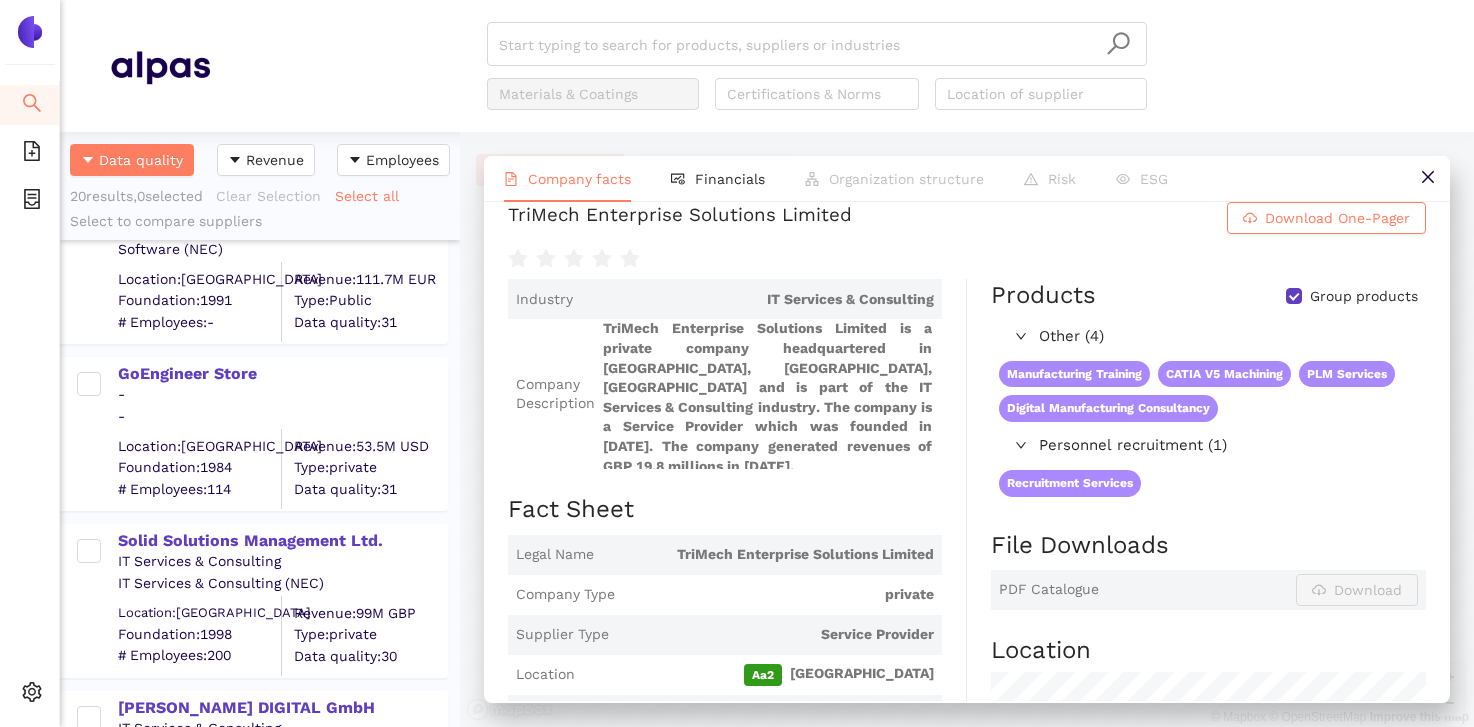 click on "Fact Sheet" at bounding box center [725, 510] 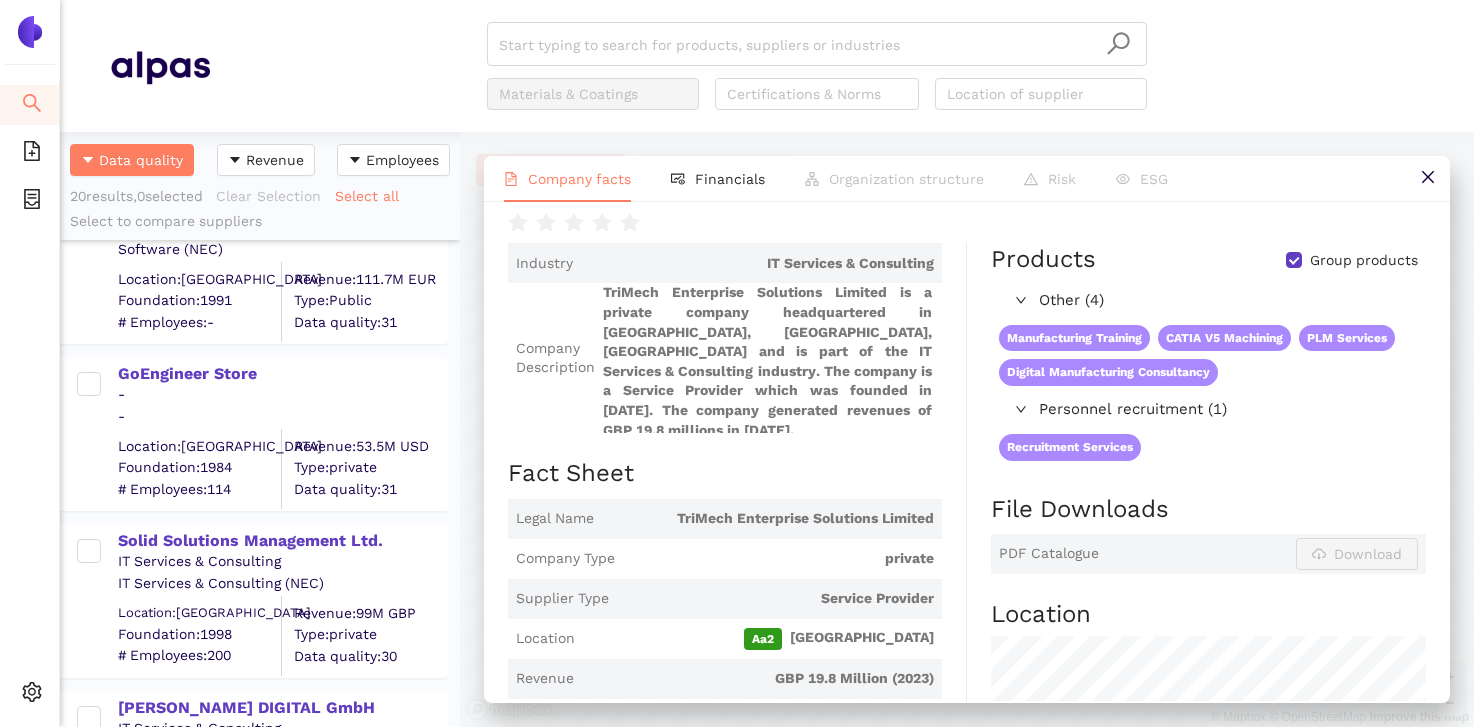scroll, scrollTop: 113, scrollLeft: 0, axis: vertical 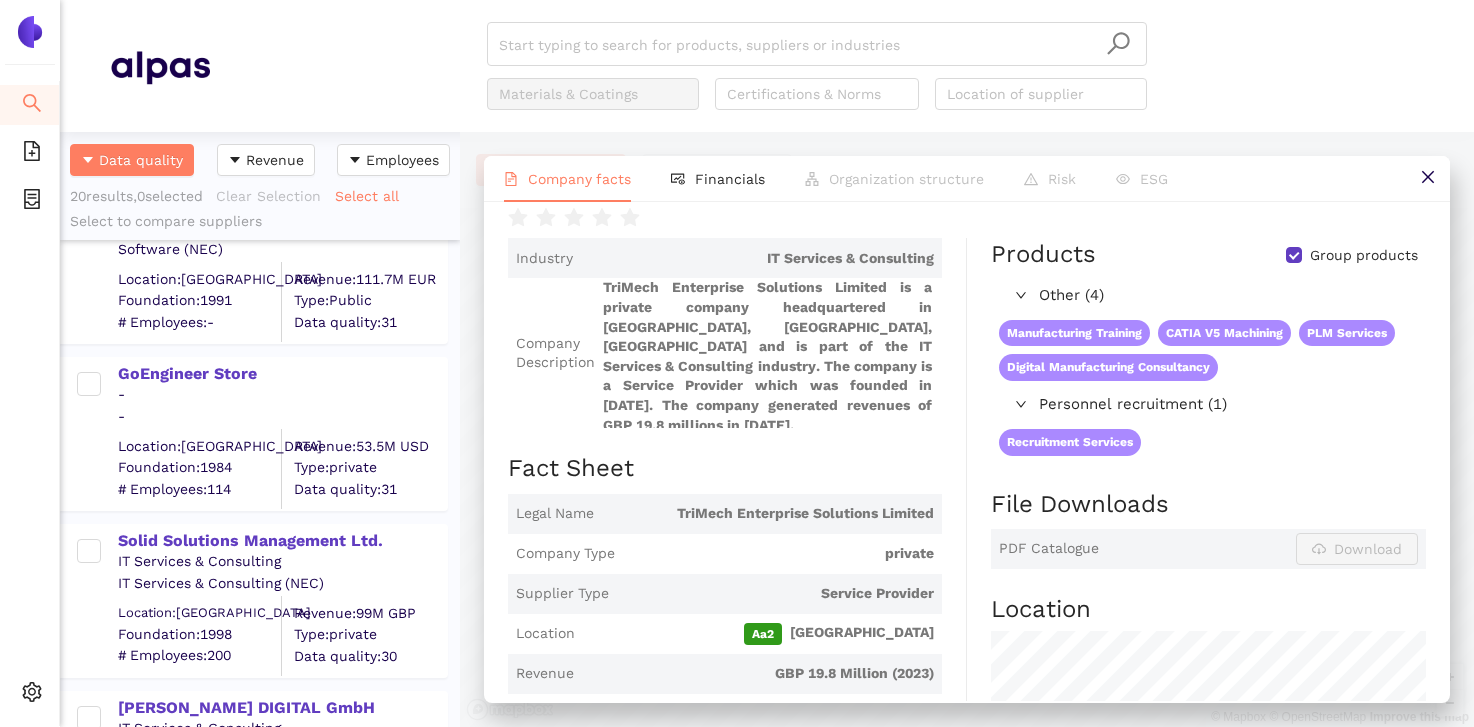 click on "Company Type private" at bounding box center (725, 554) 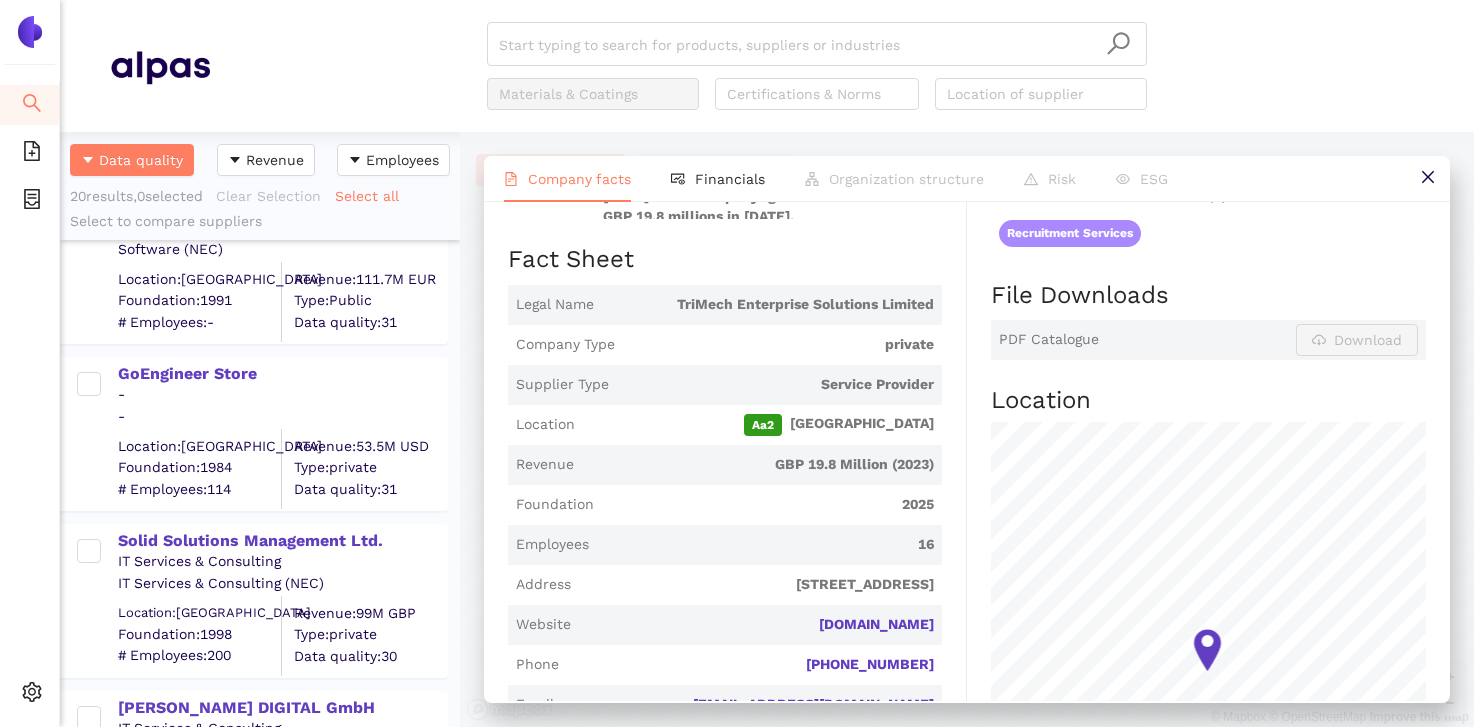 scroll, scrollTop: 317, scrollLeft: 0, axis: vertical 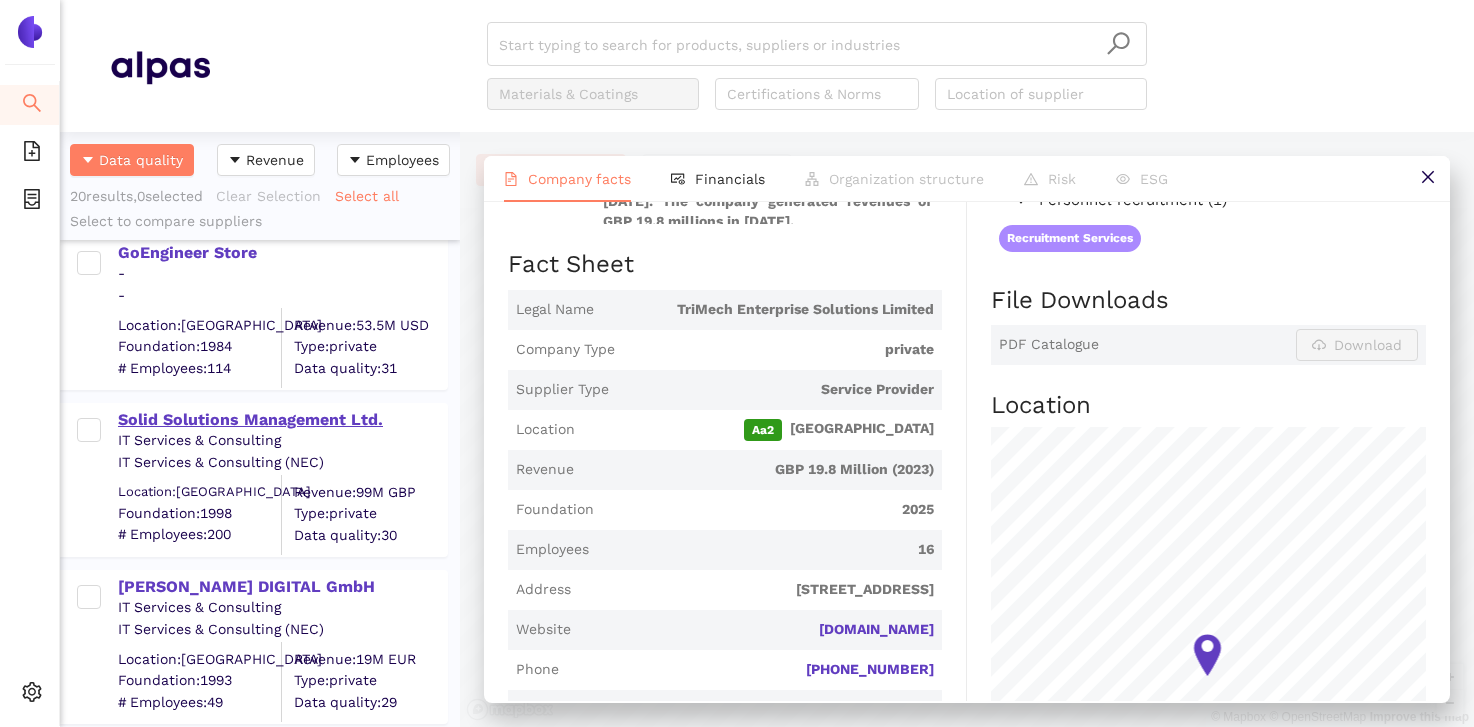 click on "Solid Solutions Management Ltd." at bounding box center (282, 420) 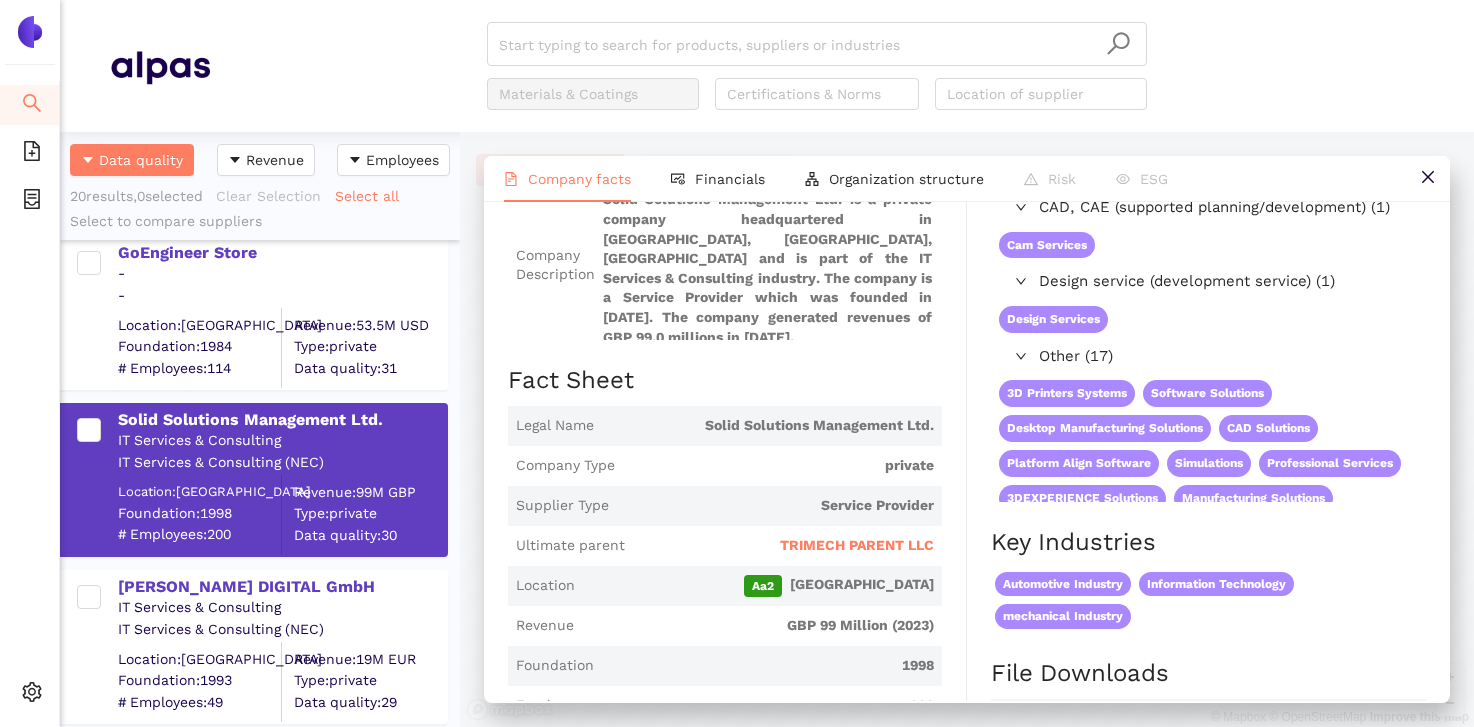 scroll, scrollTop: 158, scrollLeft: 0, axis: vertical 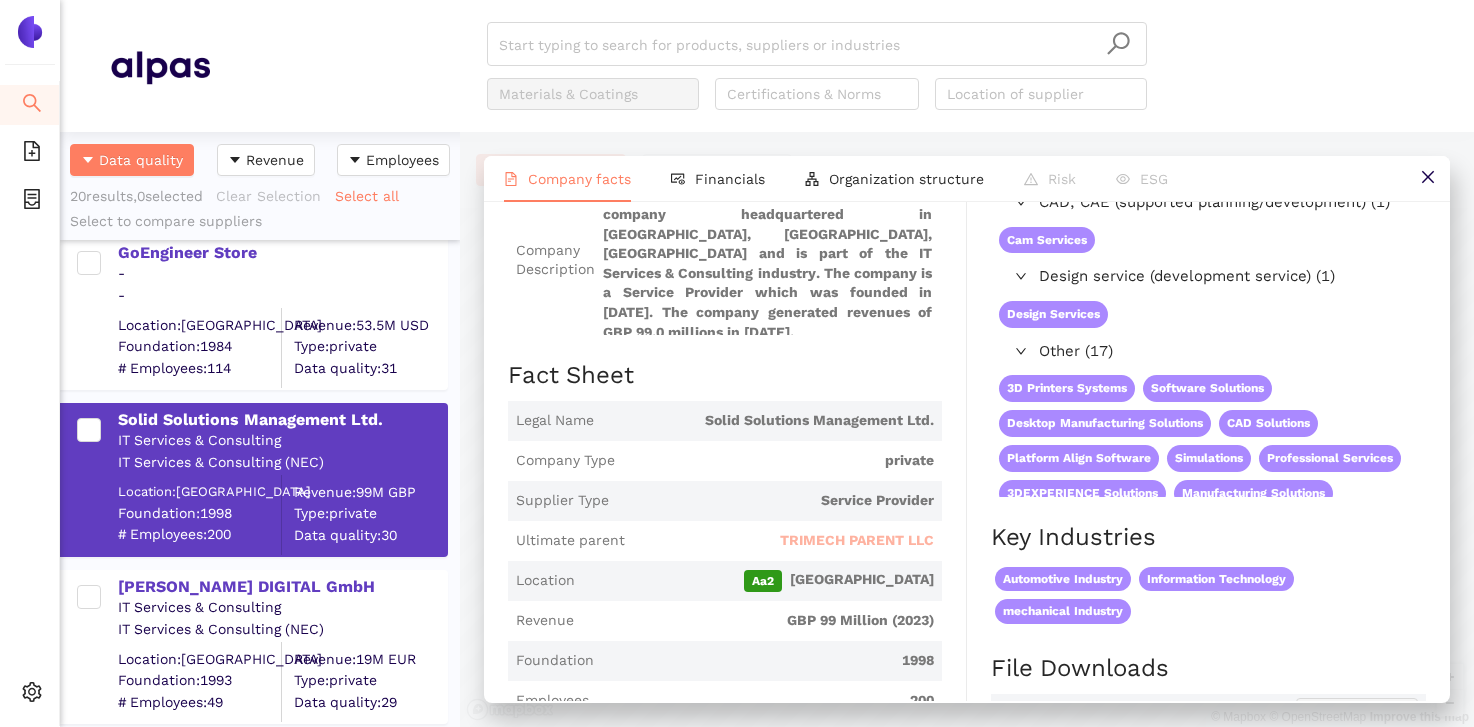 click on "TRIMECH PARENT LLC" at bounding box center [857, 541] 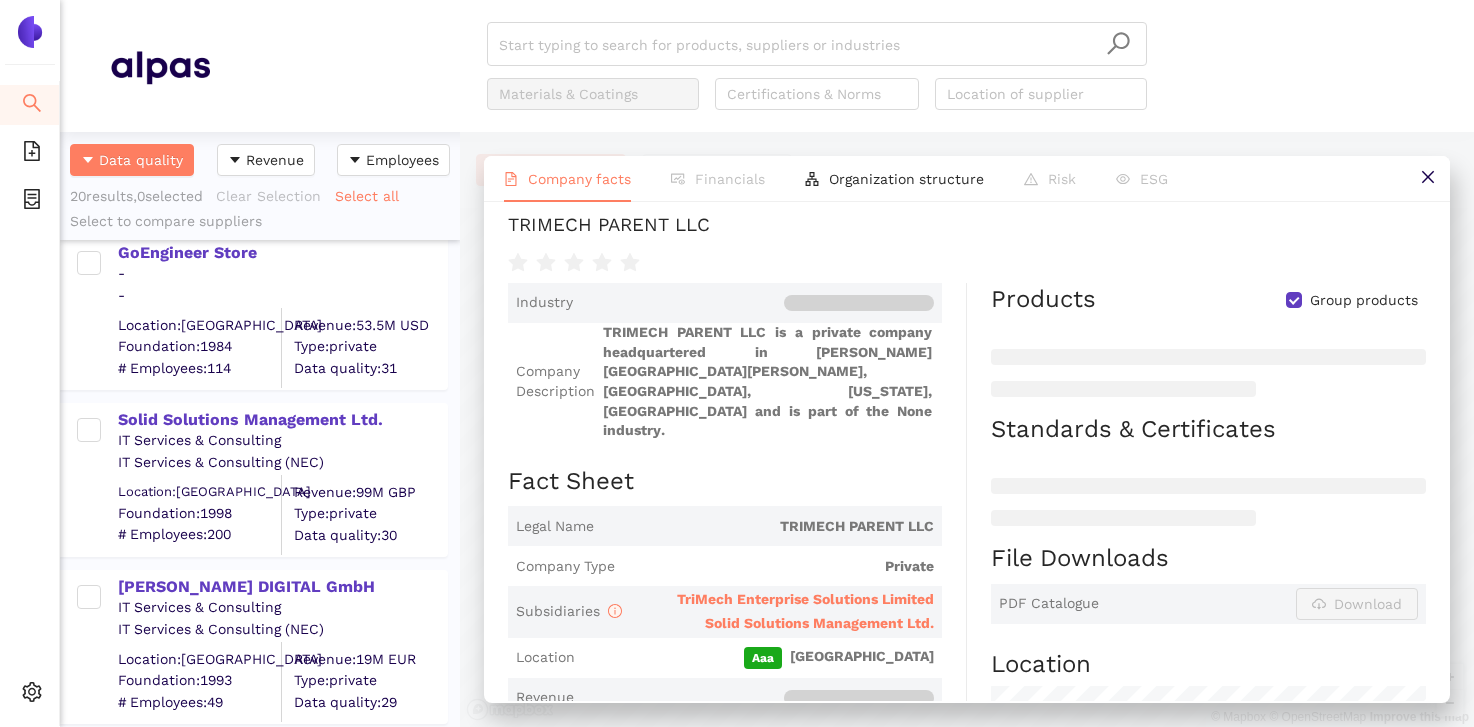 scroll, scrollTop: 130, scrollLeft: 0, axis: vertical 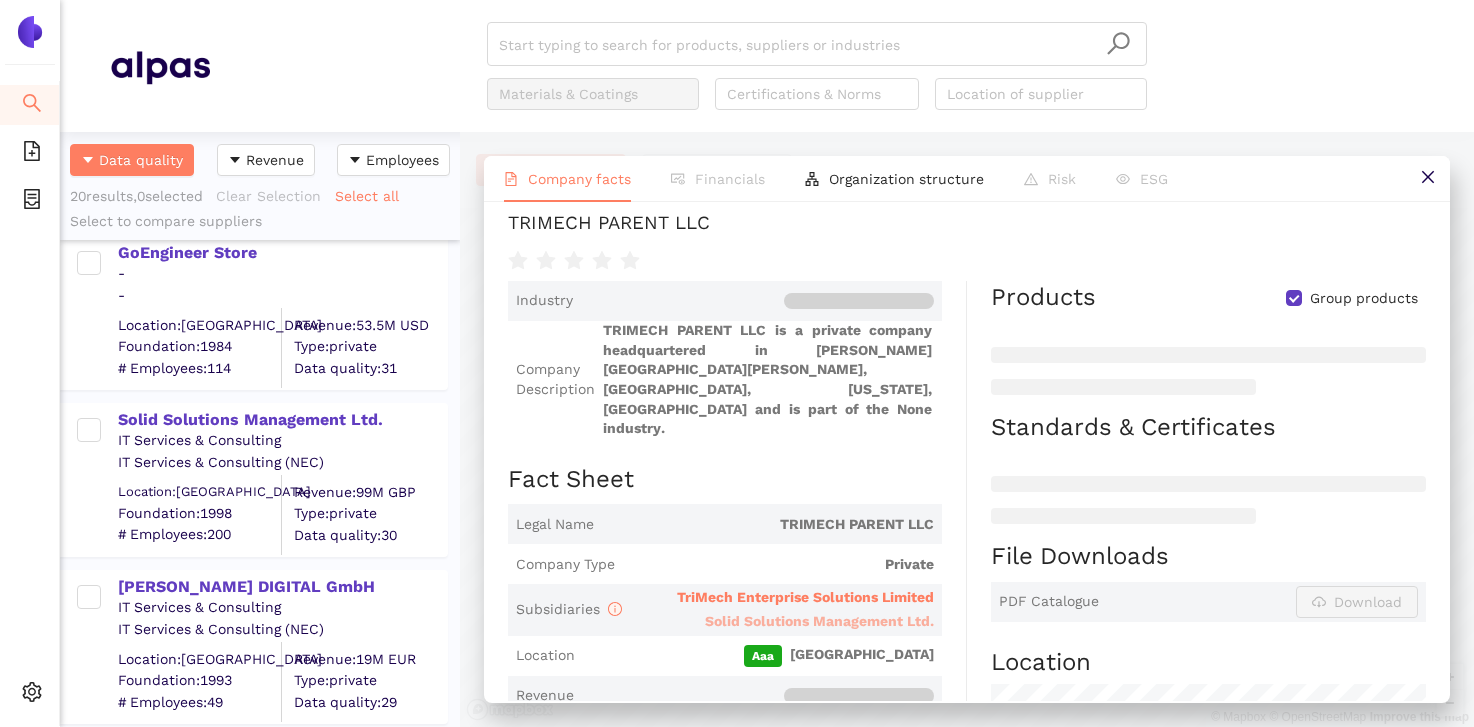 click on "Solid Solutions Management Ltd." at bounding box center (819, 621) 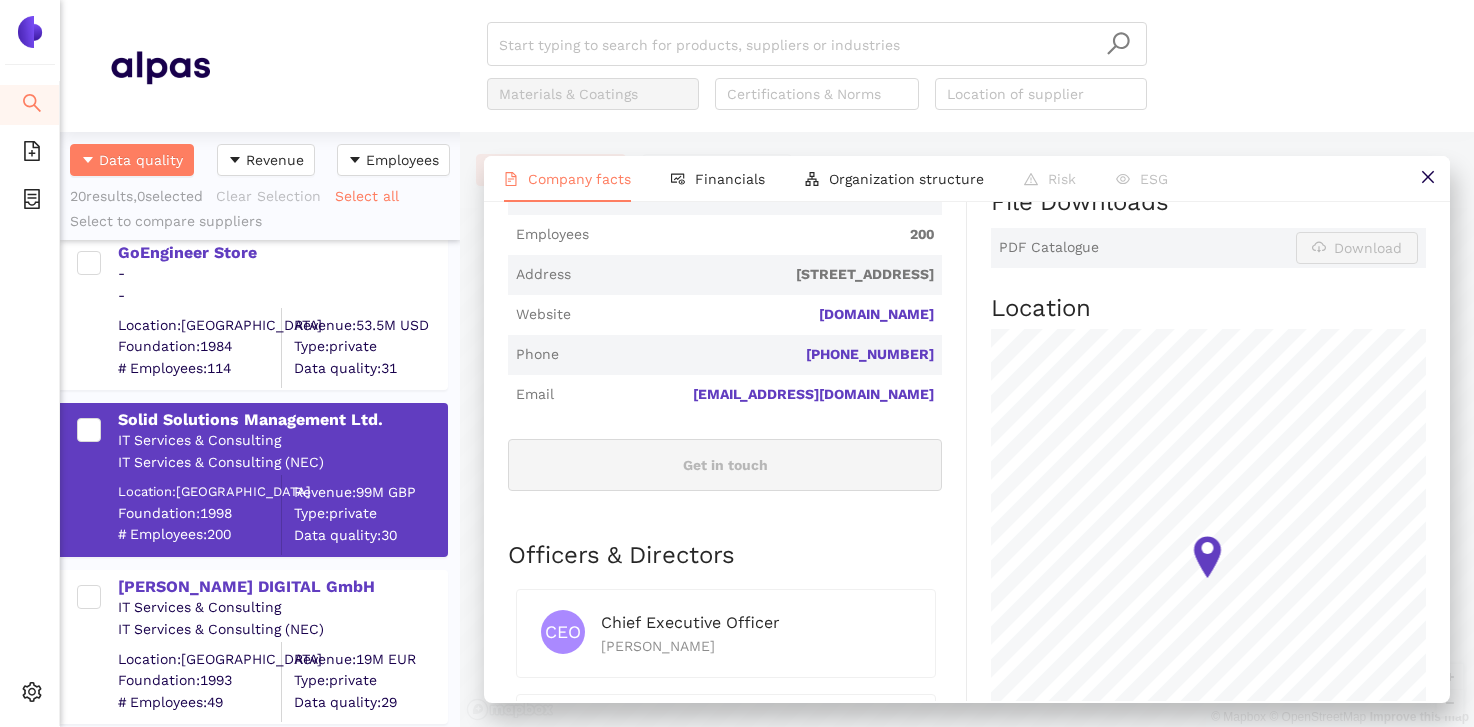scroll, scrollTop: 720, scrollLeft: 0, axis: vertical 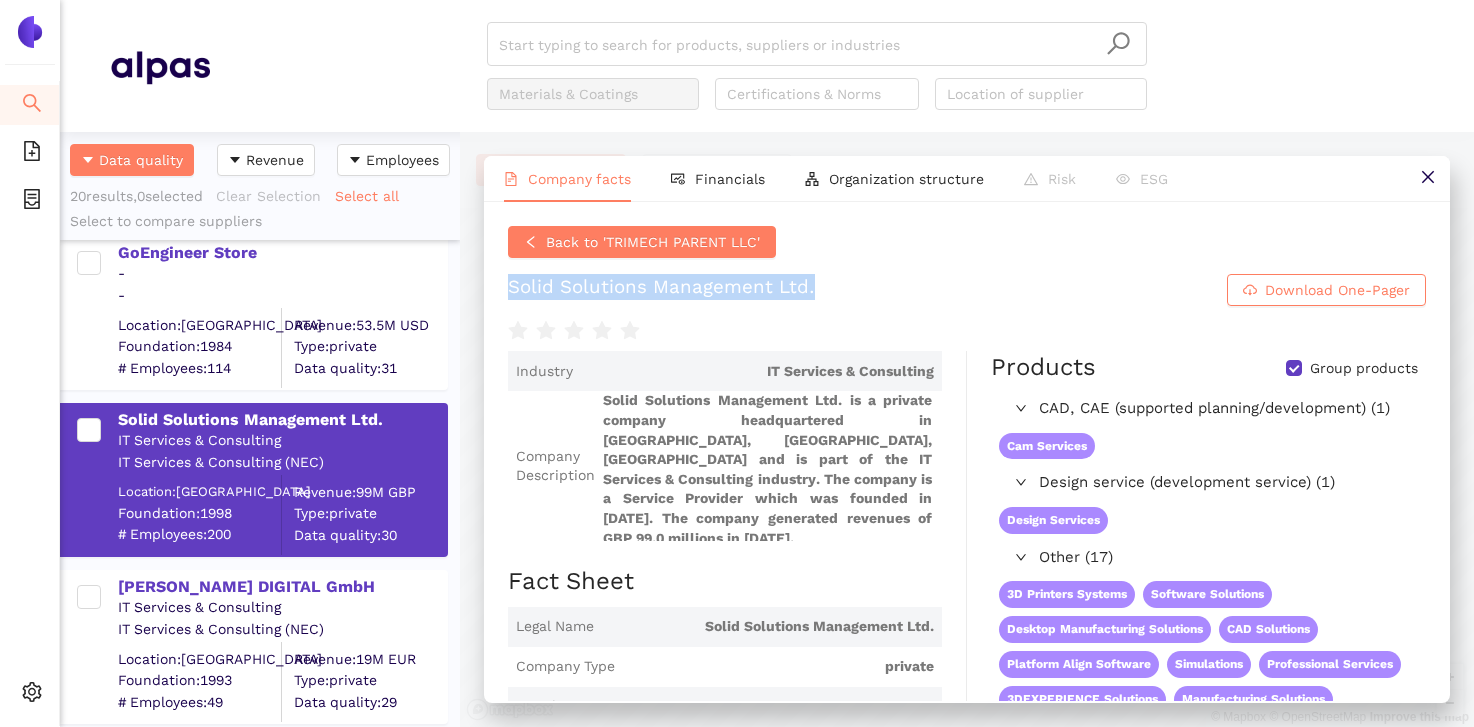 drag, startPoint x: 501, startPoint y: 283, endPoint x: 824, endPoint y: 285, distance: 323.0062 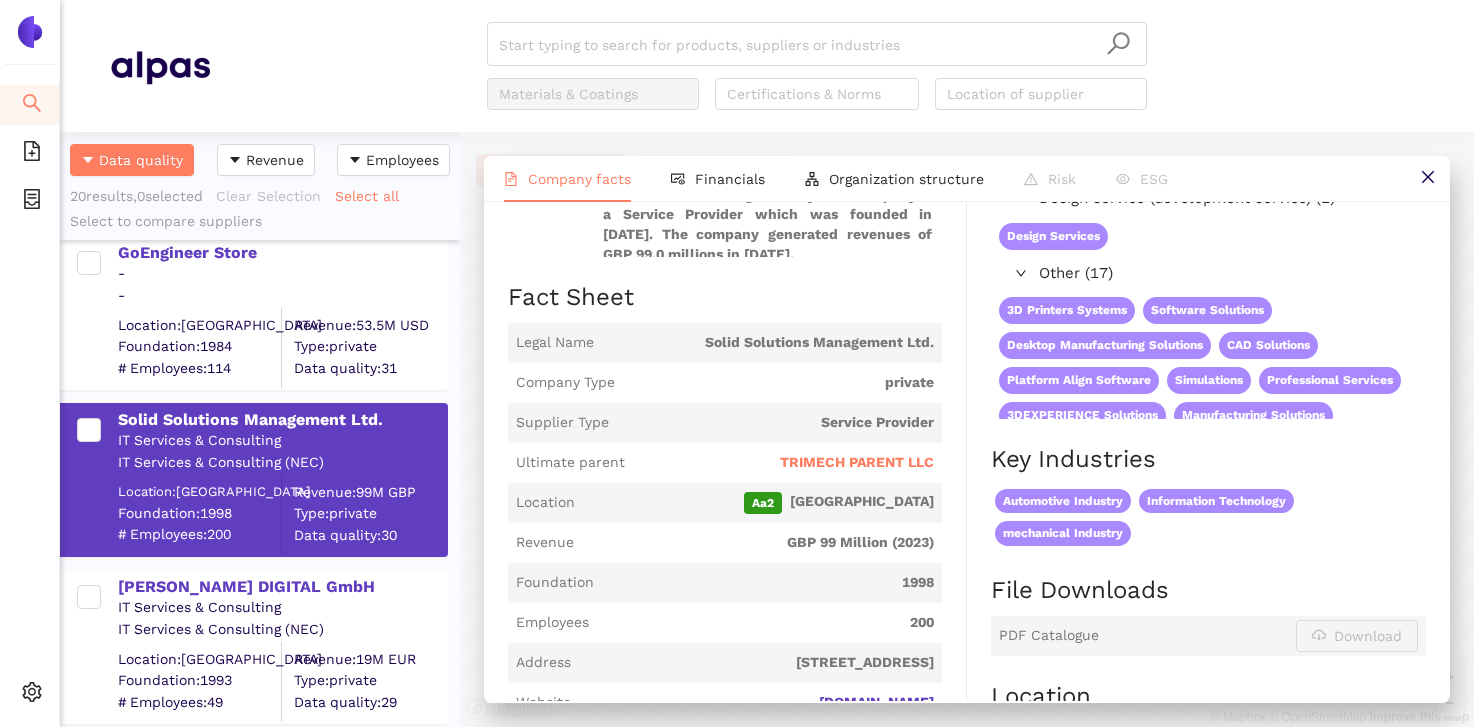 scroll, scrollTop: 258, scrollLeft: 0, axis: vertical 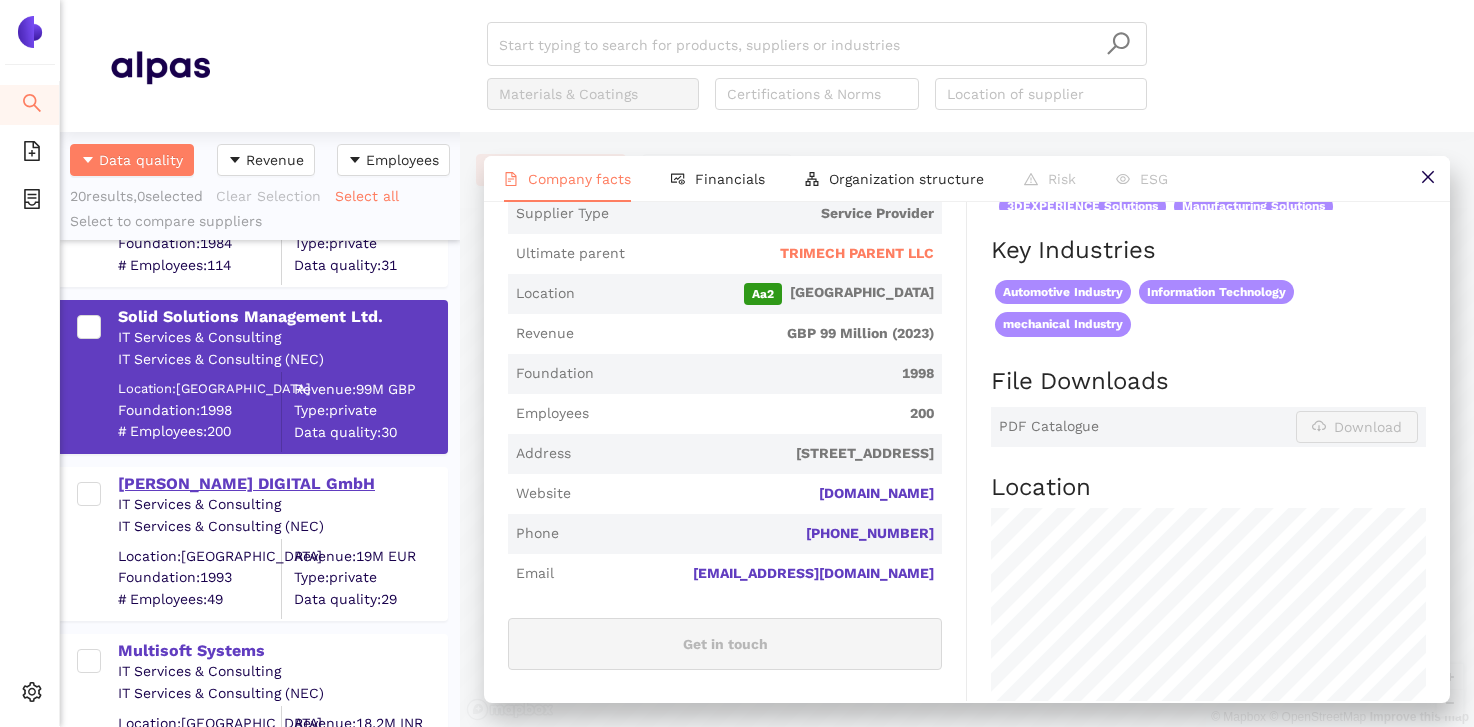 click on "[PERSON_NAME] DIGITAL GmbH" at bounding box center (282, 484) 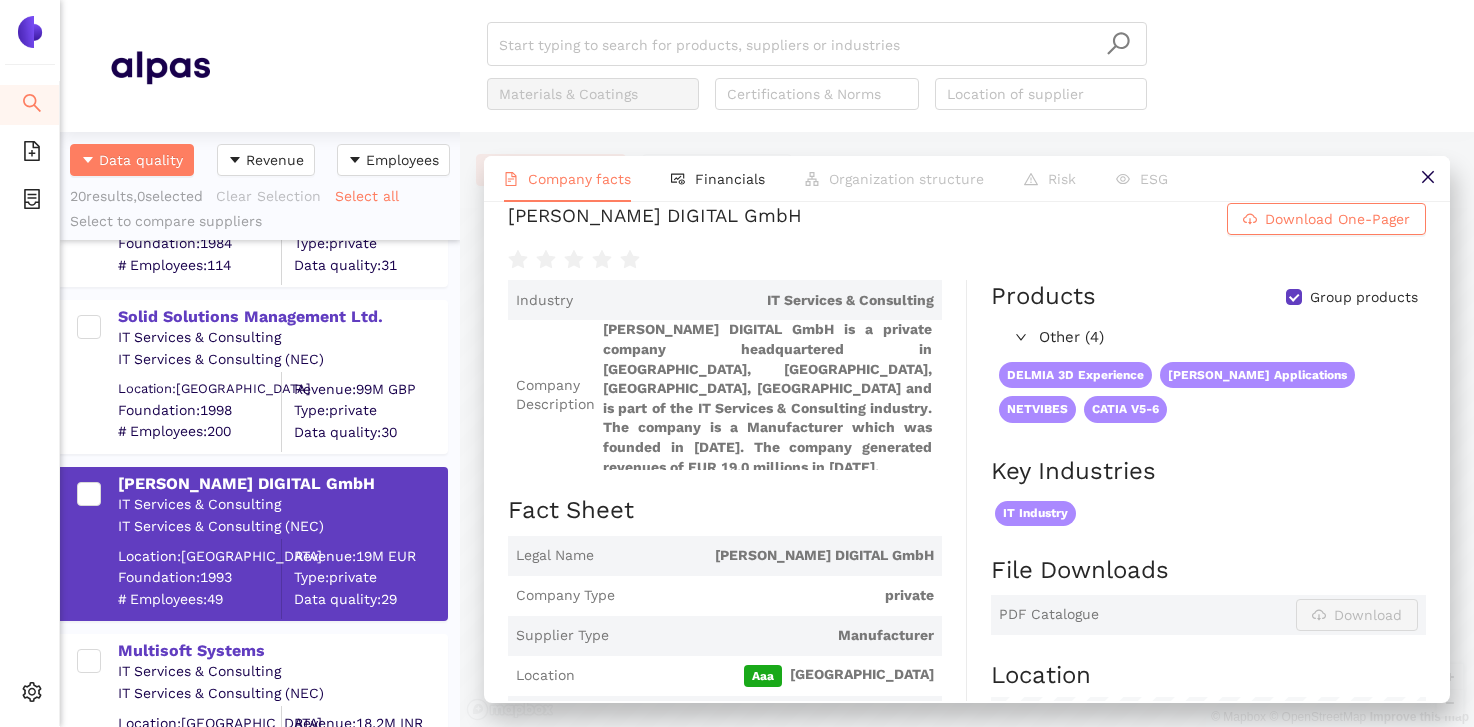scroll, scrollTop: 0, scrollLeft: 0, axis: both 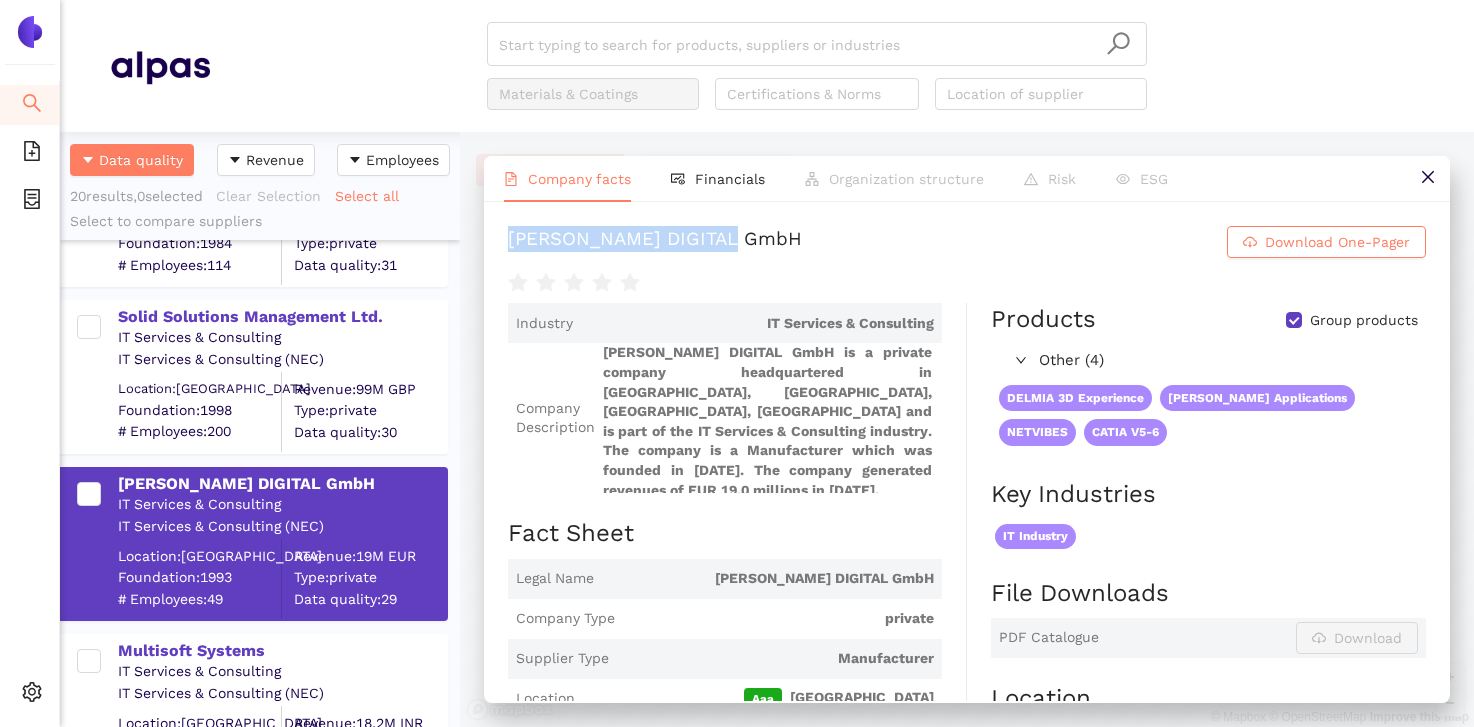 drag, startPoint x: 504, startPoint y: 239, endPoint x: 768, endPoint y: 240, distance: 264.0019 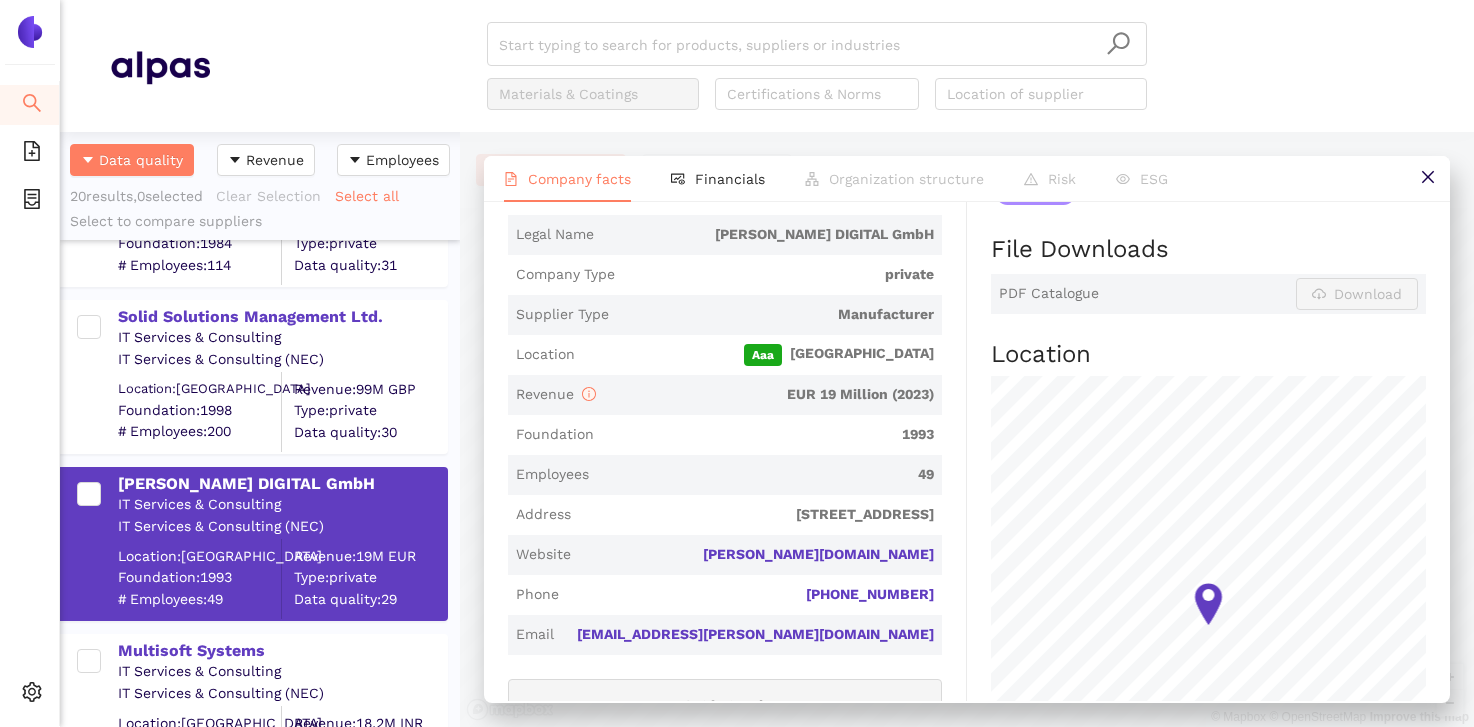 scroll, scrollTop: 363, scrollLeft: 0, axis: vertical 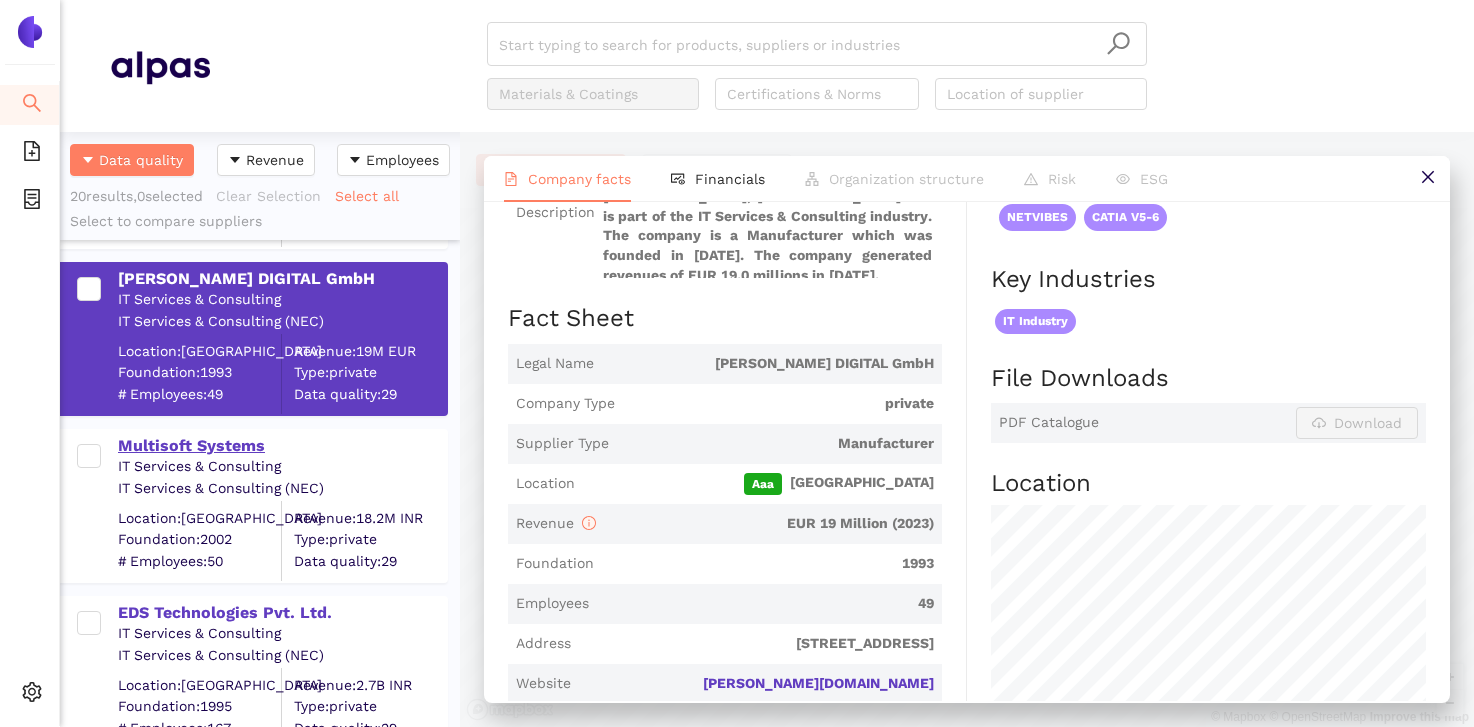 click on "Multisoft Systems" at bounding box center (282, 446) 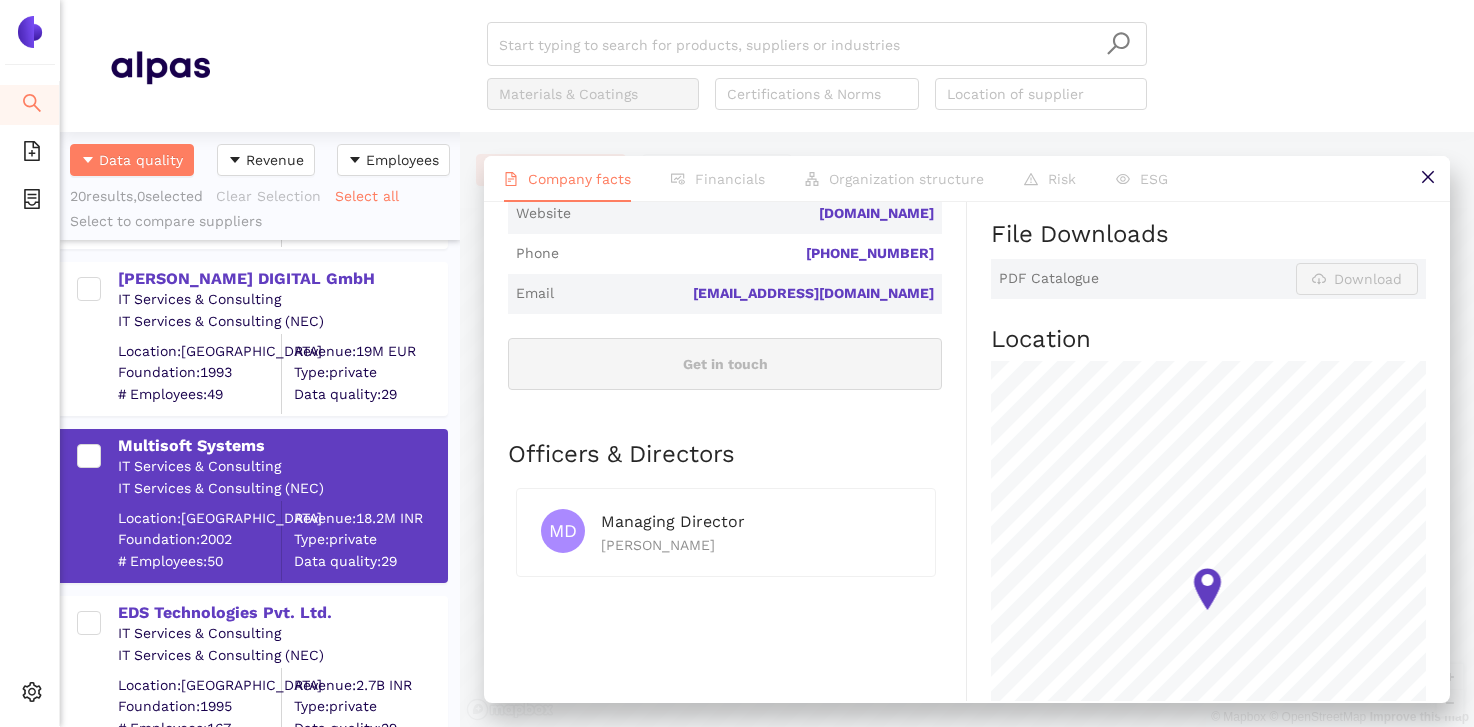 scroll, scrollTop: 676, scrollLeft: 0, axis: vertical 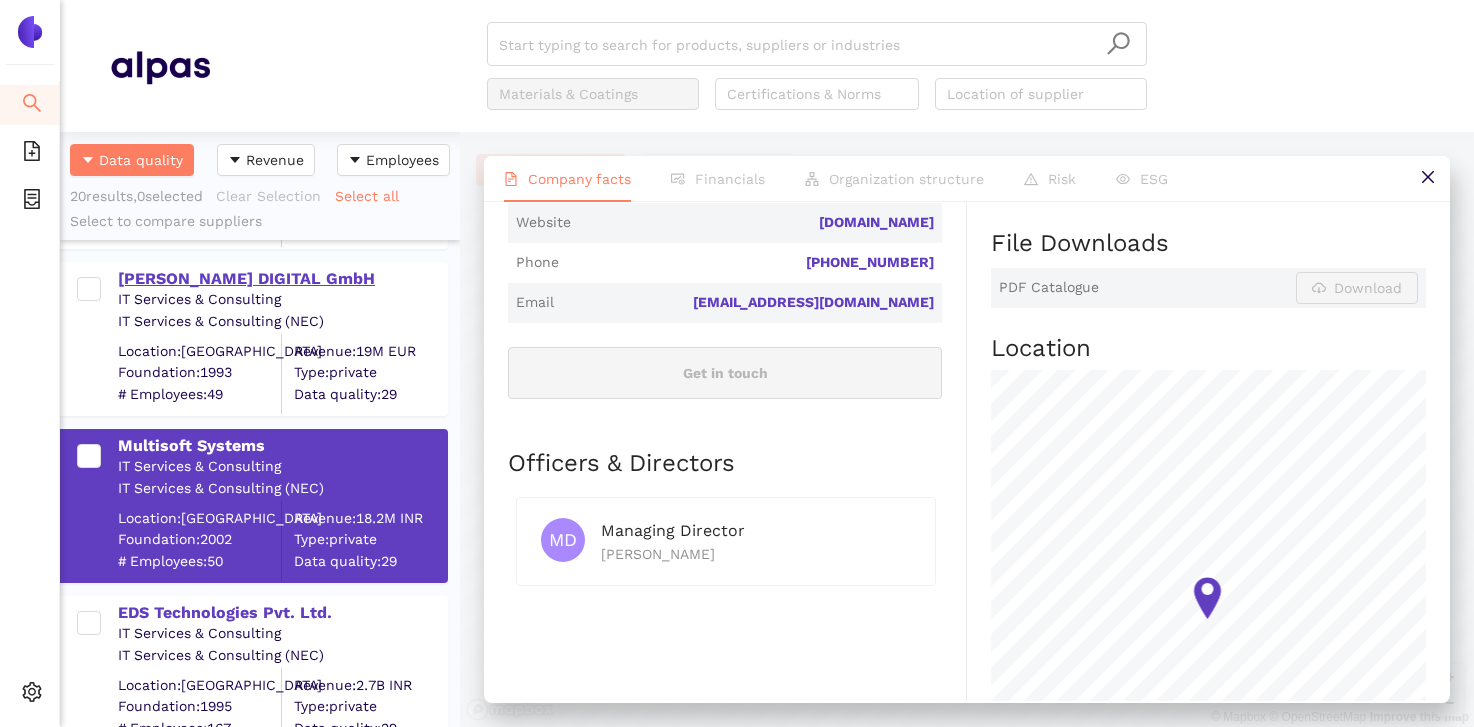 click on "[PERSON_NAME] DIGITAL GmbH" at bounding box center [282, 279] 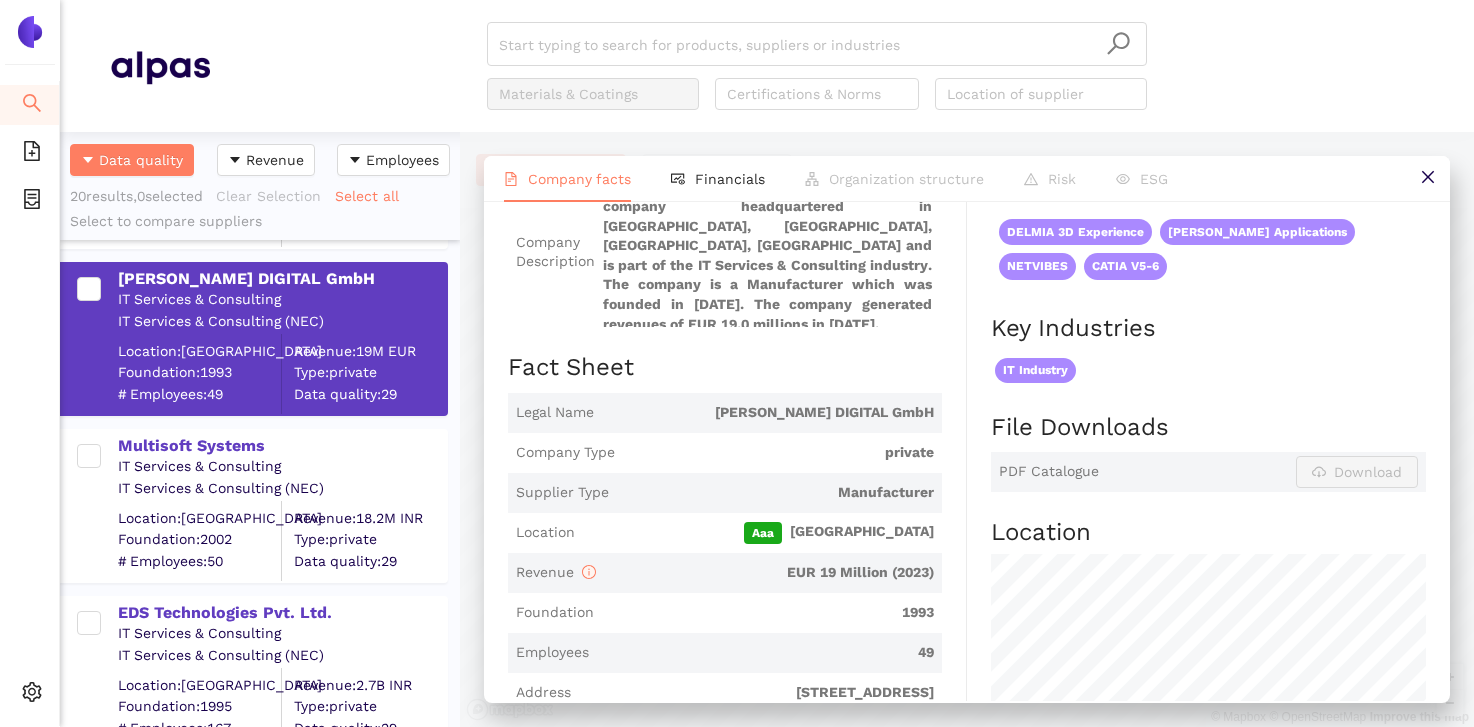 scroll, scrollTop: 194, scrollLeft: 0, axis: vertical 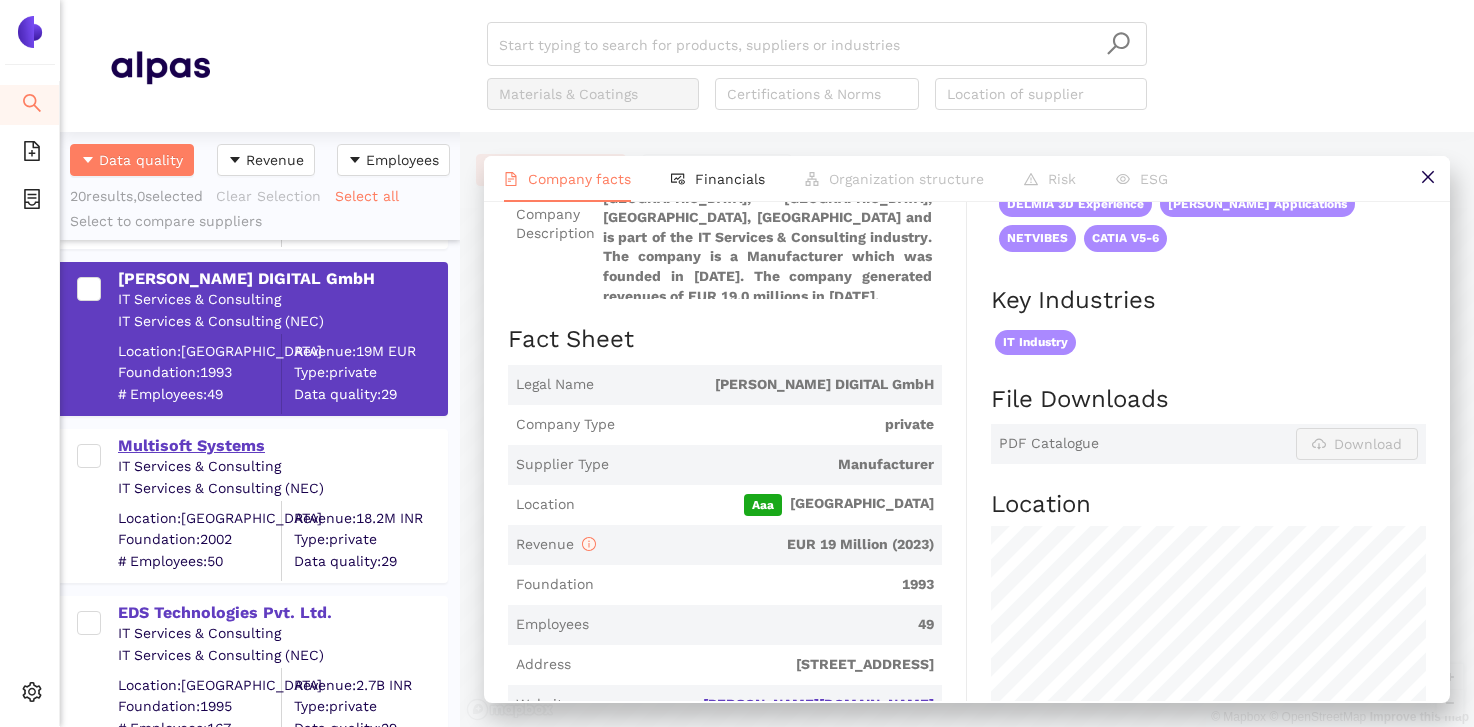 click on "Multisoft Systems" at bounding box center [282, 446] 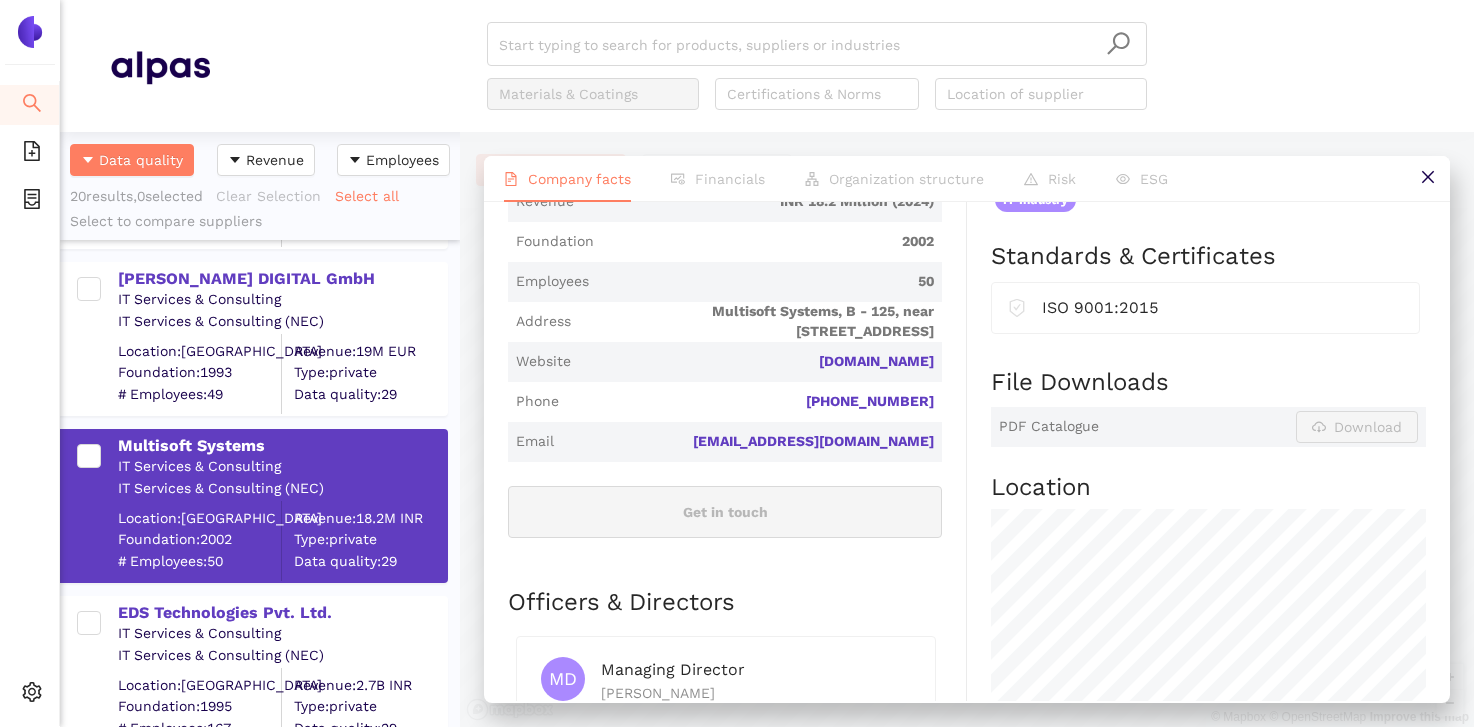 scroll, scrollTop: 538, scrollLeft: 0, axis: vertical 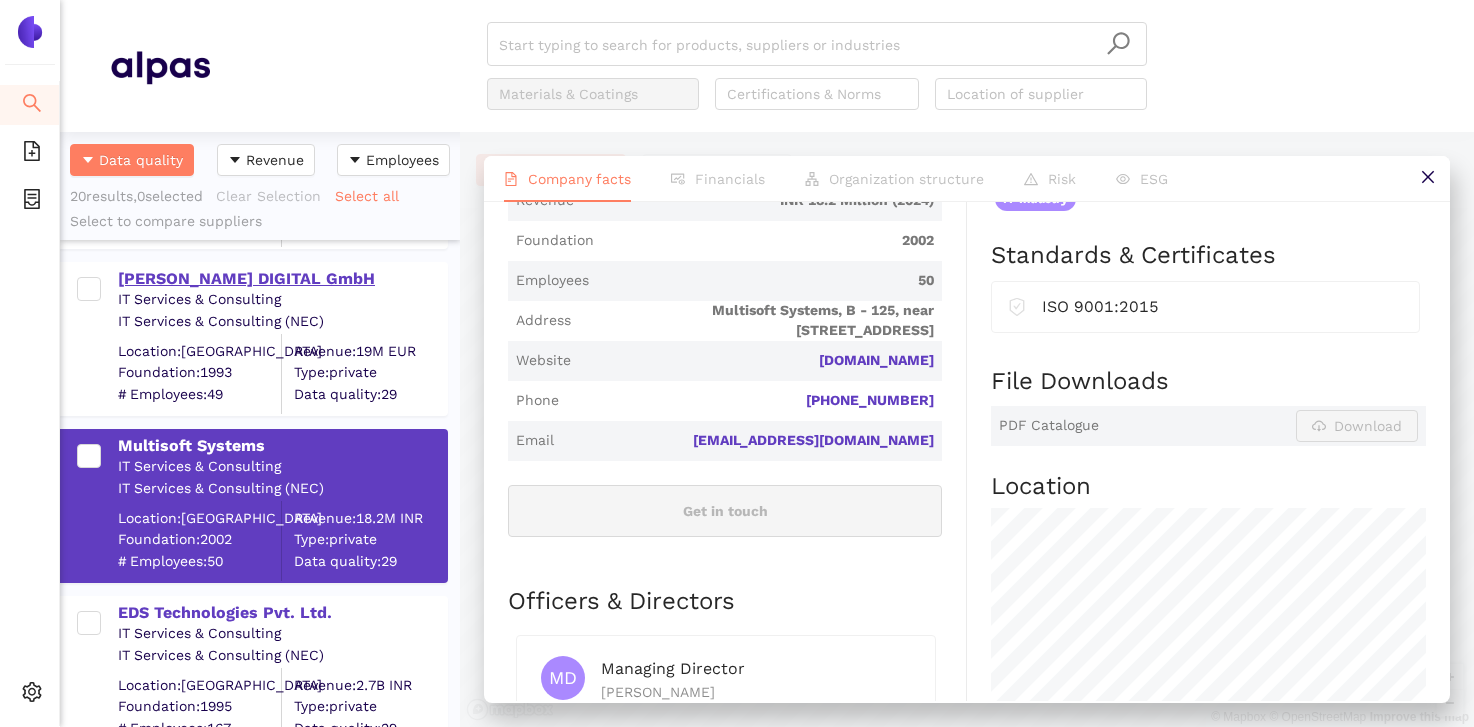 click on "[PERSON_NAME] DIGITAL GmbH" at bounding box center (282, 279) 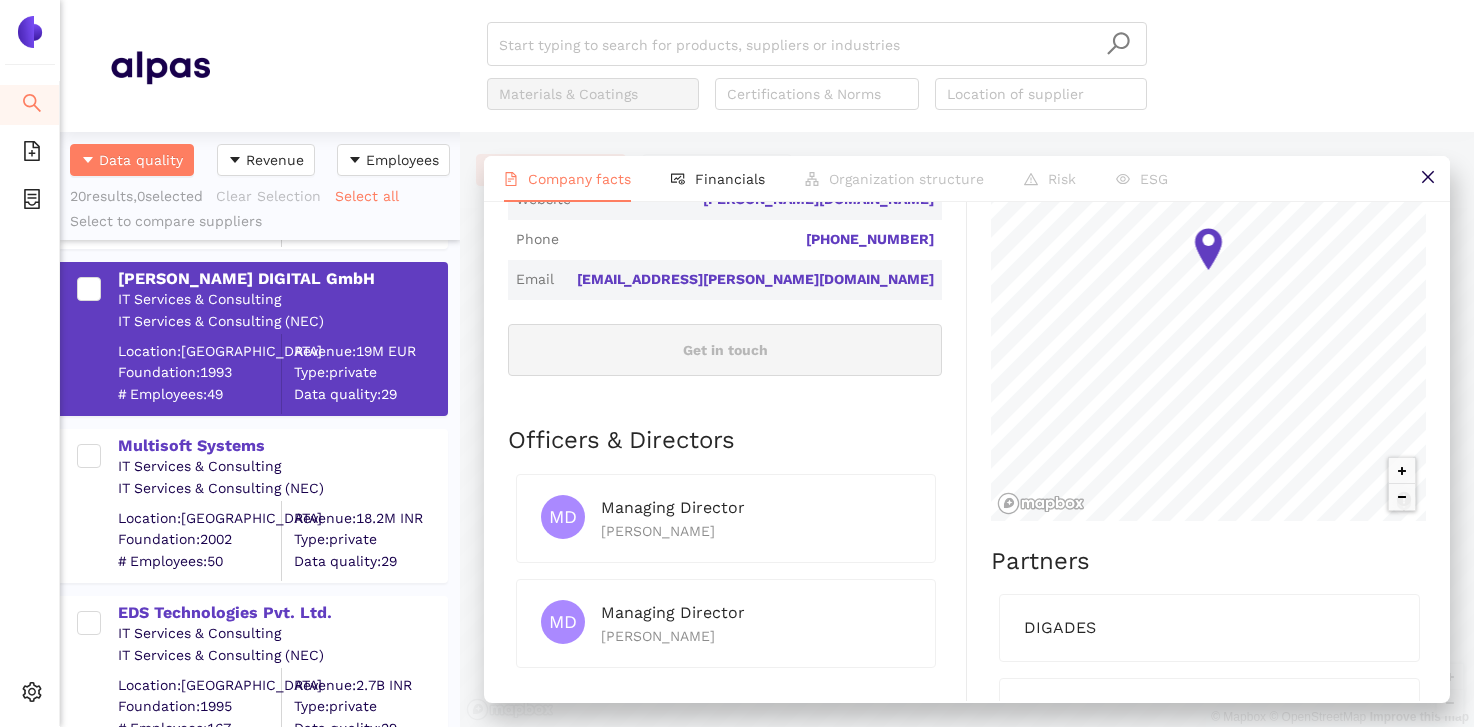 scroll, scrollTop: 702, scrollLeft: 0, axis: vertical 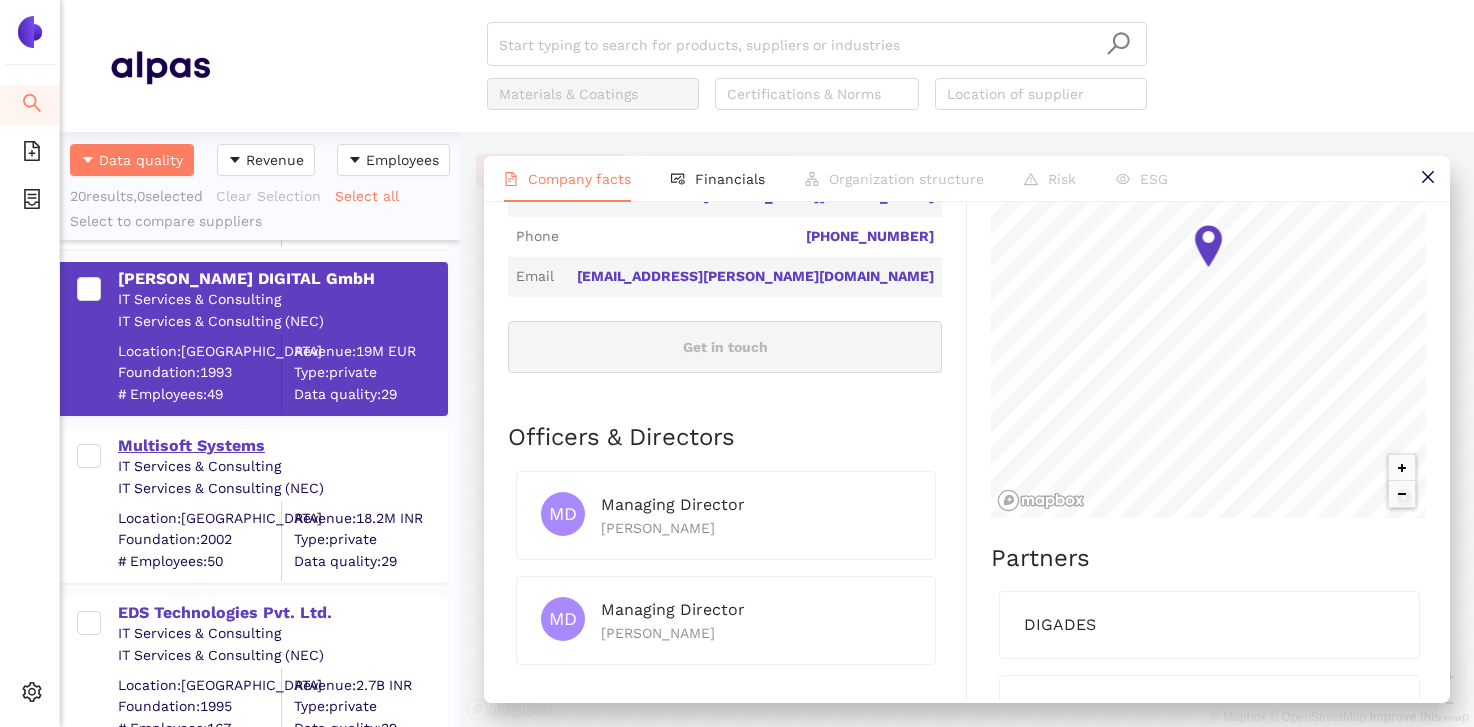 click on "Multisoft Systems" at bounding box center (282, 446) 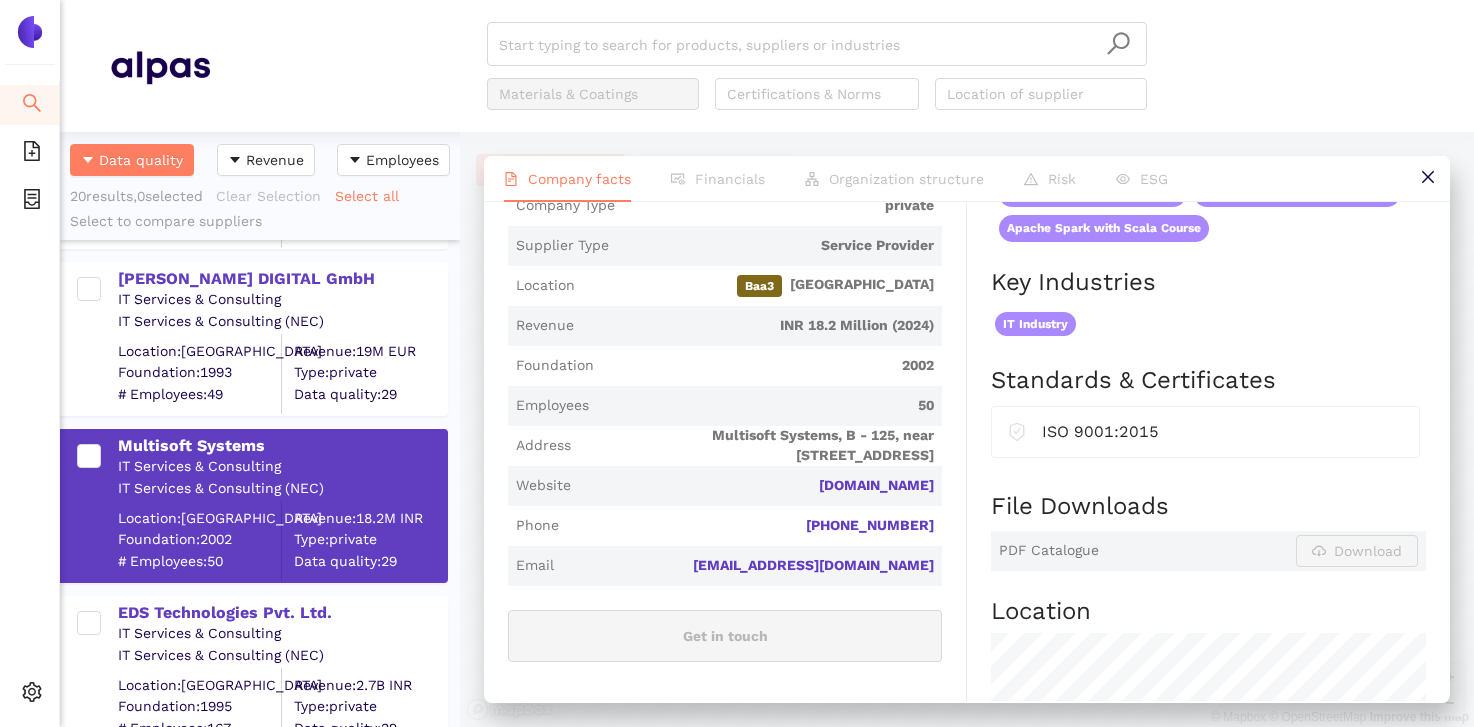 scroll, scrollTop: 427, scrollLeft: 0, axis: vertical 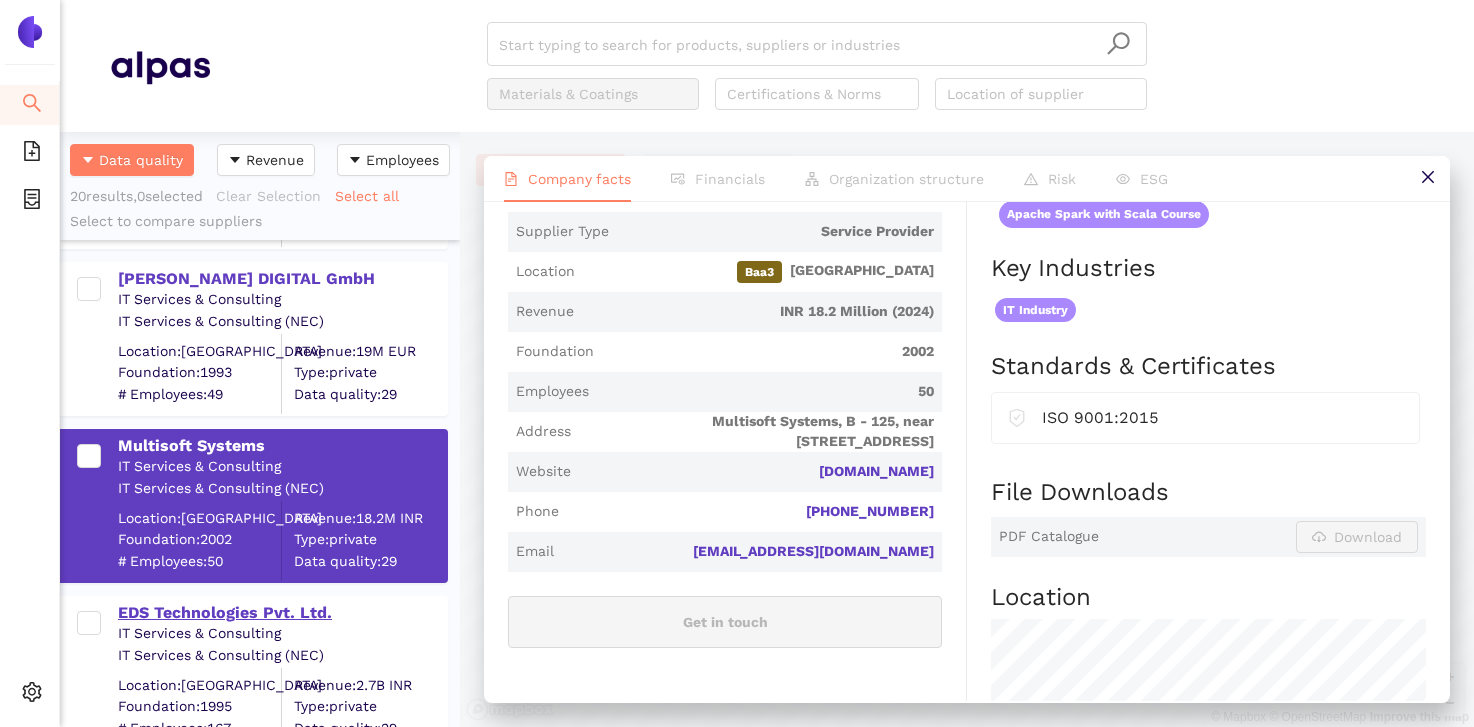 click on "EDS Technologies Pvt. Ltd." at bounding box center [282, 613] 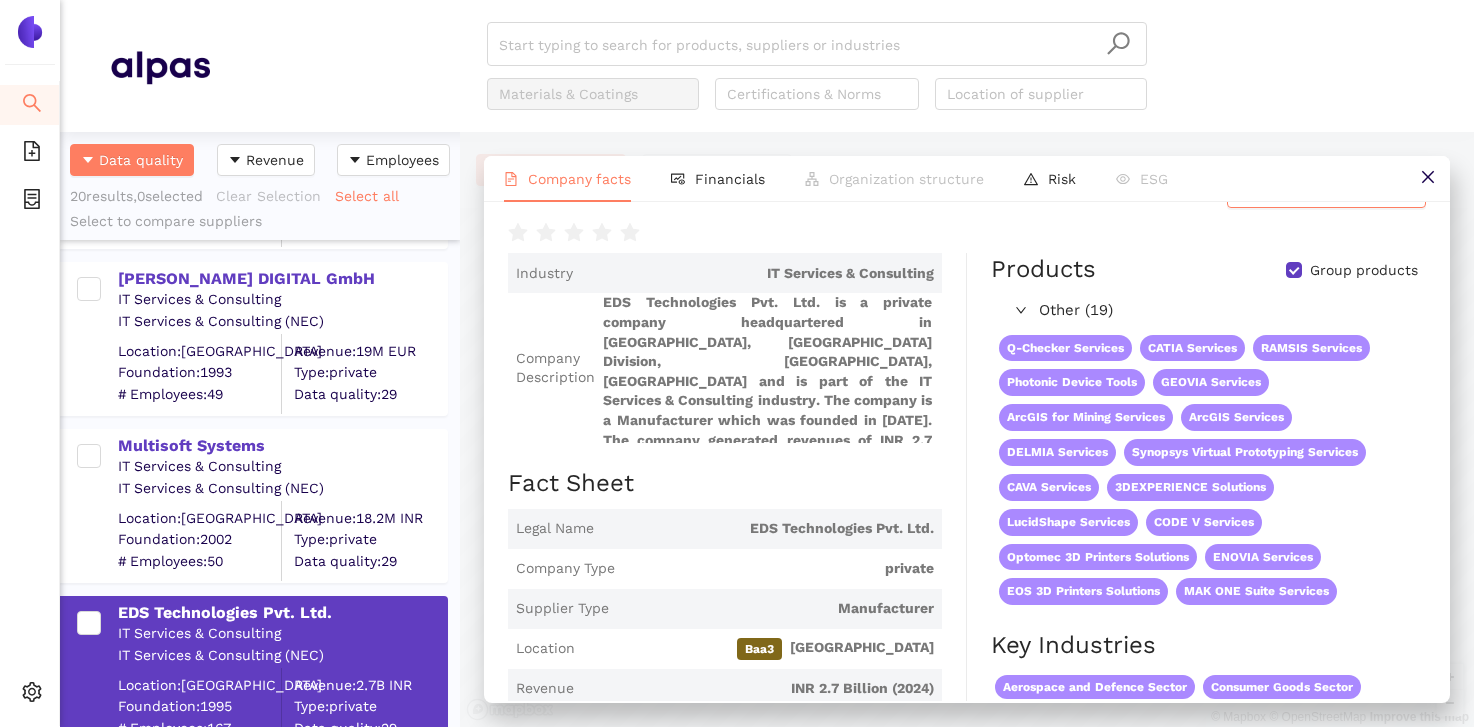 scroll, scrollTop: 73, scrollLeft: 0, axis: vertical 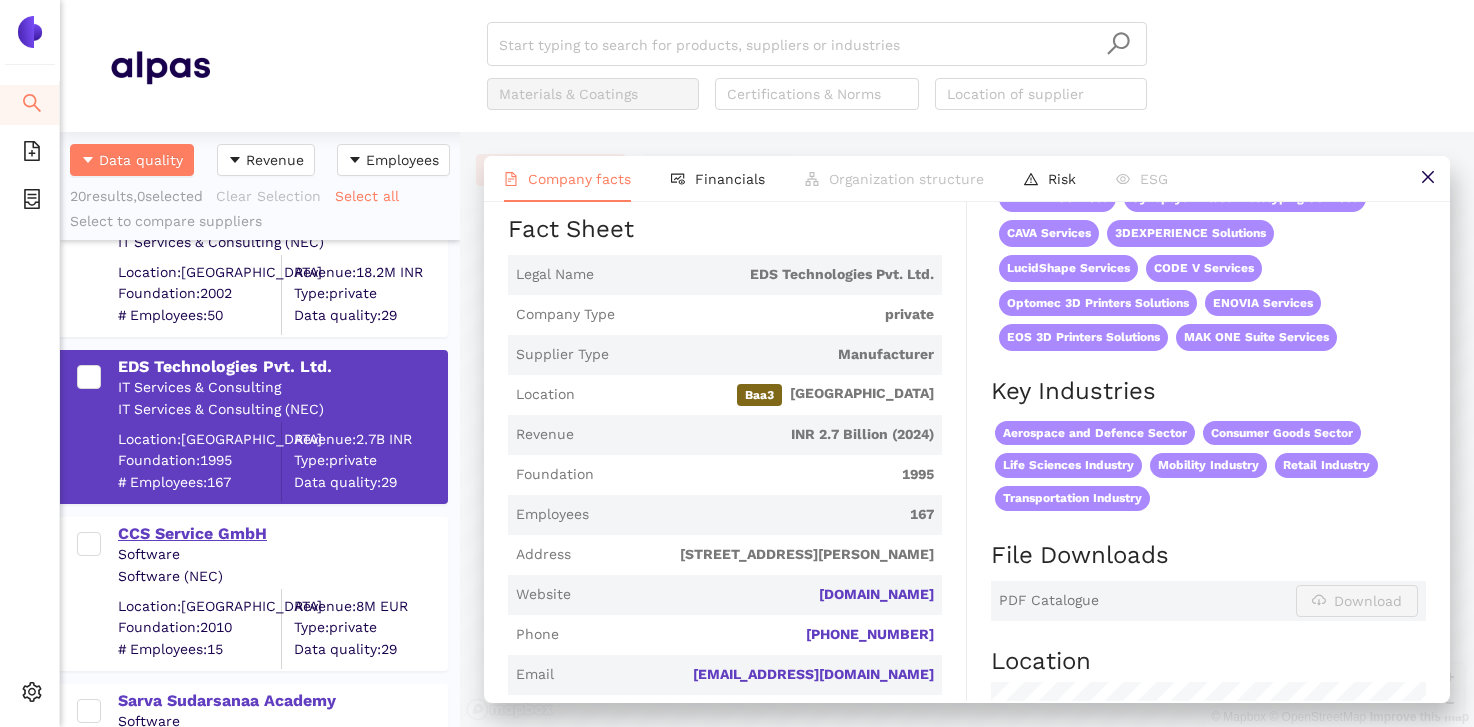 click on "CCS Service GmbH" at bounding box center (282, 534) 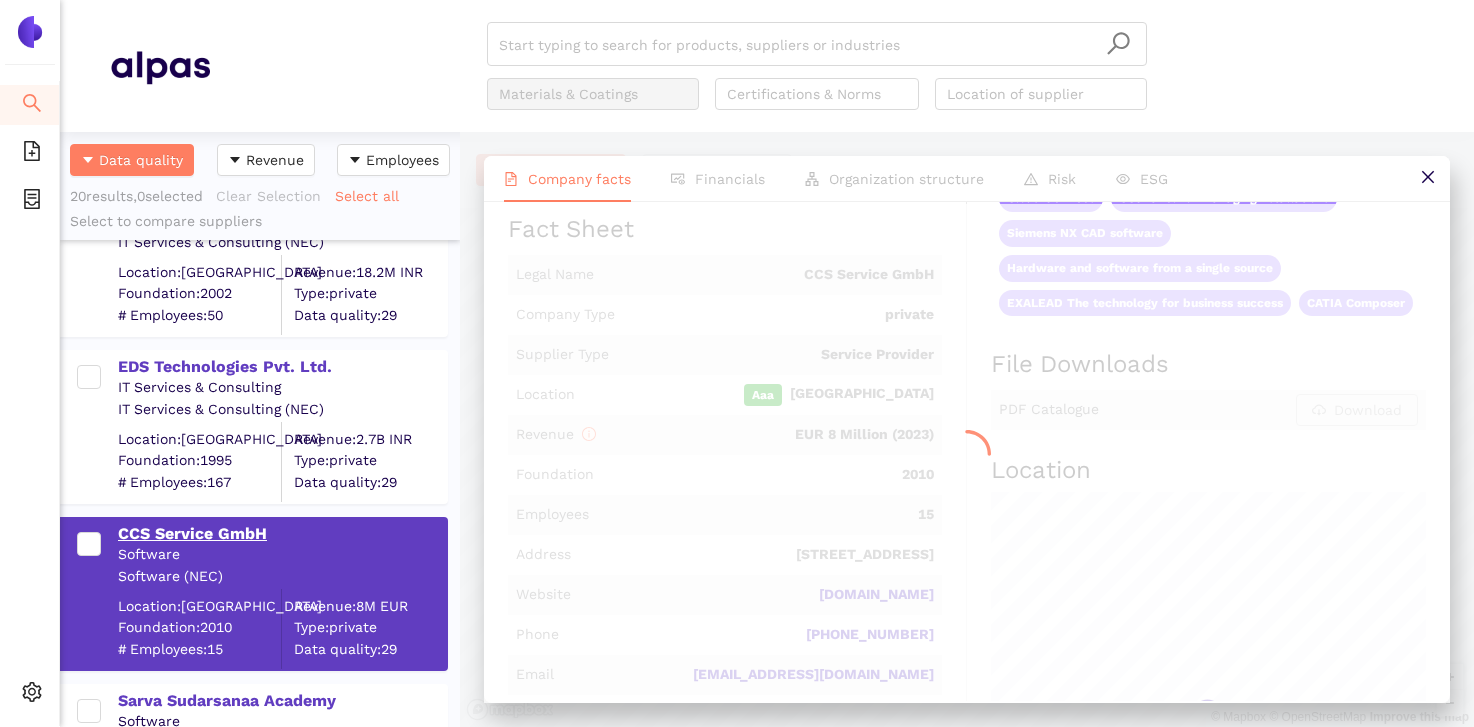 scroll, scrollTop: 0, scrollLeft: 0, axis: both 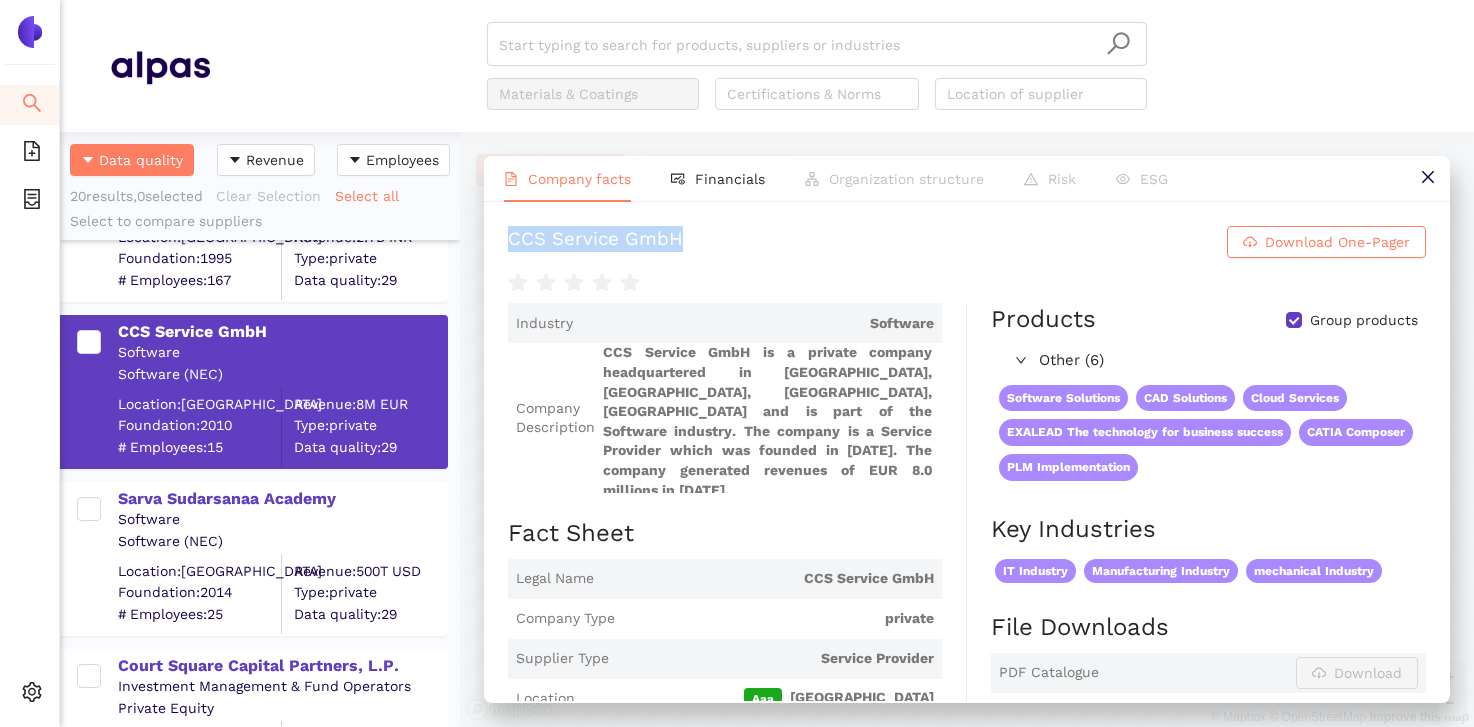 drag, startPoint x: 510, startPoint y: 246, endPoint x: 744, endPoint y: 229, distance: 234.61671 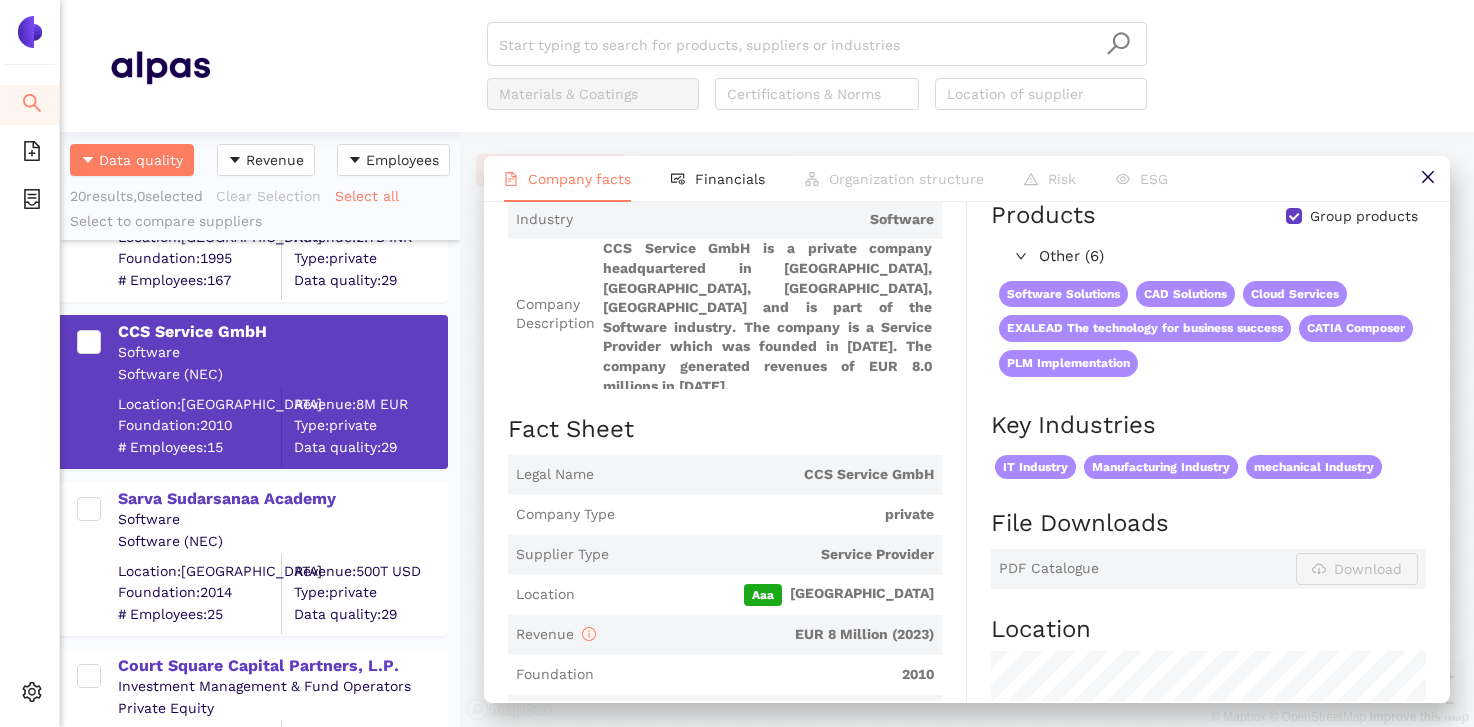 scroll, scrollTop: 116, scrollLeft: 0, axis: vertical 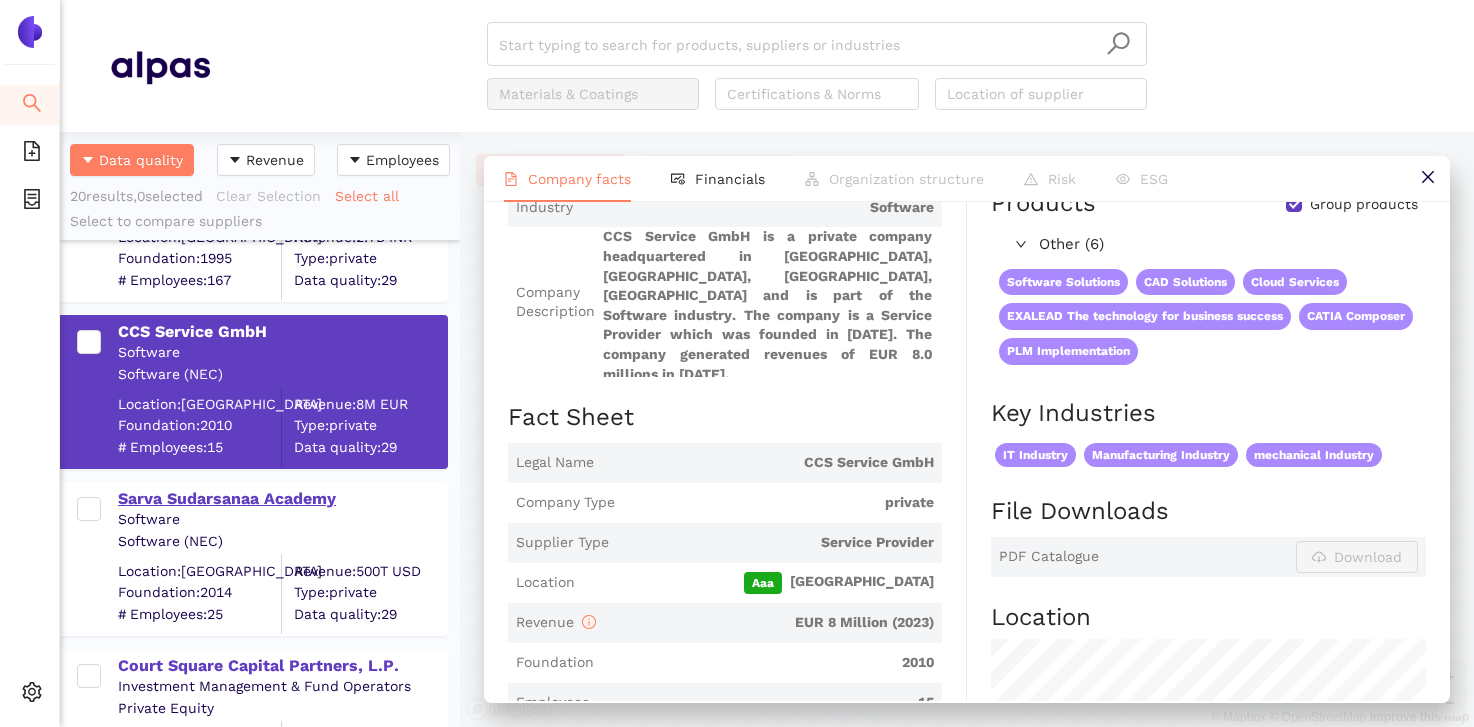 click on "Sarva Sudarsanaa Academy" at bounding box center (282, 499) 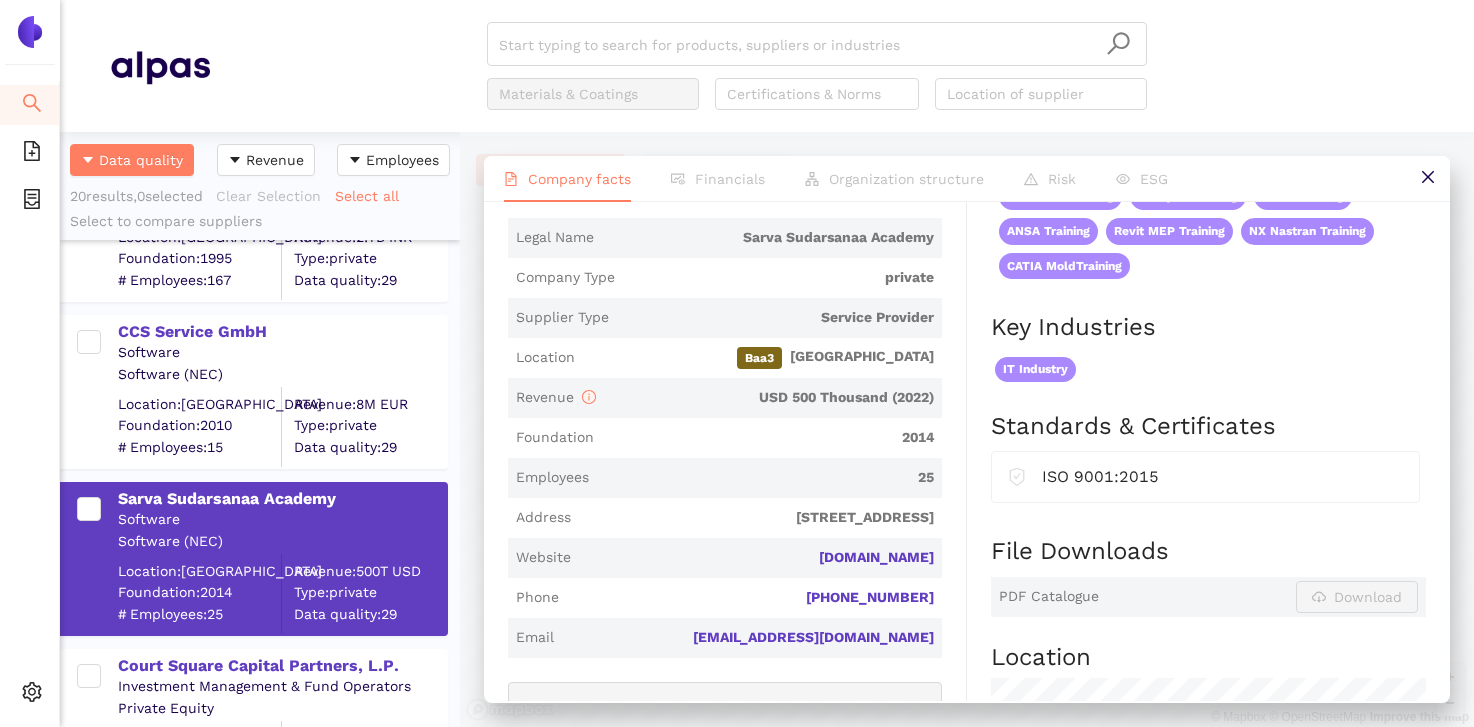 scroll, scrollTop: 364, scrollLeft: 0, axis: vertical 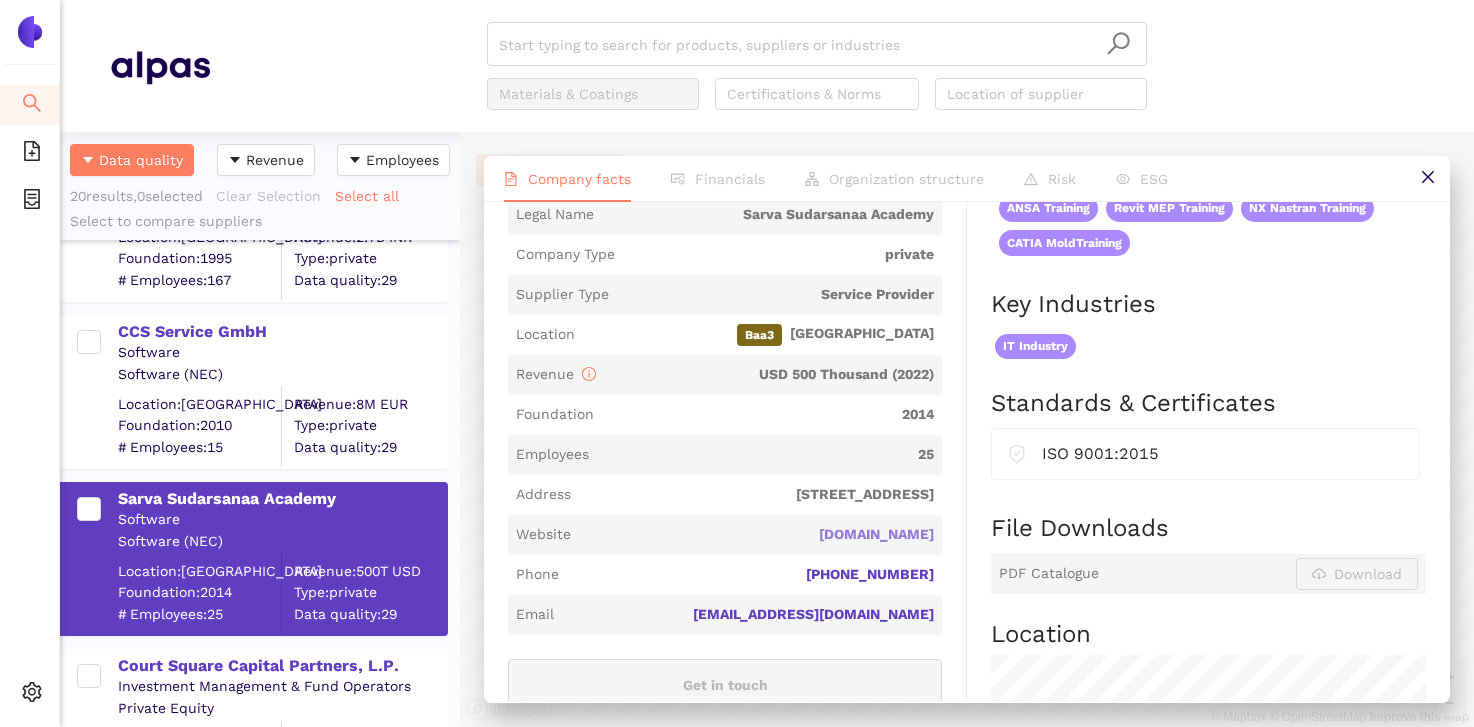 click on "[DOMAIN_NAME]" at bounding box center (0, 0) 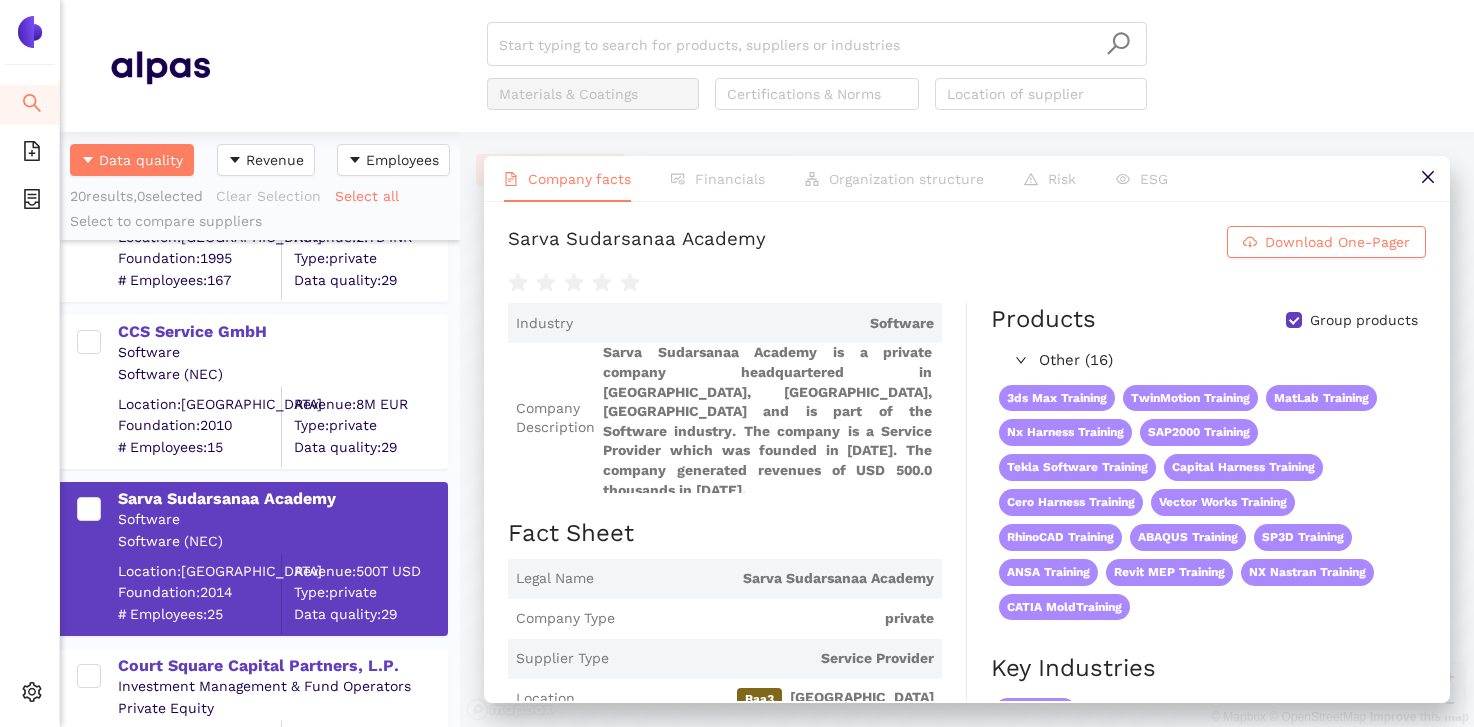 scroll, scrollTop: 12, scrollLeft: 0, axis: vertical 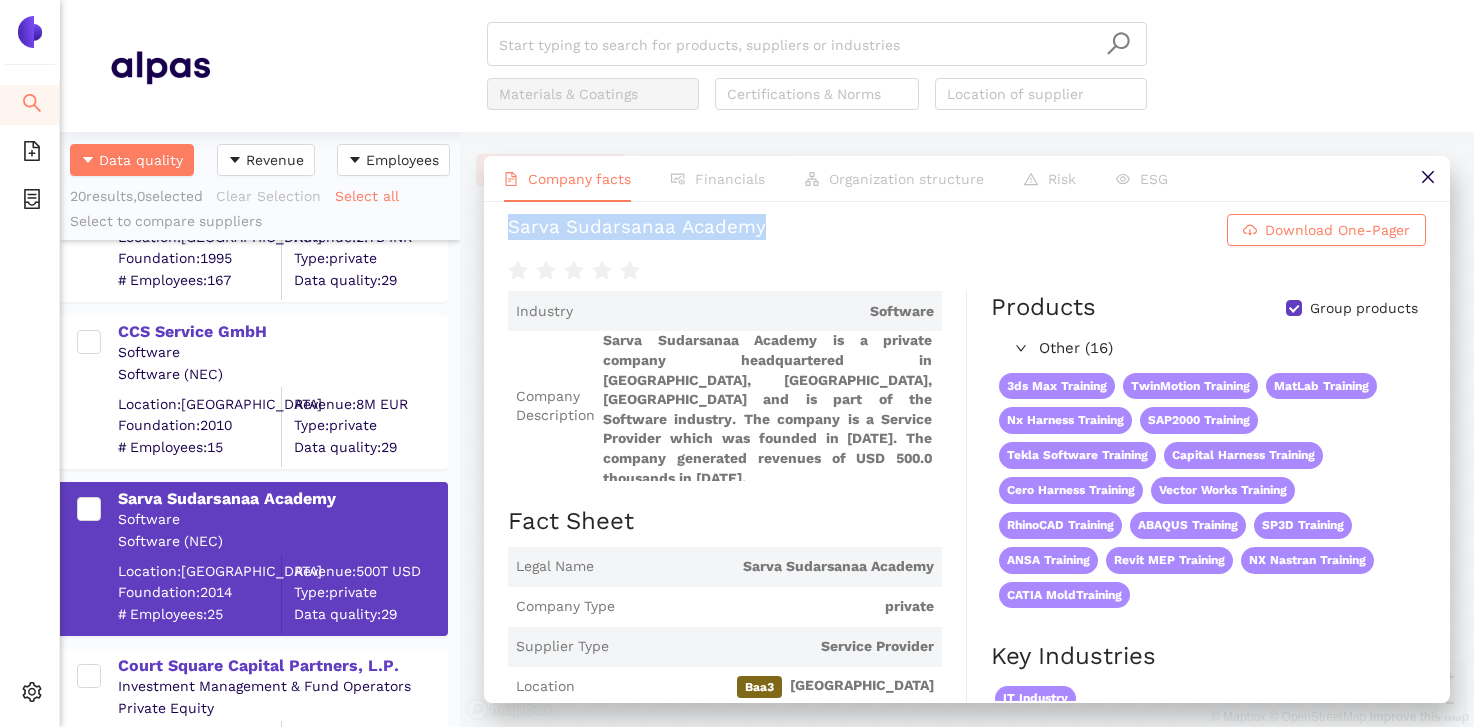 drag, startPoint x: 490, startPoint y: 228, endPoint x: 795, endPoint y: 241, distance: 305.27692 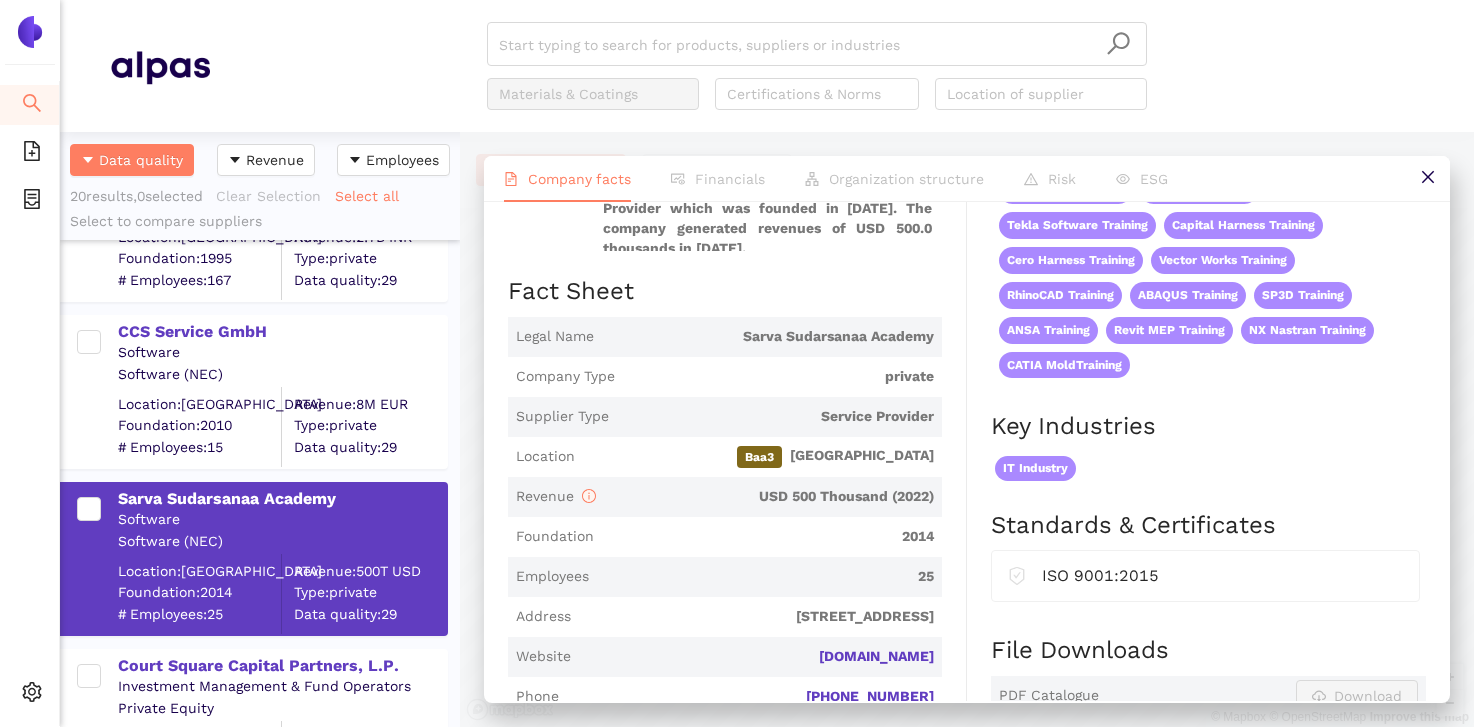 scroll, scrollTop: 253, scrollLeft: 0, axis: vertical 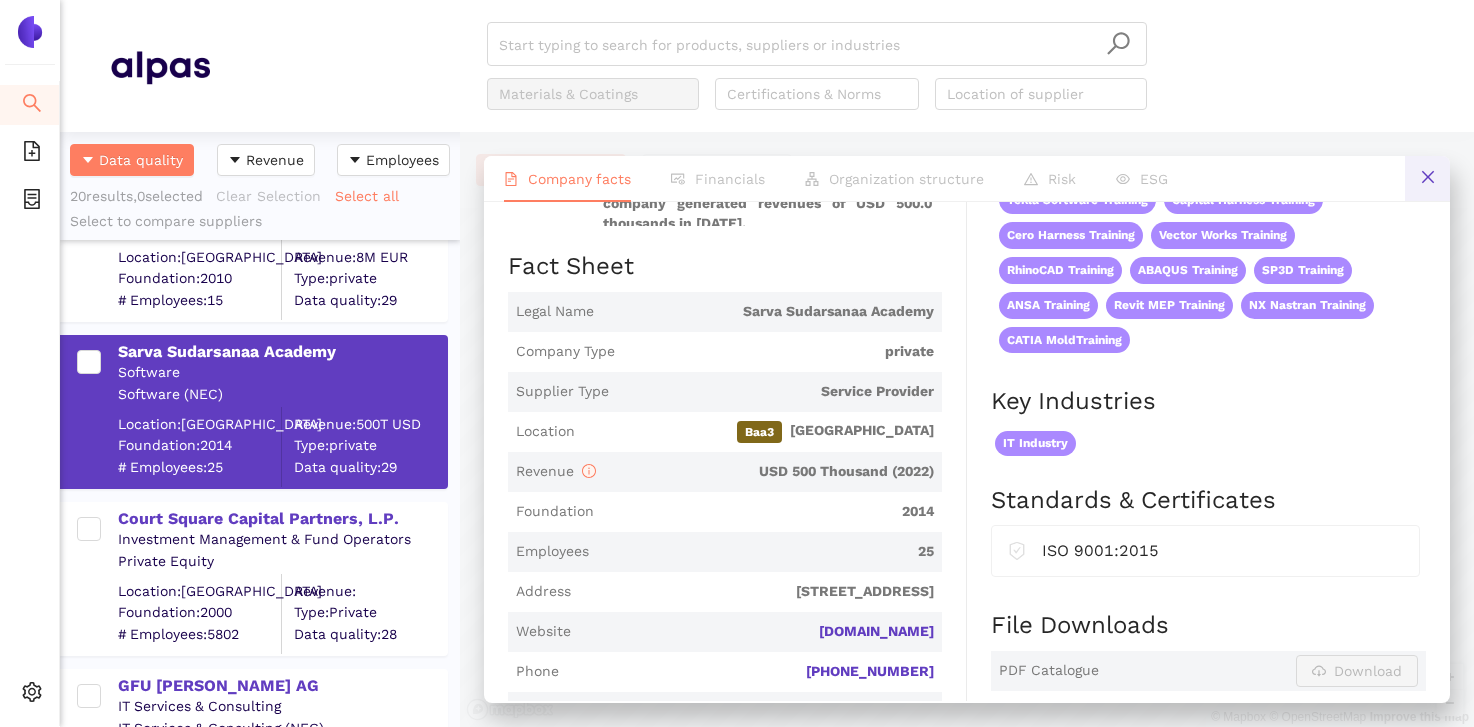 click 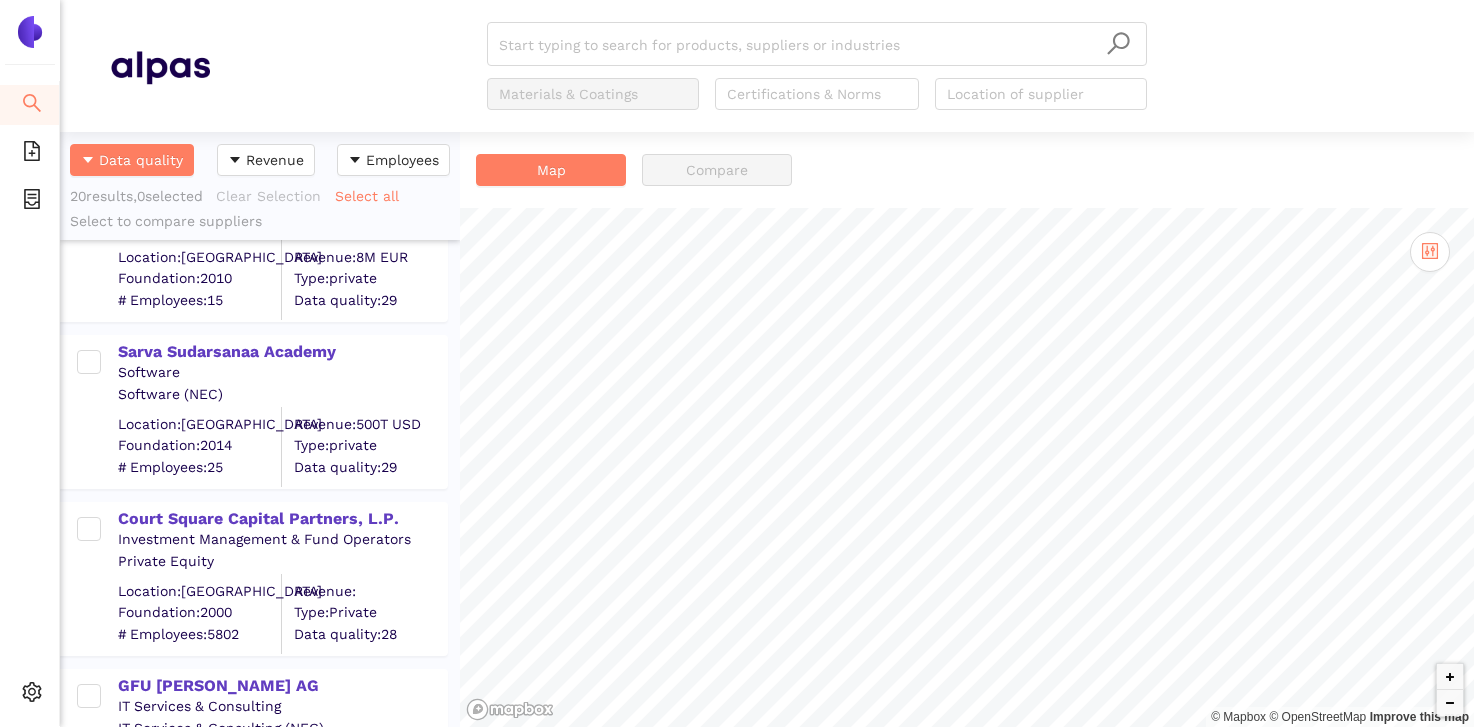 click on "Map Compare" at bounding box center [967, 170] 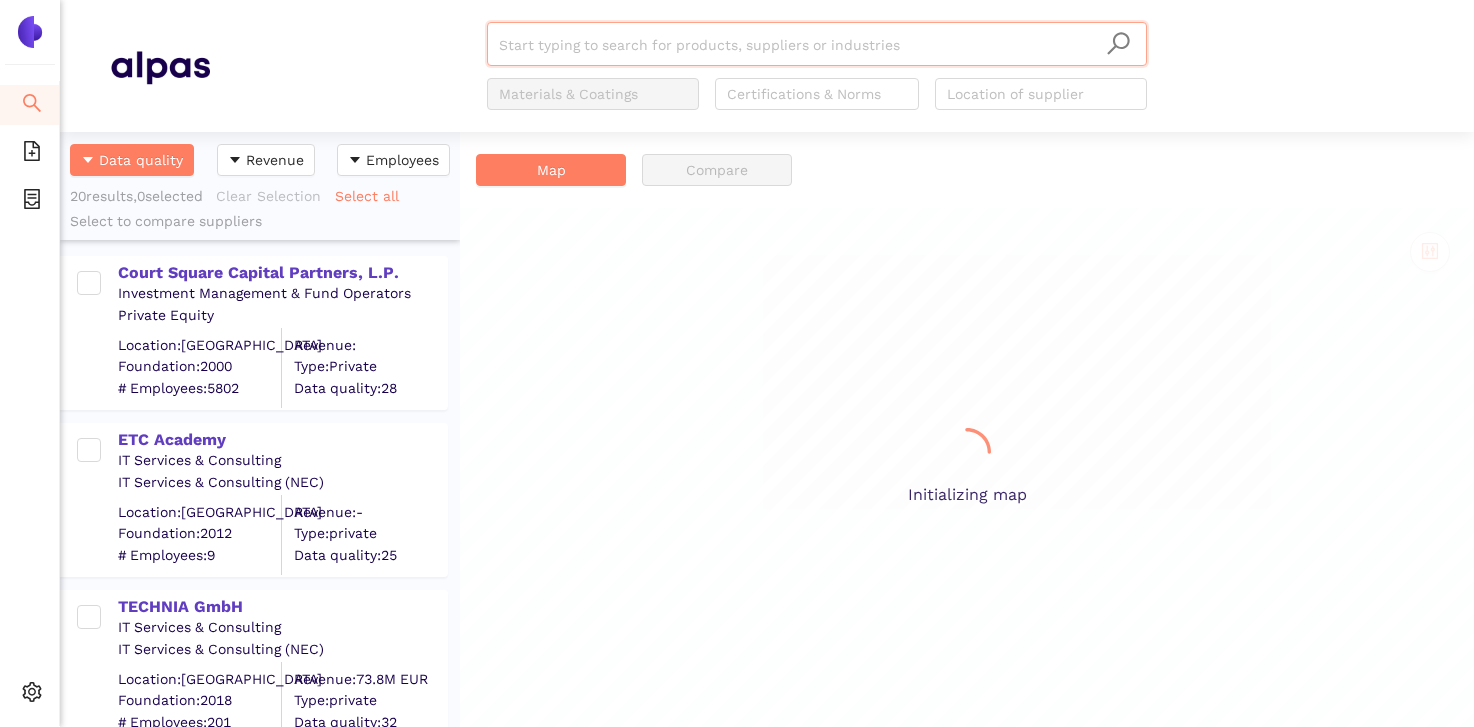 scroll, scrollTop: 0, scrollLeft: 0, axis: both 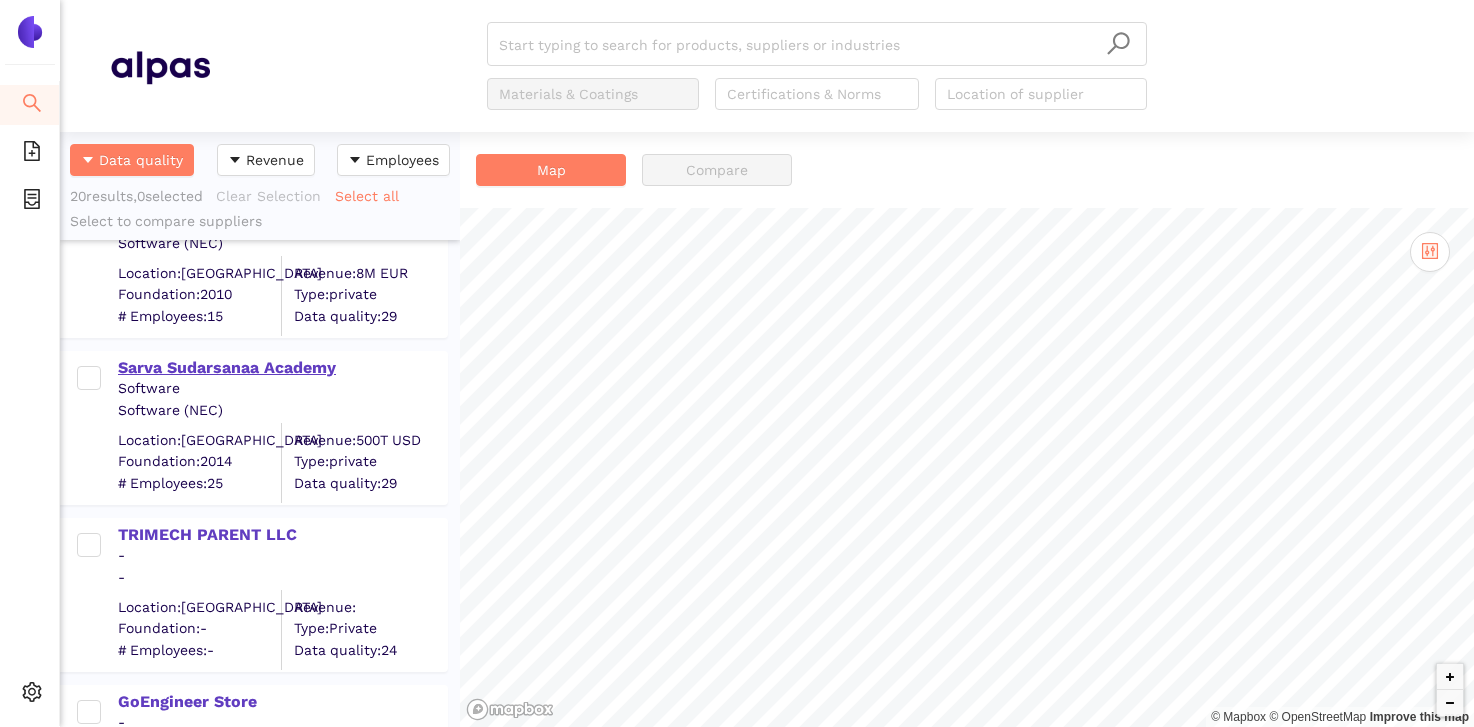 click on "Sarva Sudarsanaa Academy" at bounding box center [282, 368] 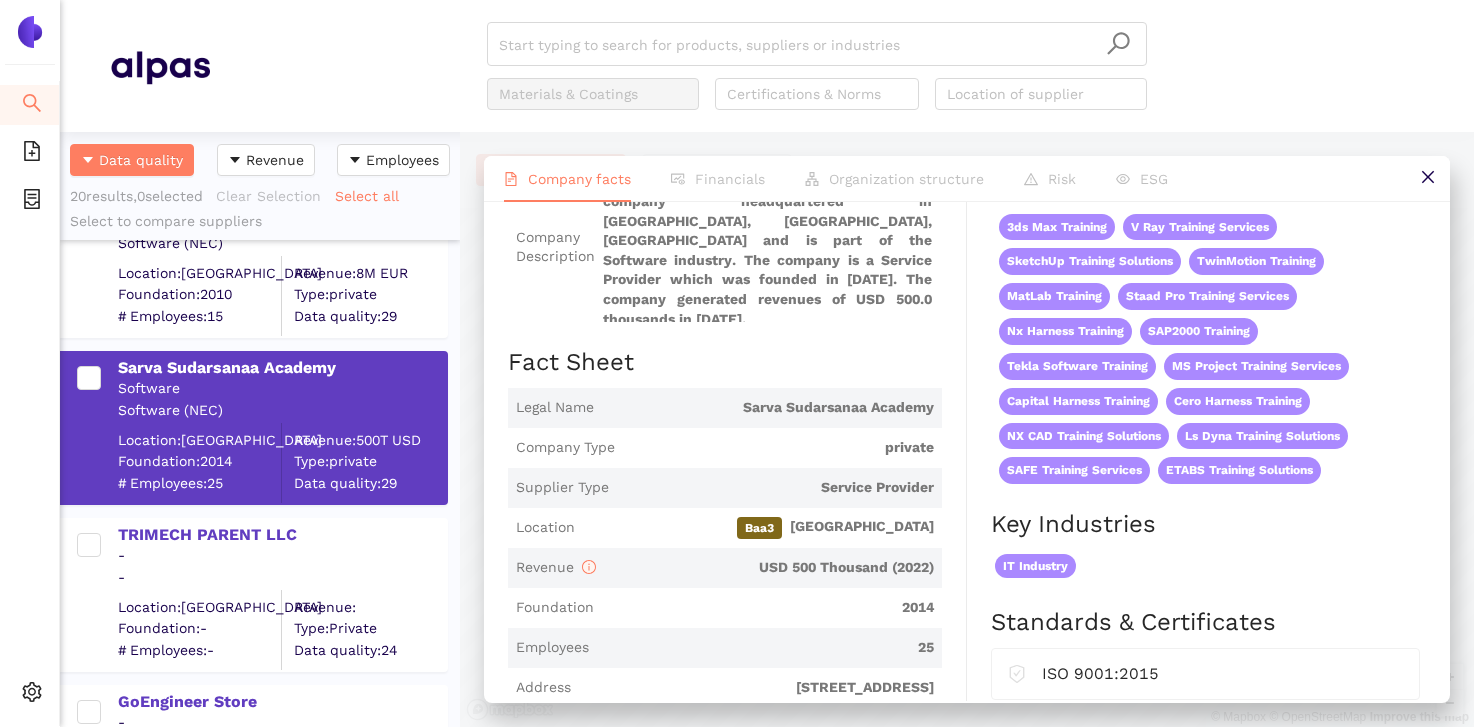 scroll, scrollTop: 169, scrollLeft: 0, axis: vertical 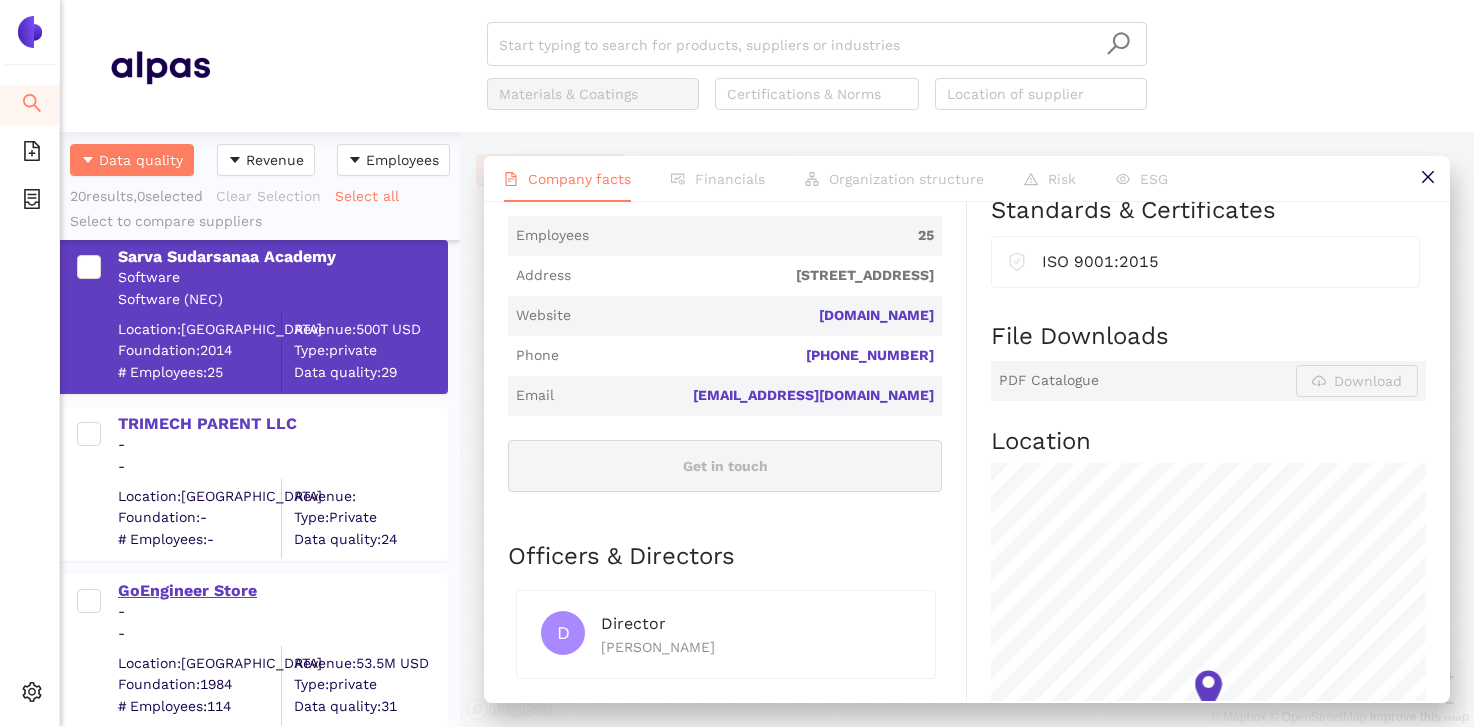 click on "GoEngineer Store" at bounding box center (282, 591) 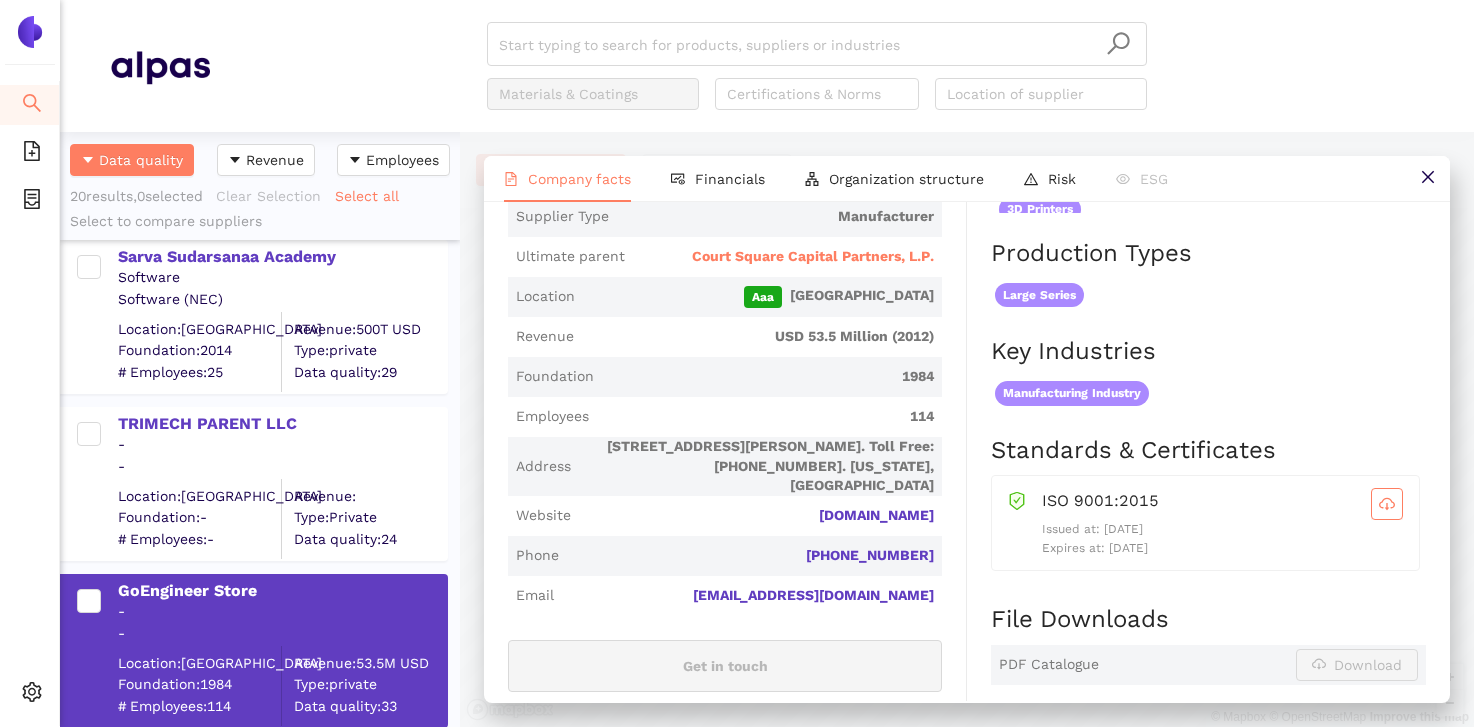 scroll, scrollTop: 454, scrollLeft: 0, axis: vertical 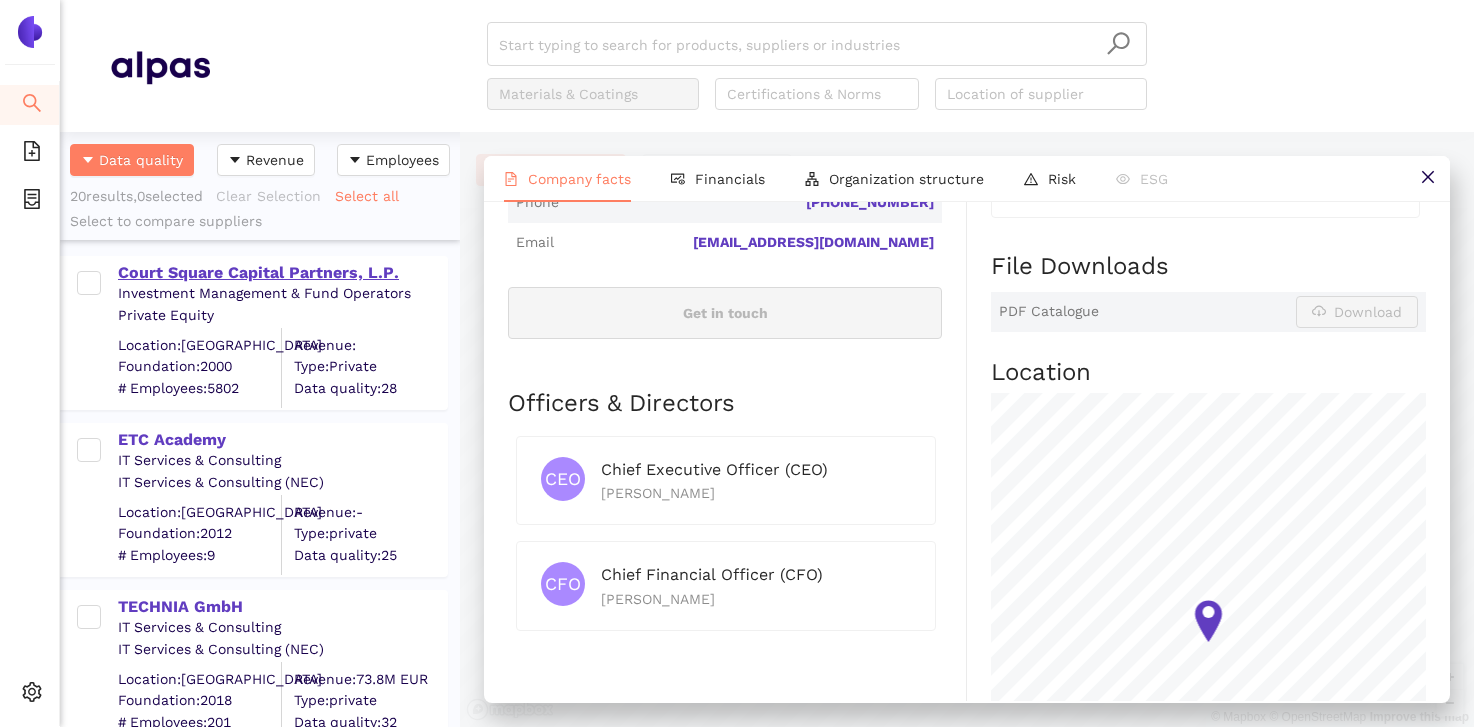 click on "Court Square Capital Partners, L.P." at bounding box center [282, 273] 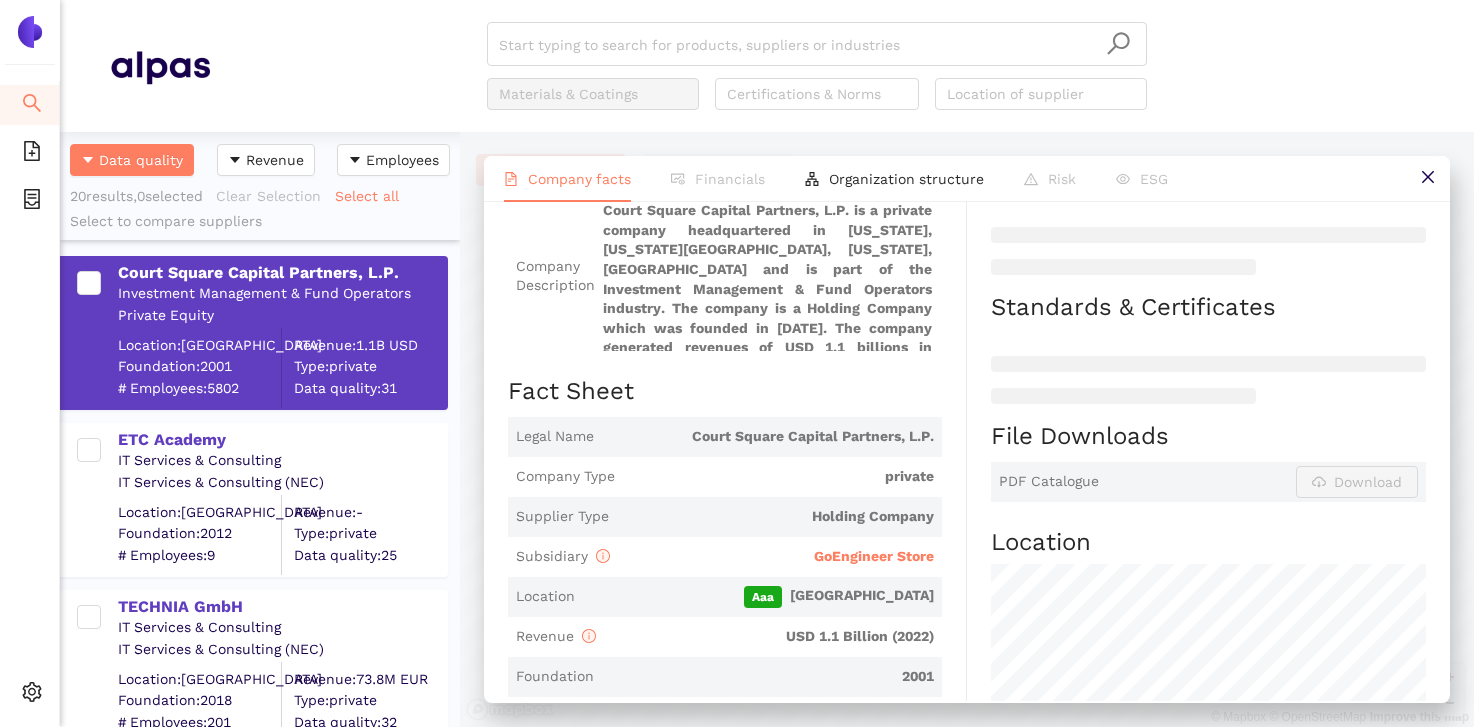scroll, scrollTop: 204, scrollLeft: 0, axis: vertical 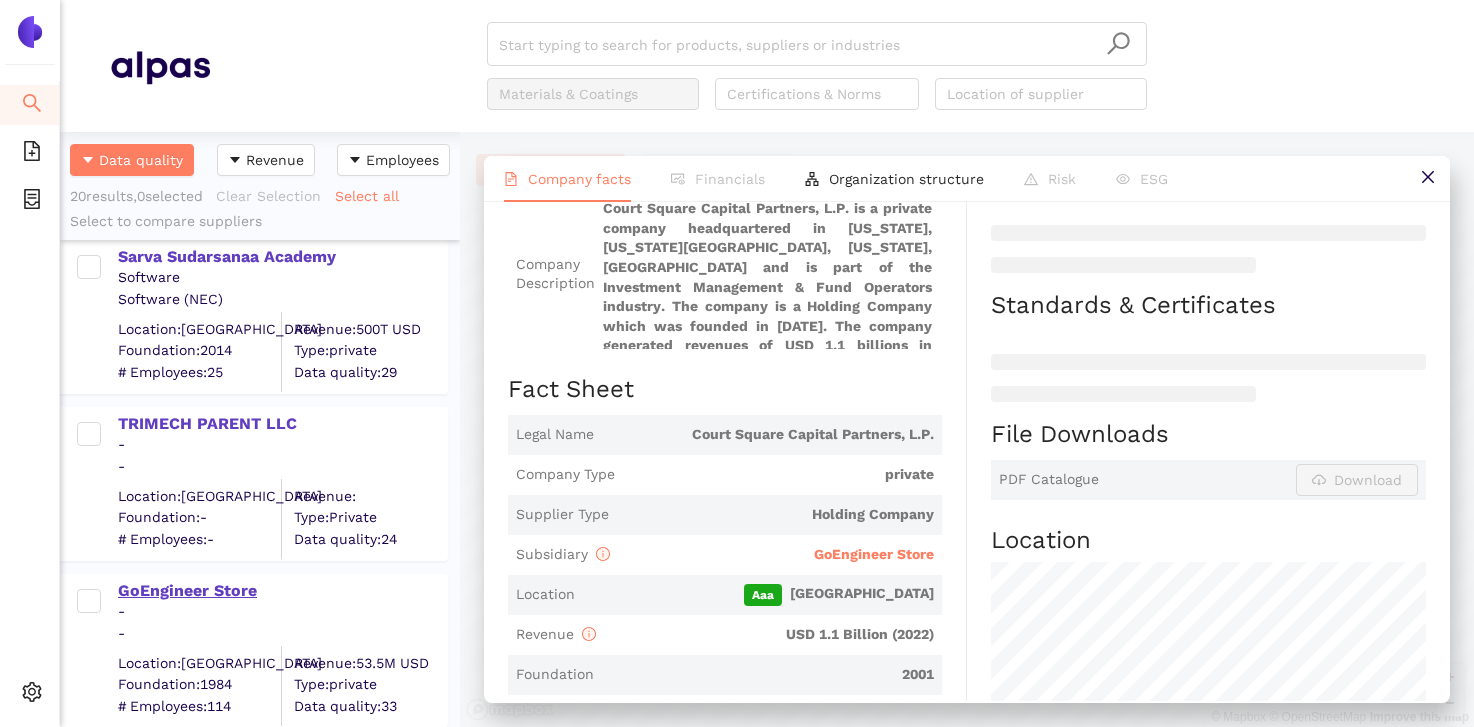 click on "GoEngineer Store" at bounding box center (282, 591) 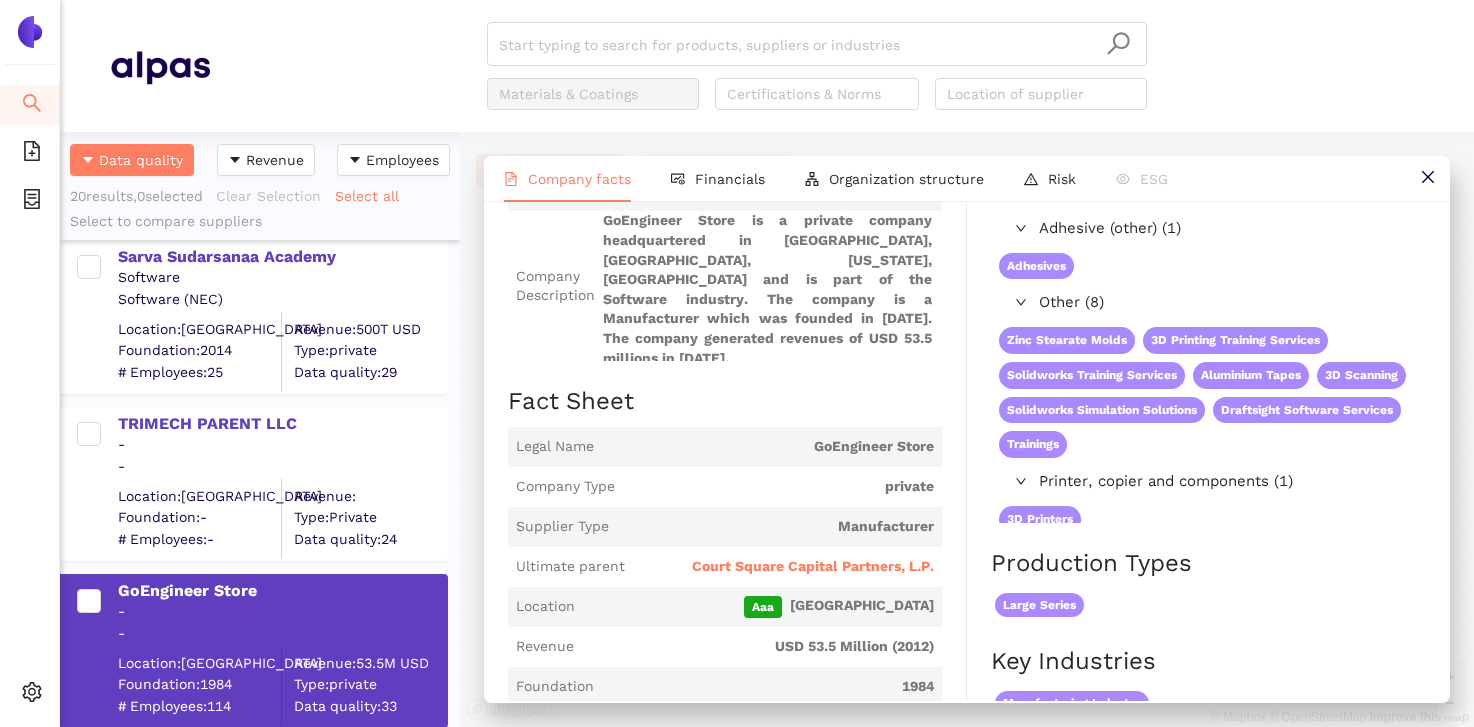 scroll, scrollTop: 136, scrollLeft: 0, axis: vertical 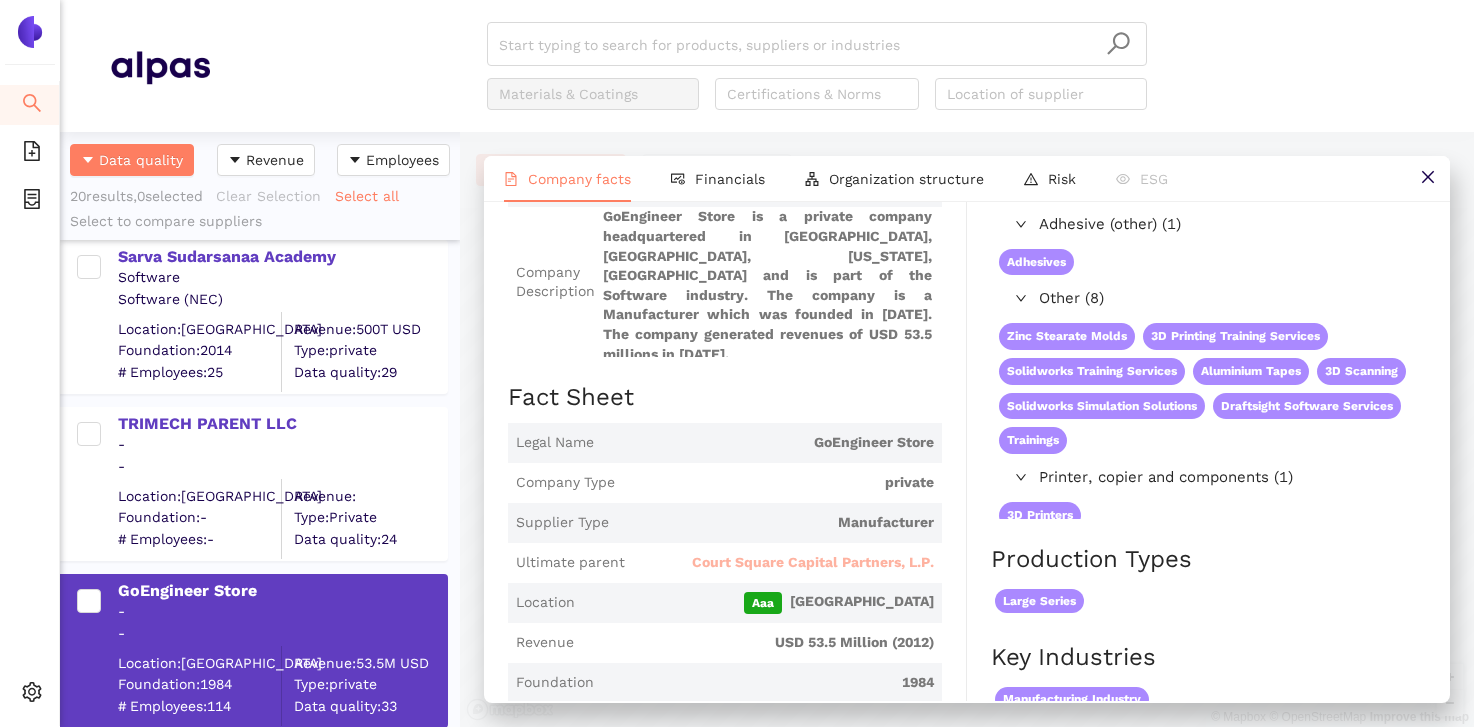 click on "Court Square Capital Partners, L.P." at bounding box center [813, 563] 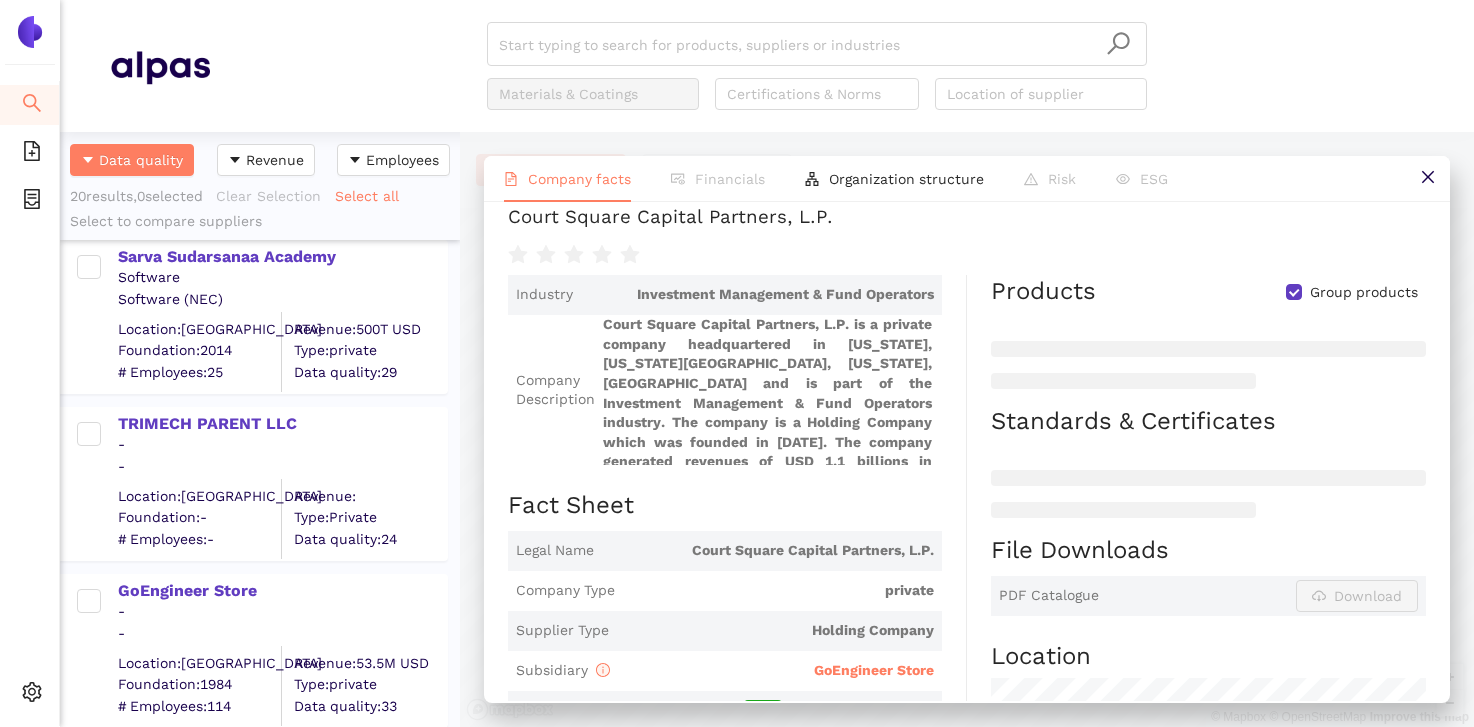 scroll, scrollTop: 0, scrollLeft: 0, axis: both 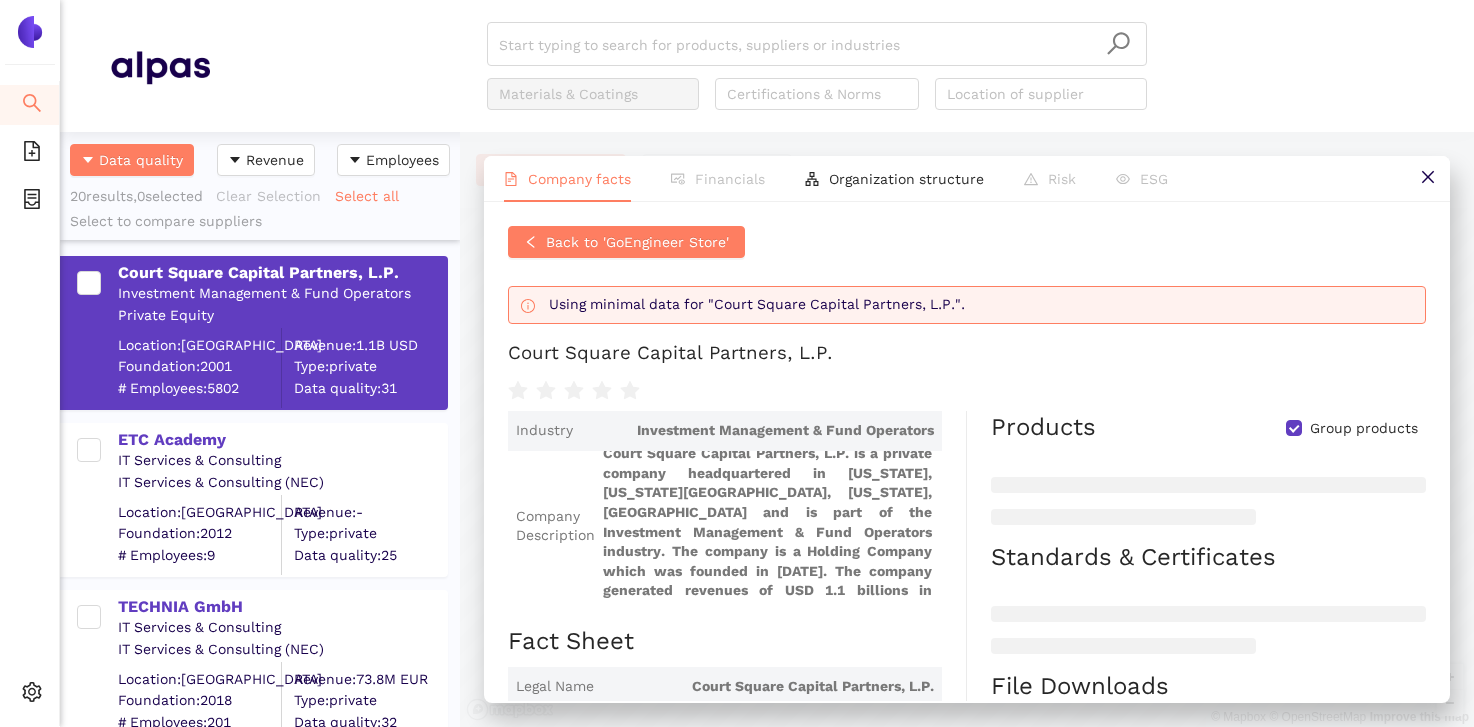 click on "Investment Management & Fund Operators" at bounding box center (282, 294) 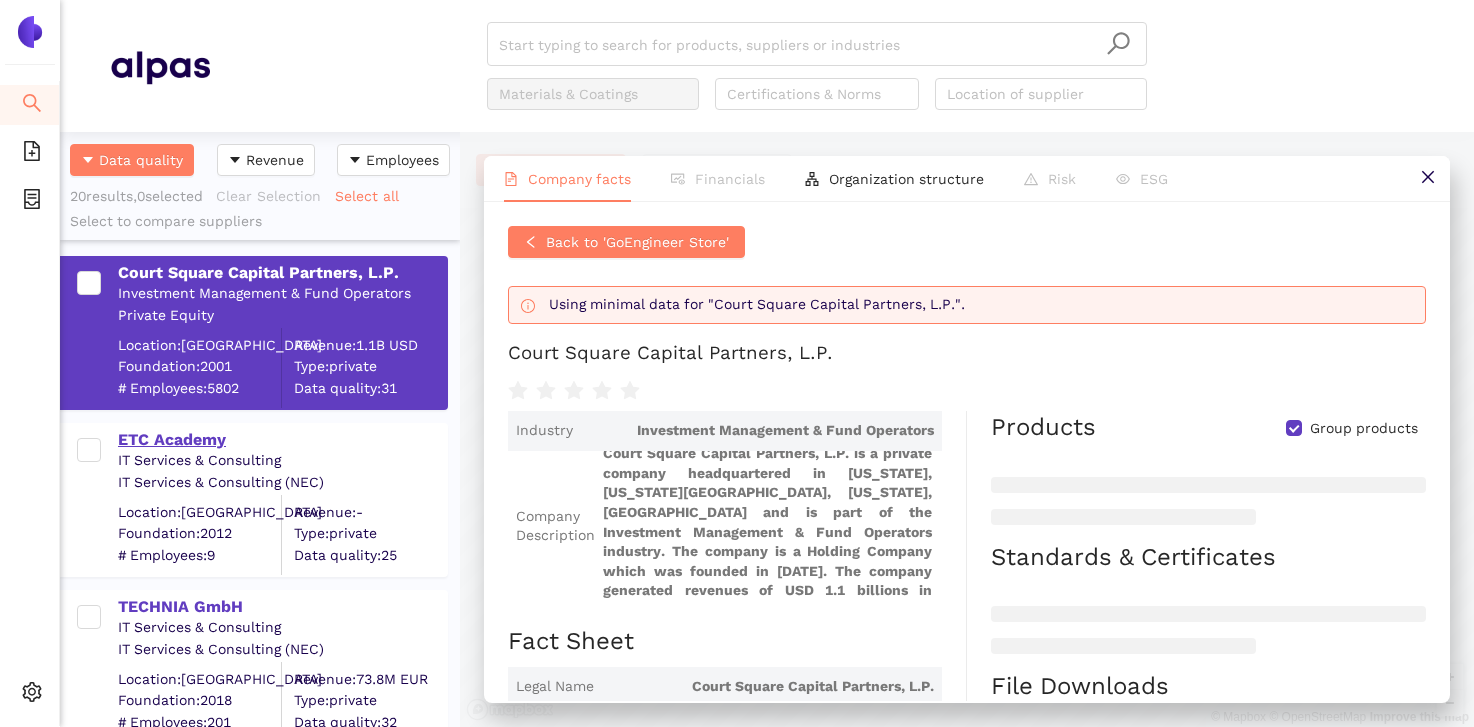 click on "ETC Academy" at bounding box center (282, 440) 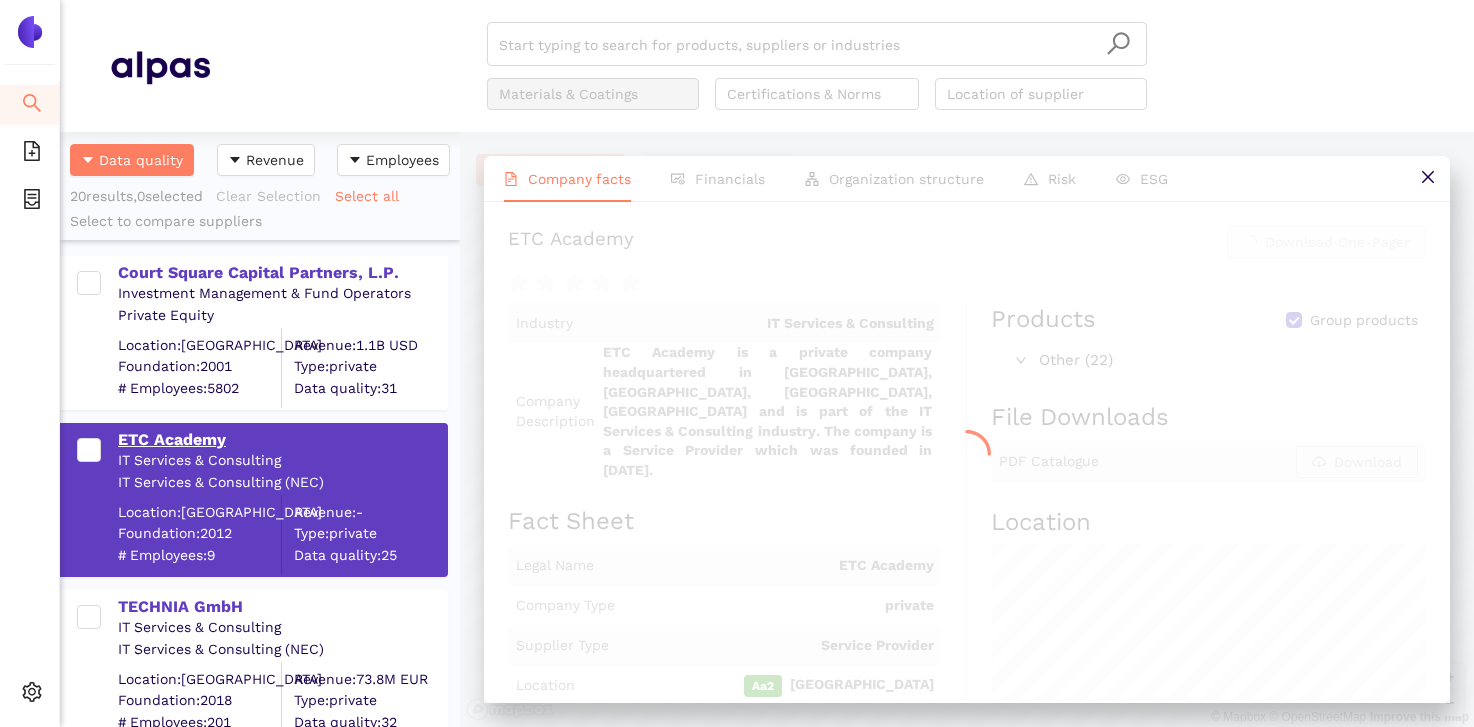 scroll, scrollTop: 0, scrollLeft: 0, axis: both 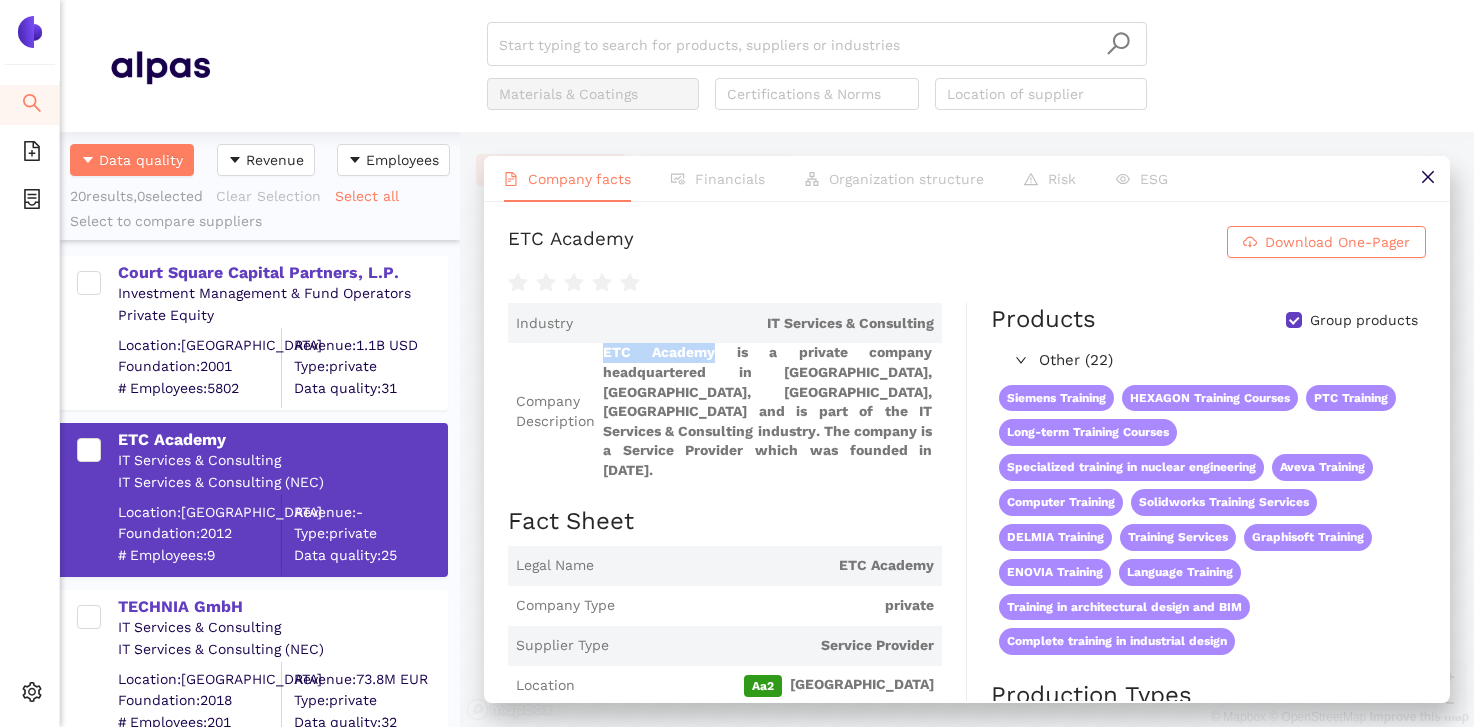 drag, startPoint x: 594, startPoint y: 359, endPoint x: 717, endPoint y: 361, distance: 123.01626 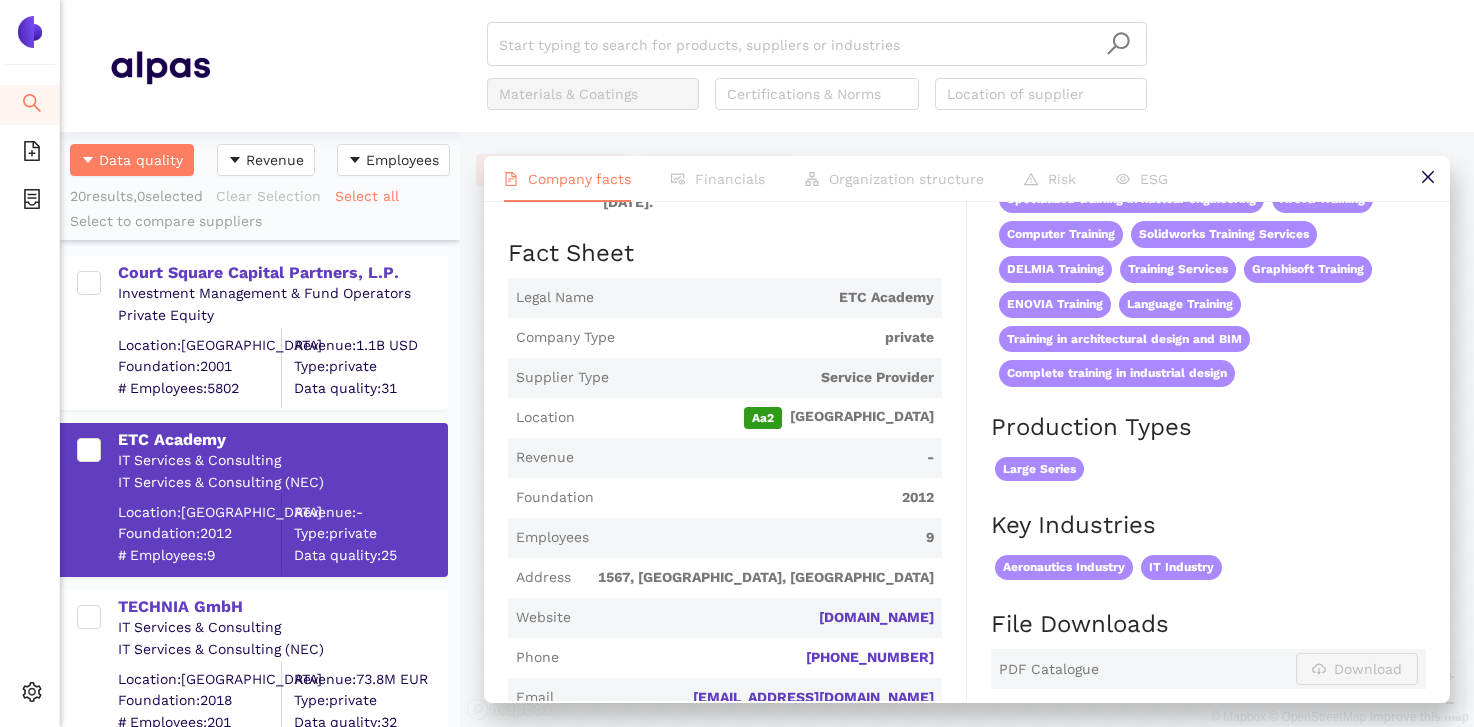 scroll, scrollTop: 284, scrollLeft: 0, axis: vertical 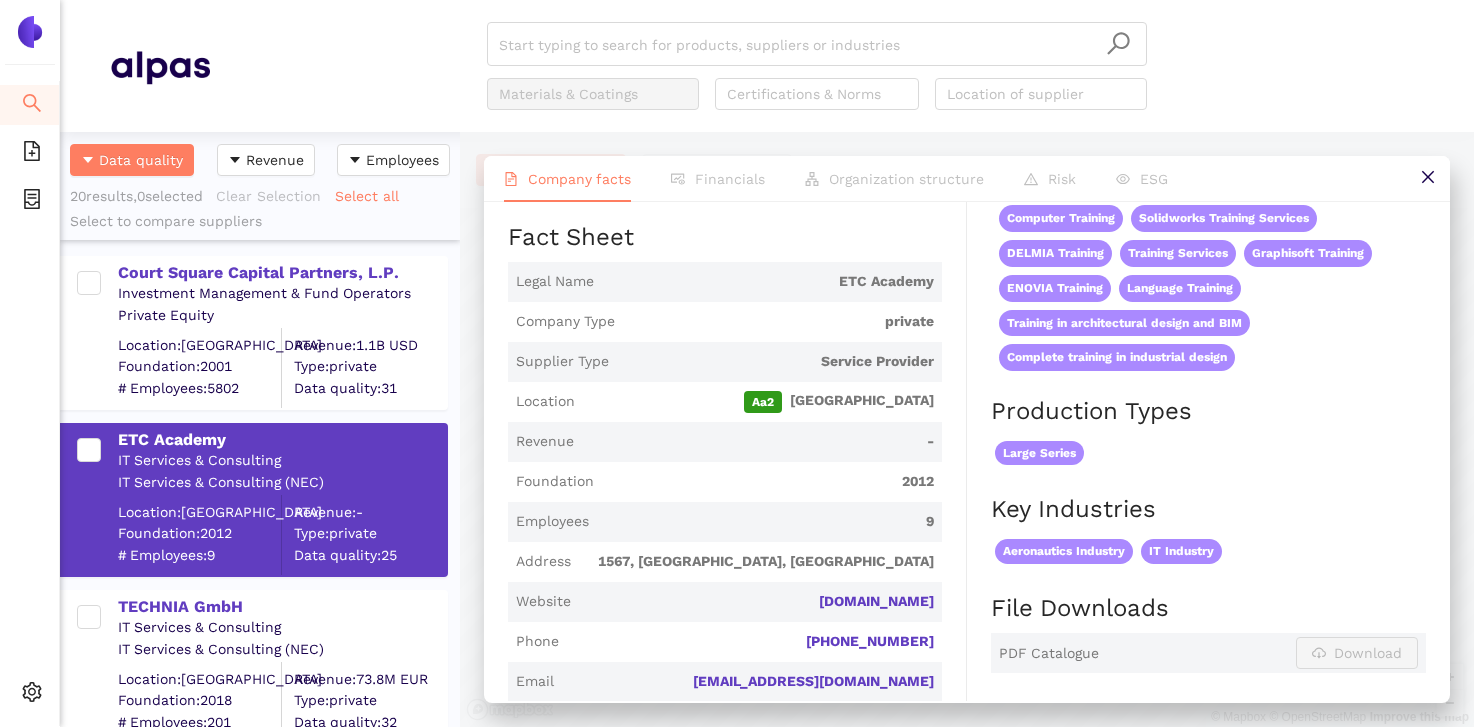 drag, startPoint x: 823, startPoint y: 521, endPoint x: 932, endPoint y: 525, distance: 109.07337 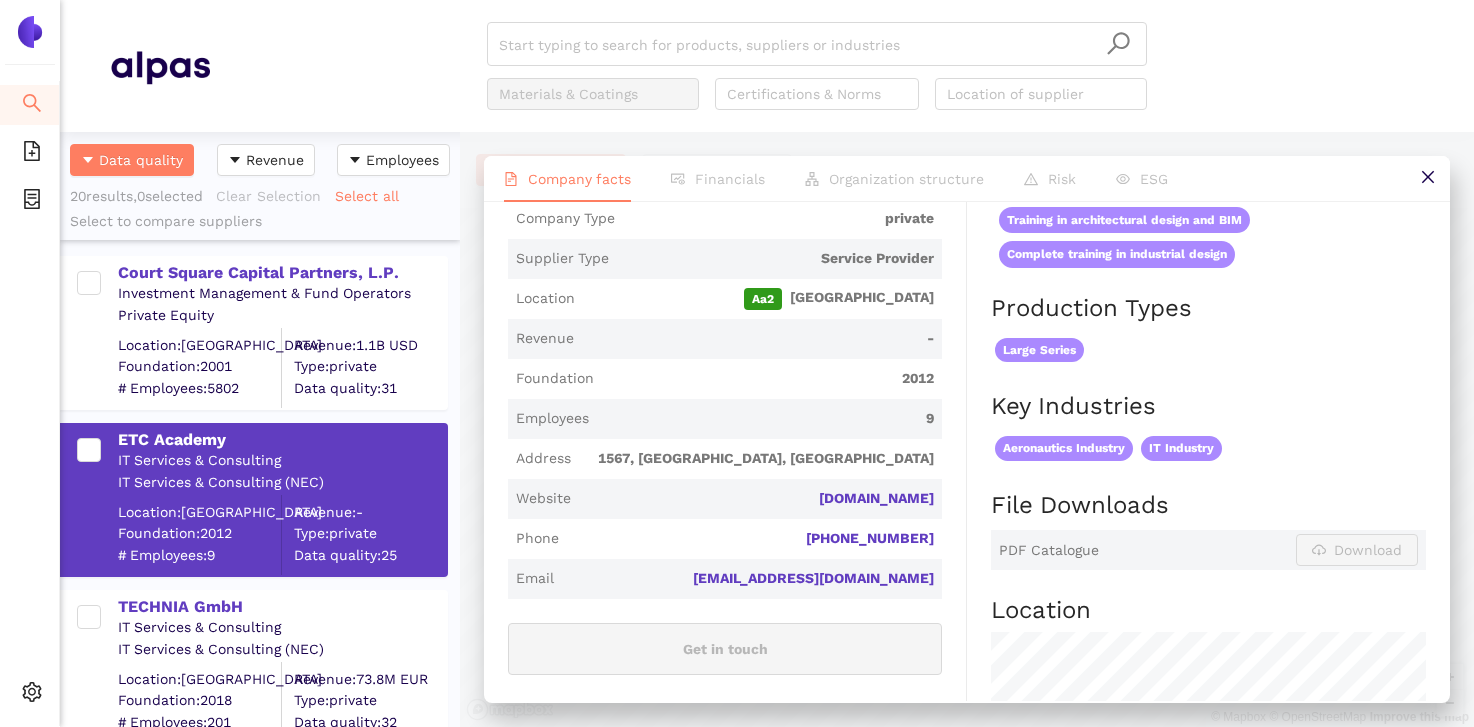 scroll, scrollTop: 394, scrollLeft: 0, axis: vertical 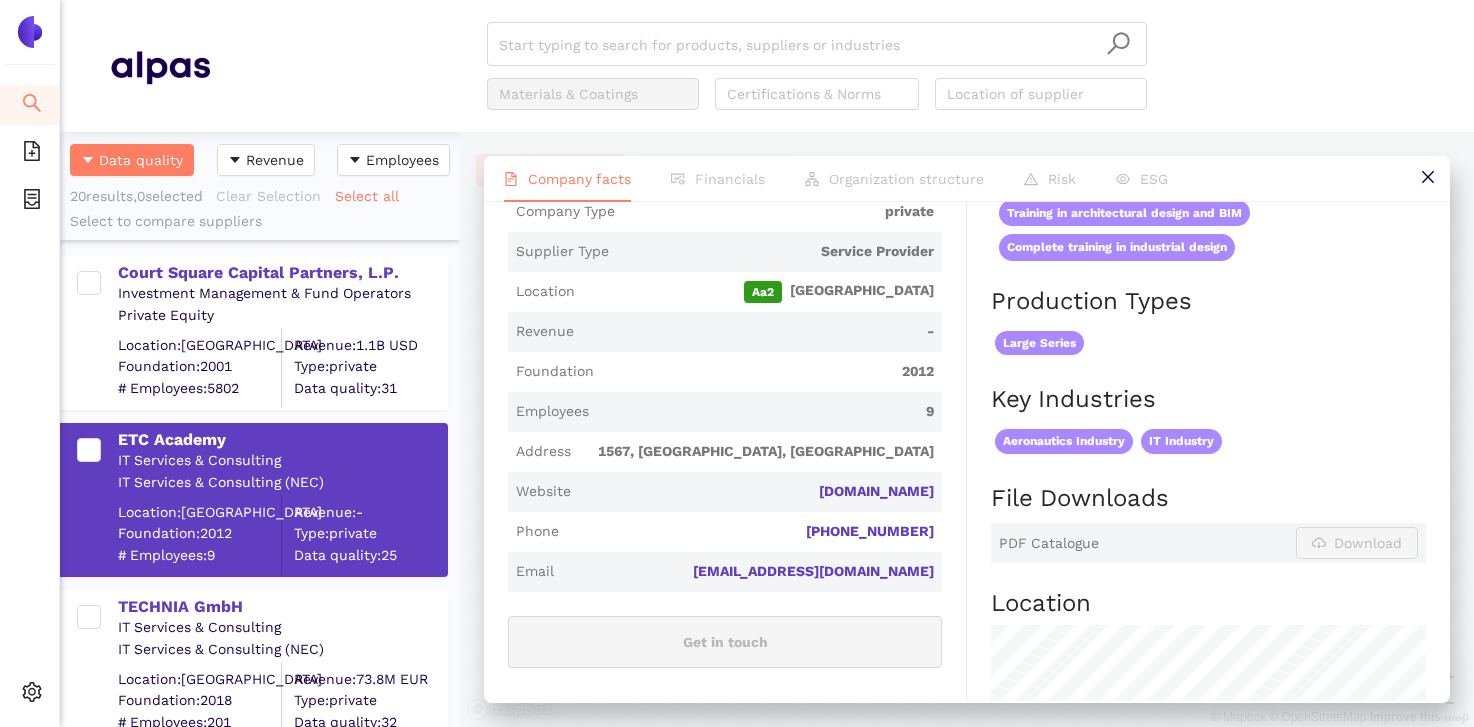 click on "Industry IT Services & Consulting Company Description ETC Academy is a private company headquartered in Merville, Haute-Garonne, Occitanie, France and is part of the IT Services & Consulting industry. The company is a Service Provider which was founded in 2012. Fact Sheet Legal Name ETC Academy Company Type private Supplier Type Service Provider Location Aa2 France Revenue - Foundation 2012 Employees 9 Address 1567, Route de Toulouse, 31330 Merville, France Website etc-academy-france.com Phone +33 06 08 21 77 10 Email contact@etc-academy.fr Get in touch Officers & Directors MD Managing Director Lahcène Bouchentouf" at bounding box center (737, 529) 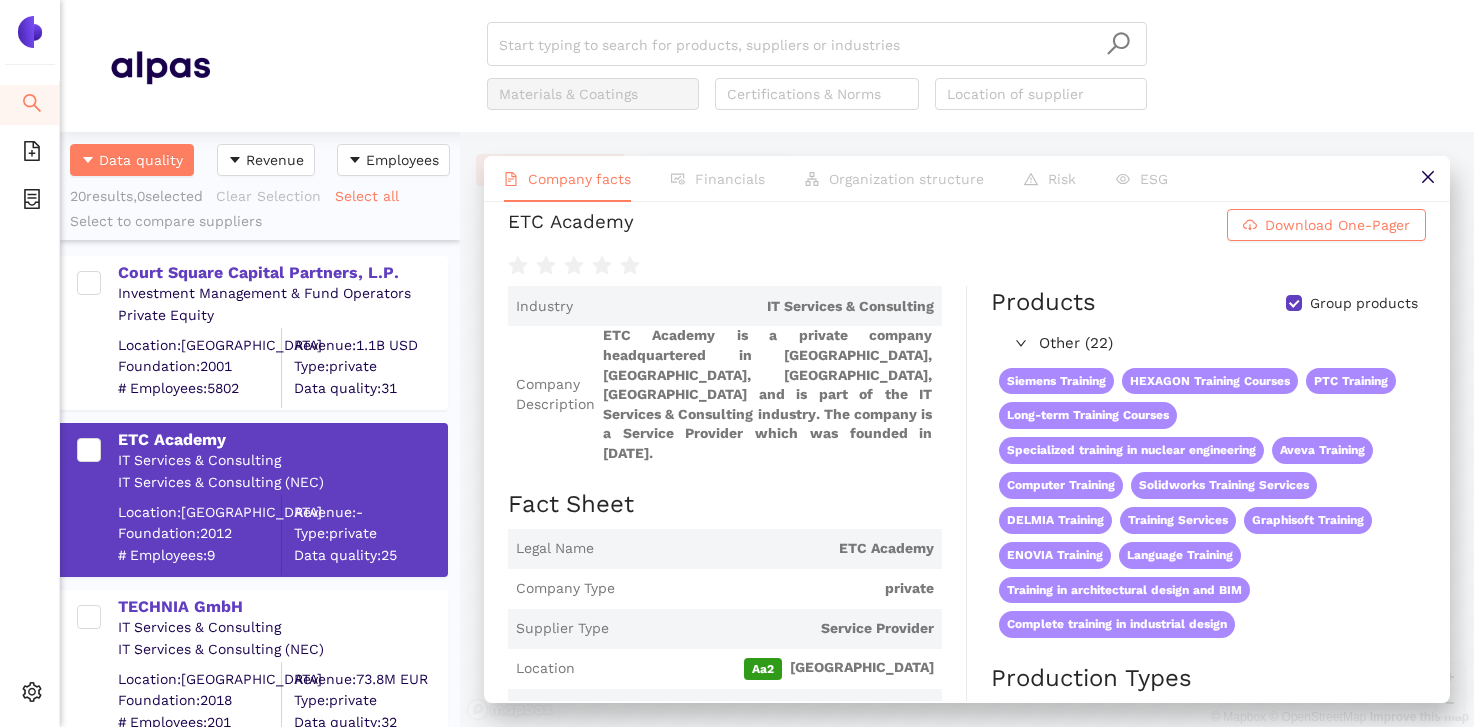 scroll, scrollTop: 0, scrollLeft: 0, axis: both 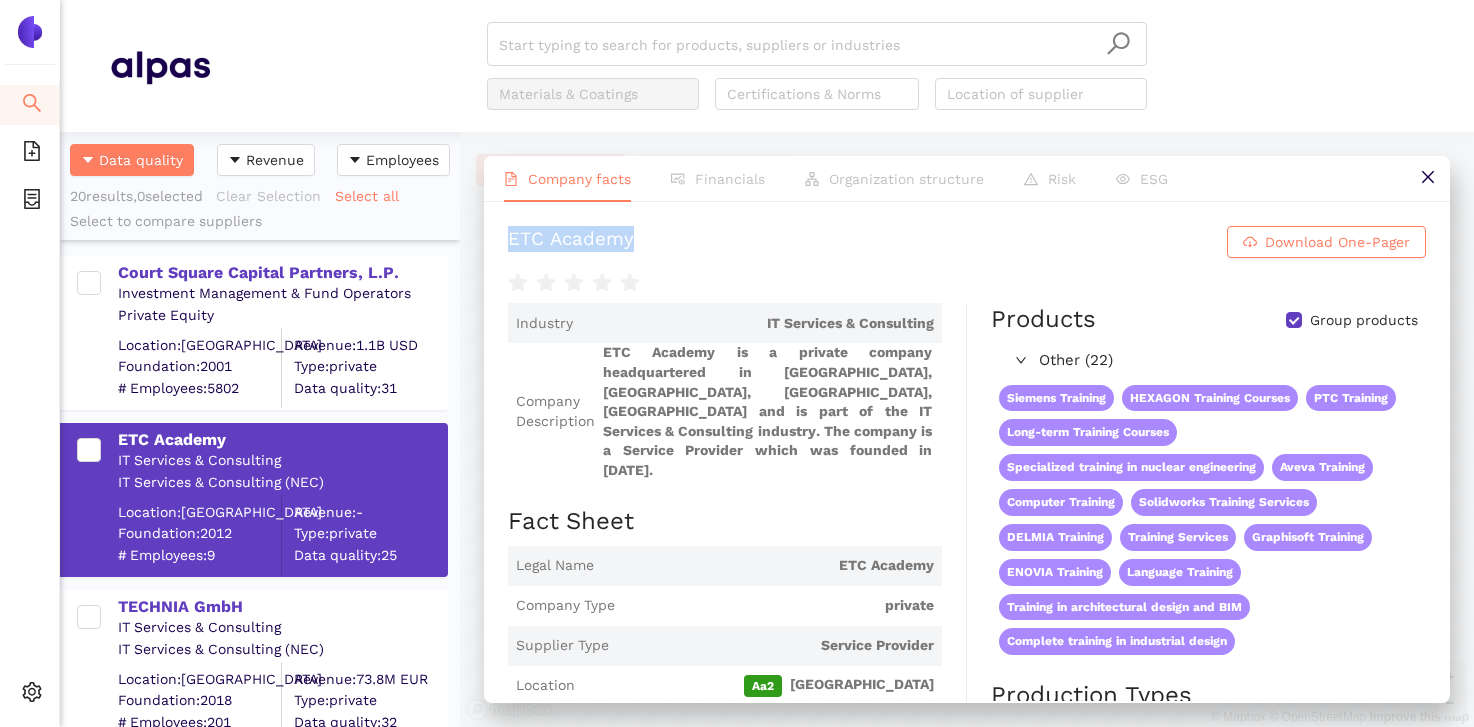 drag, startPoint x: 499, startPoint y: 241, endPoint x: 643, endPoint y: 242, distance: 144.00348 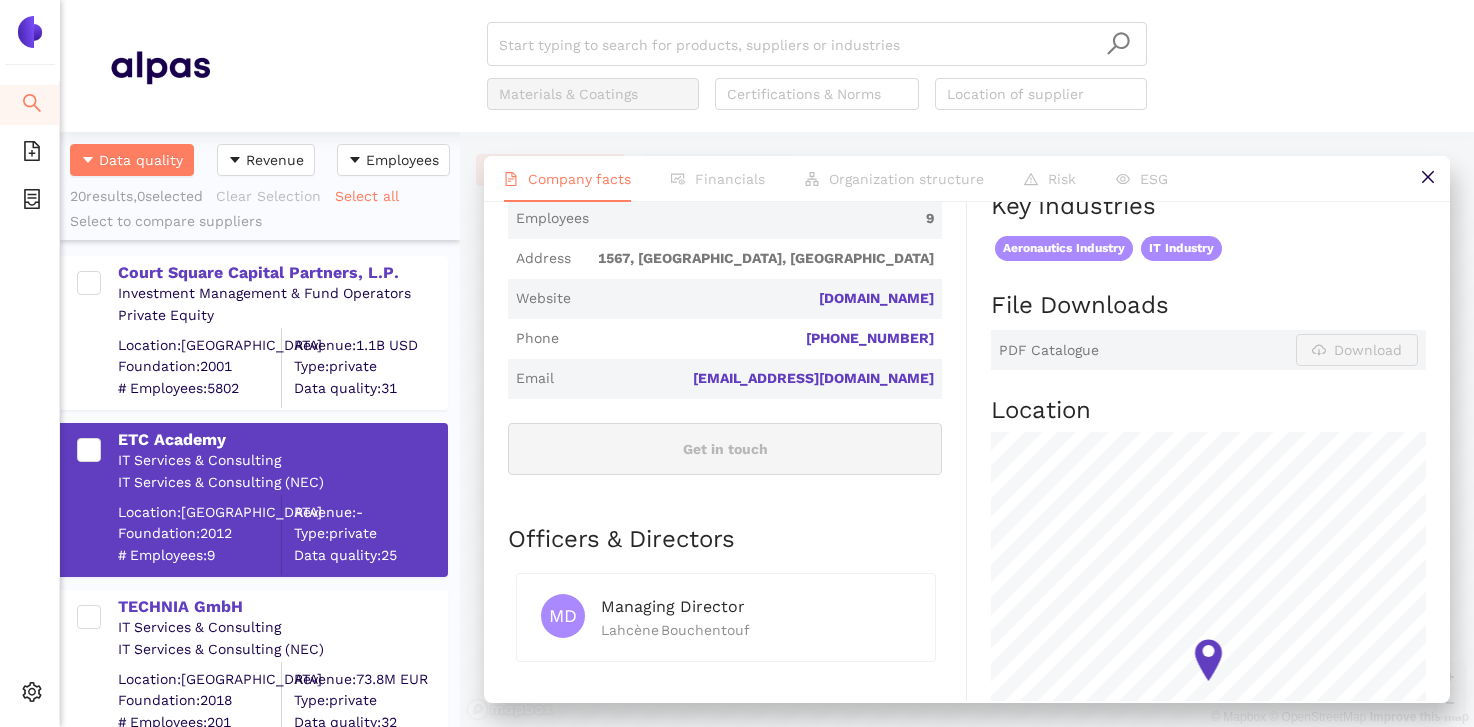 scroll, scrollTop: 628, scrollLeft: 0, axis: vertical 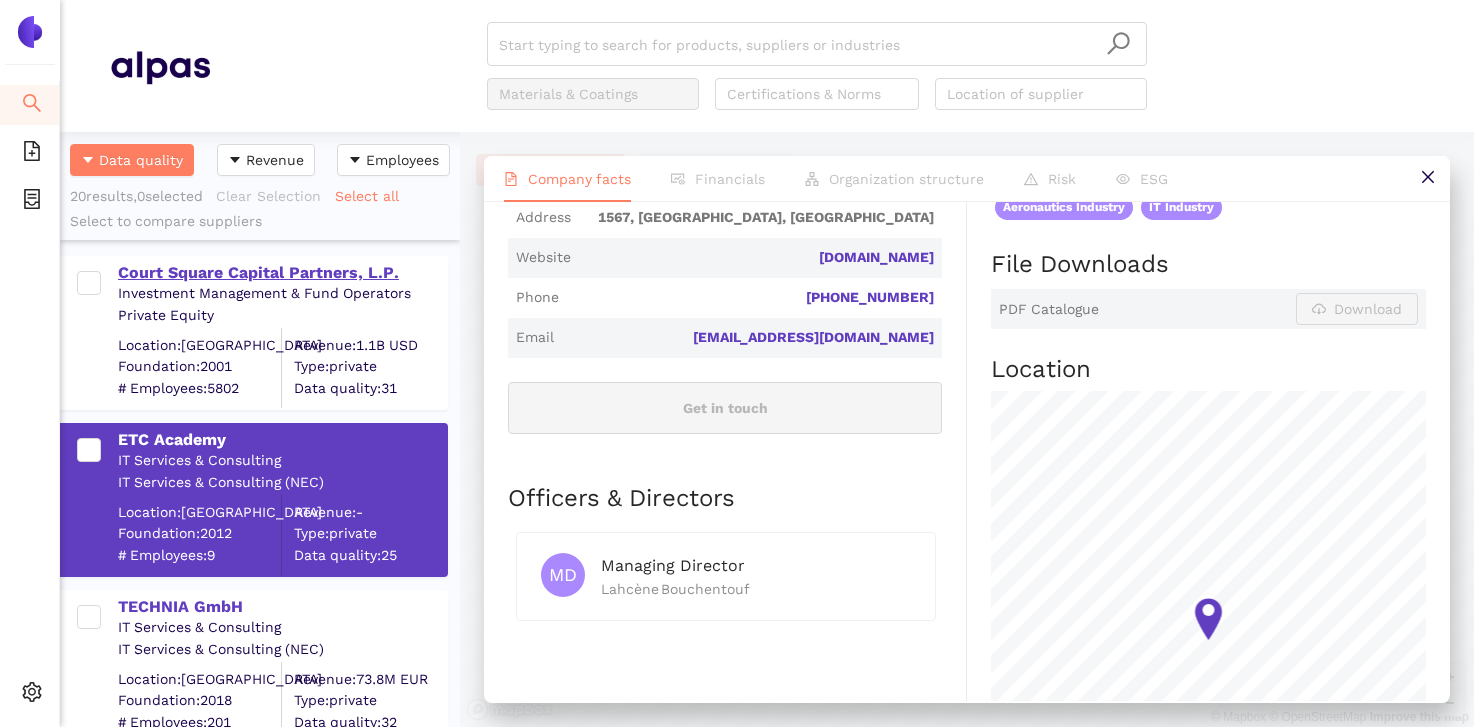 click on "Court Square Capital Partners, L.P." at bounding box center [282, 273] 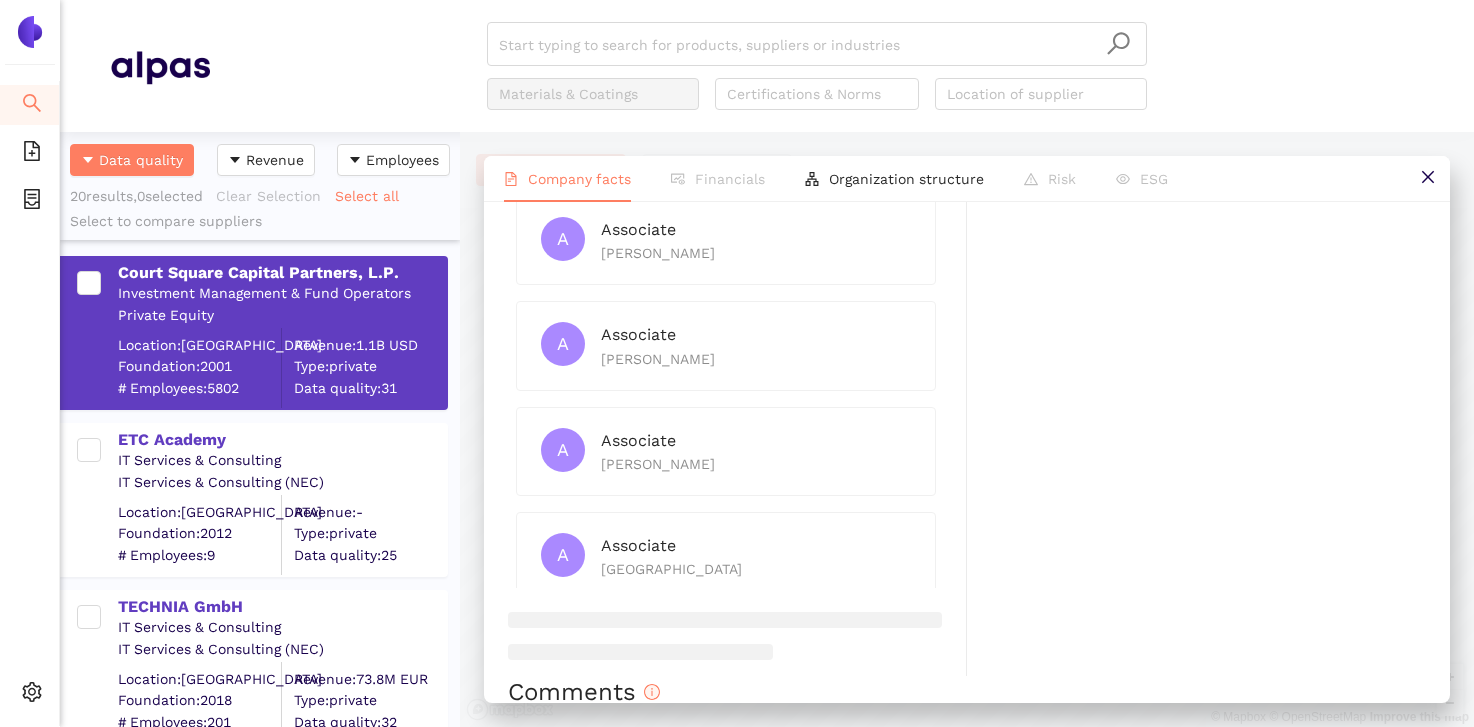scroll, scrollTop: 1077, scrollLeft: 0, axis: vertical 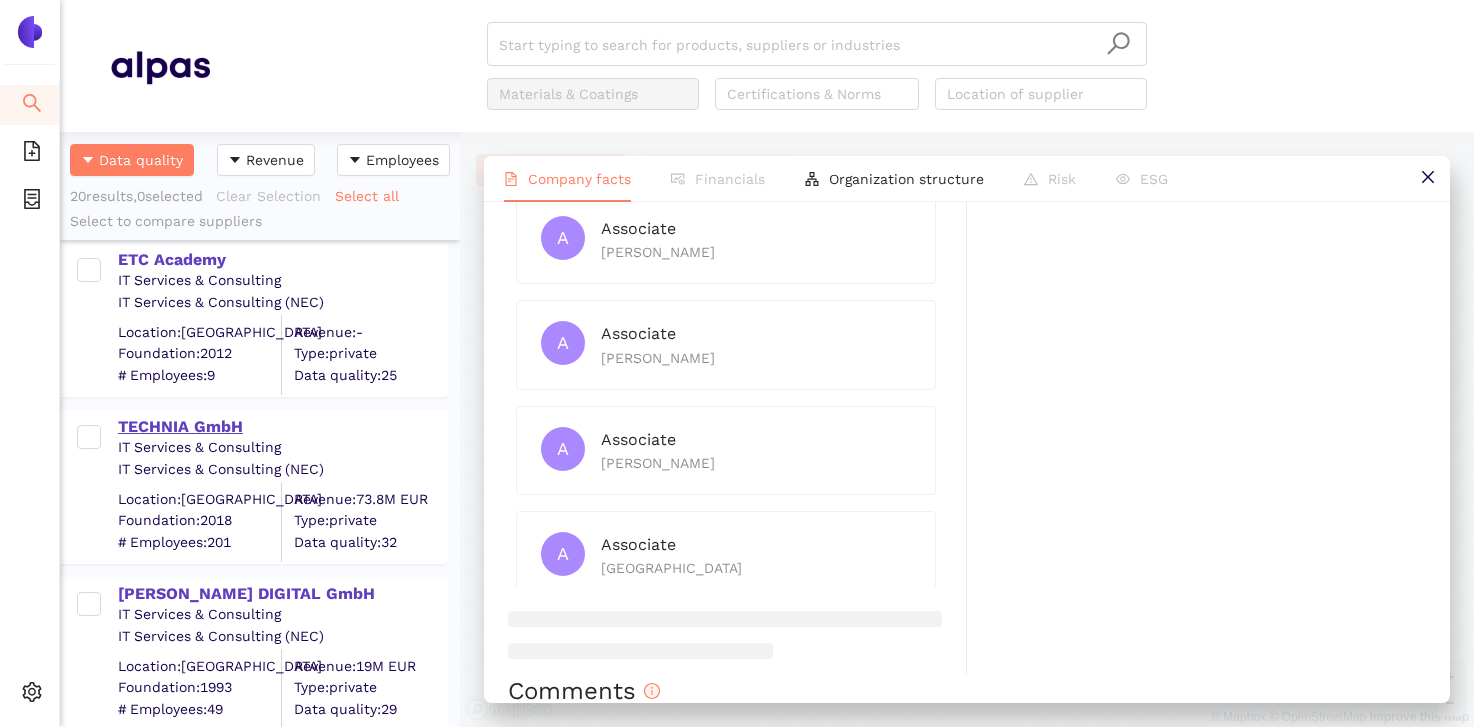click on "TECHNIA GmbH" at bounding box center [282, 427] 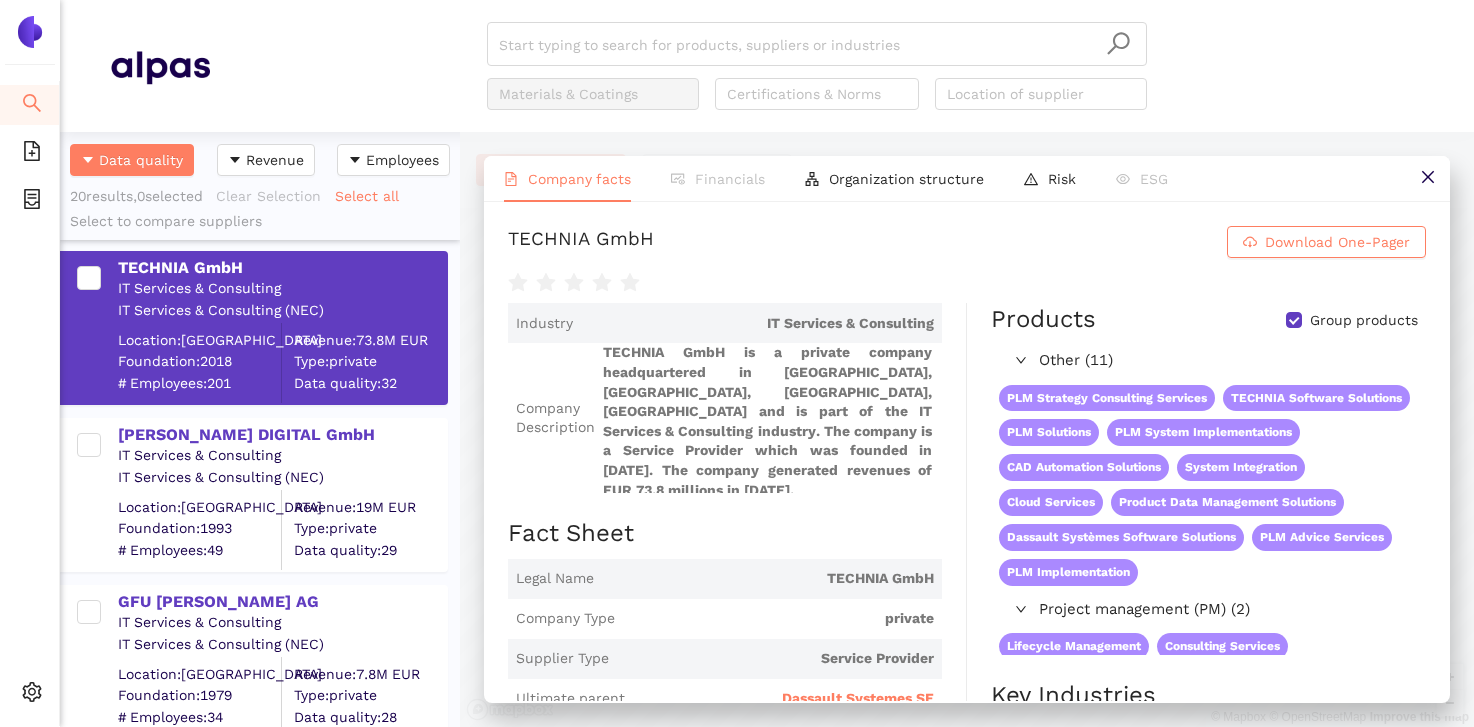 scroll, scrollTop: 340, scrollLeft: 0, axis: vertical 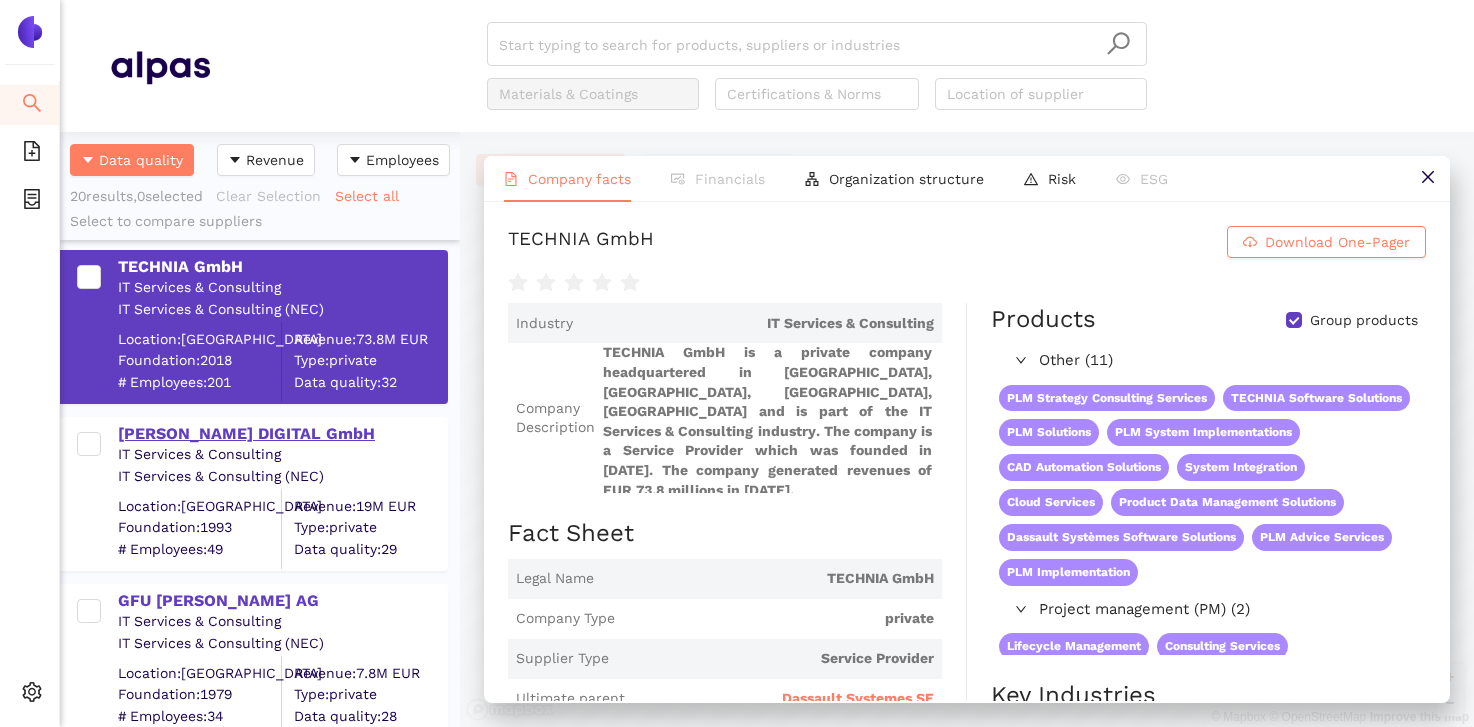 click on "[PERSON_NAME] DIGITAL GmbH" at bounding box center [282, 434] 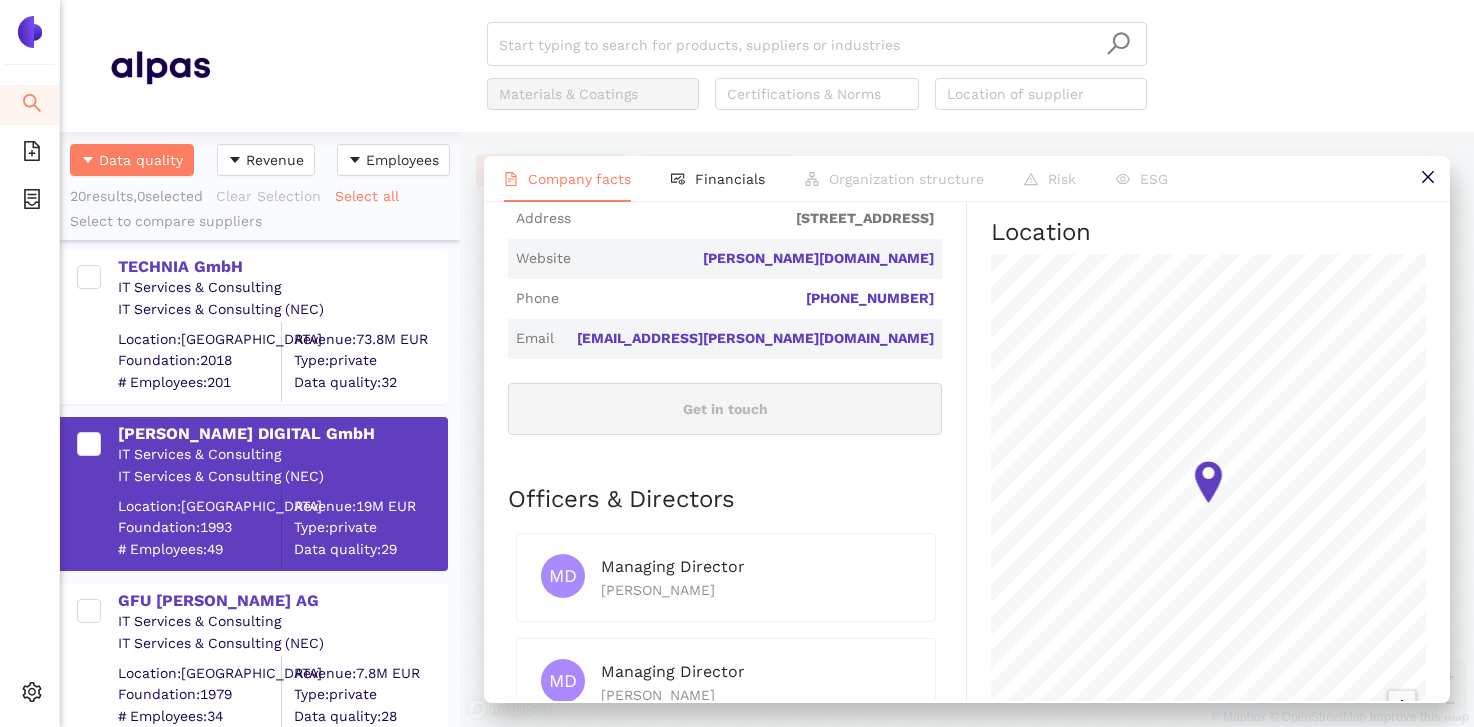 scroll, scrollTop: 642, scrollLeft: 0, axis: vertical 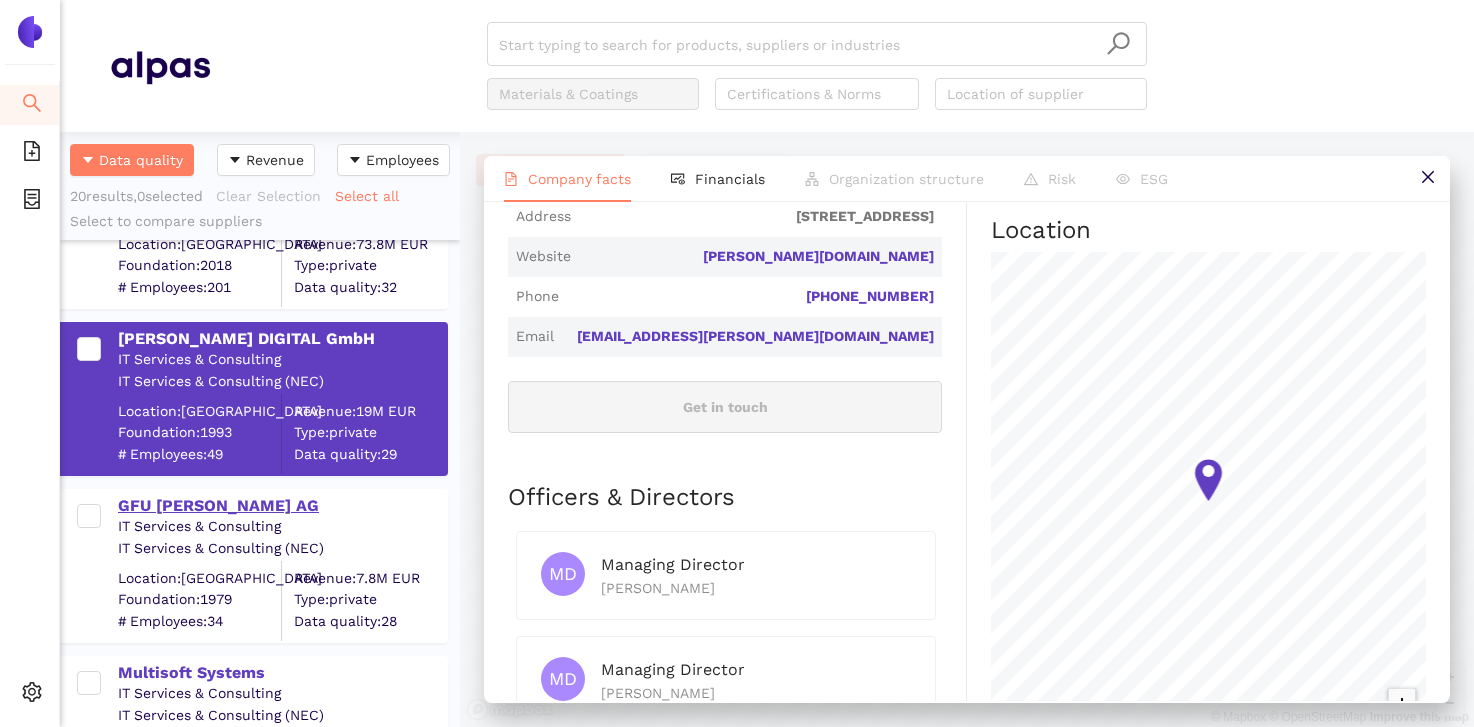 click on "GFU [PERSON_NAME] AG" at bounding box center [282, 506] 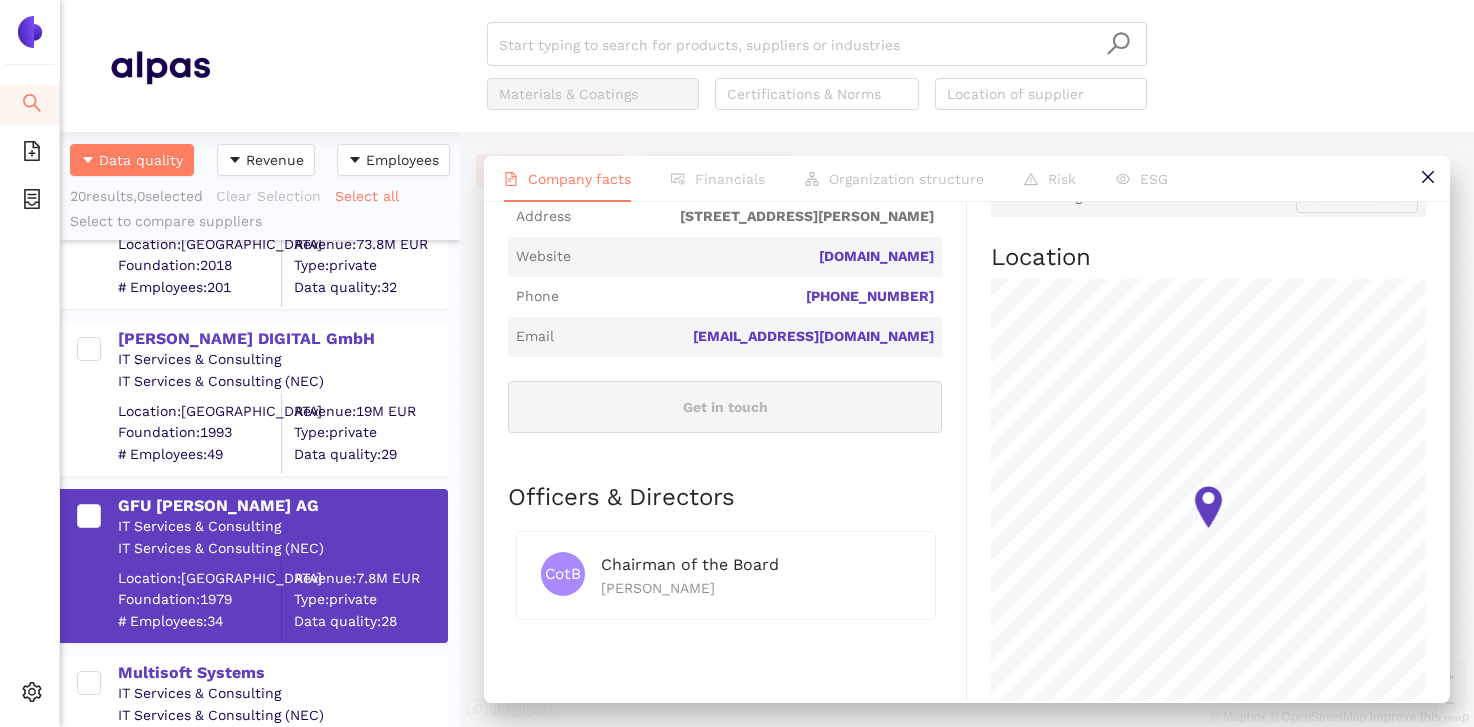 scroll, scrollTop: 0, scrollLeft: 0, axis: both 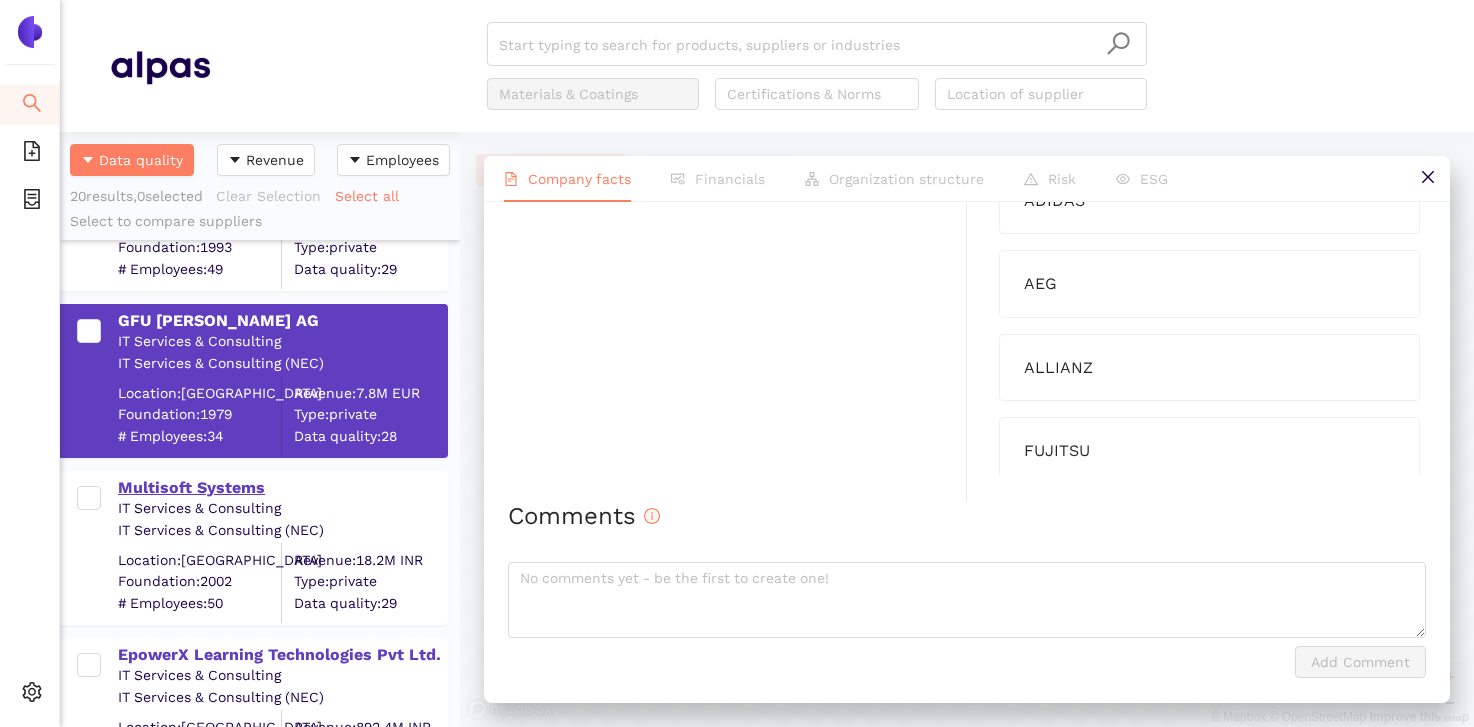click on "Multisoft Systems" at bounding box center [282, 488] 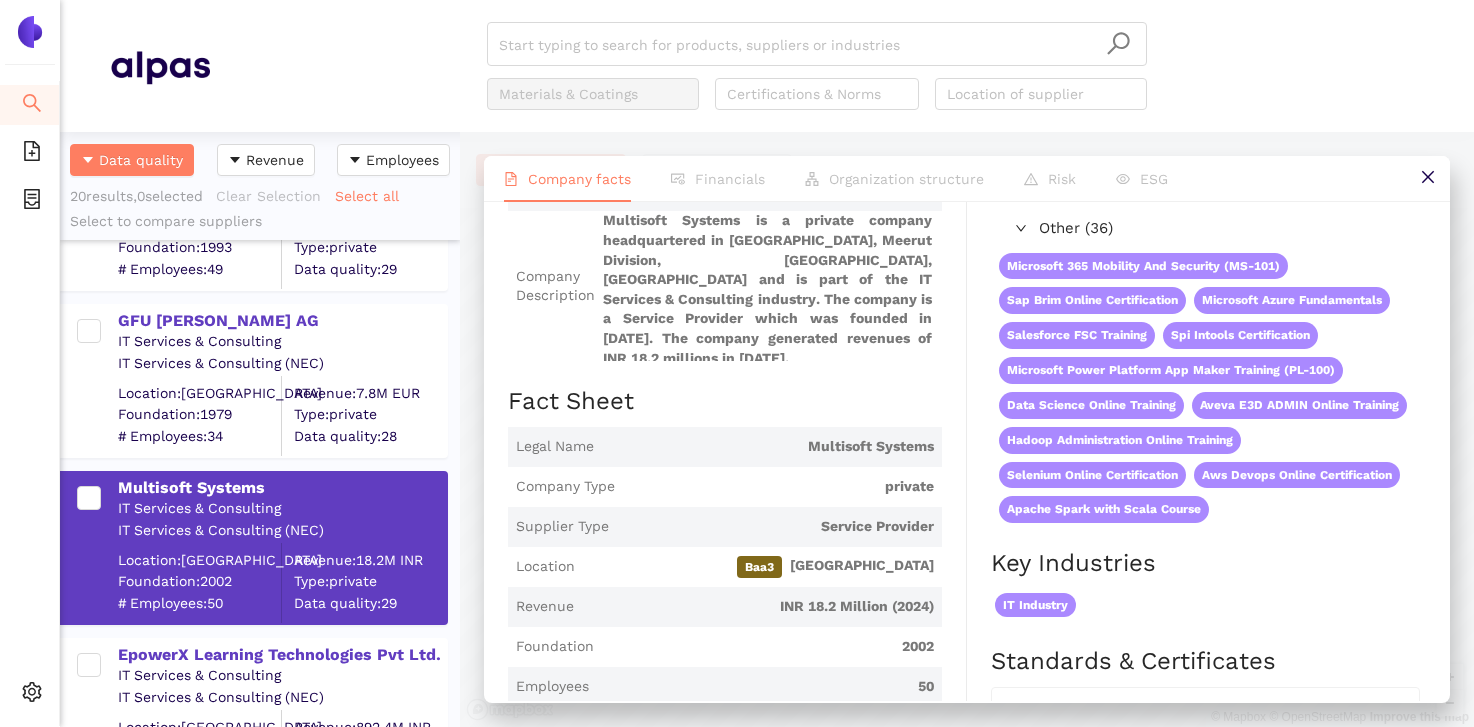 scroll, scrollTop: 137, scrollLeft: 0, axis: vertical 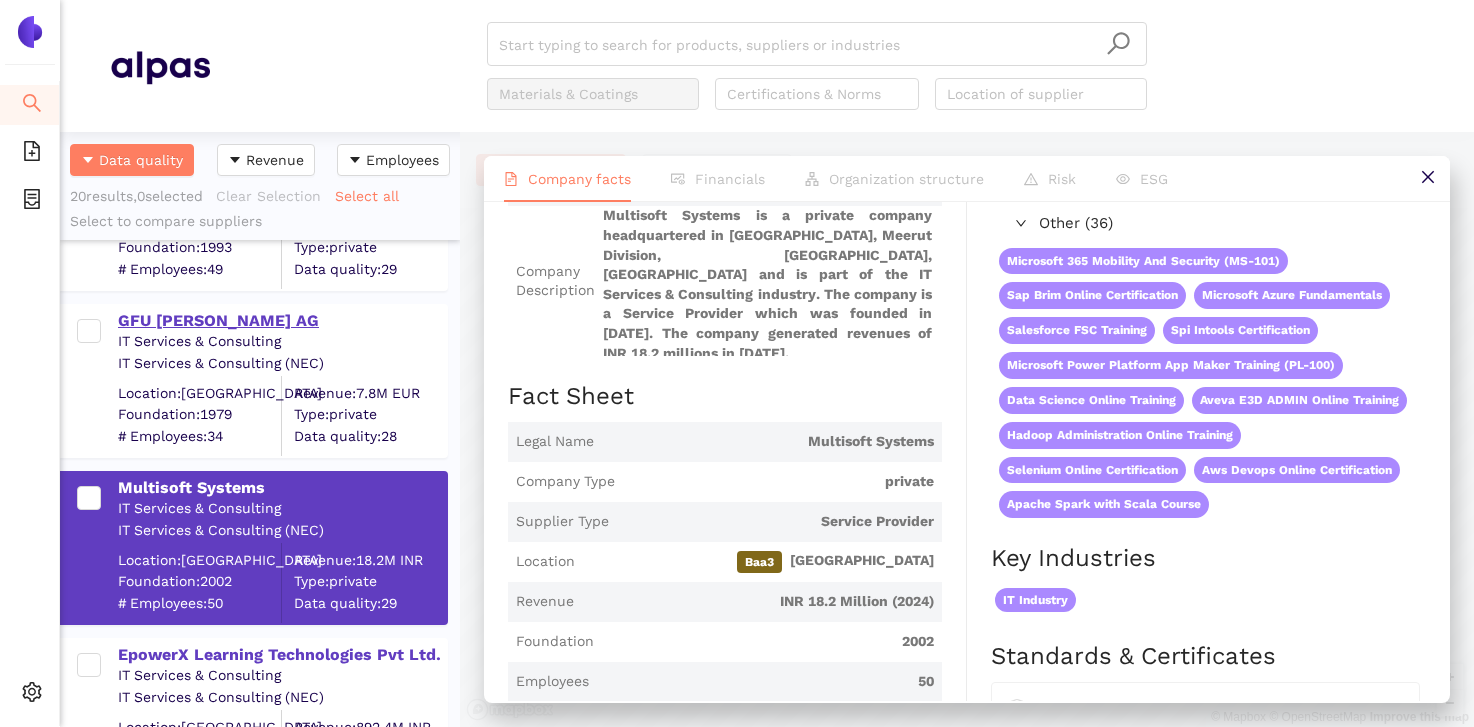 click on "GFU [PERSON_NAME] AG" at bounding box center (282, 321) 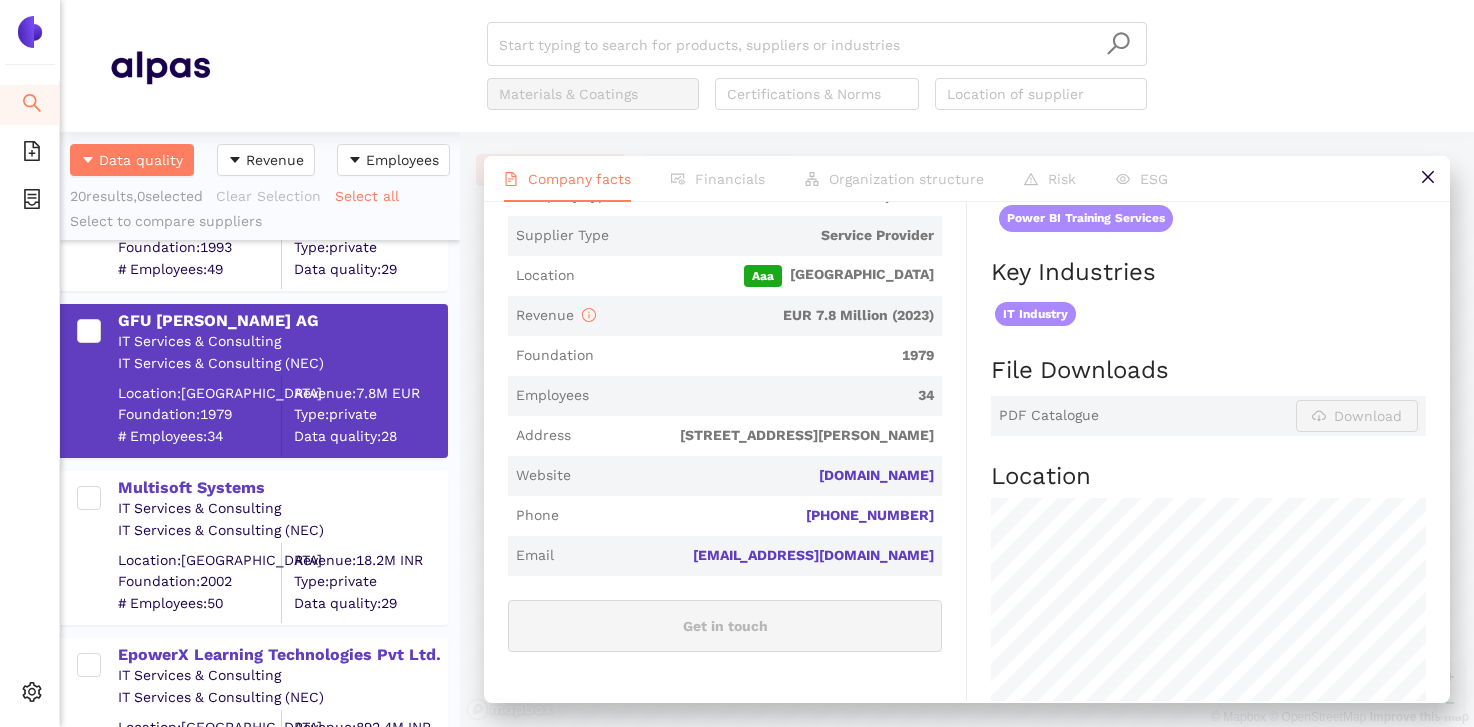 scroll, scrollTop: 443, scrollLeft: 0, axis: vertical 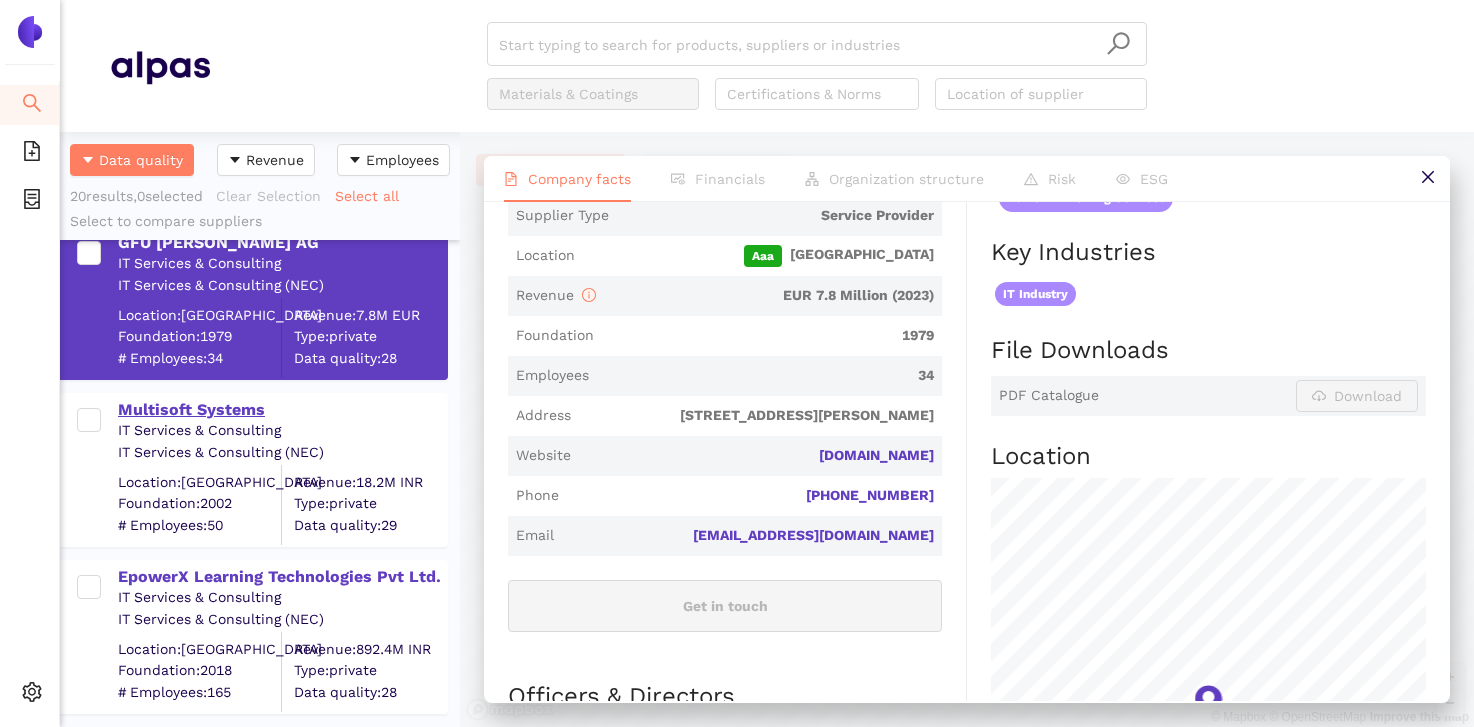 click on "Multisoft Systems" at bounding box center (282, 410) 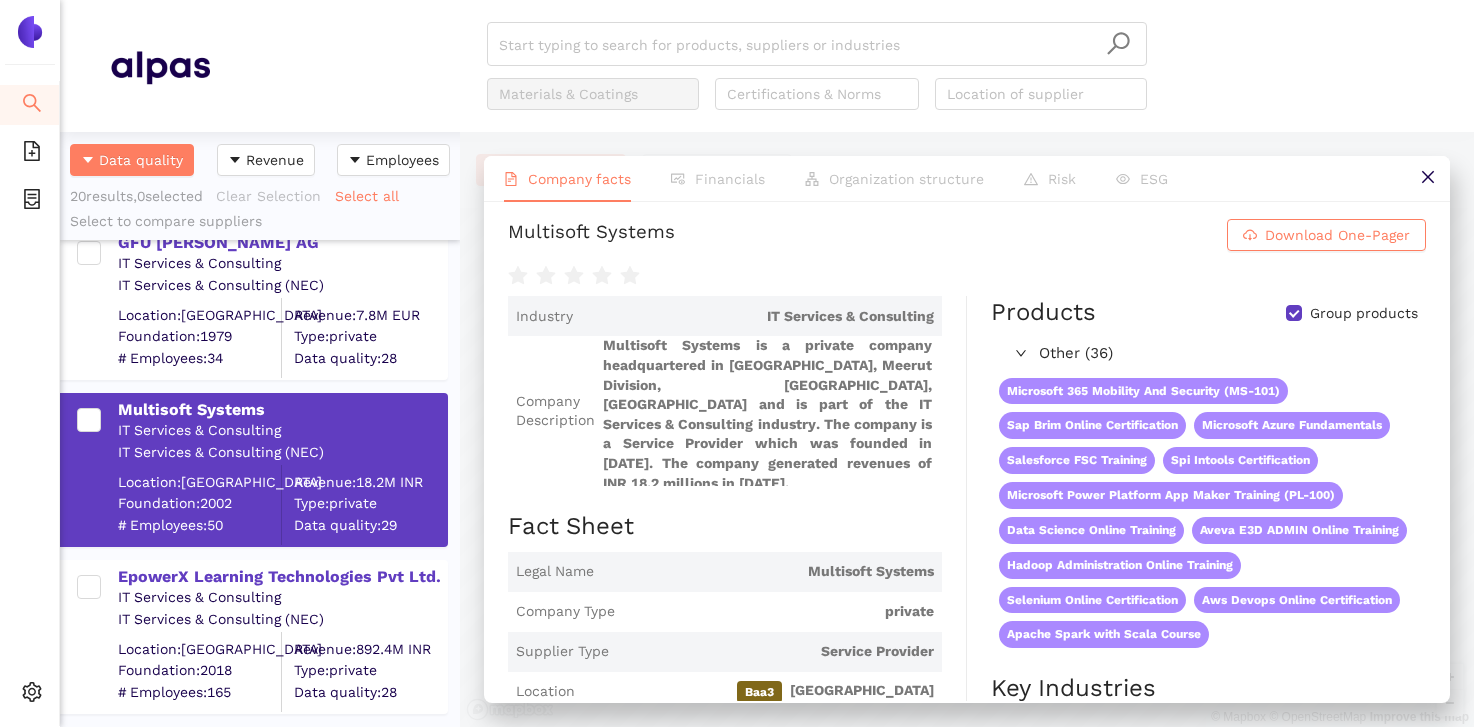 scroll, scrollTop: 0, scrollLeft: 0, axis: both 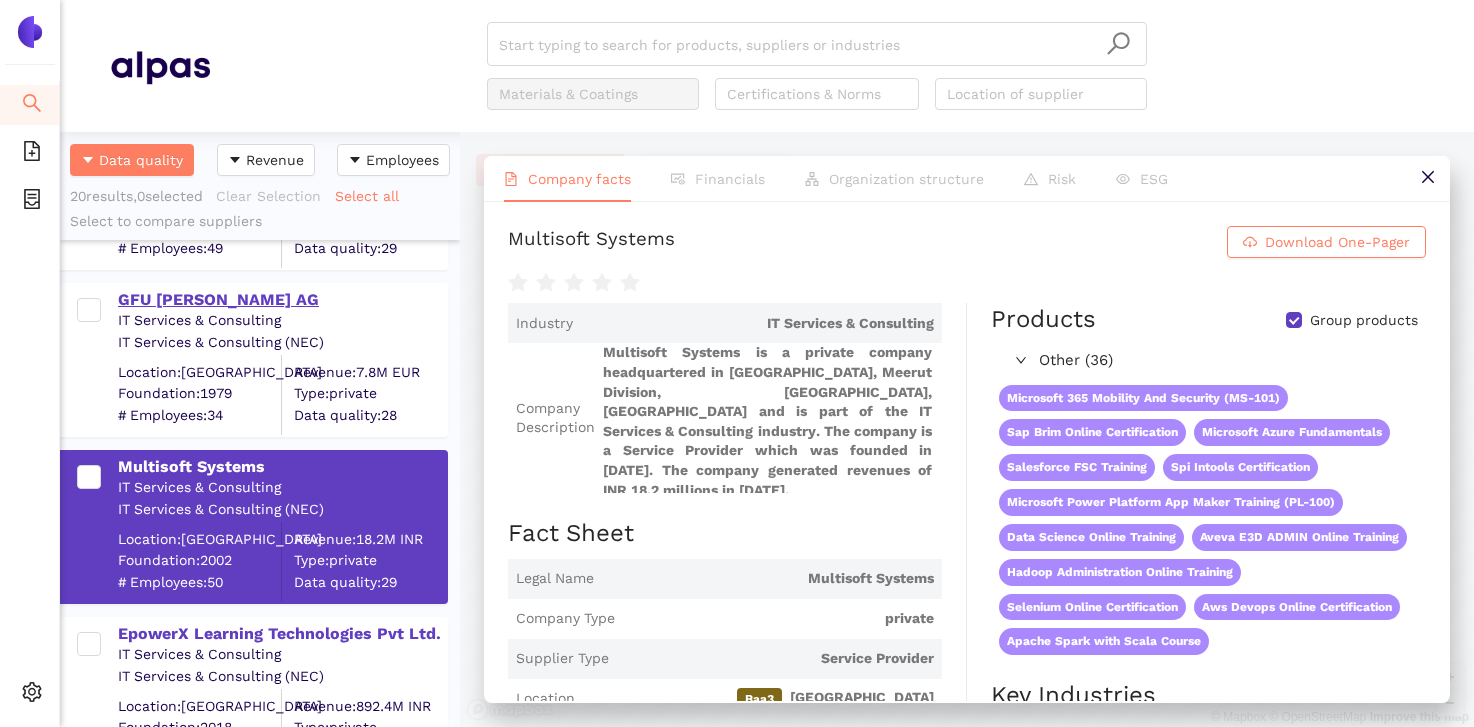 click on "GFU [PERSON_NAME] AG" at bounding box center [282, 300] 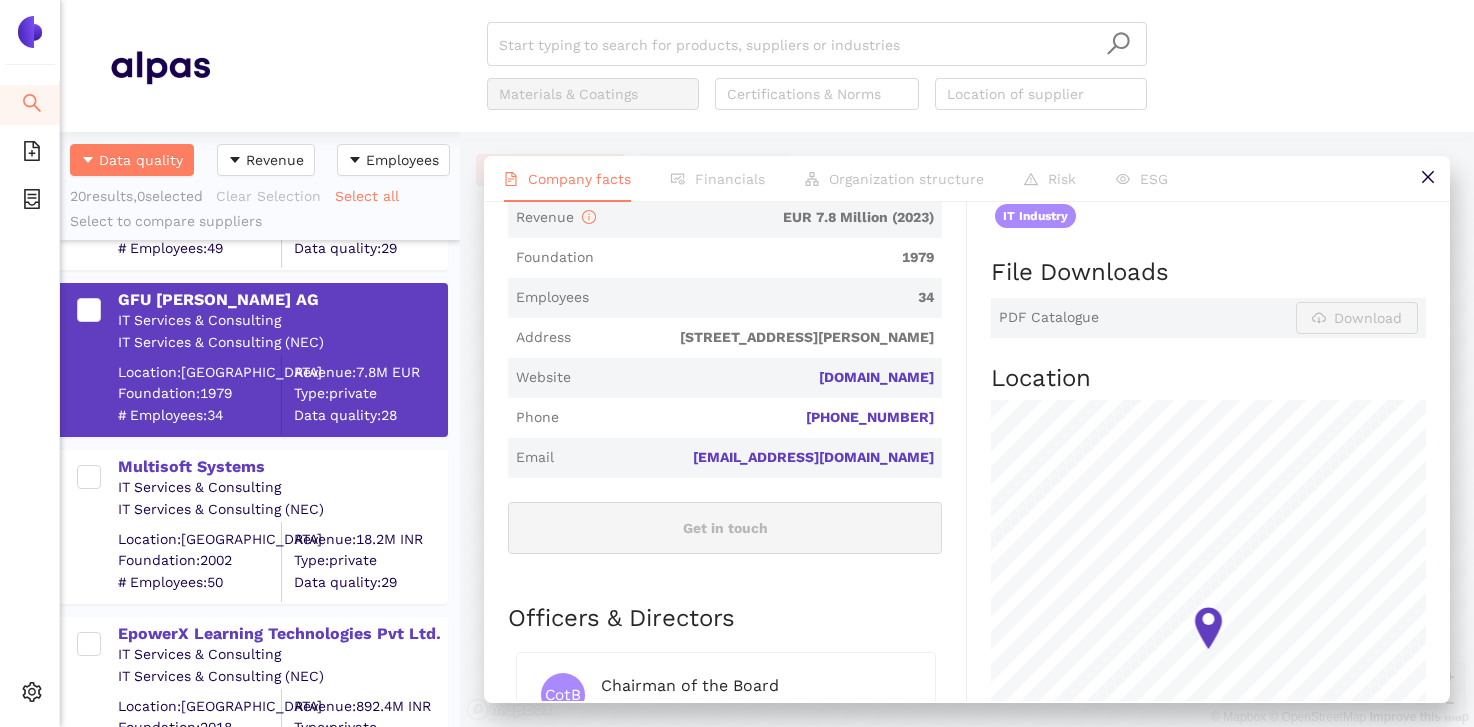 scroll, scrollTop: 534, scrollLeft: 0, axis: vertical 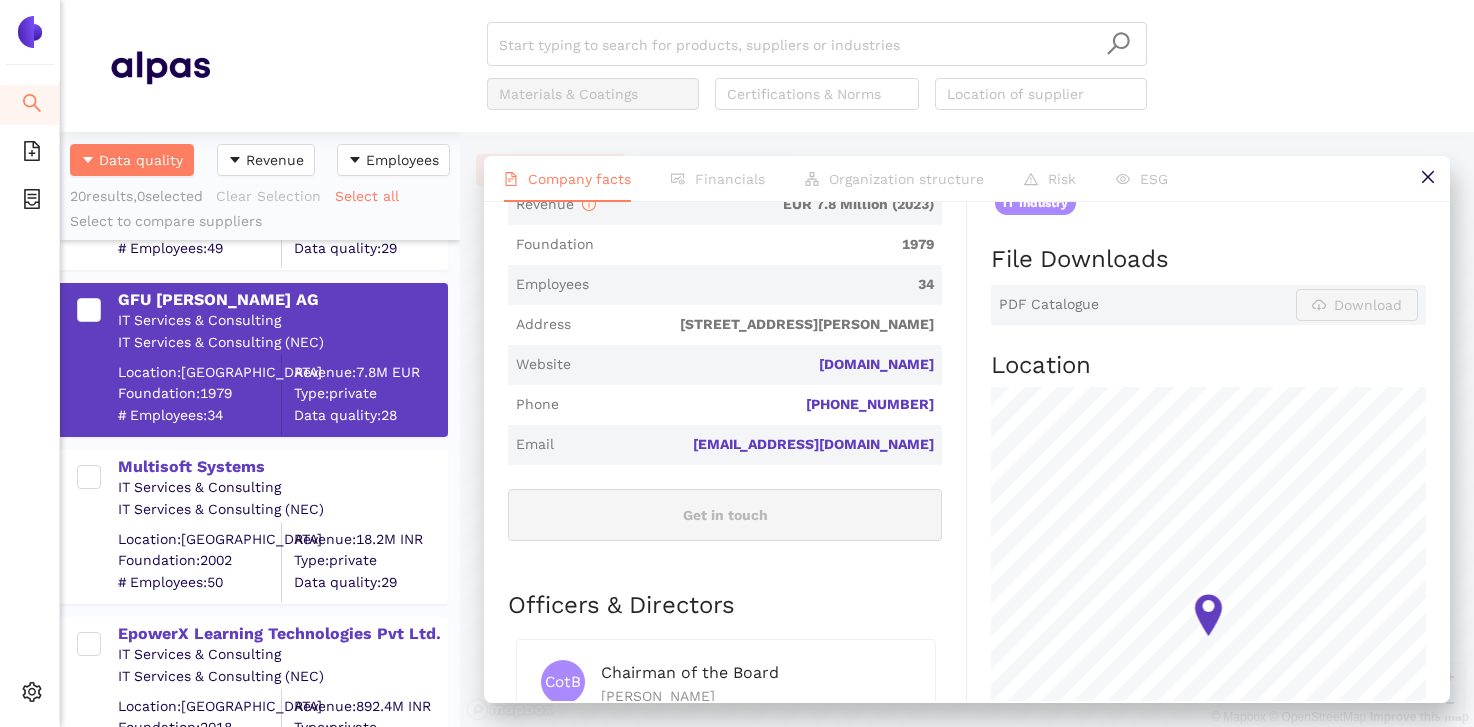 click on "Legal Name GFU Cyrus AG Company Type private Supplier Type Service Provider Location Aaa Germany Revenue EUR 7.8 Million  (2023) Foundation 1979 Employees 34 Address Am Grauen Stein 27, 51105 Köln-Deutz, Germany Website gfu.net Phone +49 0221 82 80 90 Email info@gfu.net Get in touch" at bounding box center (725, 295) 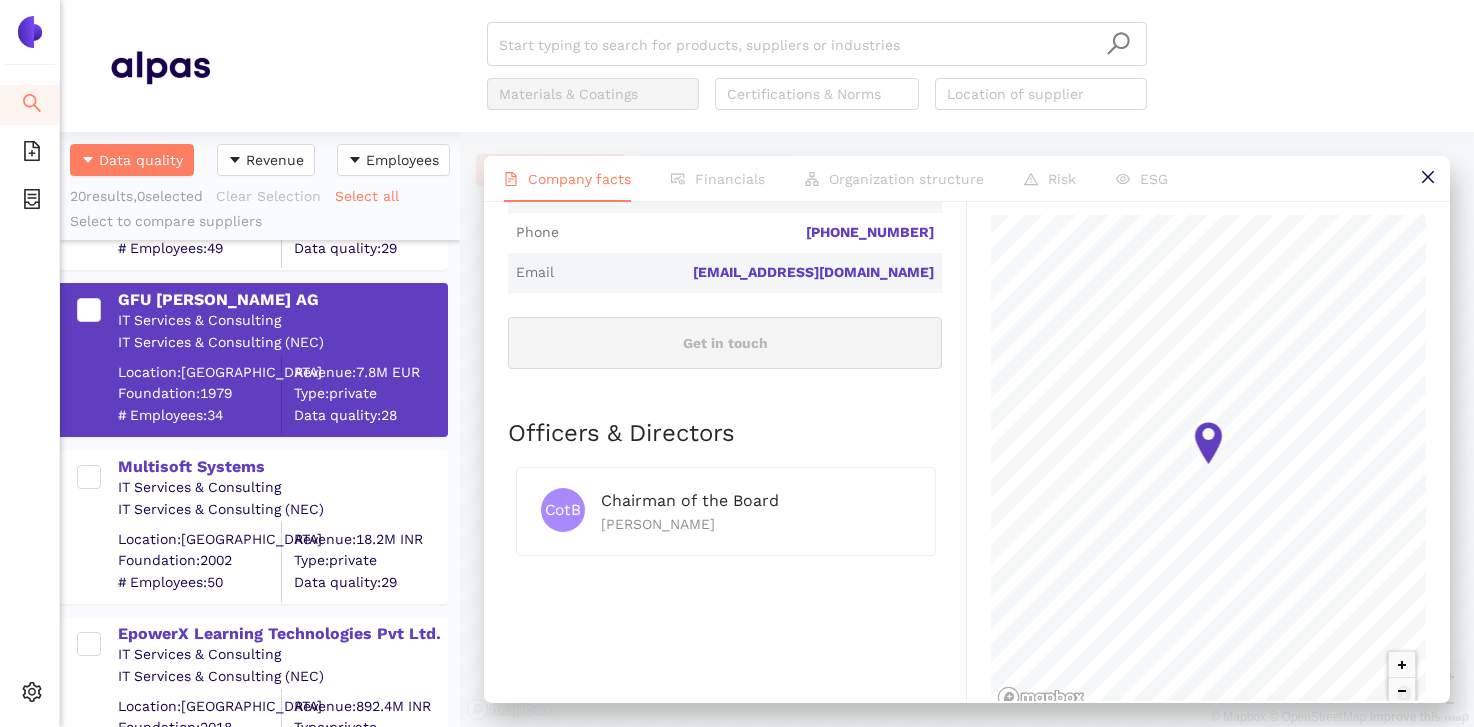 scroll, scrollTop: 719, scrollLeft: 0, axis: vertical 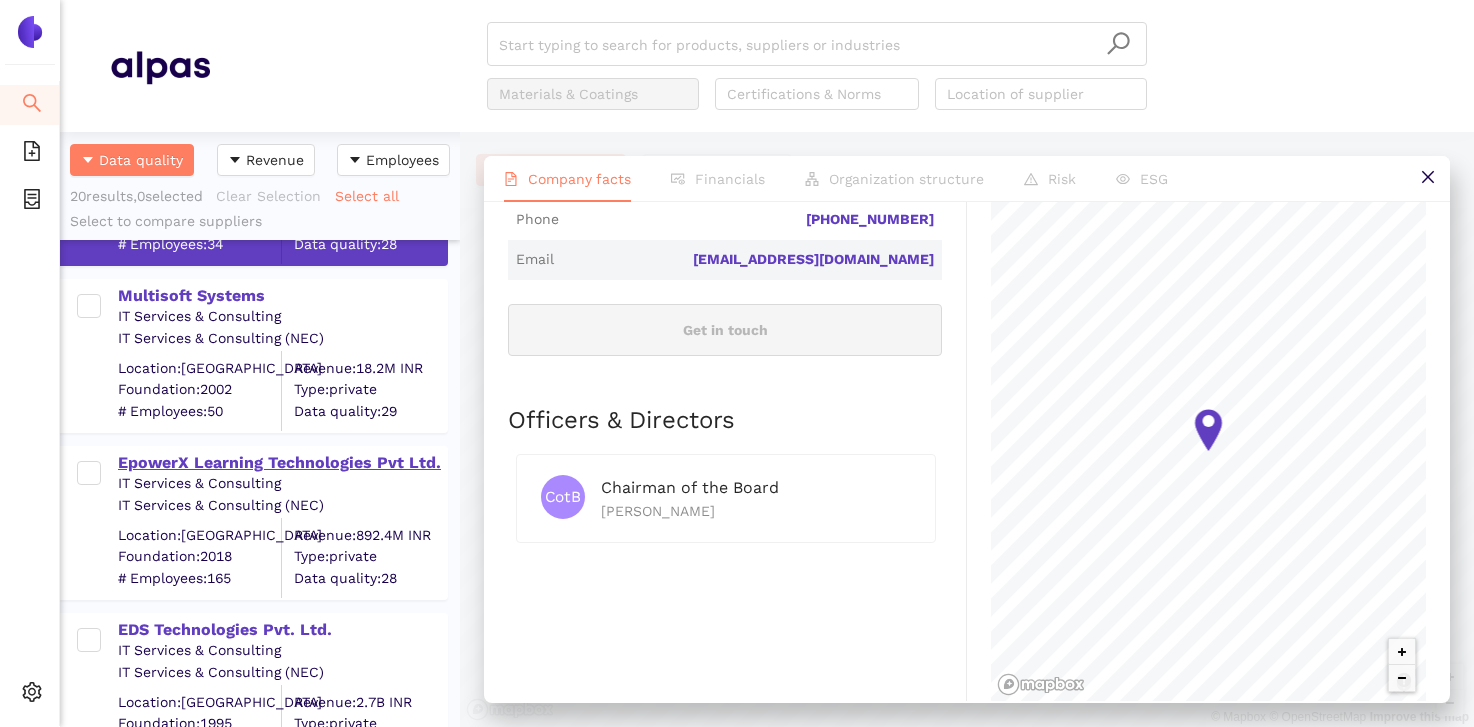 click on "EpowerX Learning Technologies Pvt Ltd." at bounding box center (282, 463) 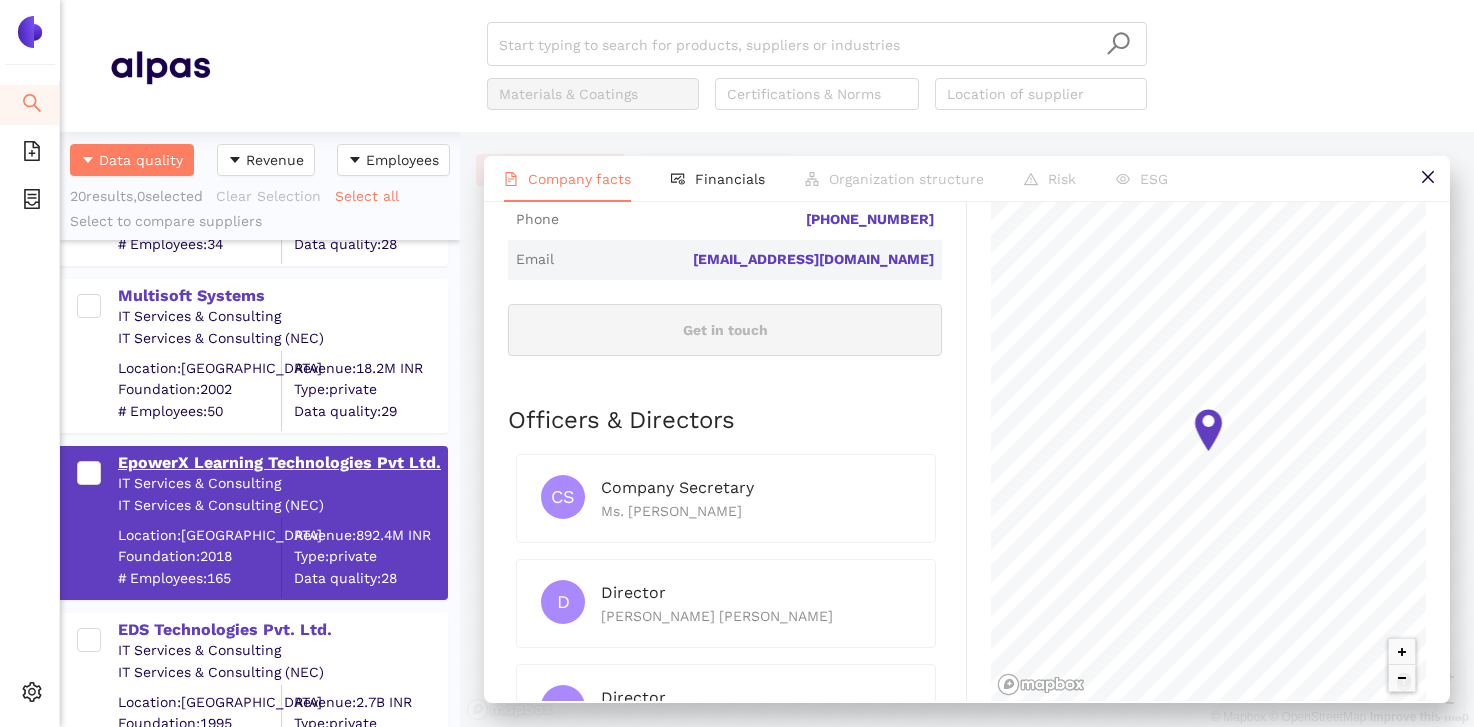 scroll, scrollTop: 0, scrollLeft: 0, axis: both 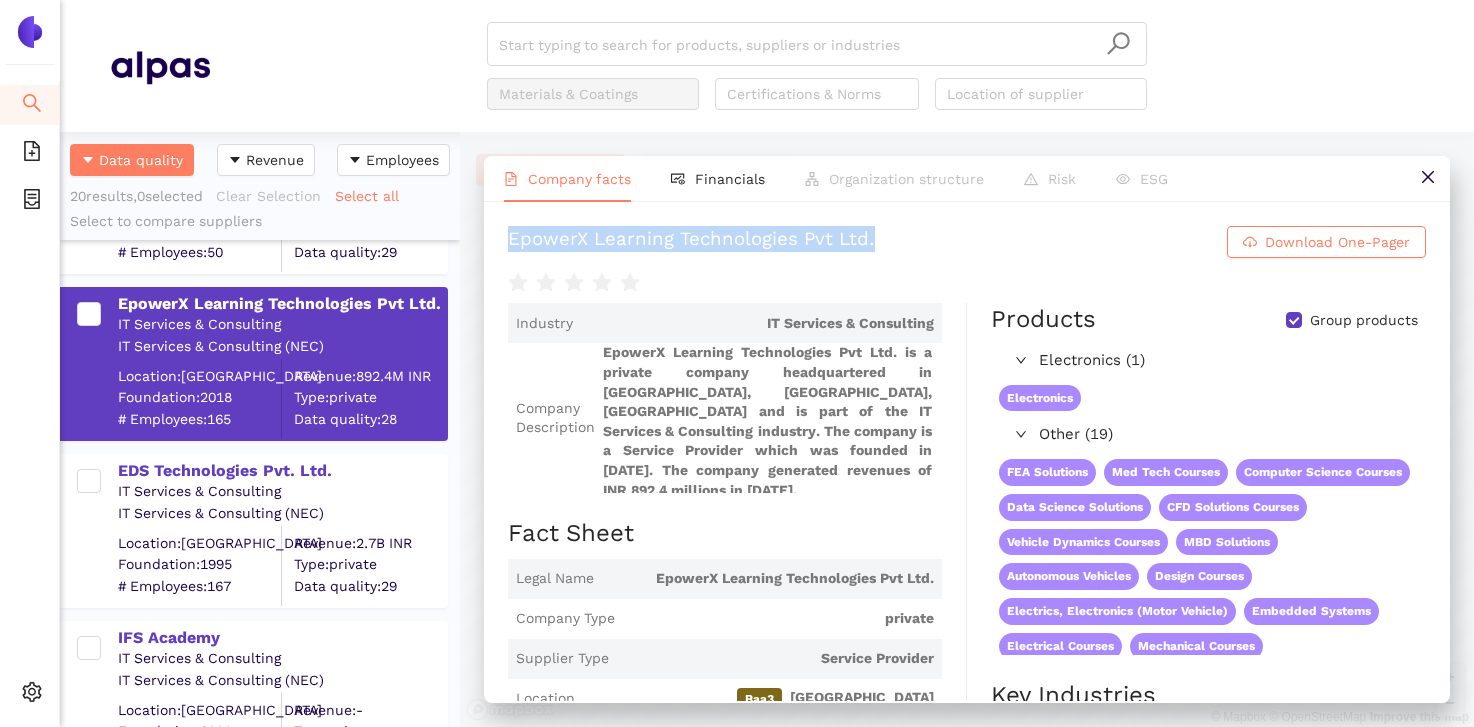 drag, startPoint x: 505, startPoint y: 236, endPoint x: 873, endPoint y: 257, distance: 368.5987 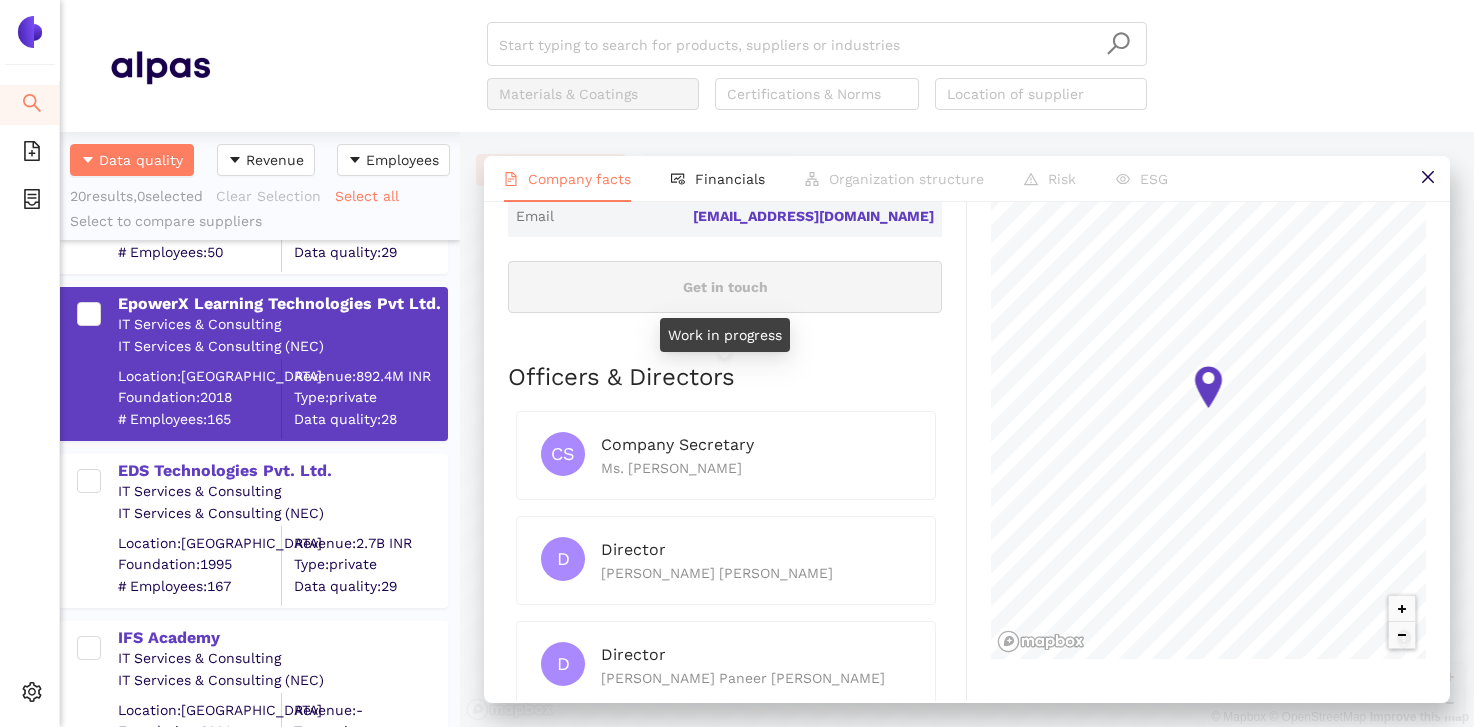 scroll, scrollTop: 764, scrollLeft: 0, axis: vertical 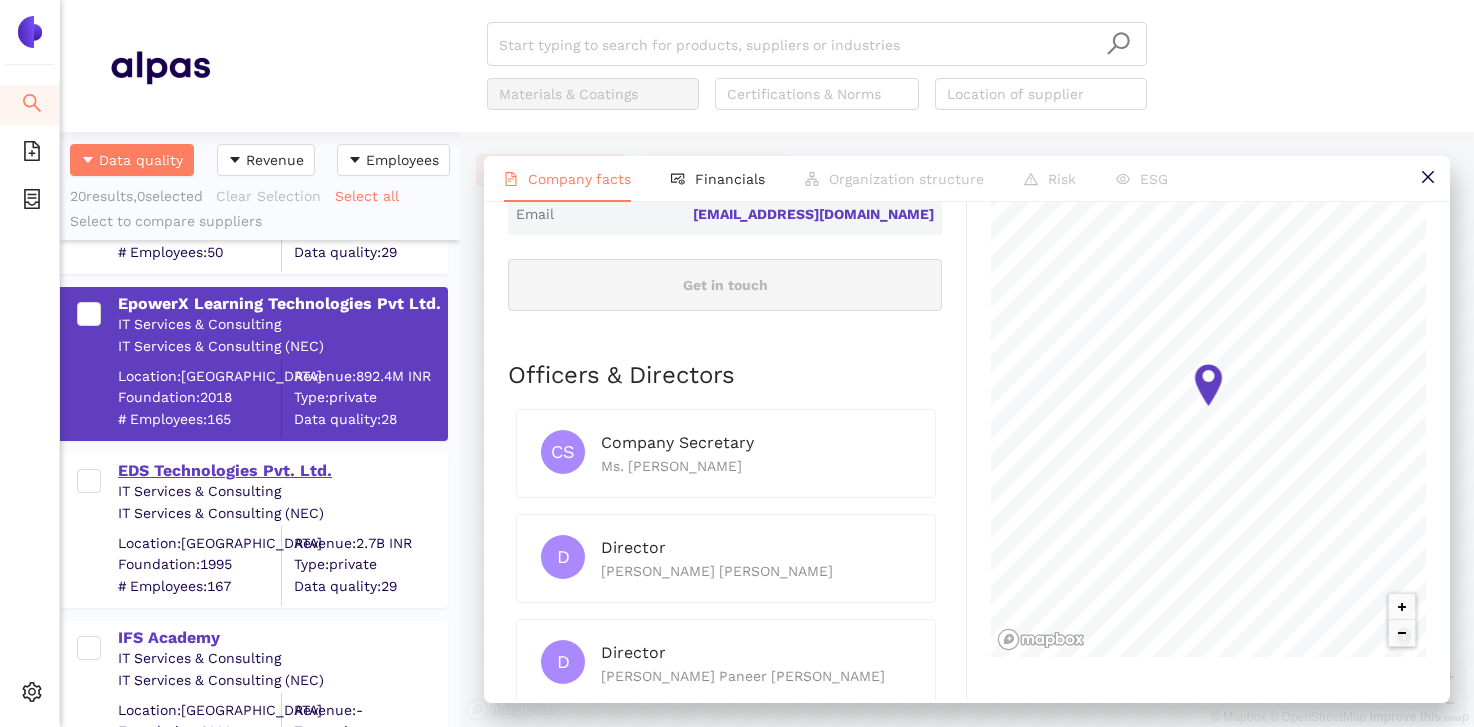click on "EDS Technologies Pvt. Ltd." at bounding box center (282, 471) 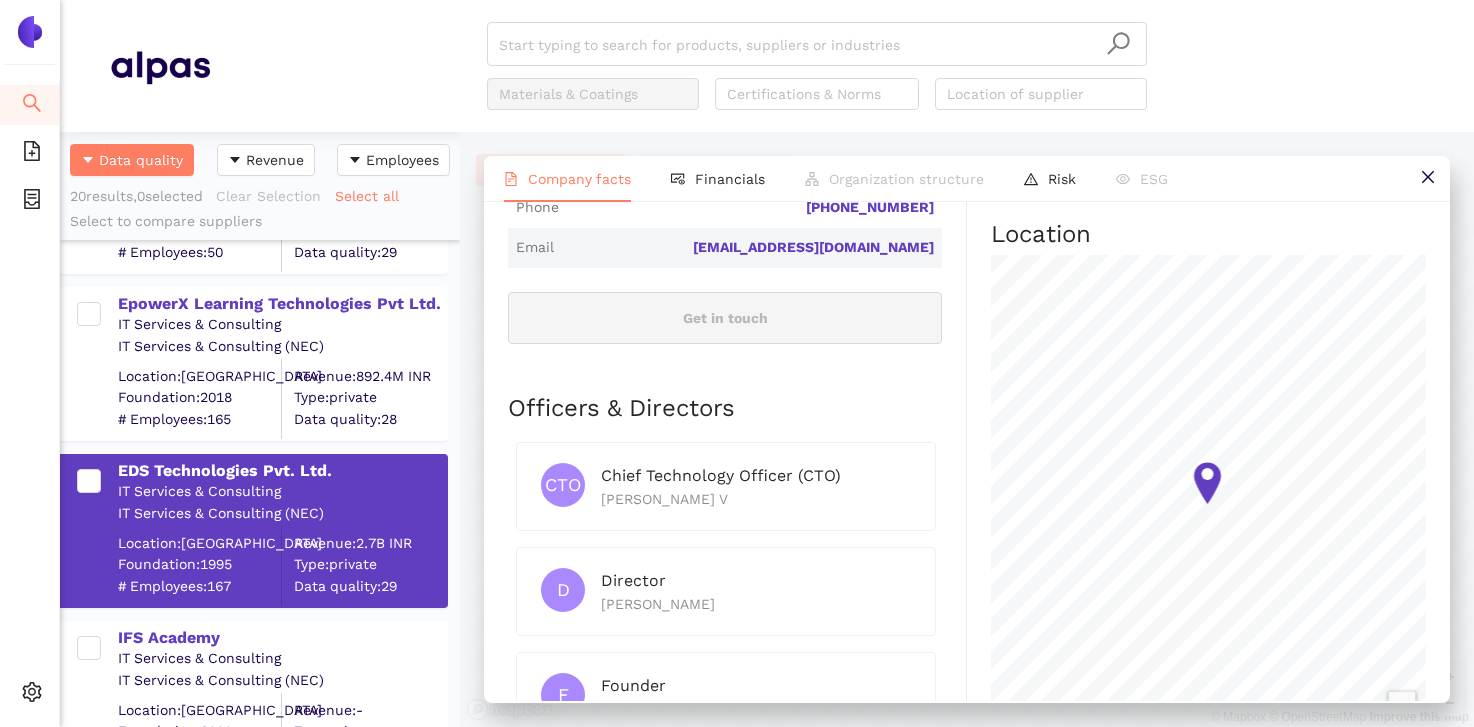 scroll, scrollTop: 740, scrollLeft: 0, axis: vertical 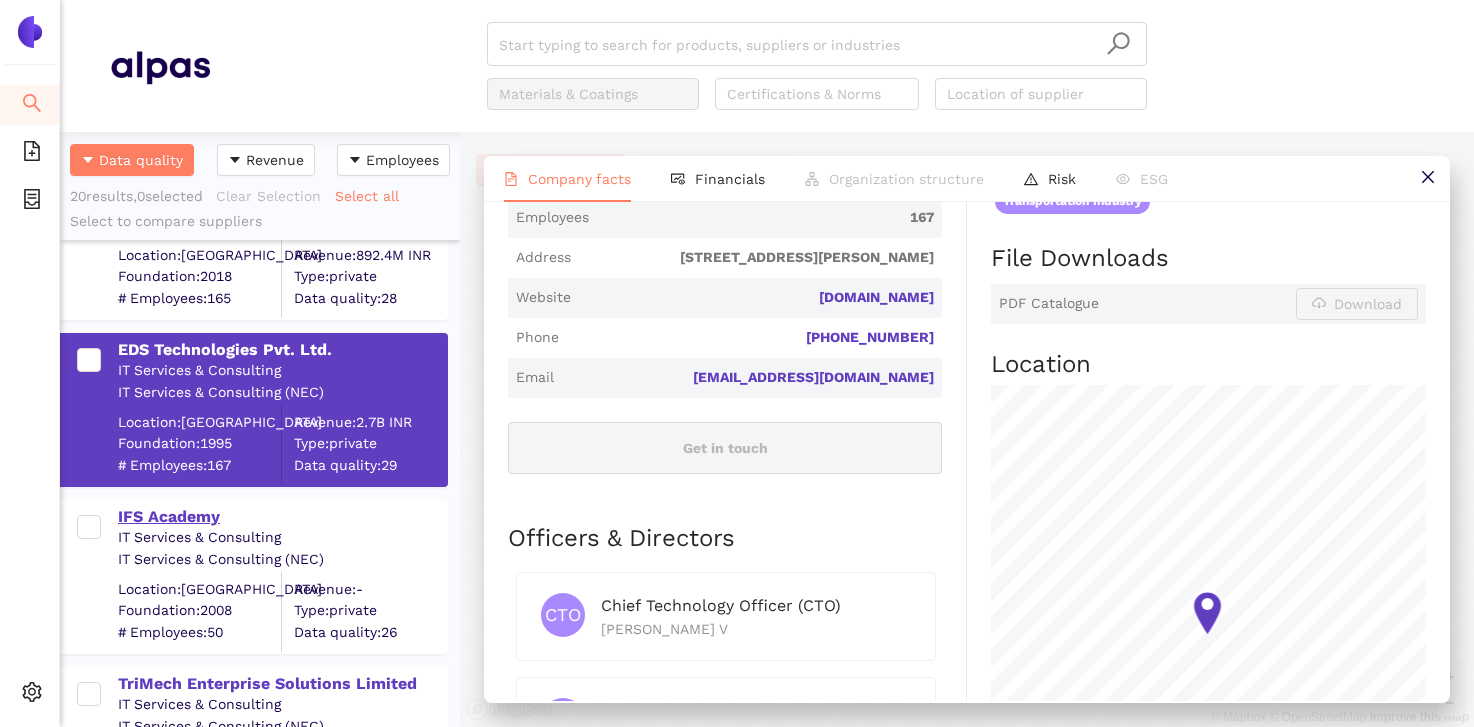 click on "IFS Academy" at bounding box center [282, 517] 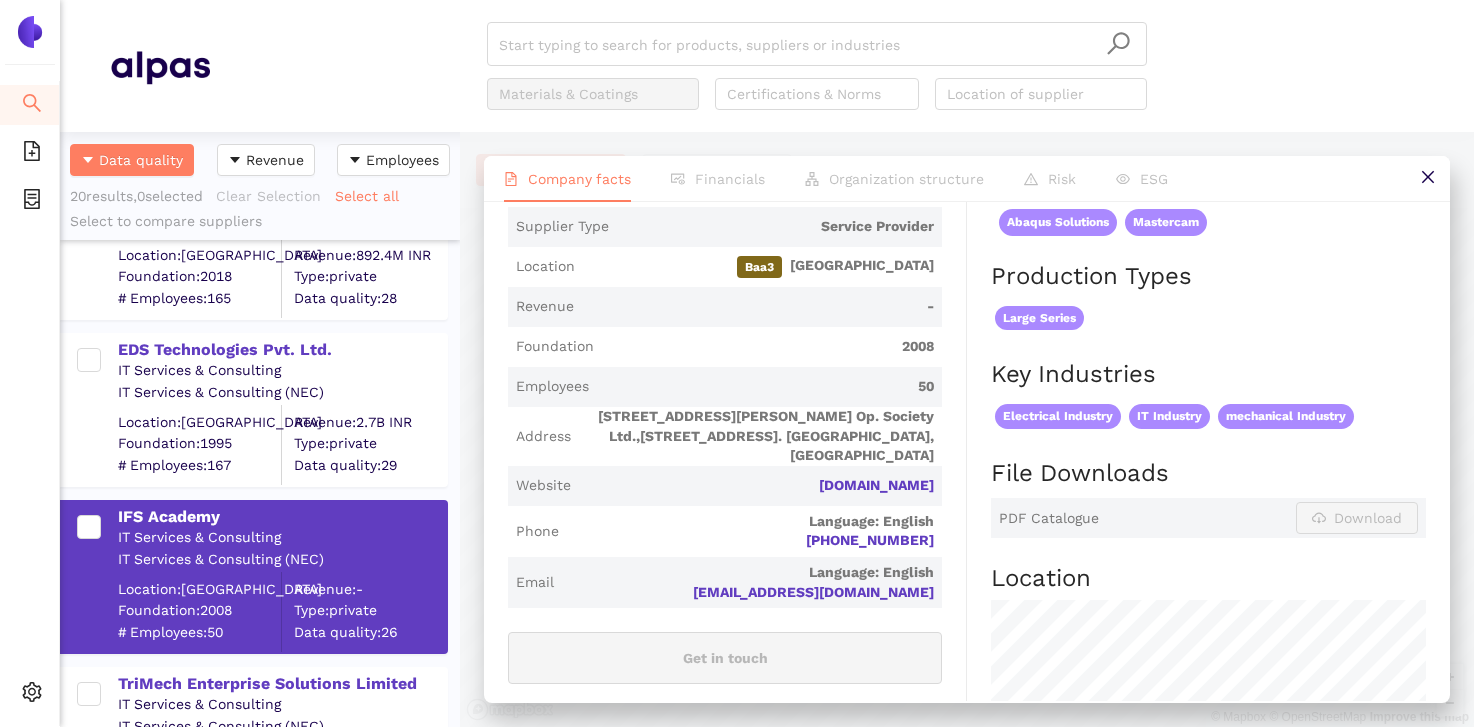 scroll, scrollTop: 0, scrollLeft: 0, axis: both 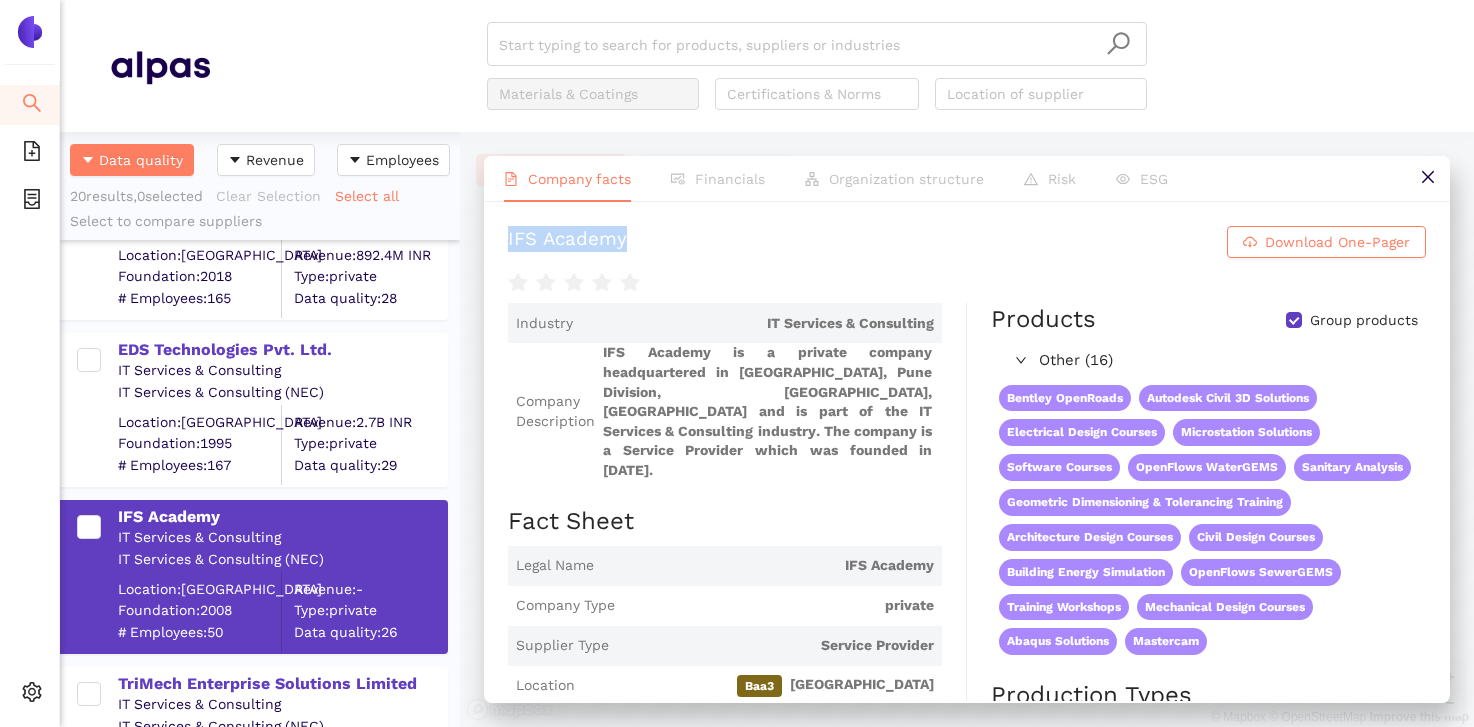 drag, startPoint x: 502, startPoint y: 239, endPoint x: 644, endPoint y: 245, distance: 142.12671 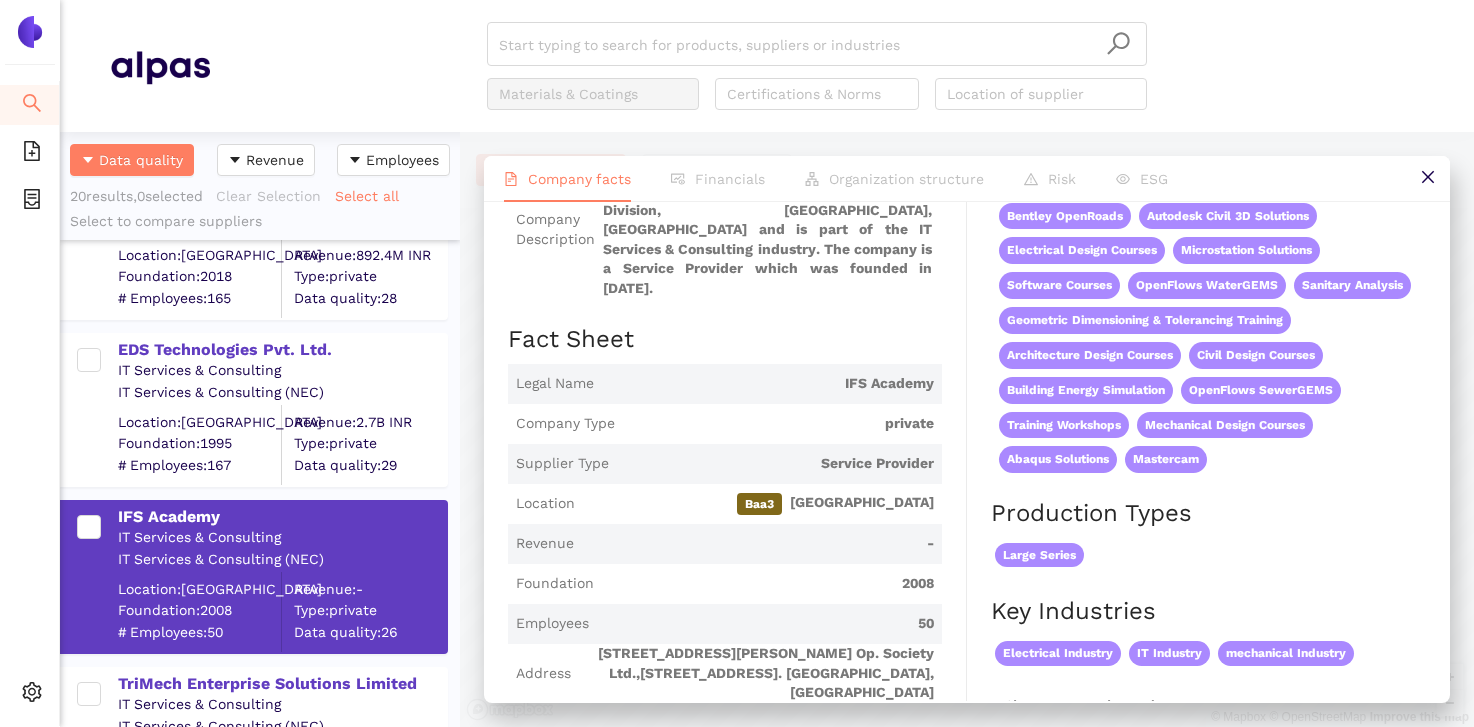 scroll, scrollTop: 0, scrollLeft: 0, axis: both 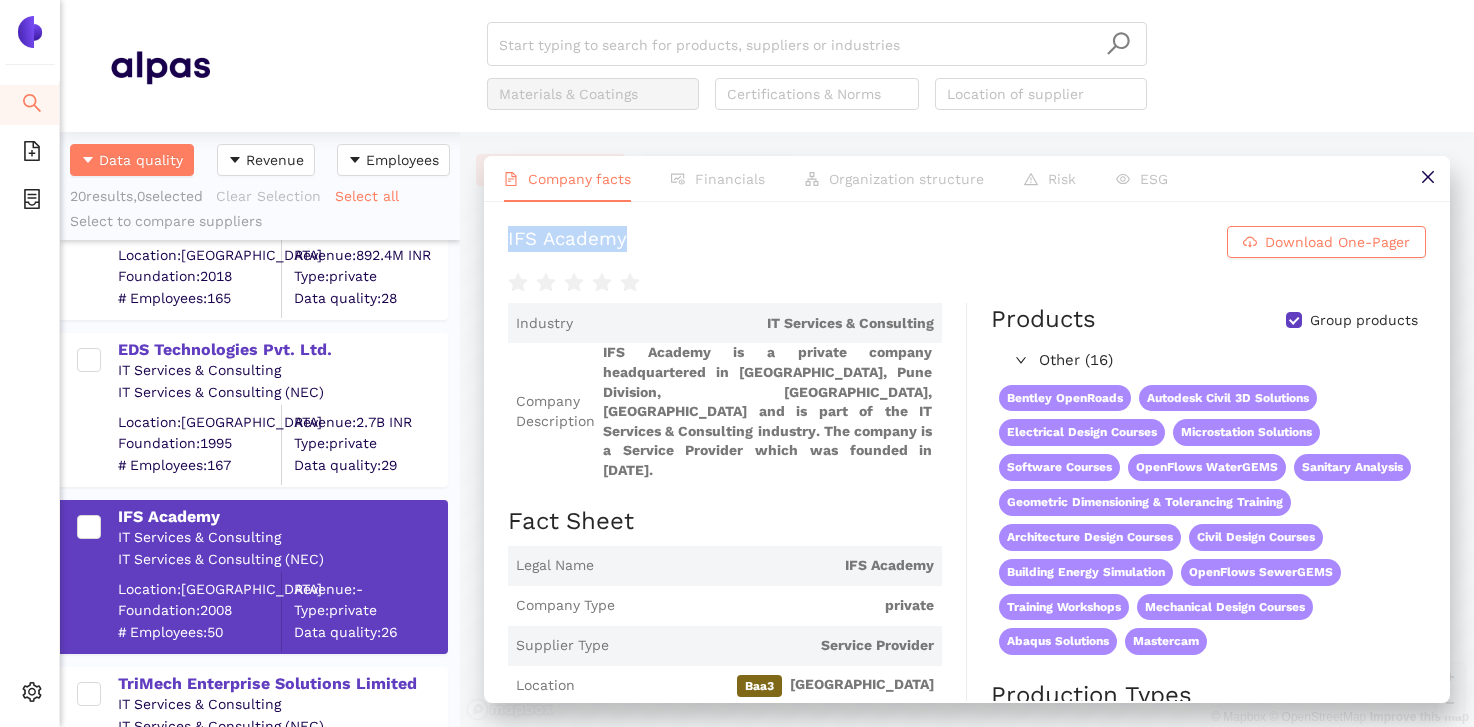 copy on "IFS Academy" 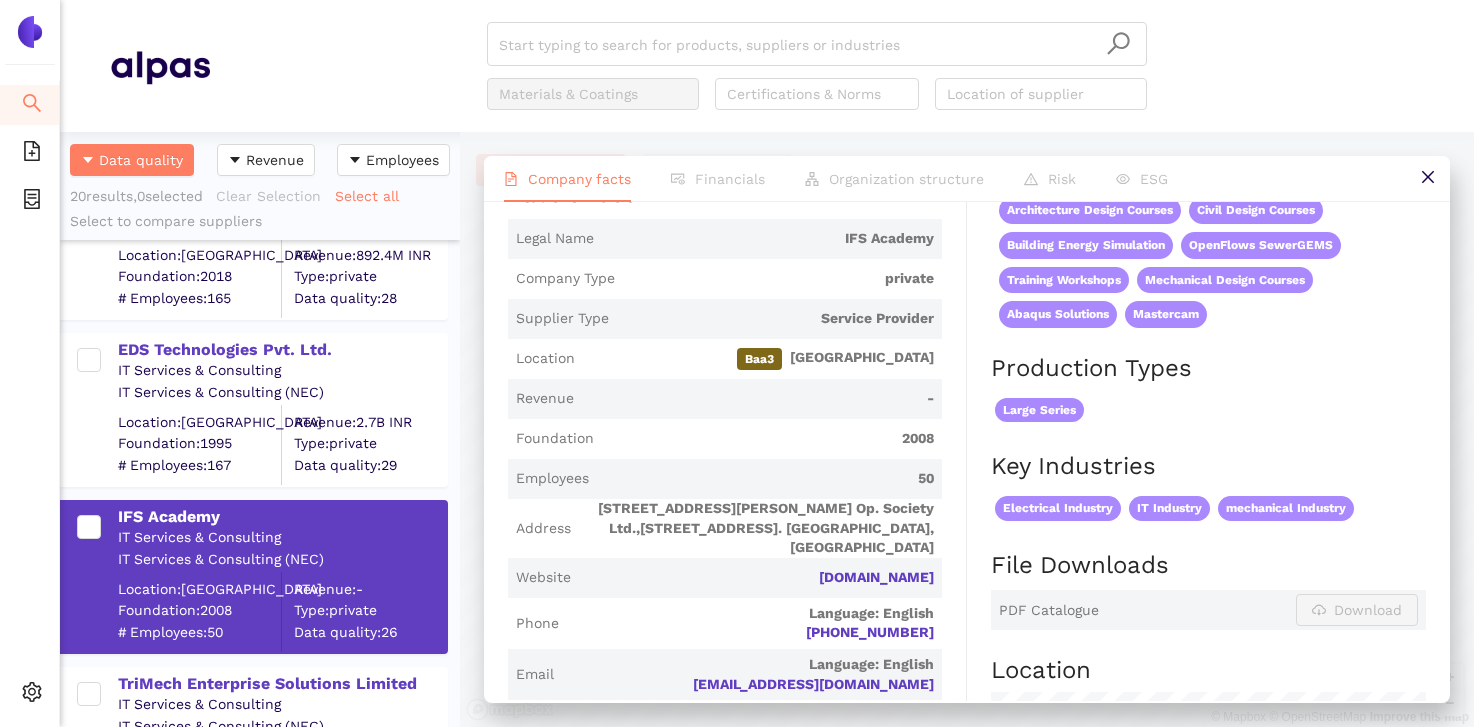 scroll, scrollTop: 342, scrollLeft: 0, axis: vertical 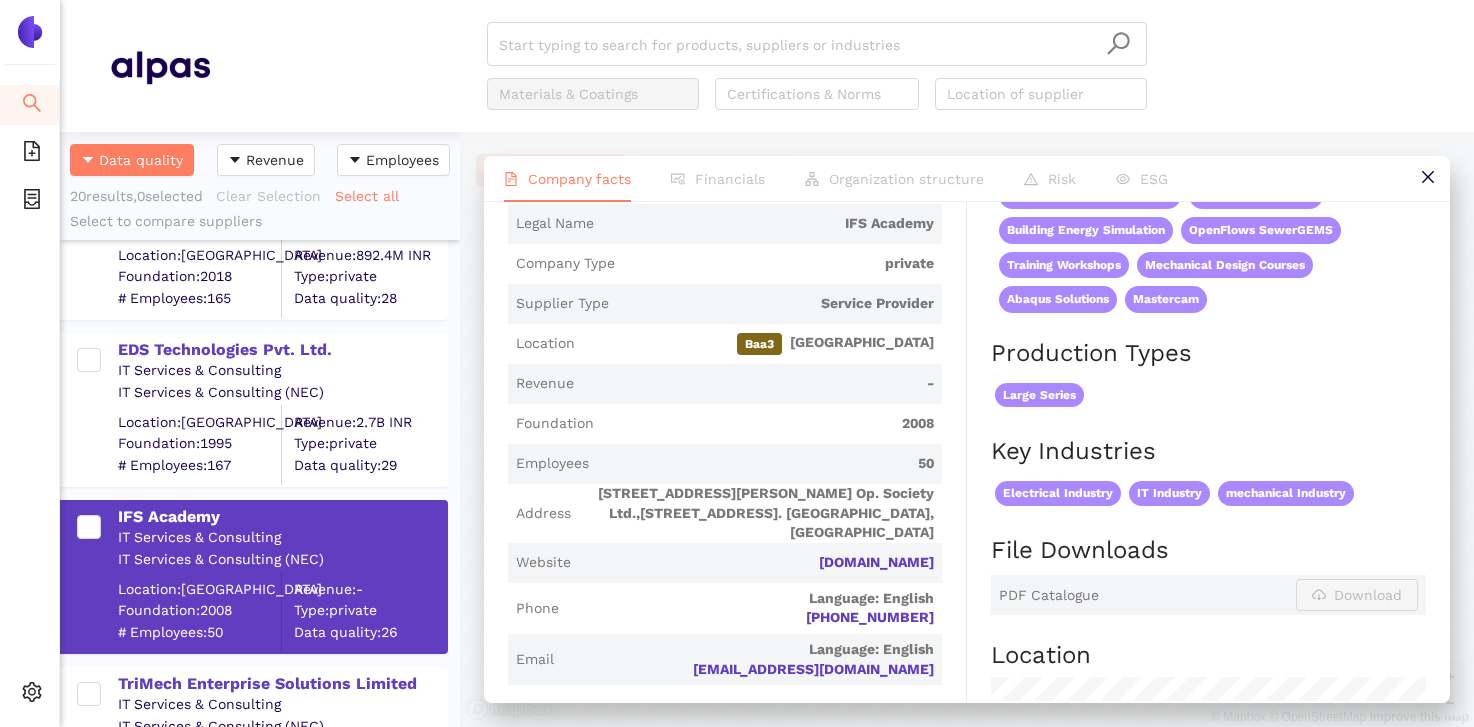 drag, startPoint x: 697, startPoint y: 489, endPoint x: 889, endPoint y: 491, distance: 192.01042 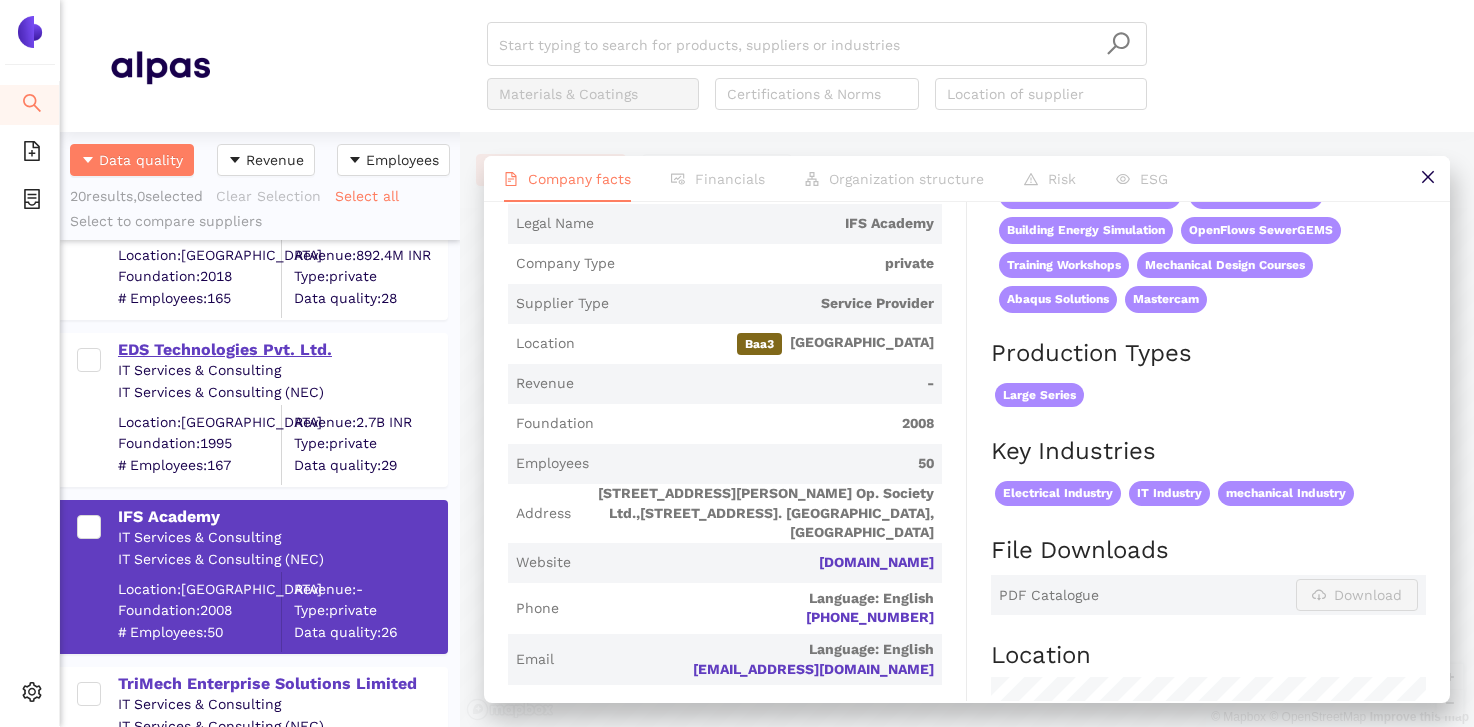 click on "EDS Technologies Pvt. Ltd." at bounding box center [282, 350] 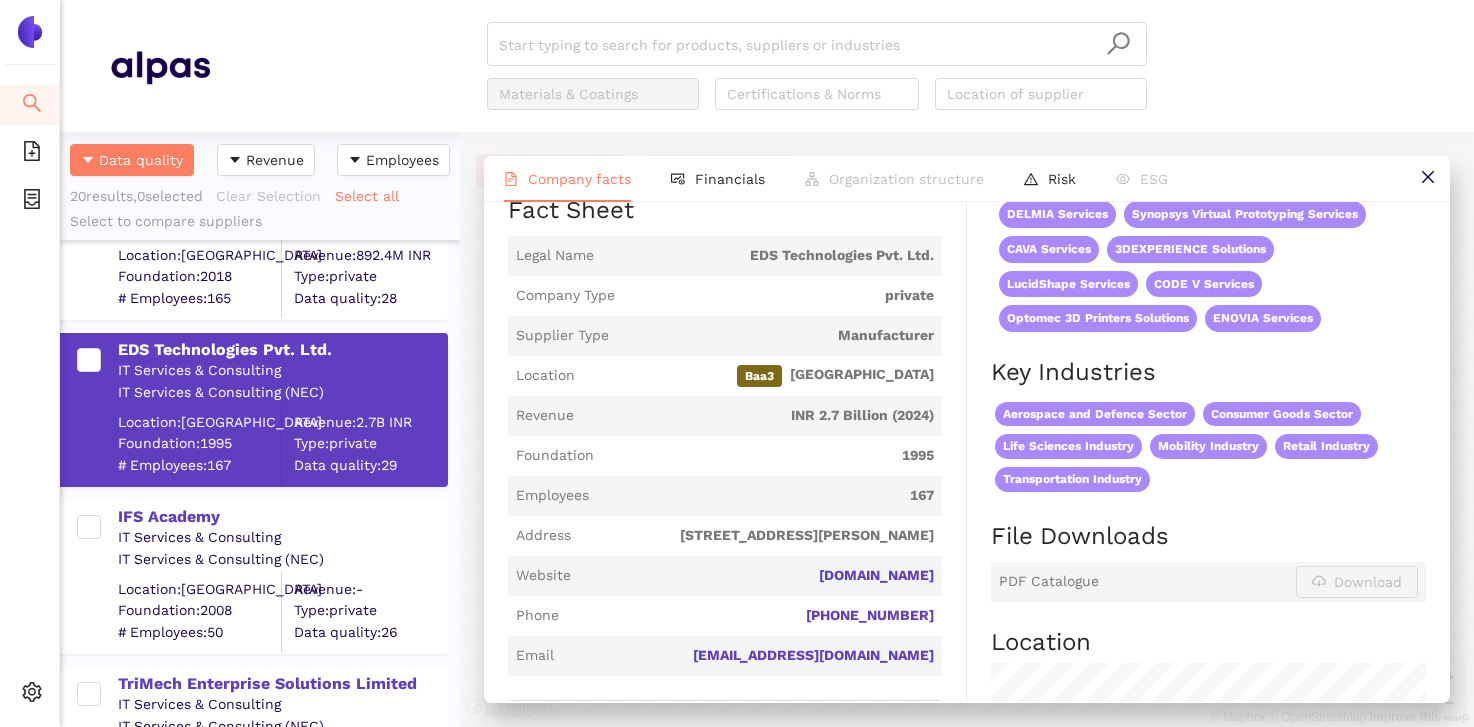 scroll, scrollTop: 325, scrollLeft: 0, axis: vertical 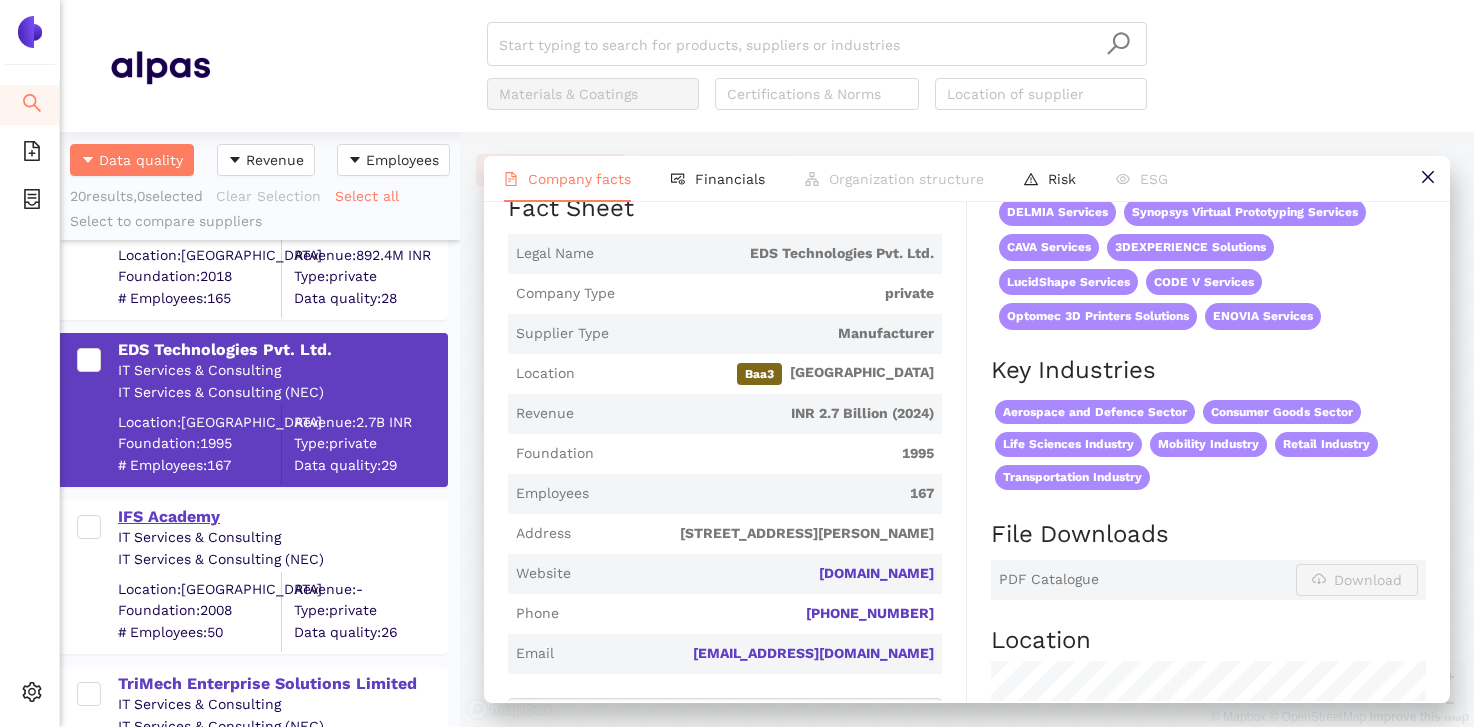 click on "IFS Academy" at bounding box center [282, 517] 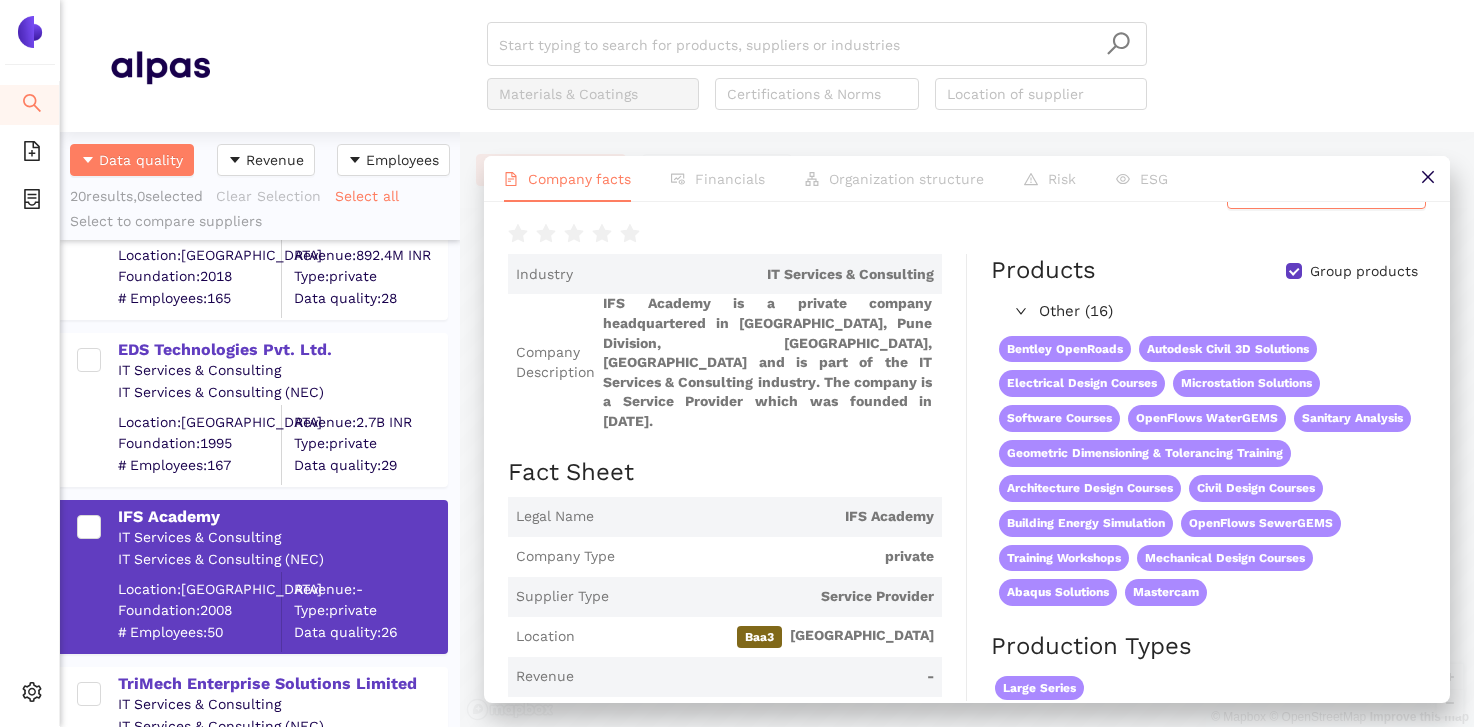 scroll, scrollTop: 51, scrollLeft: 0, axis: vertical 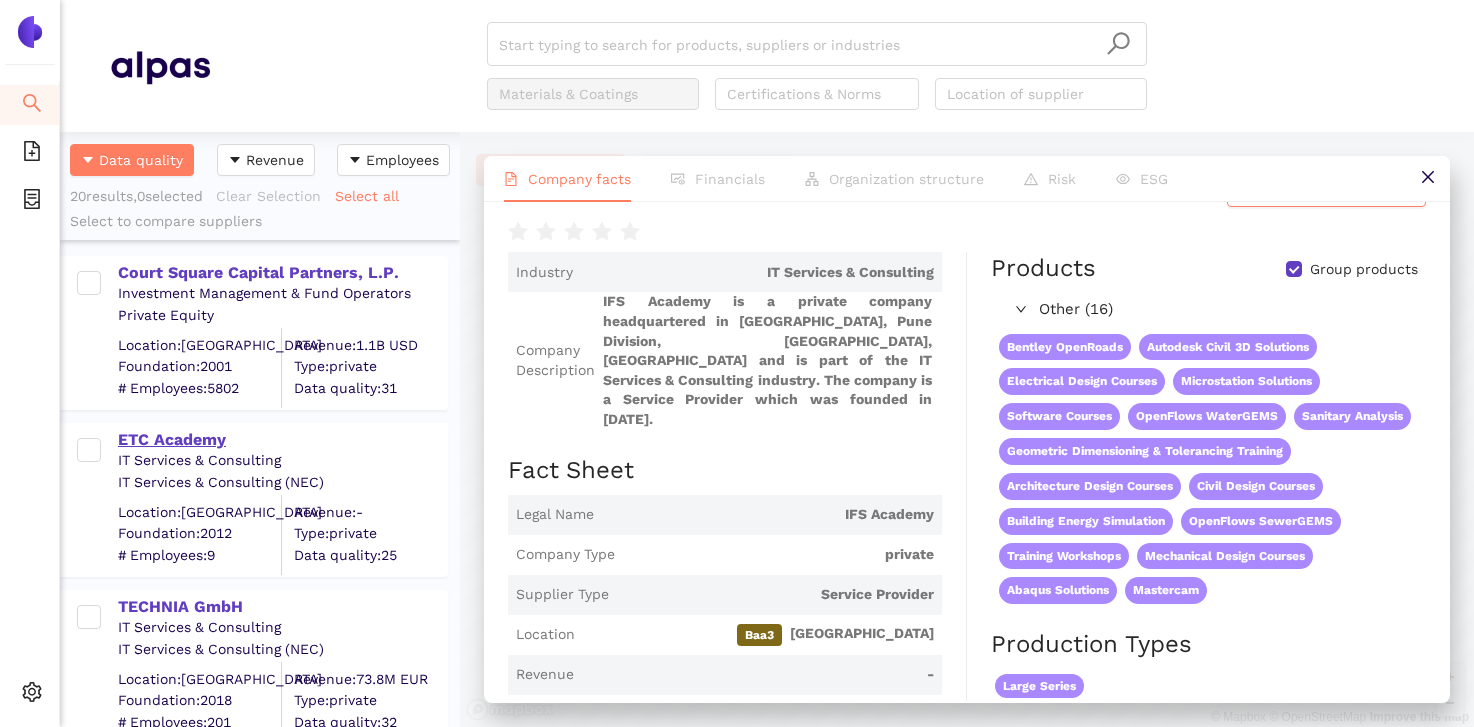 click on "ETC Academy" at bounding box center (282, 440) 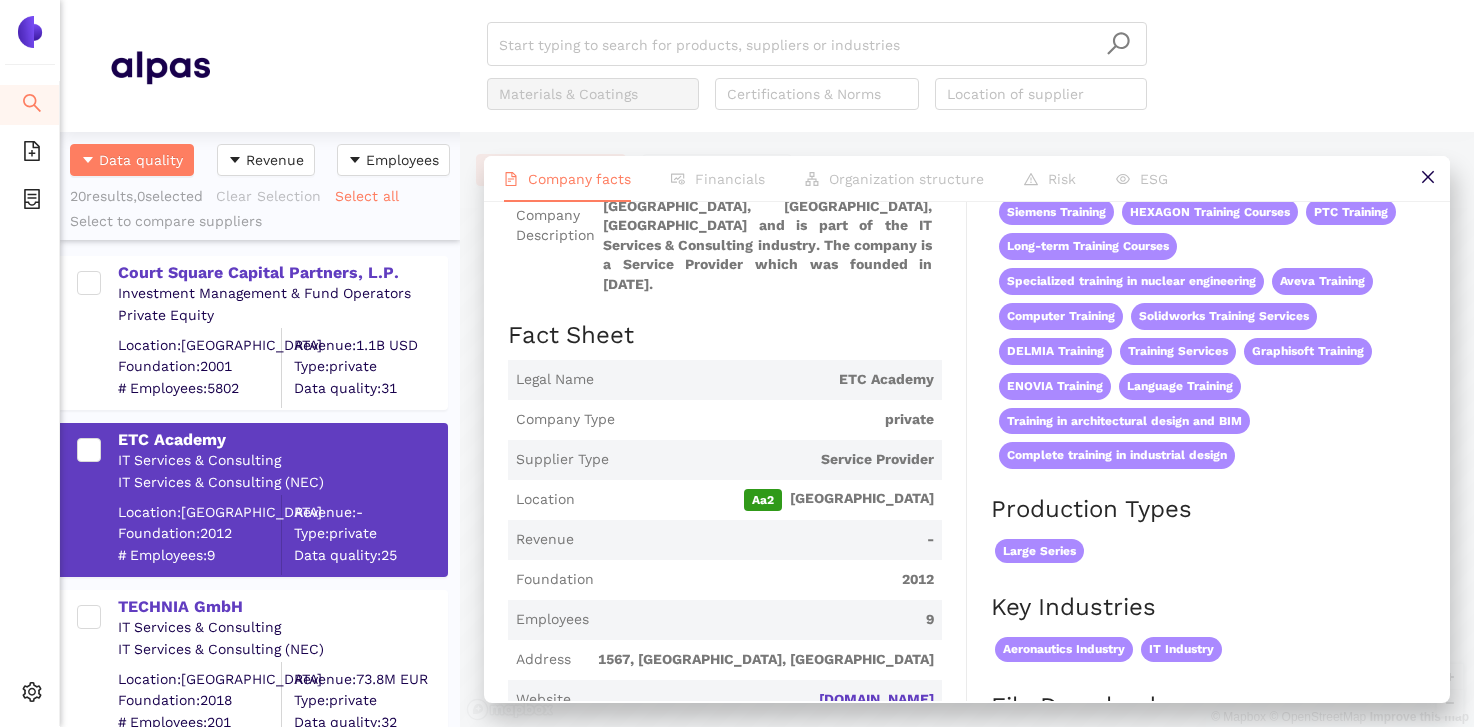 scroll, scrollTop: 133, scrollLeft: 0, axis: vertical 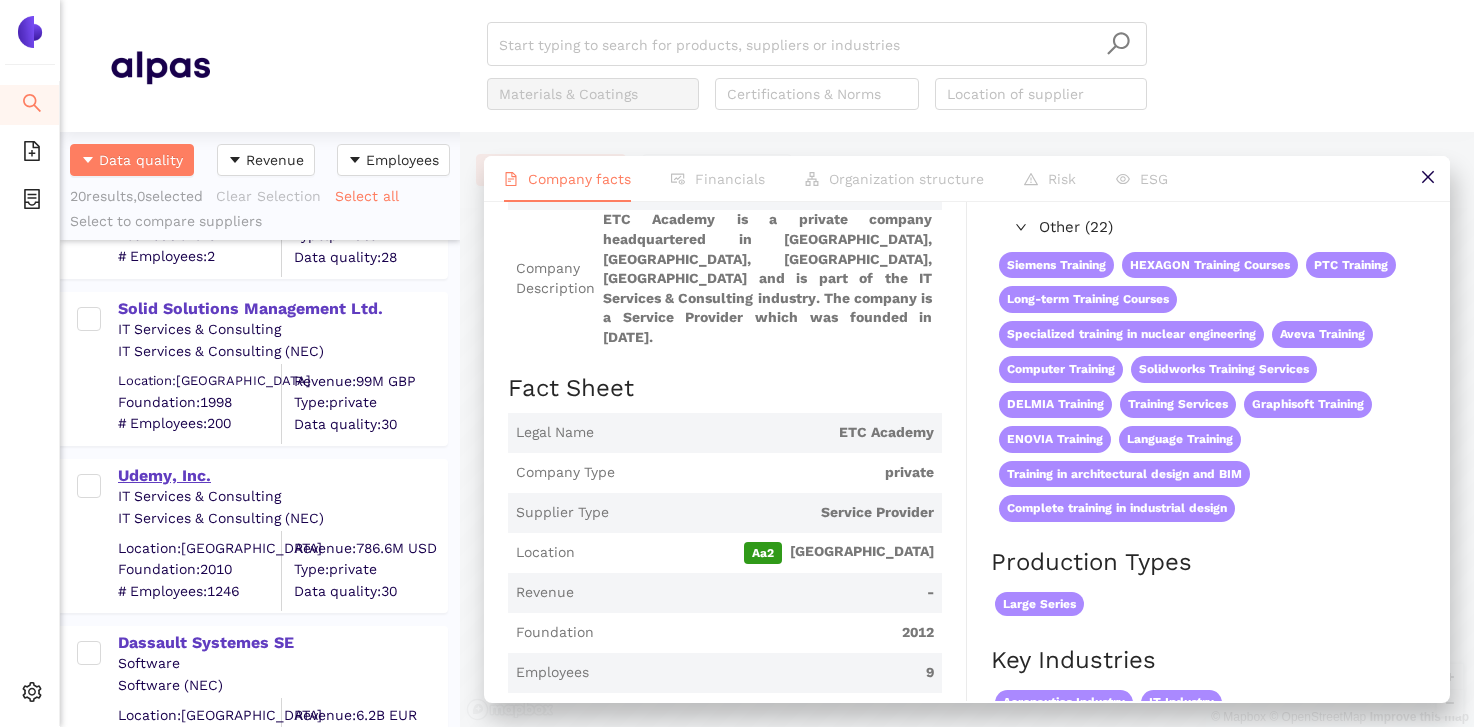 click on "Udemy, Inc." at bounding box center (282, 476) 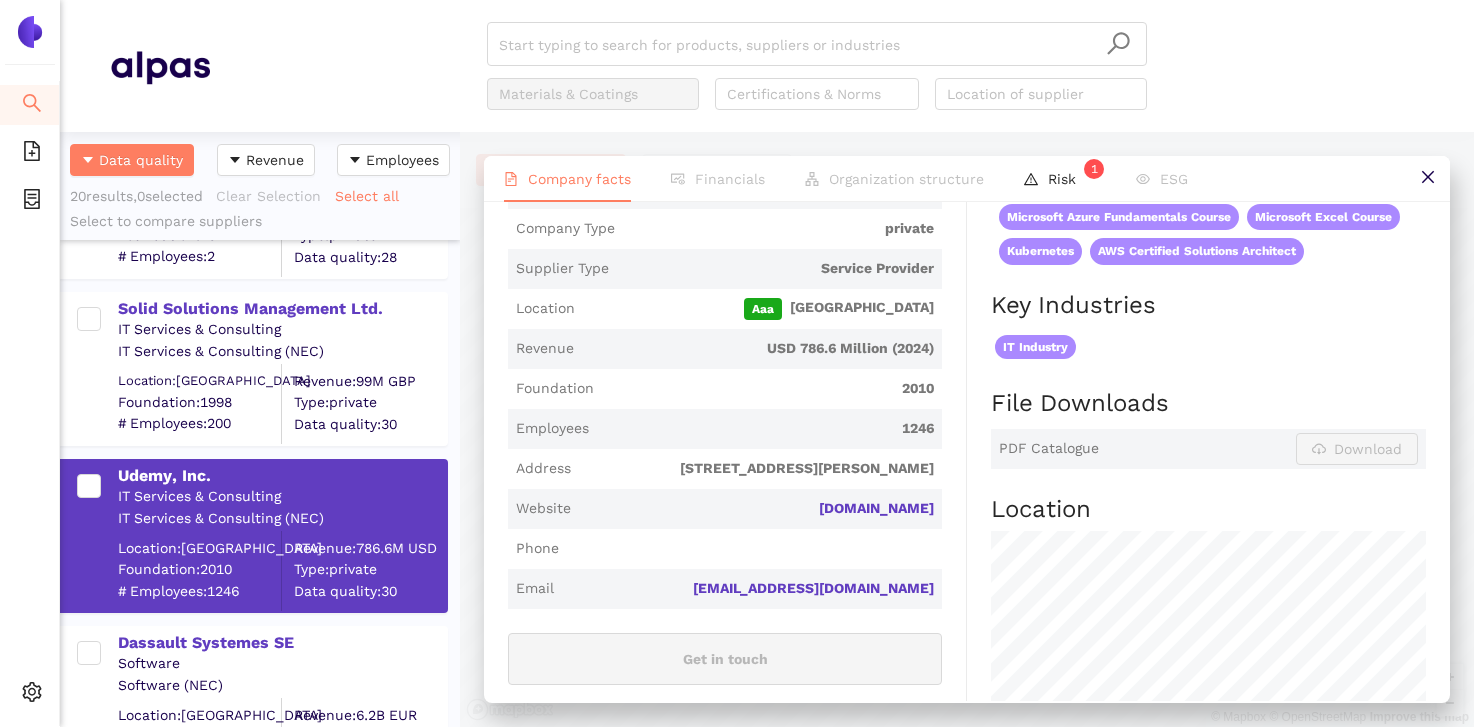 scroll, scrollTop: 384, scrollLeft: 0, axis: vertical 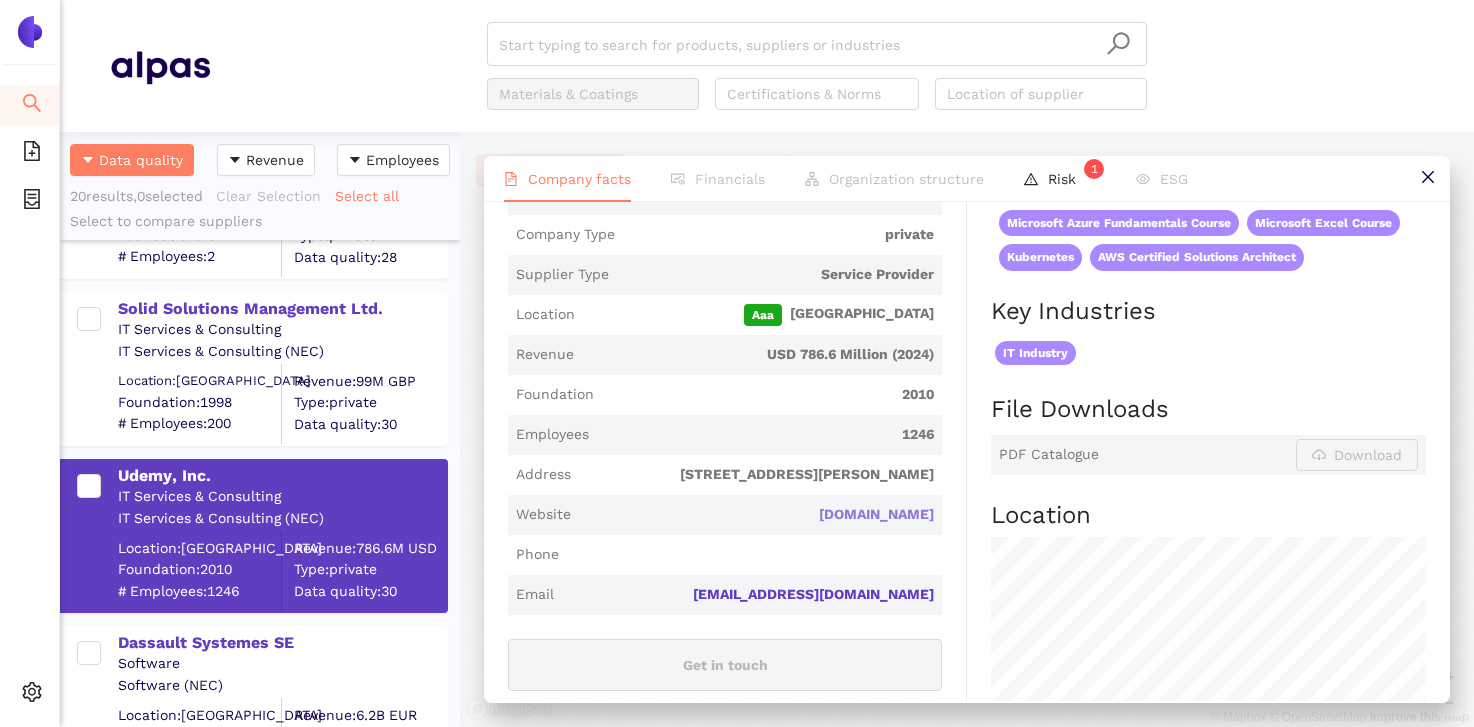 click on "udemy.com" at bounding box center [0, 0] 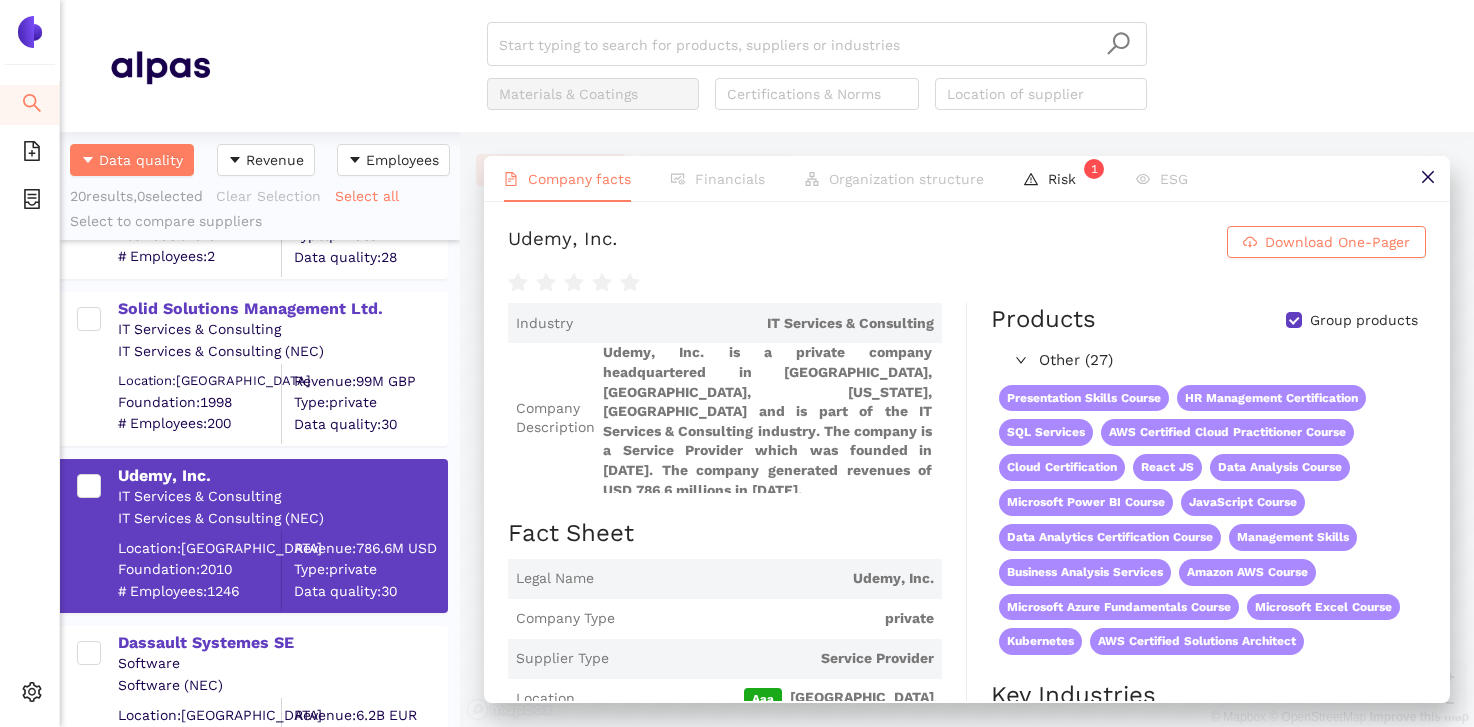 scroll, scrollTop: 42, scrollLeft: 0, axis: vertical 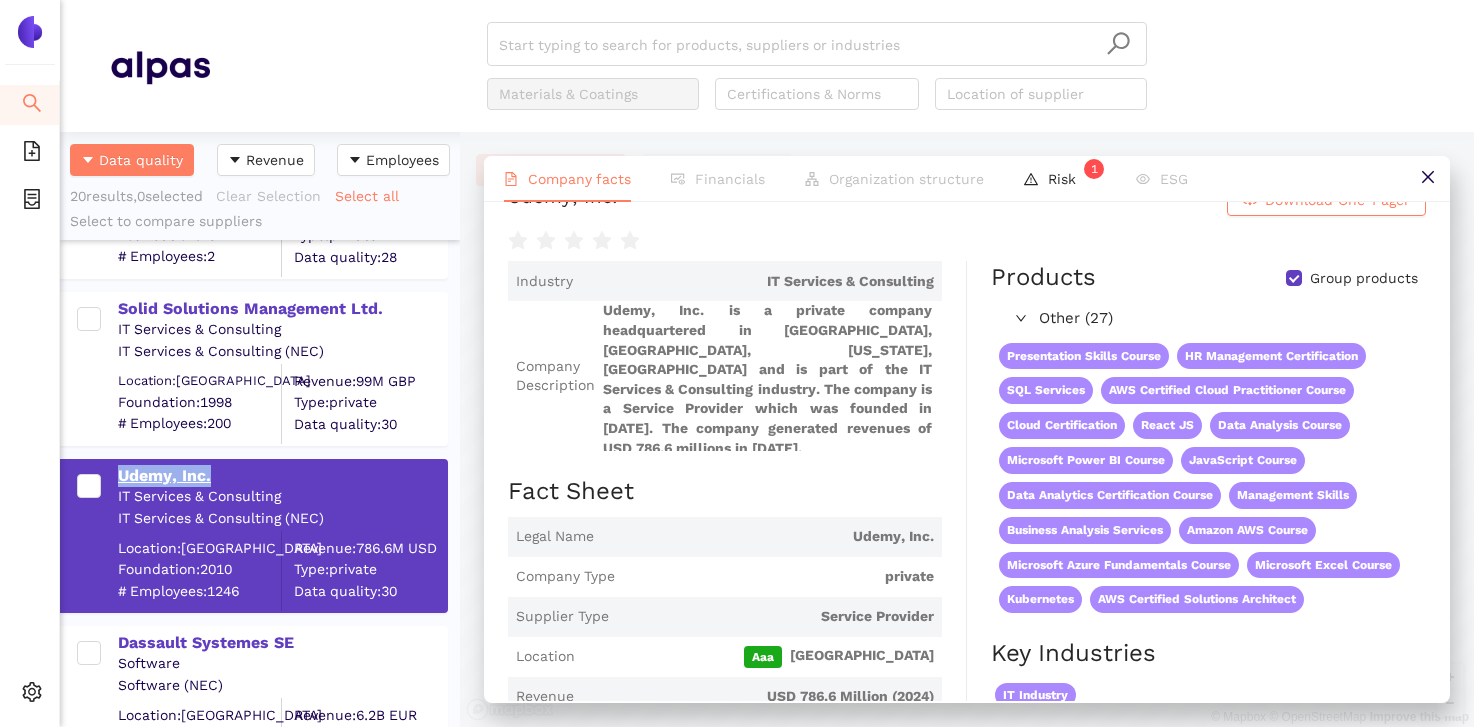 drag, startPoint x: 115, startPoint y: 471, endPoint x: 215, endPoint y: 474, distance: 100.04499 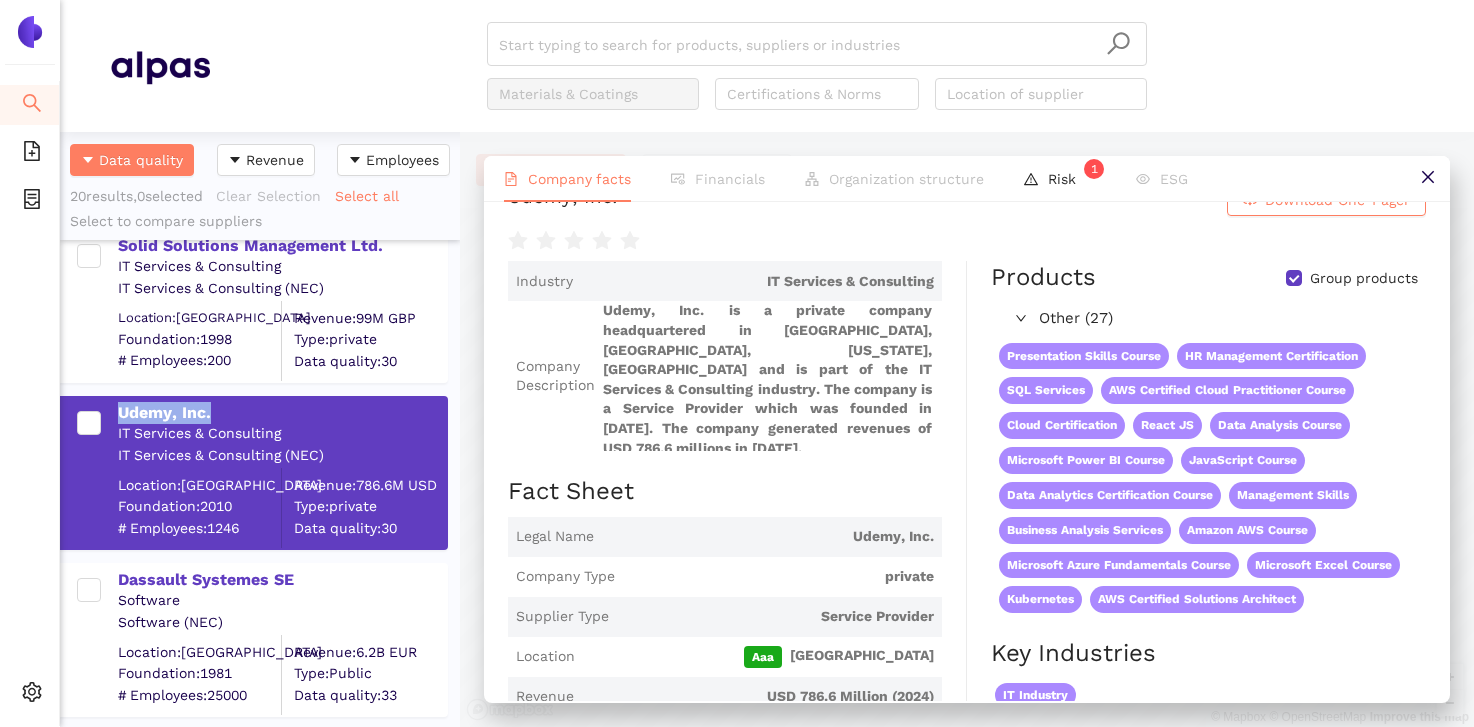 scroll, scrollTop: 1865, scrollLeft: 0, axis: vertical 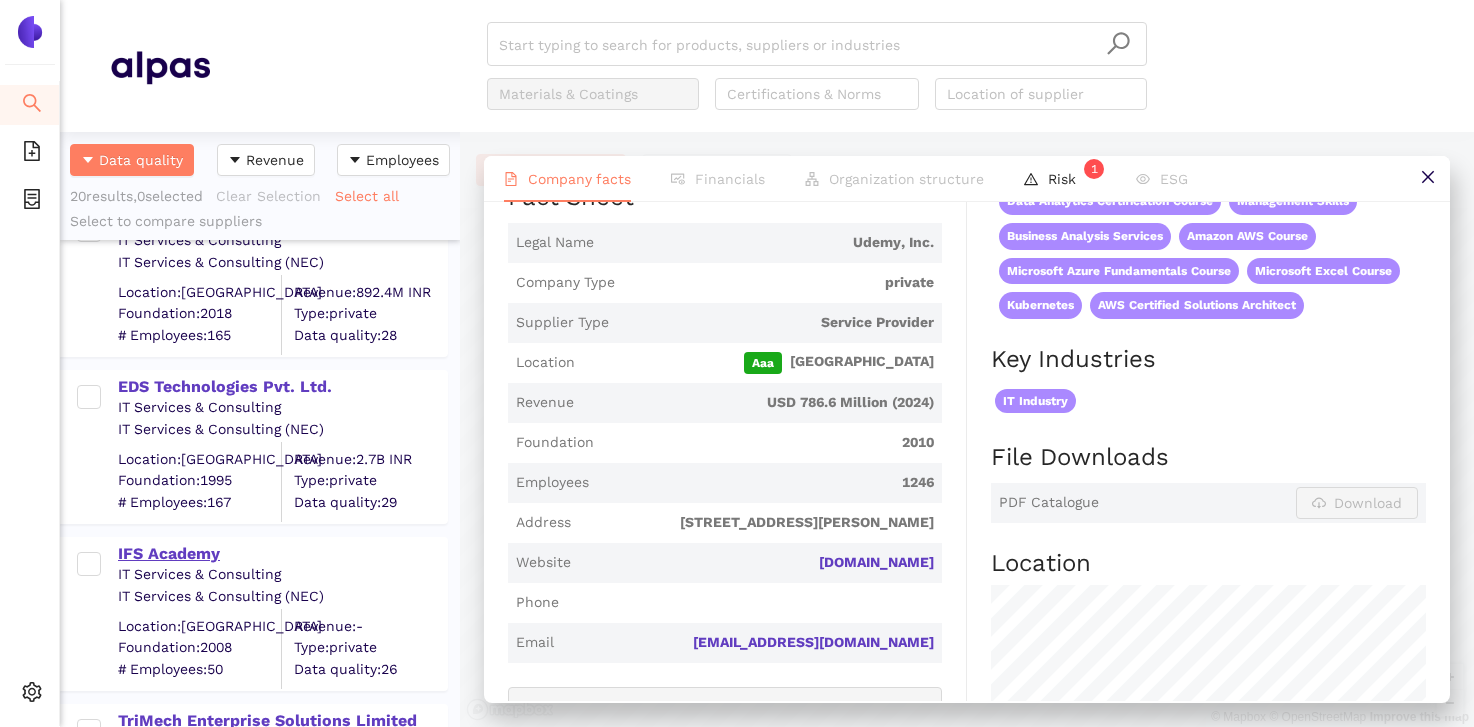 click on "IFS Academy" at bounding box center [282, 554] 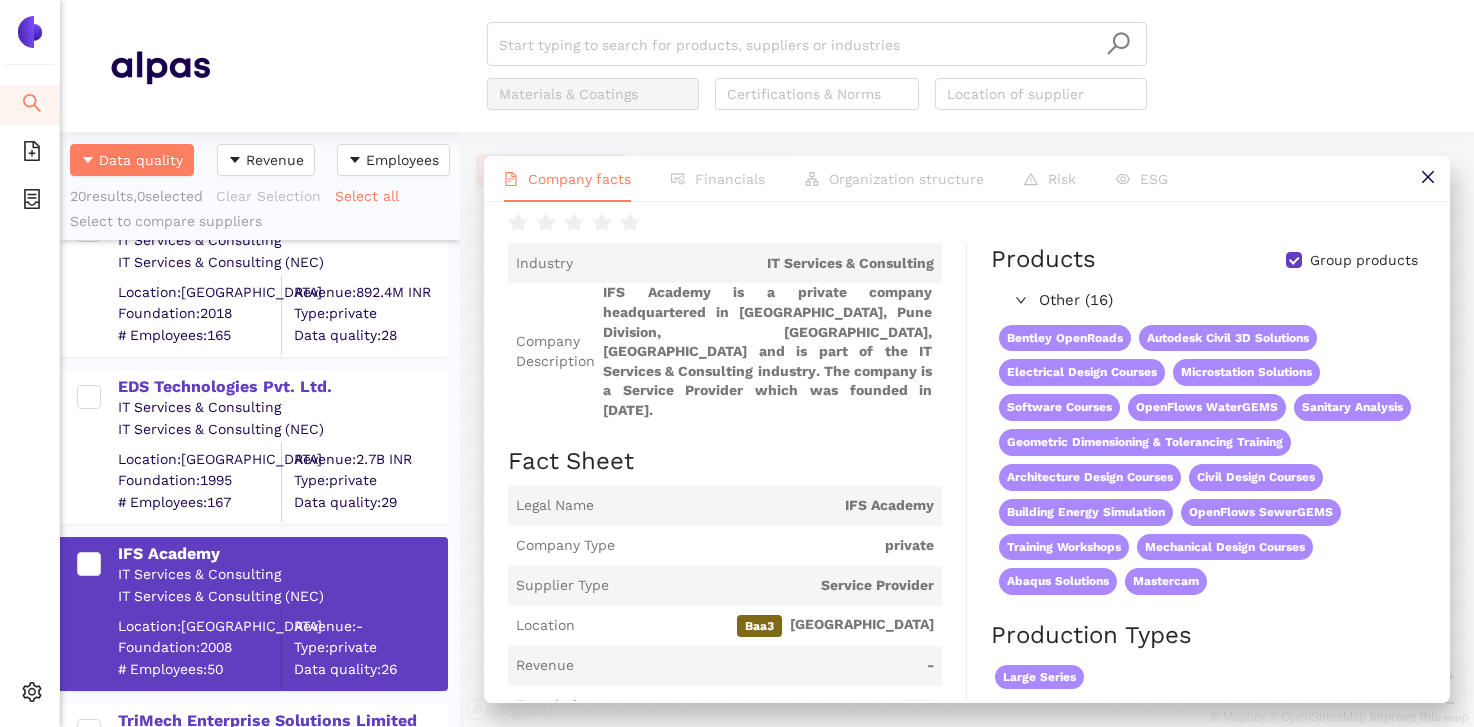 scroll, scrollTop: 0, scrollLeft: 0, axis: both 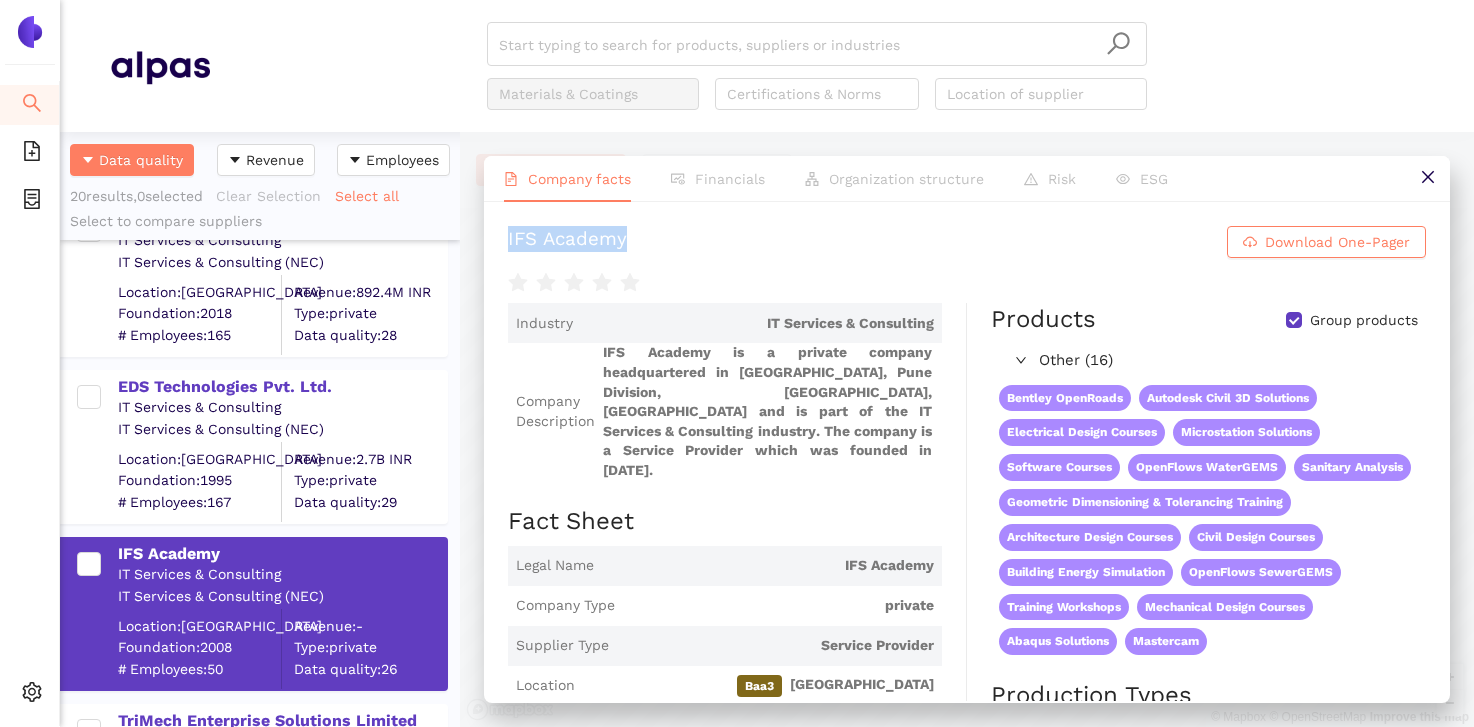 drag, startPoint x: 501, startPoint y: 238, endPoint x: 643, endPoint y: 239, distance: 142.00352 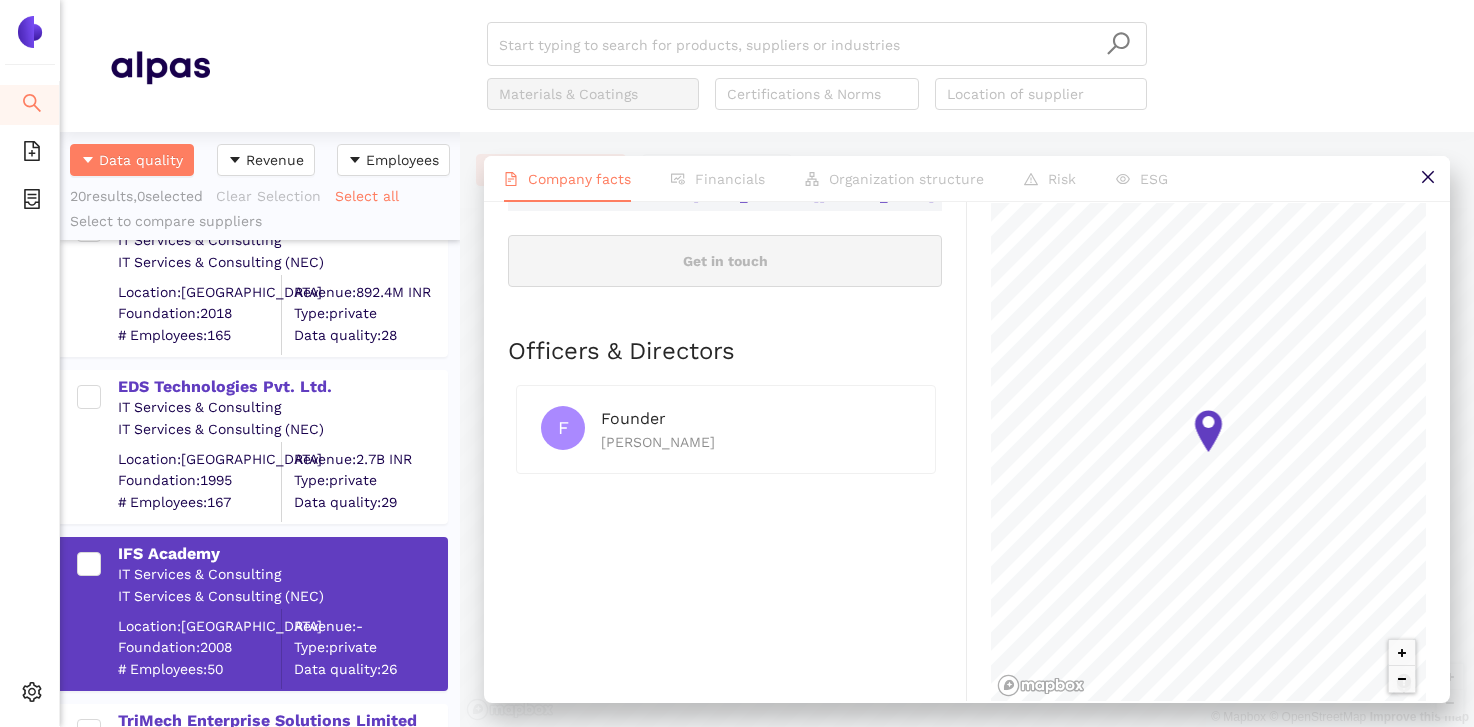 scroll, scrollTop: 839, scrollLeft: 0, axis: vertical 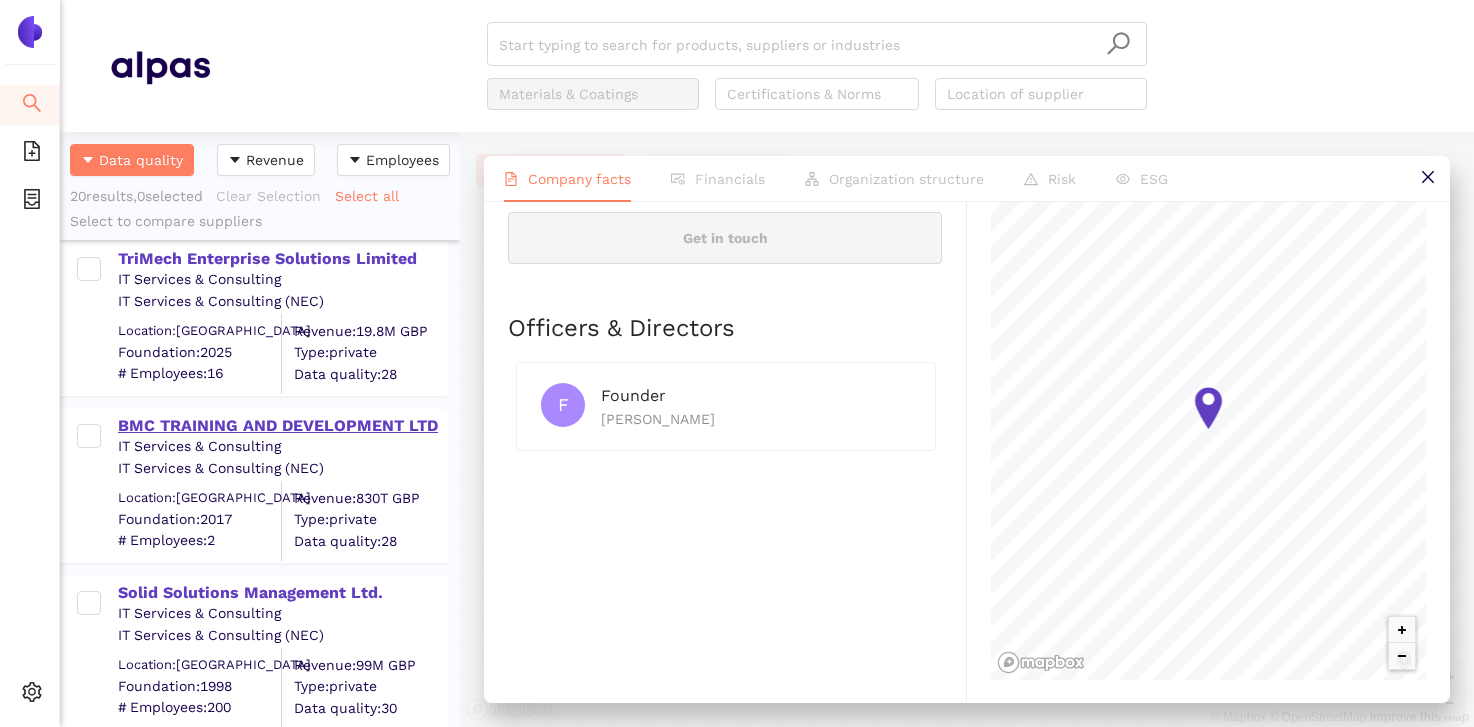 click on "BMC TRAINING AND DEVELOPMENT LTD" at bounding box center (282, 426) 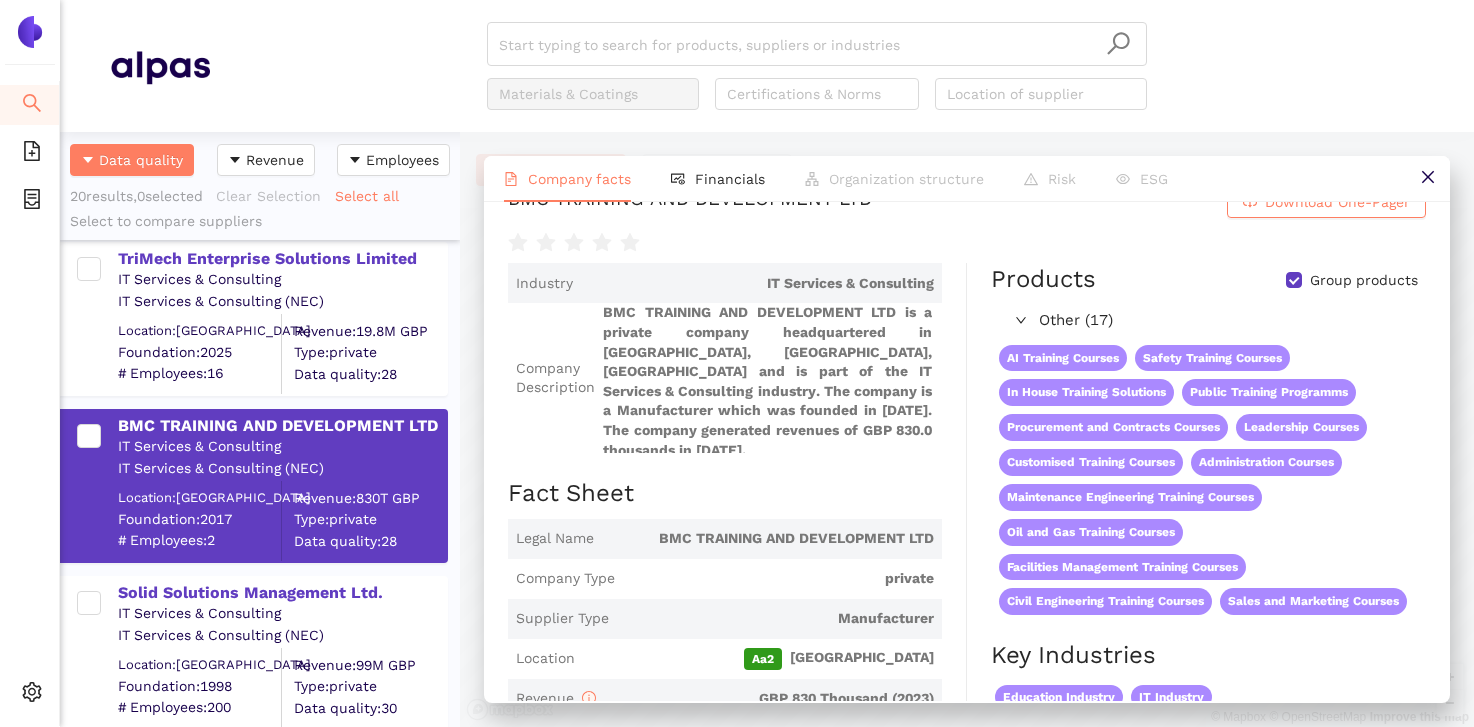 scroll, scrollTop: 0, scrollLeft: 0, axis: both 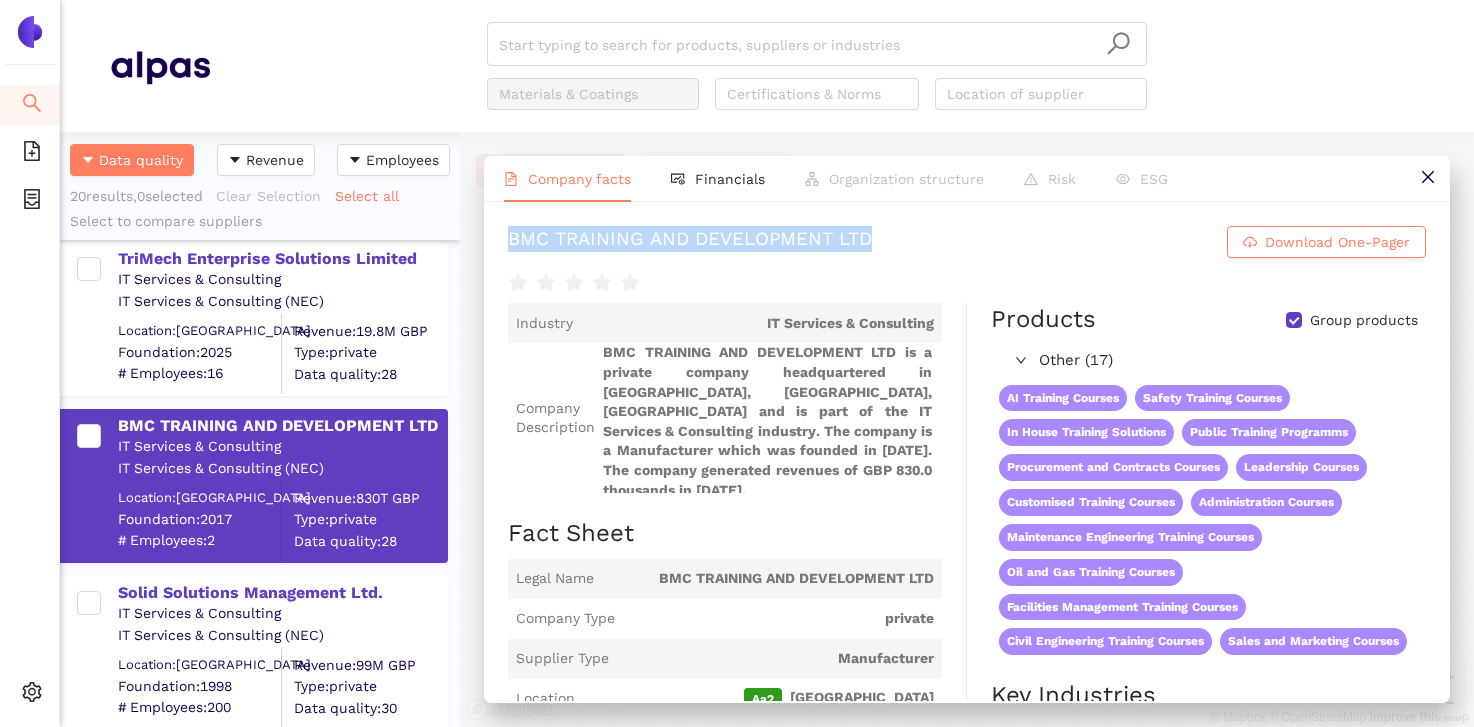 drag, startPoint x: 502, startPoint y: 228, endPoint x: 925, endPoint y: 245, distance: 423.34146 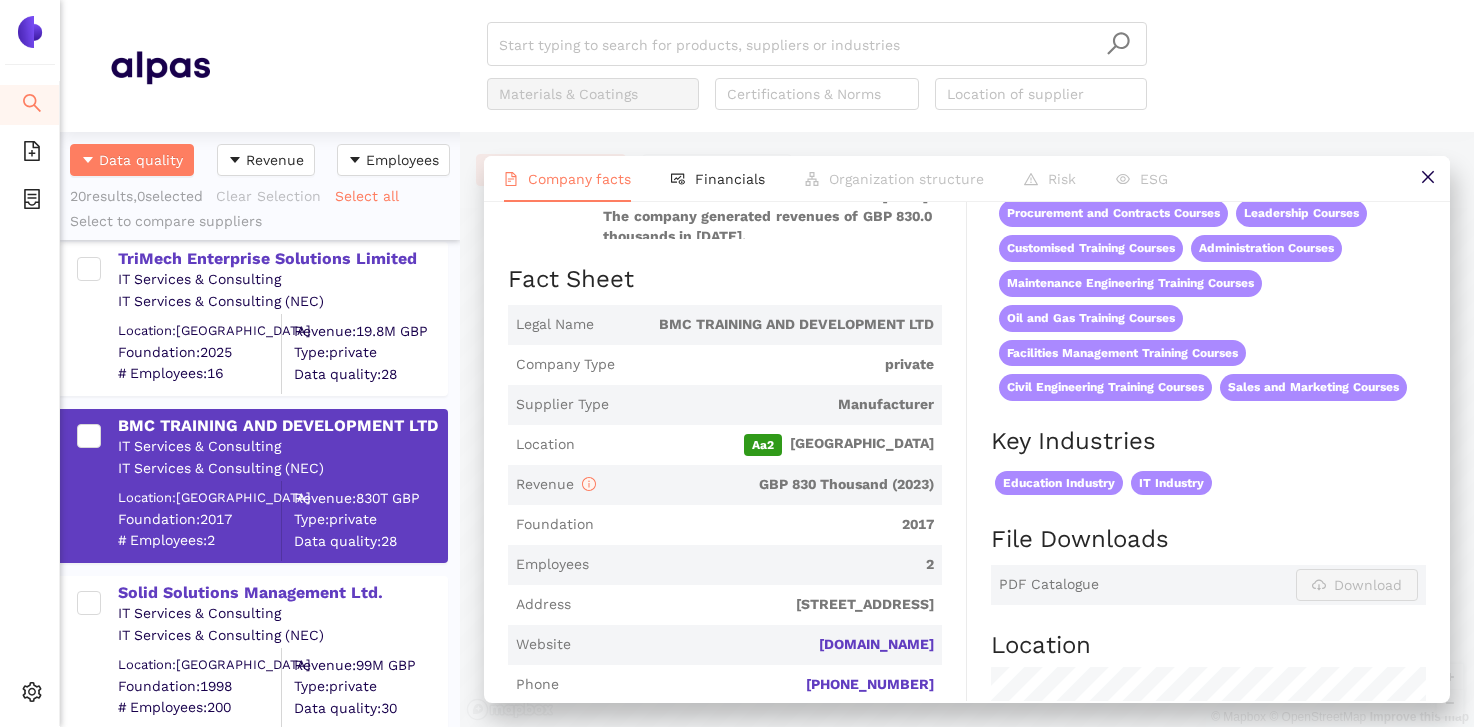 scroll, scrollTop: 262, scrollLeft: 0, axis: vertical 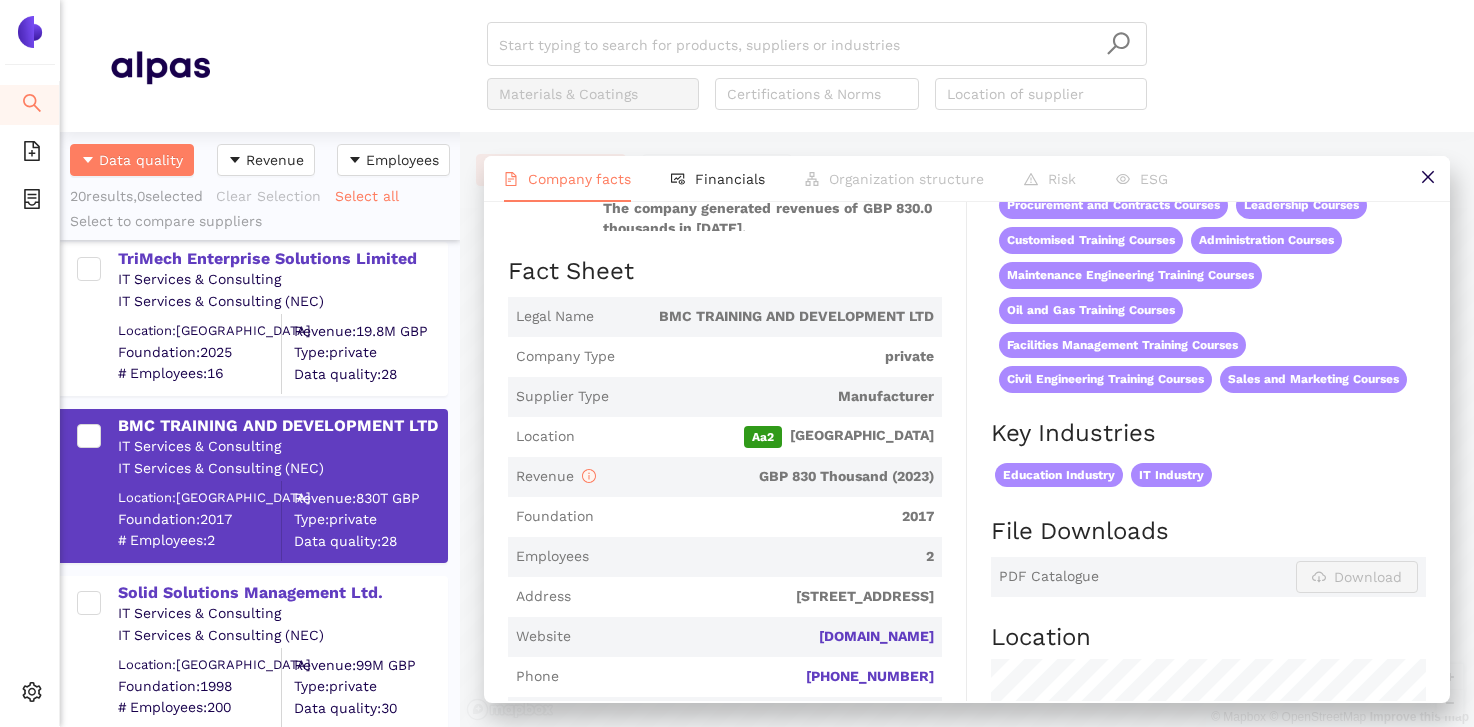 drag, startPoint x: 751, startPoint y: 575, endPoint x: 867, endPoint y: 576, distance: 116.00431 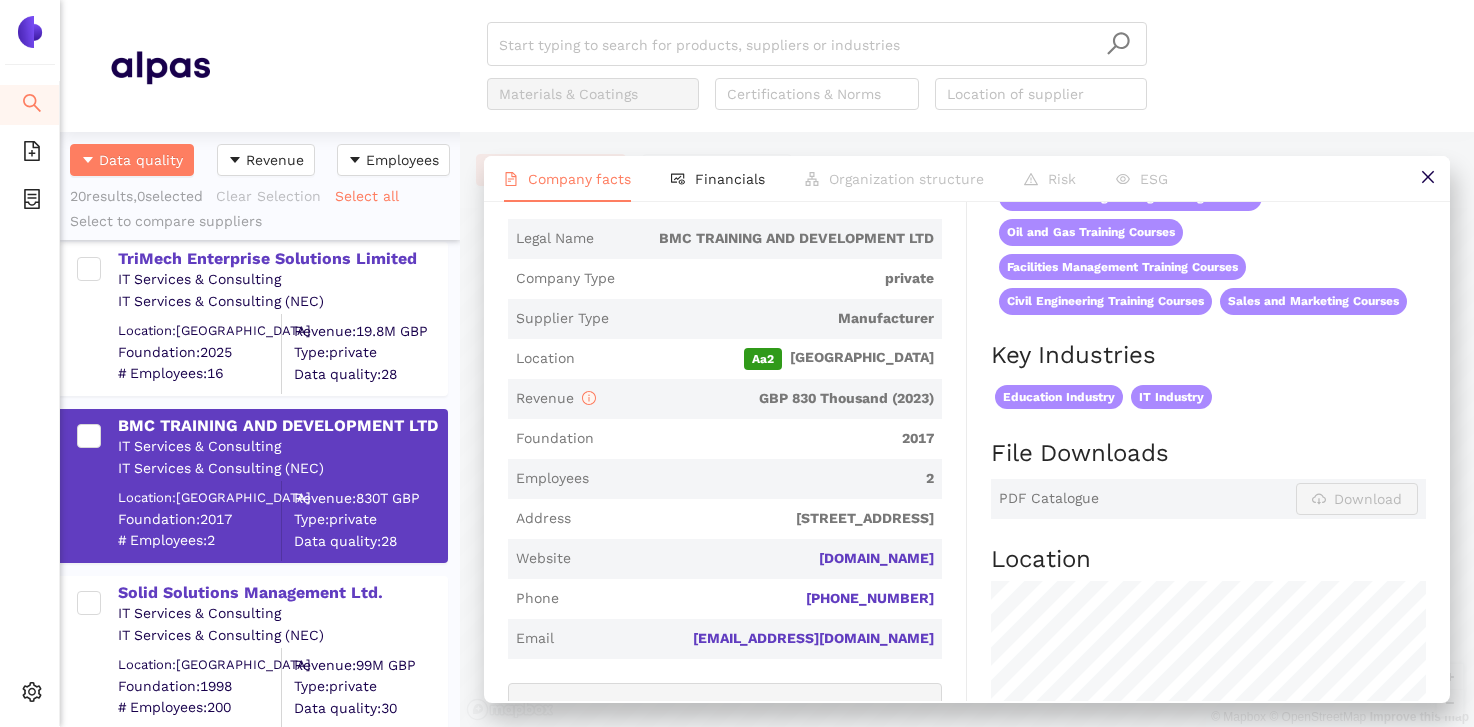 scroll, scrollTop: 343, scrollLeft: 0, axis: vertical 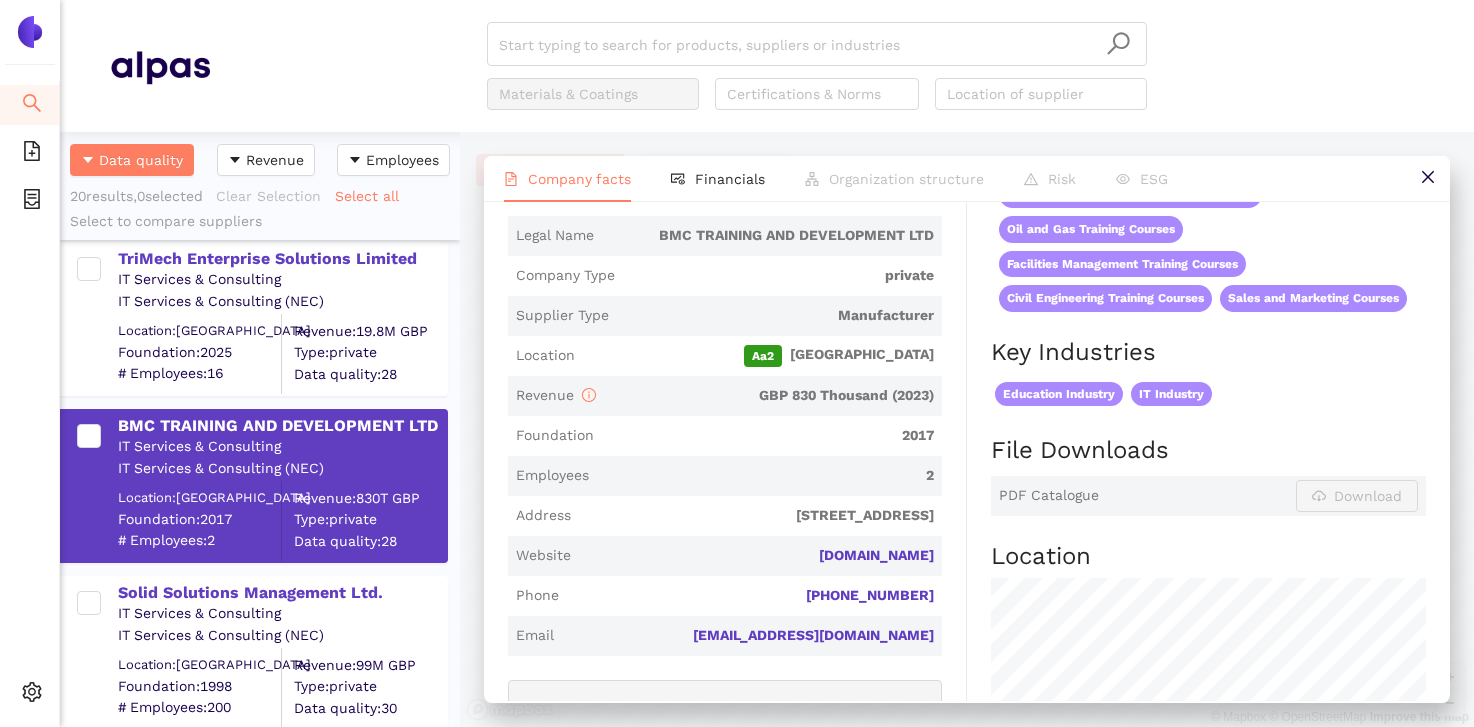 click on "Phone +44 7776267062" at bounding box center (725, 596) 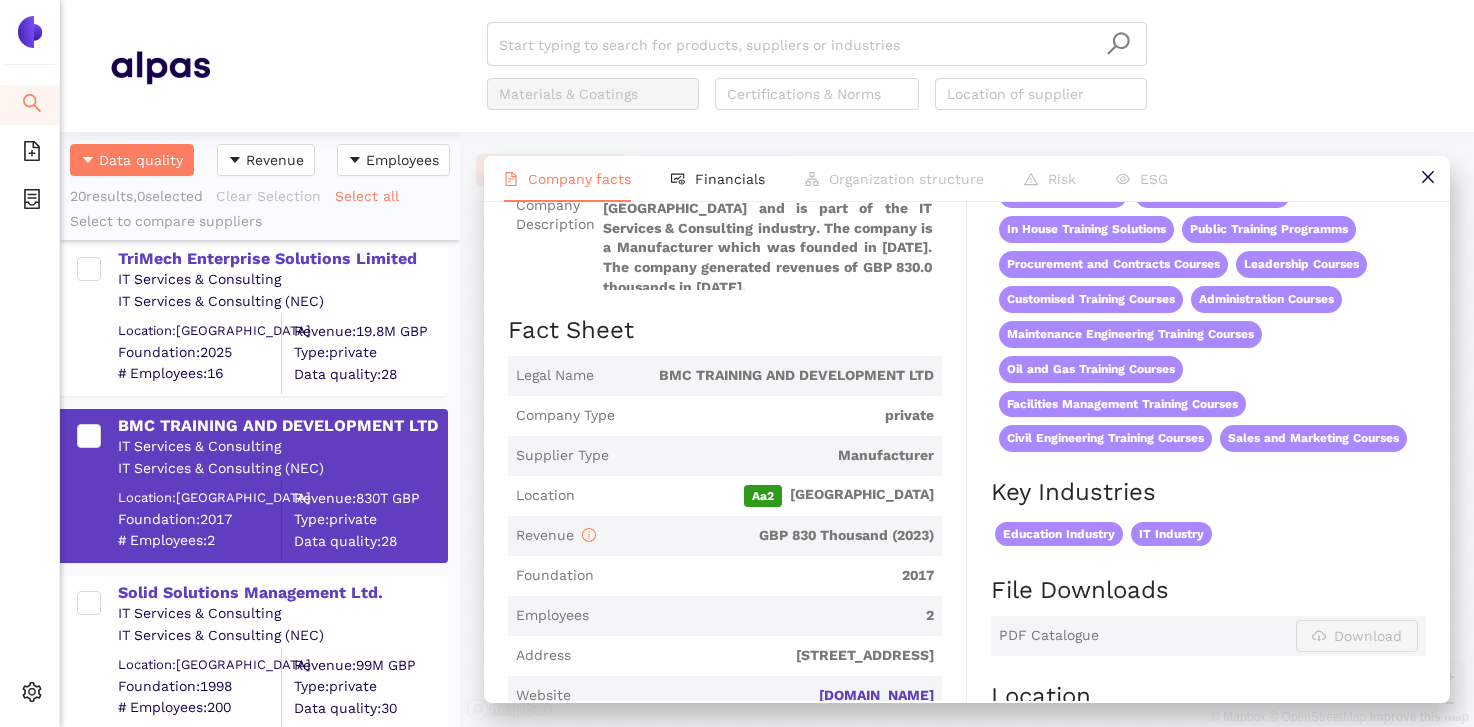 scroll, scrollTop: 12, scrollLeft: 0, axis: vertical 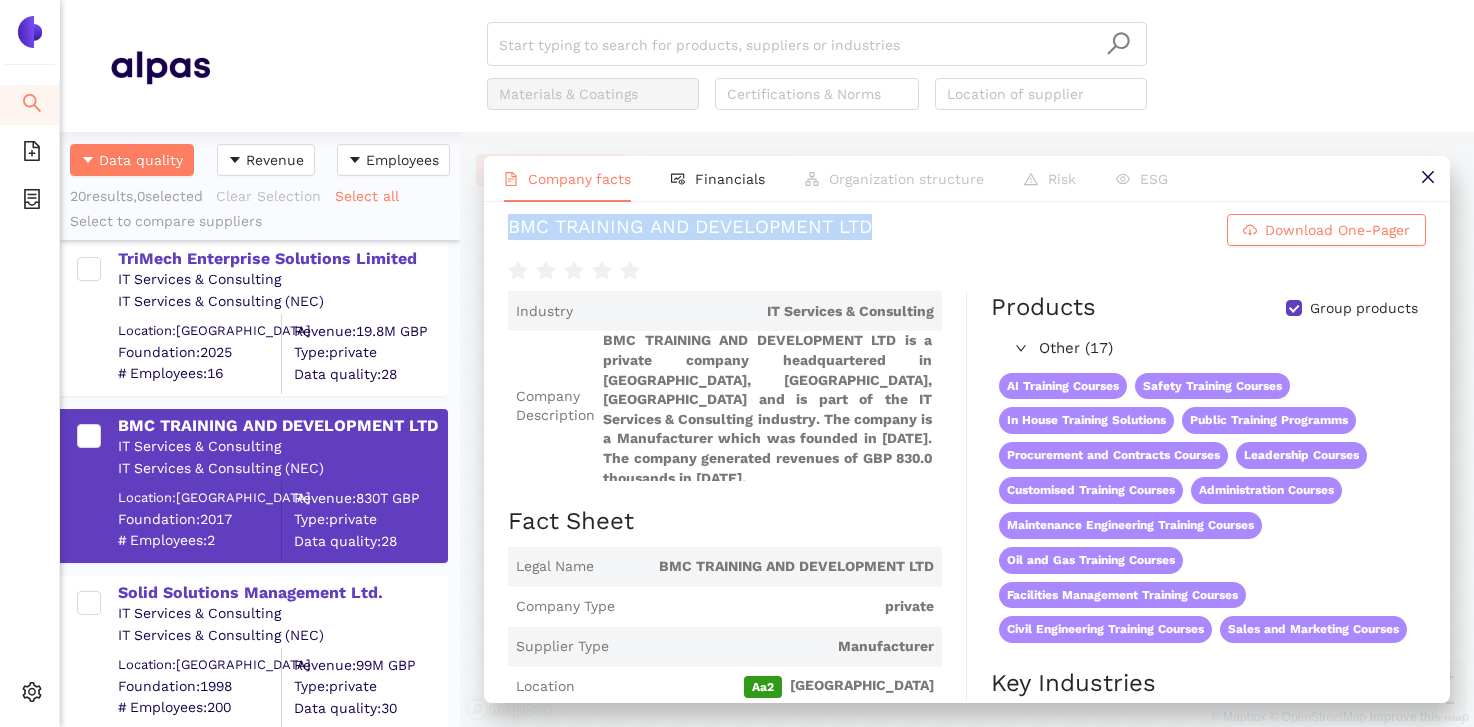 drag, startPoint x: 503, startPoint y: 225, endPoint x: 893, endPoint y: 233, distance: 390.08203 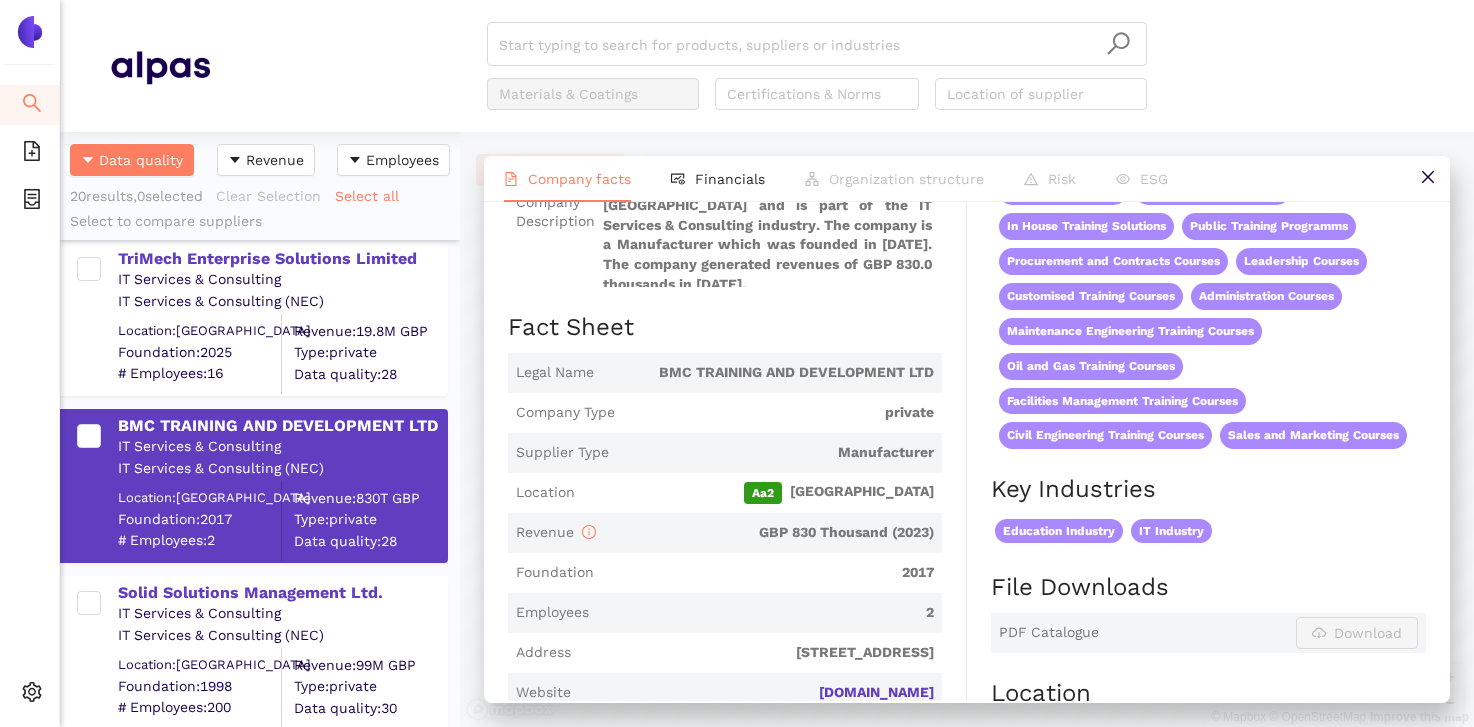 scroll, scrollTop: 282, scrollLeft: 0, axis: vertical 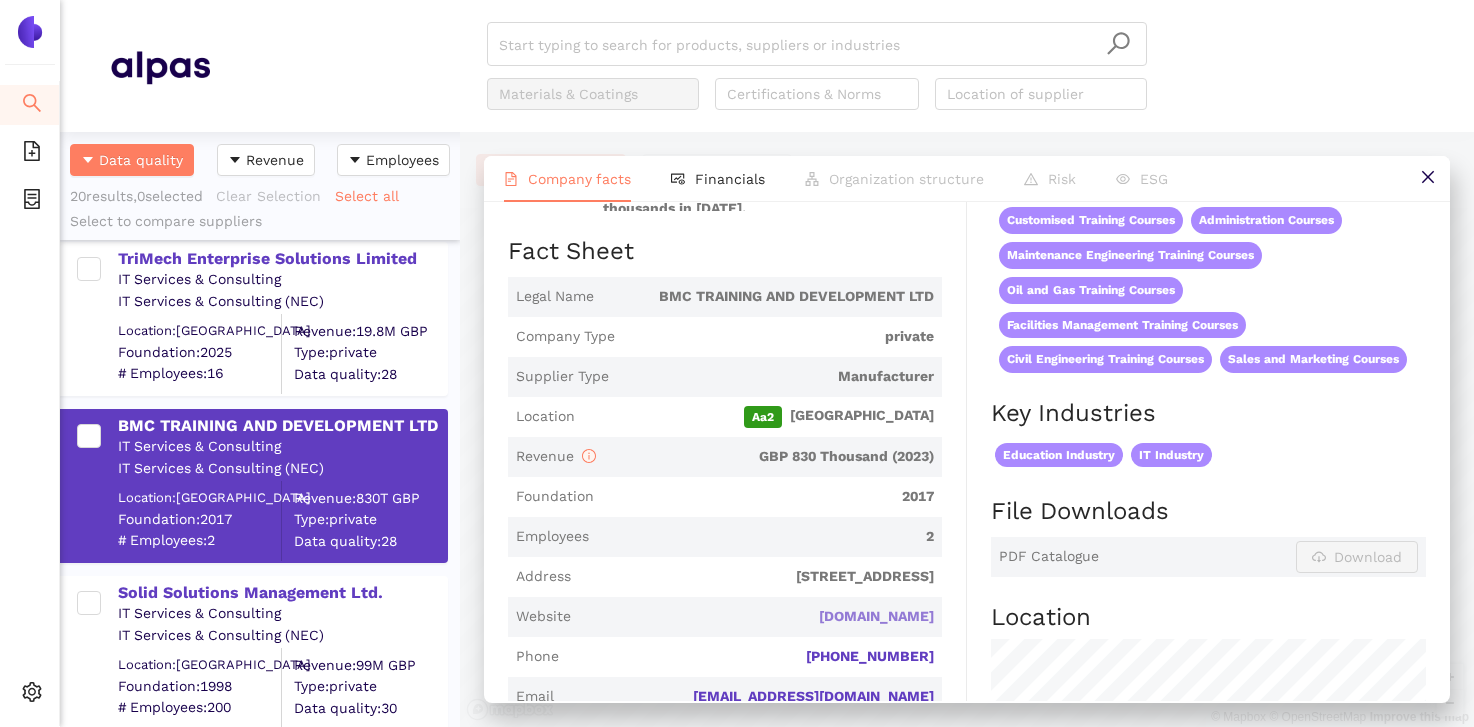 click on "bmc.net" at bounding box center (0, 0) 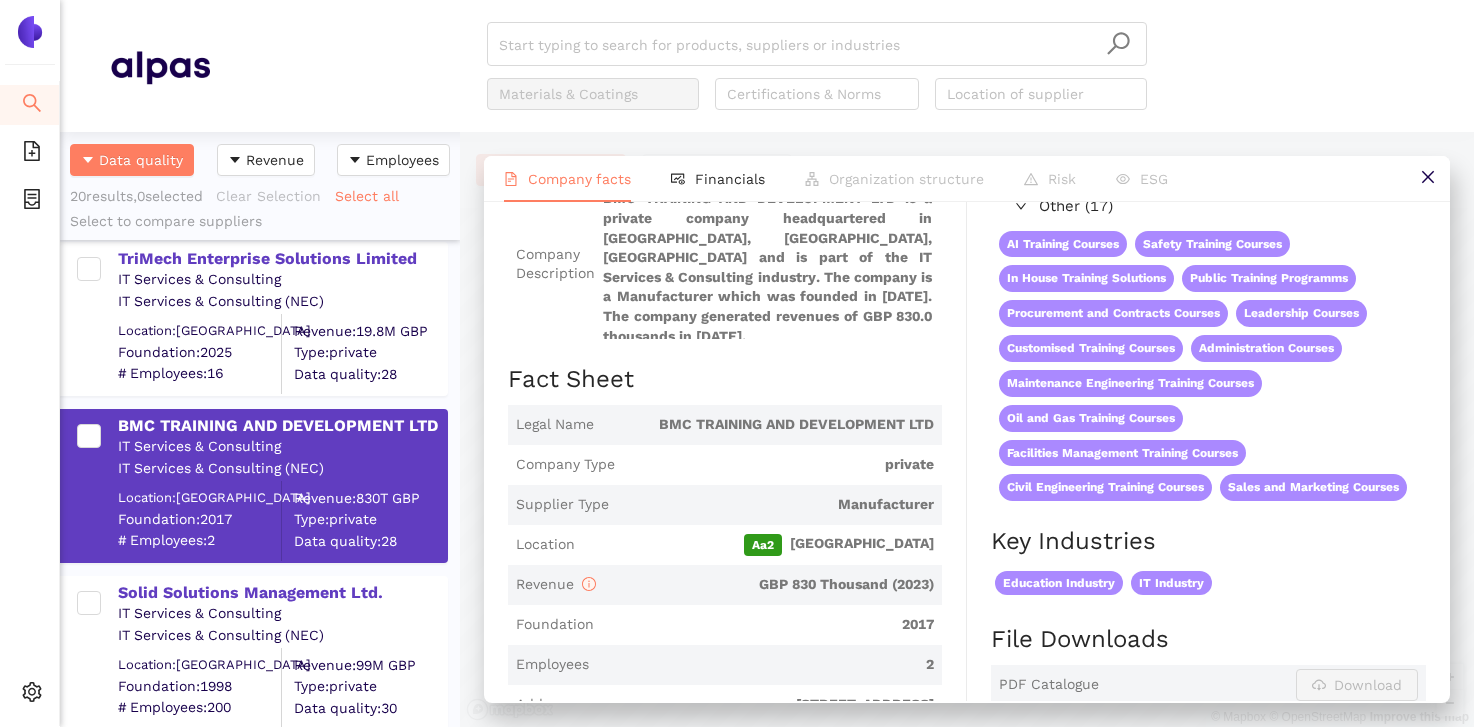 scroll, scrollTop: 151, scrollLeft: 0, axis: vertical 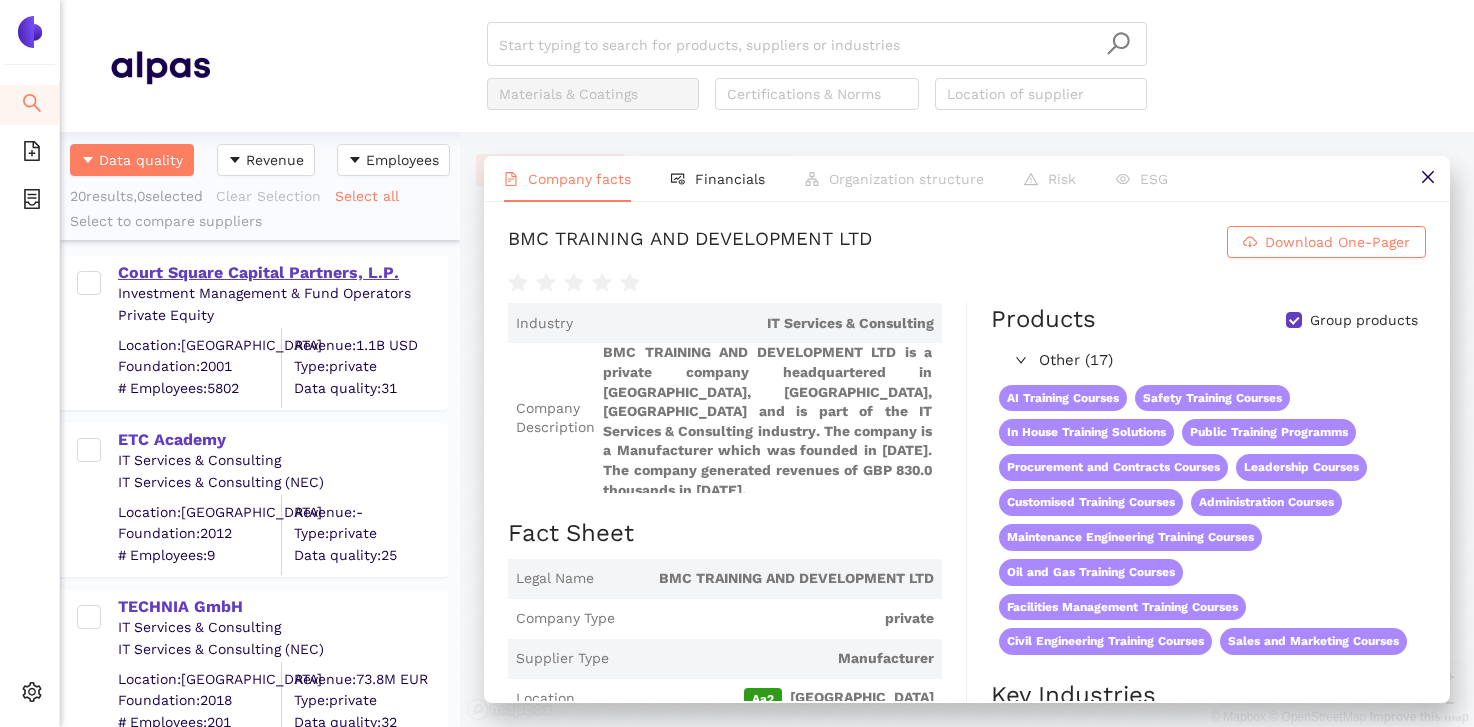 click on "Court Square Capital Partners, L.P." at bounding box center (282, 273) 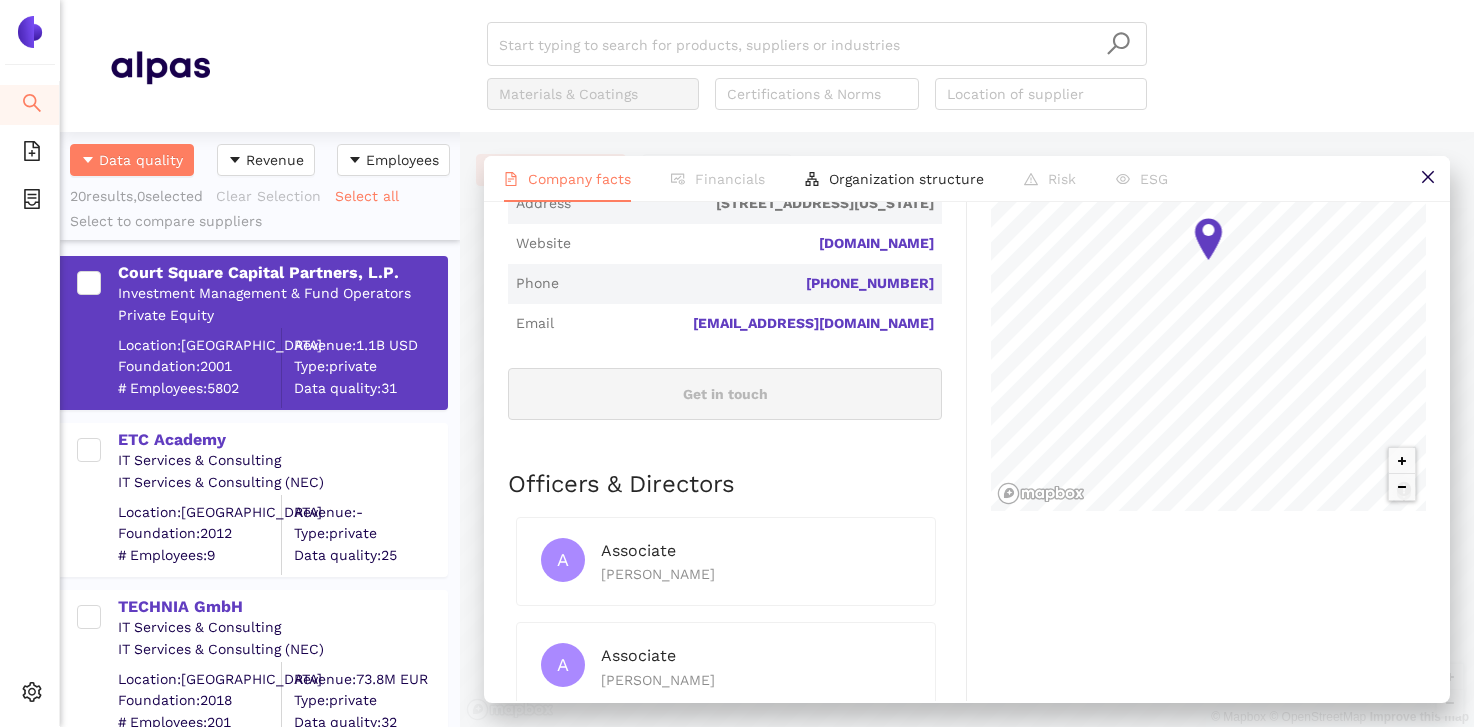 scroll, scrollTop: 788, scrollLeft: 0, axis: vertical 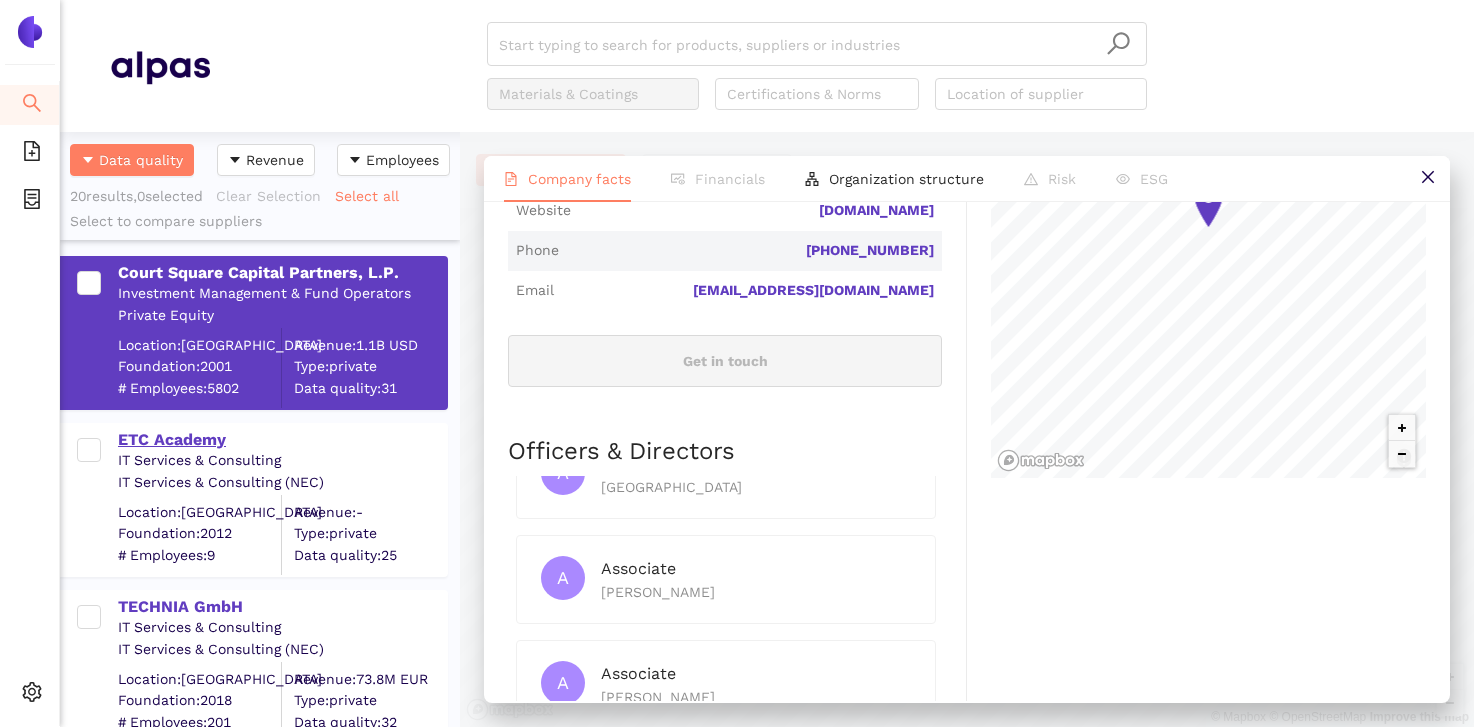 click on "ETC Academy" at bounding box center (282, 440) 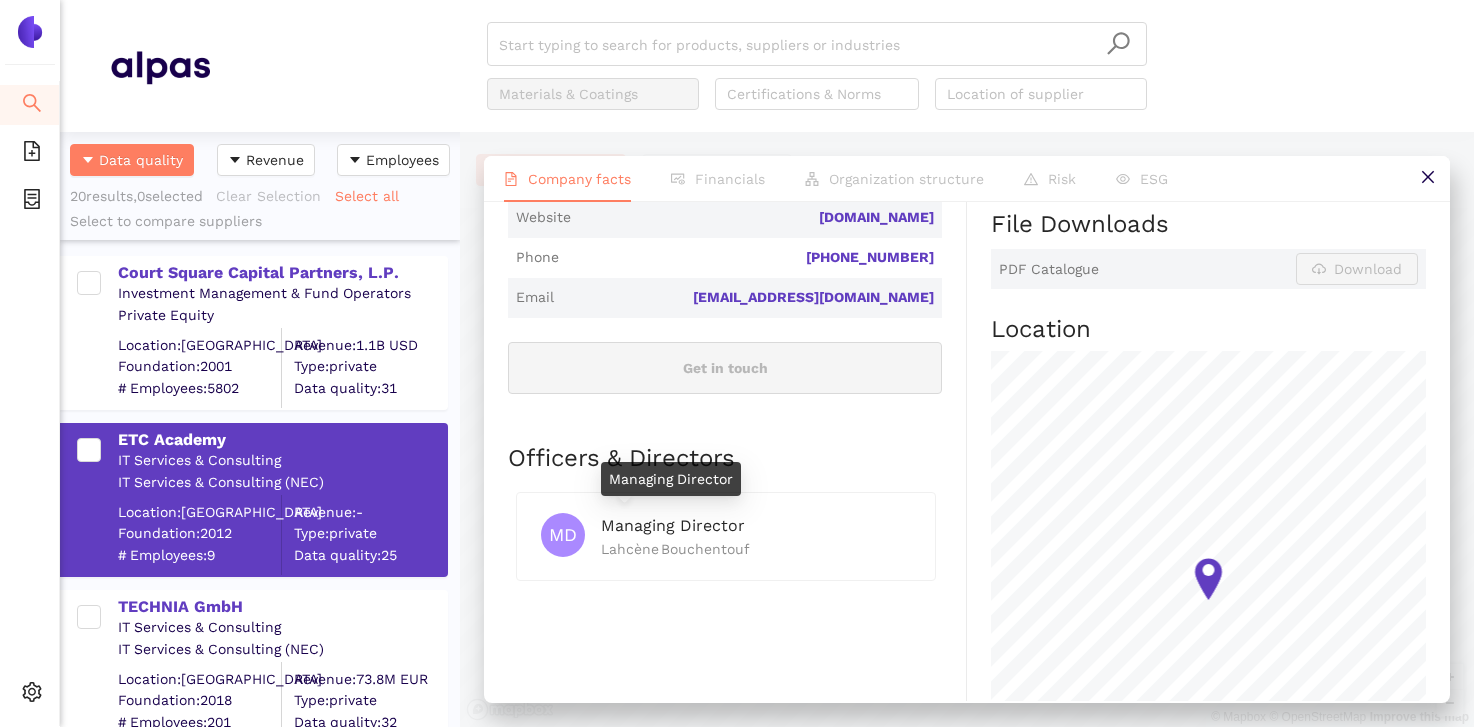 scroll, scrollTop: 711, scrollLeft: 0, axis: vertical 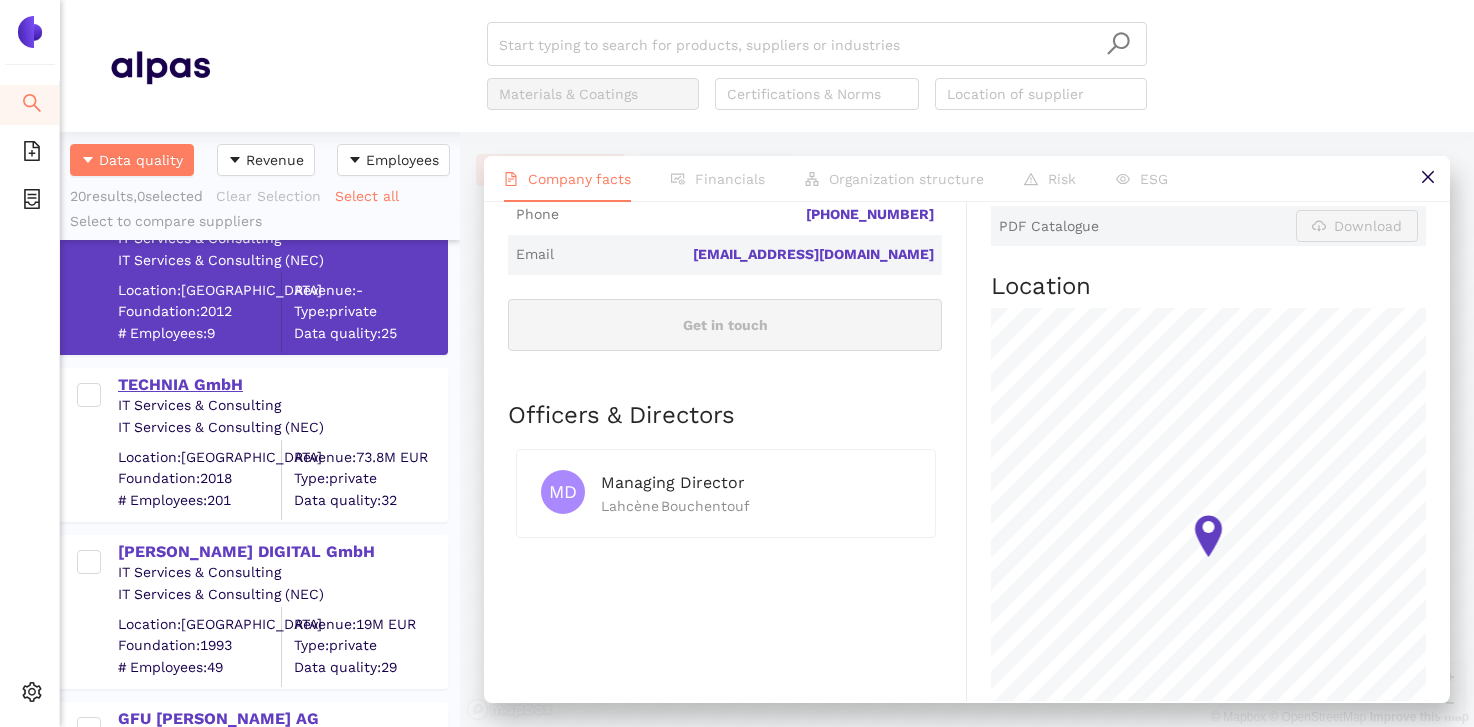 click on "TECHNIA GmbH" at bounding box center [282, 385] 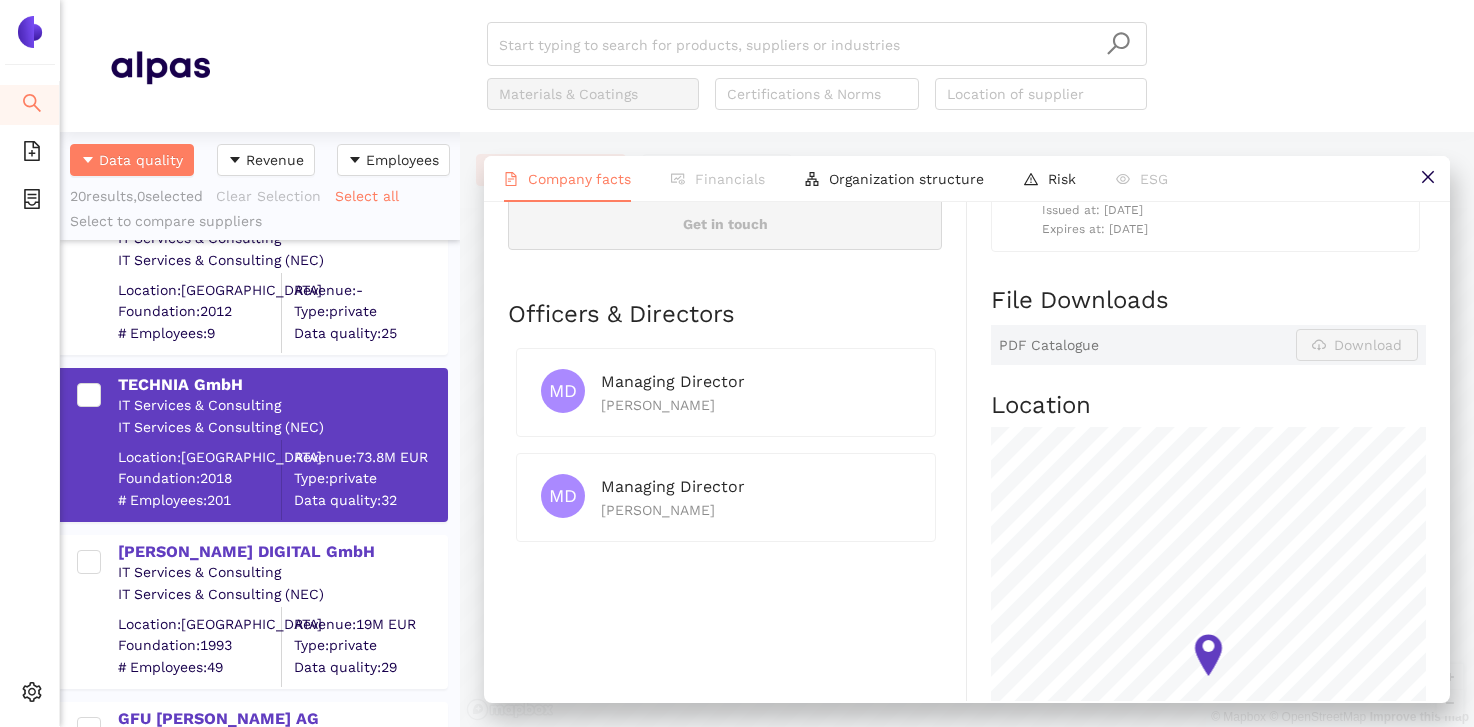 scroll, scrollTop: 881, scrollLeft: 0, axis: vertical 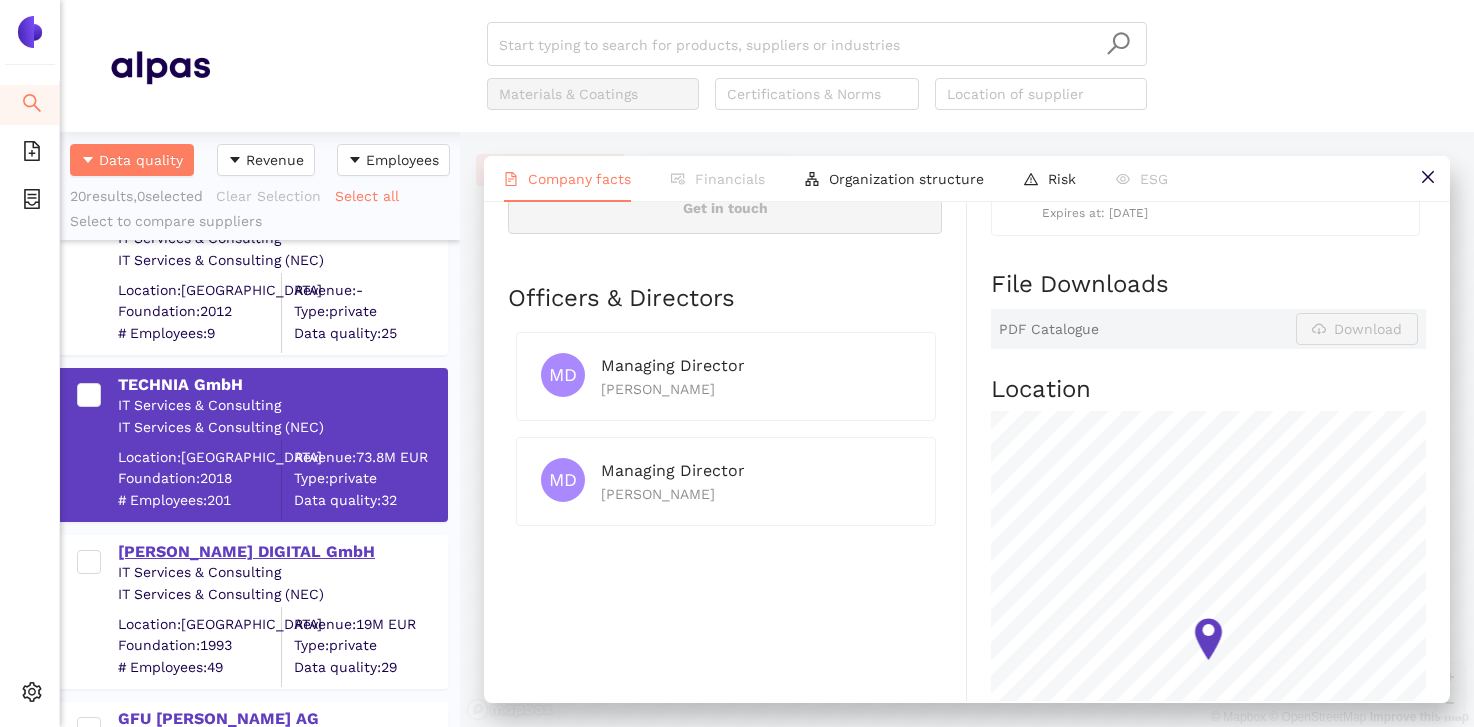 click on "[PERSON_NAME] DIGITAL GmbH" at bounding box center [282, 552] 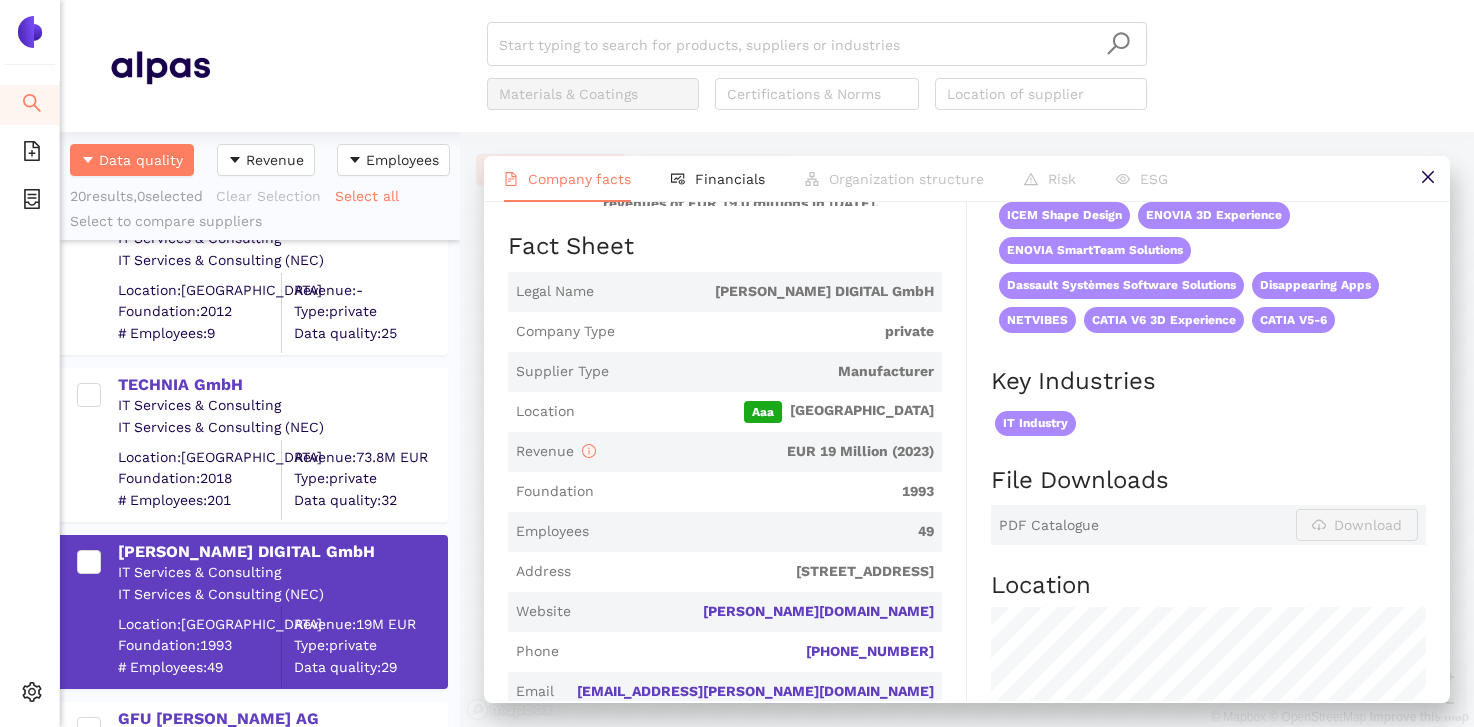 scroll, scrollTop: 271, scrollLeft: 0, axis: vertical 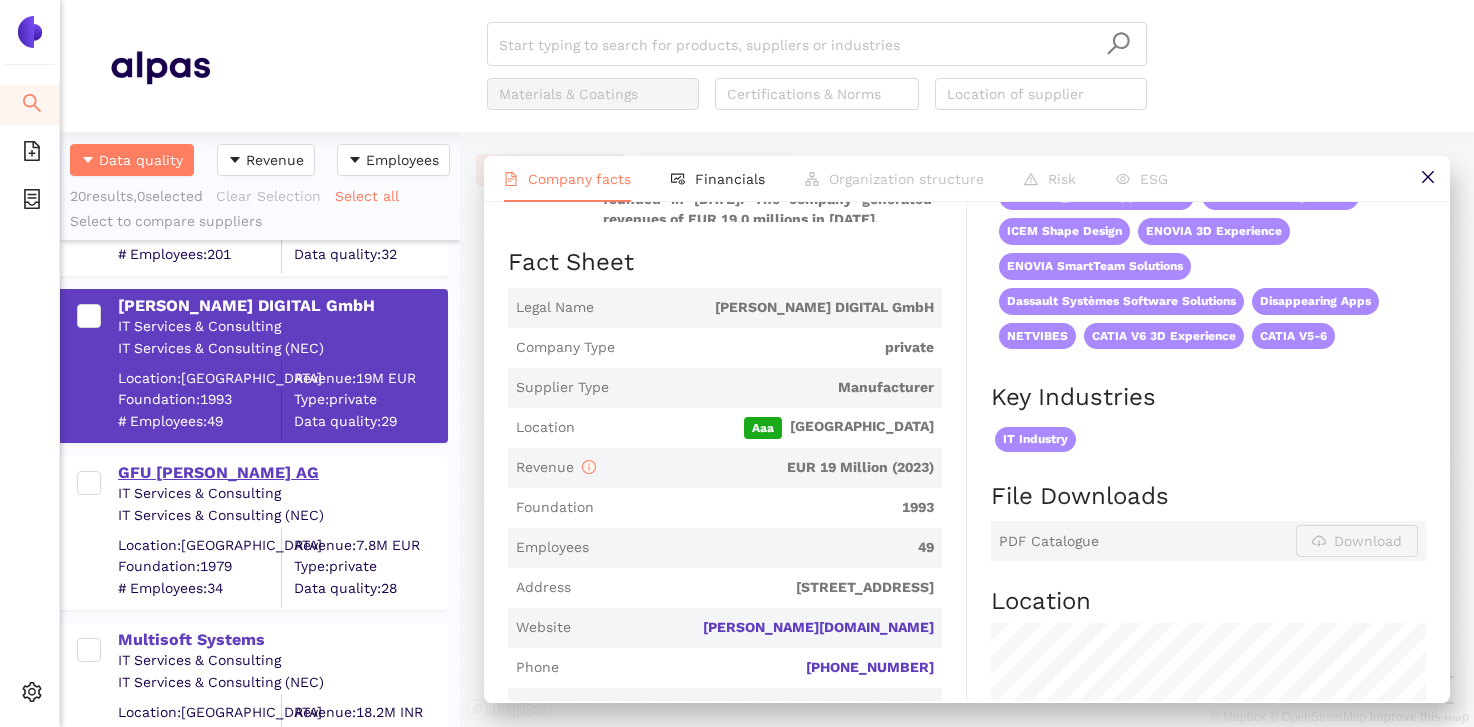 click on "GFU [PERSON_NAME] AG" at bounding box center [282, 473] 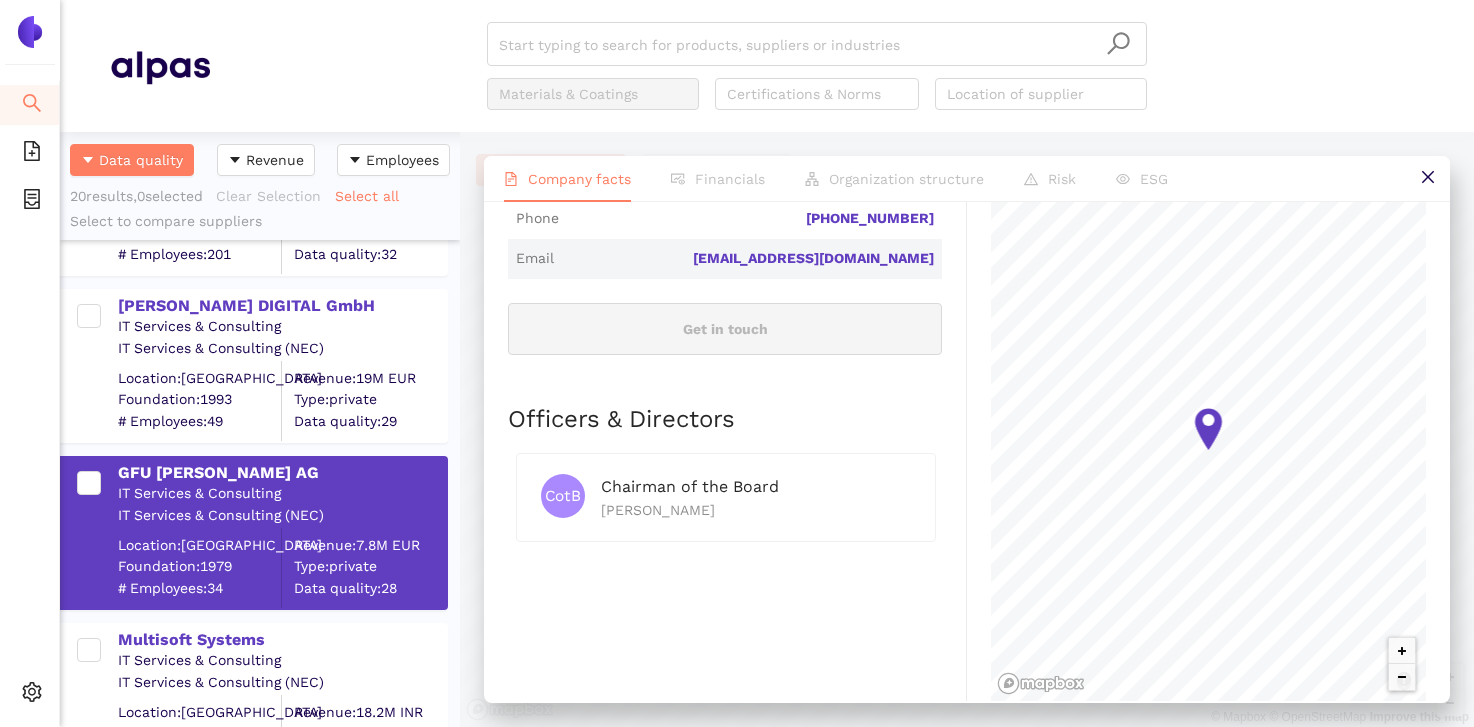 scroll, scrollTop: 759, scrollLeft: 0, axis: vertical 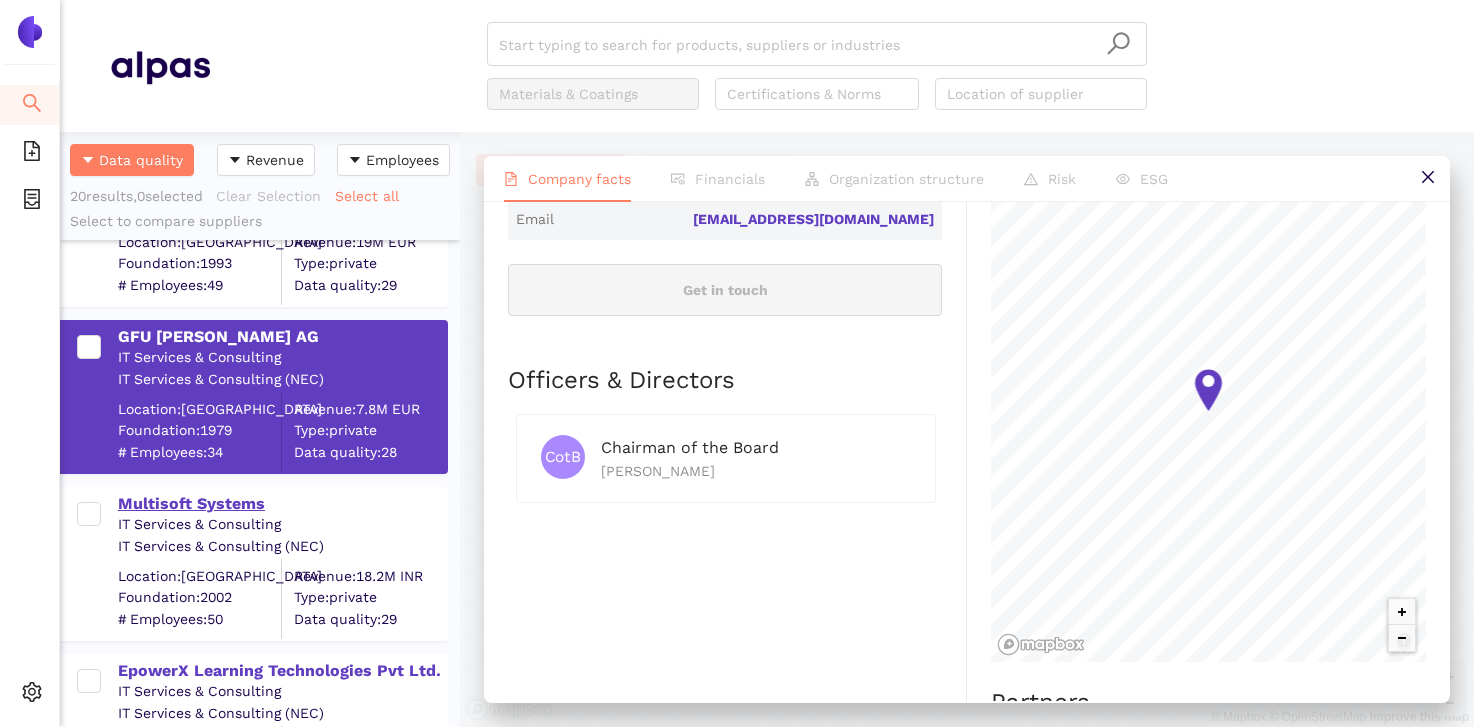 click on "Multisoft Systems" at bounding box center (282, 504) 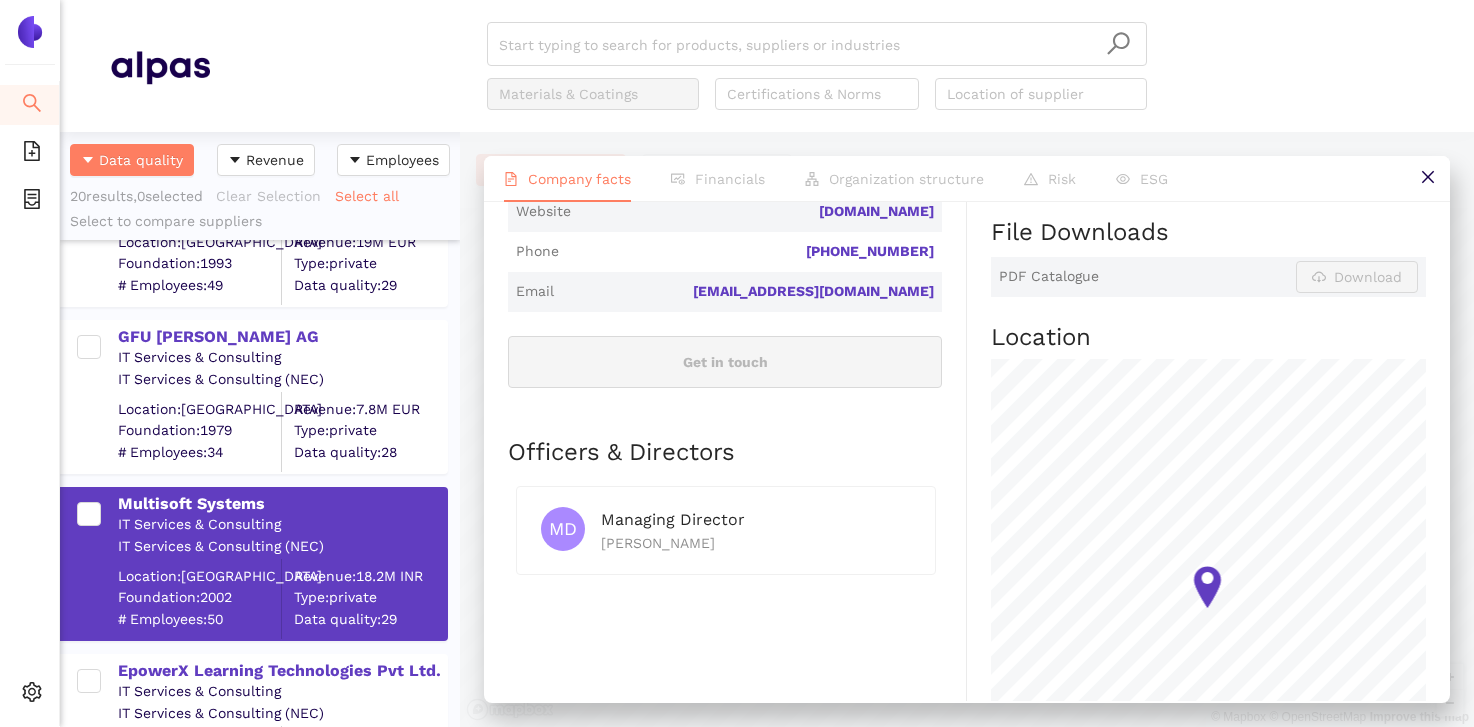 scroll, scrollTop: 692, scrollLeft: 0, axis: vertical 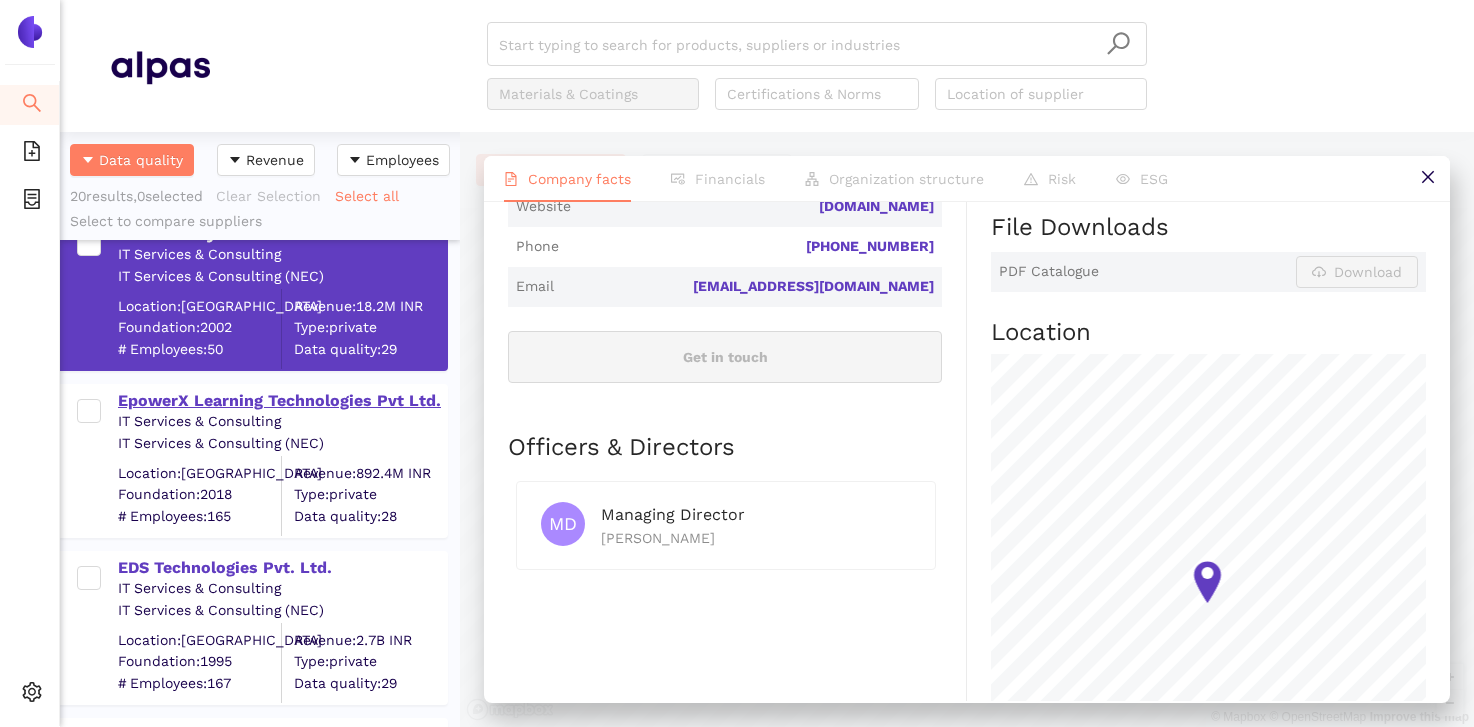 click on "EpowerX Learning Technologies Pvt Ltd." at bounding box center (282, 401) 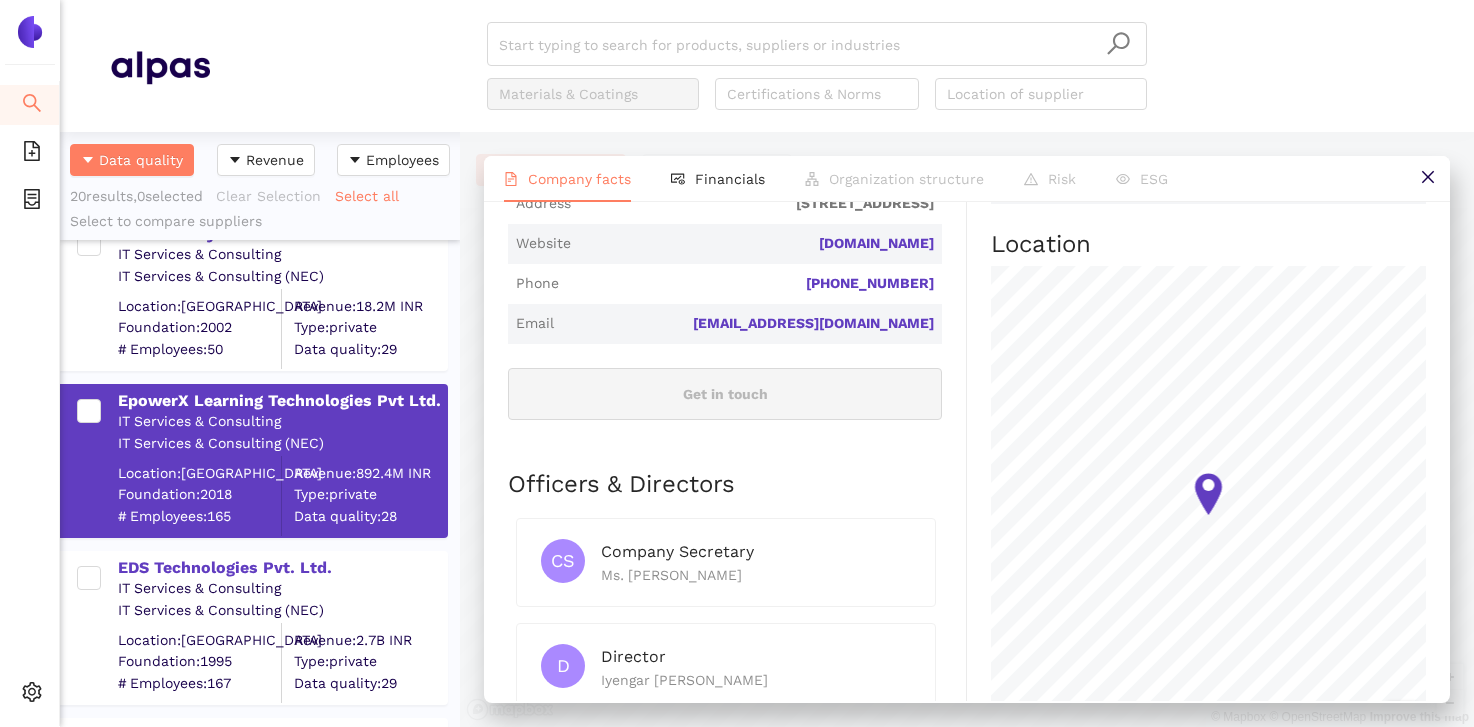 scroll, scrollTop: 645, scrollLeft: 0, axis: vertical 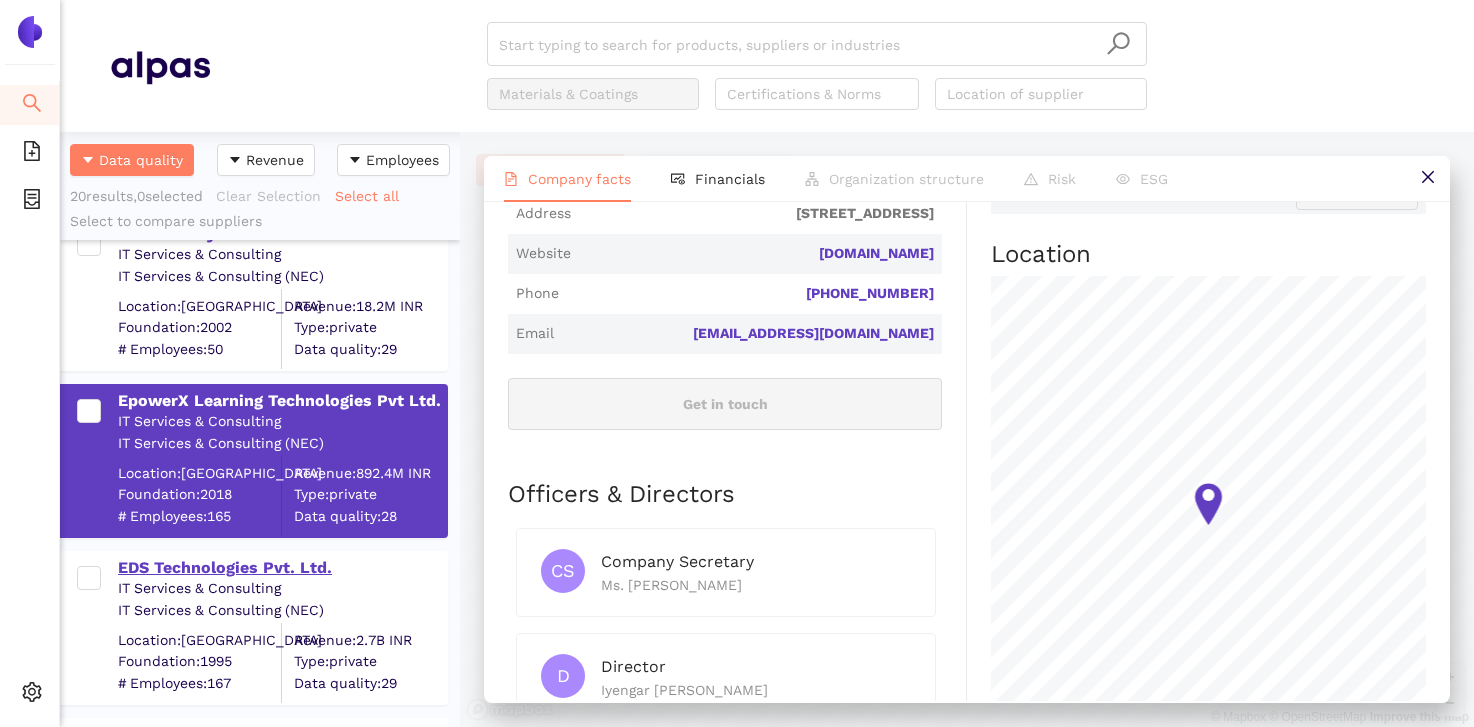 click on "EDS Technologies Pvt. Ltd." at bounding box center [282, 568] 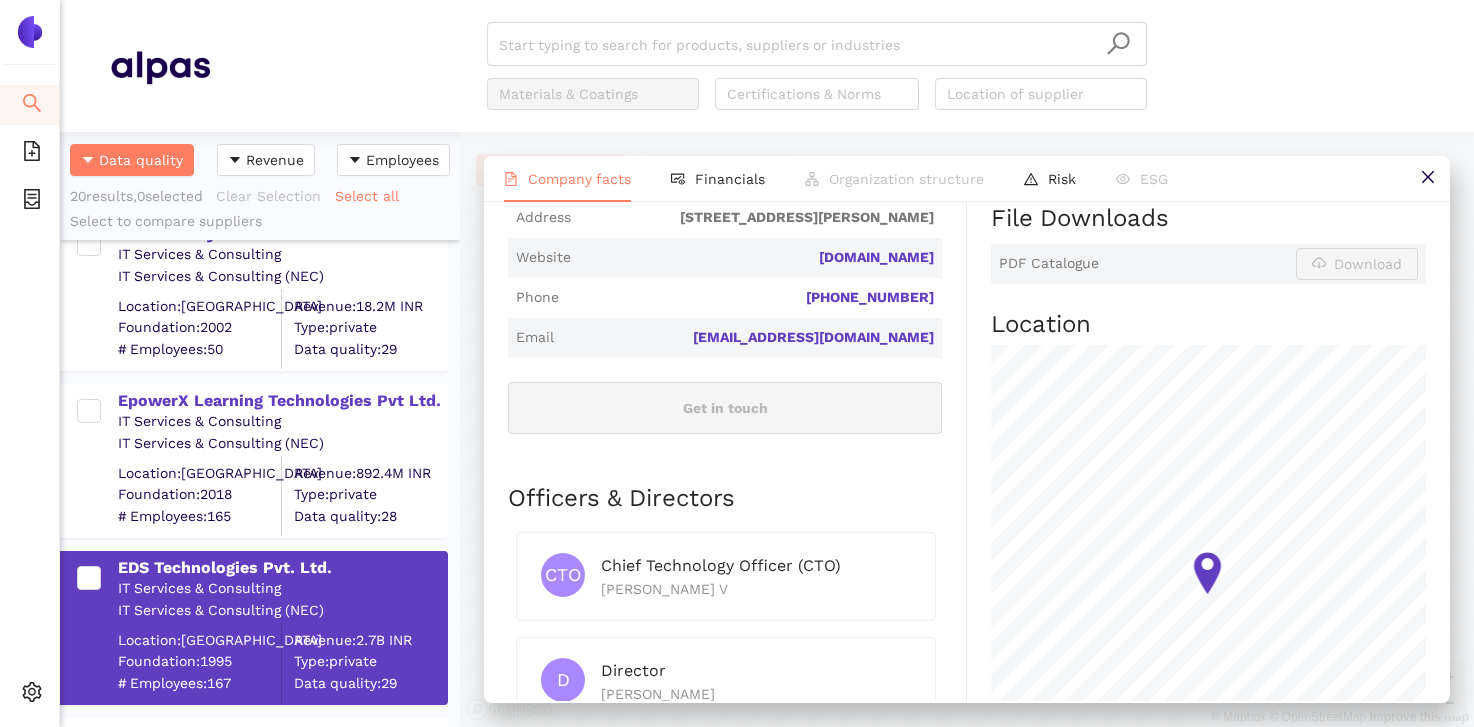 scroll, scrollTop: 667, scrollLeft: 0, axis: vertical 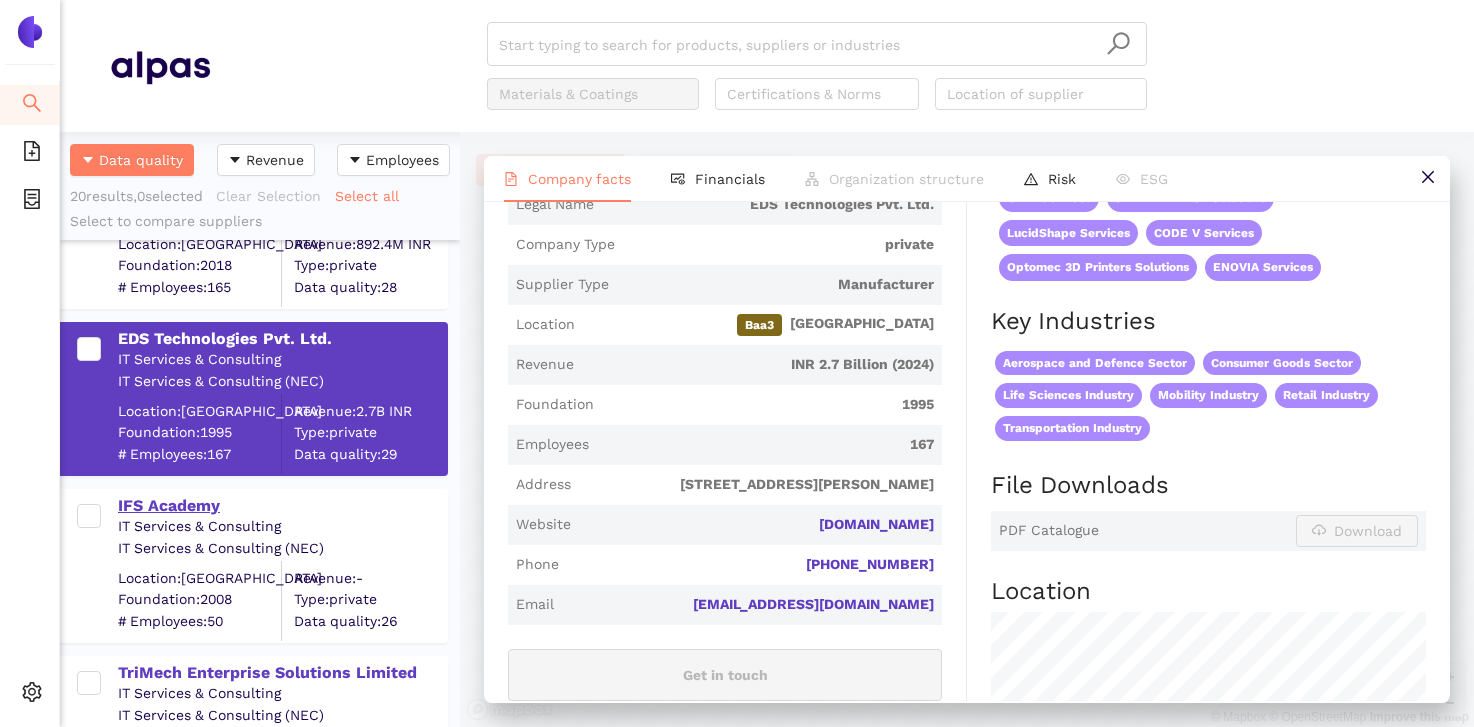 click on "IFS Academy" at bounding box center [282, 506] 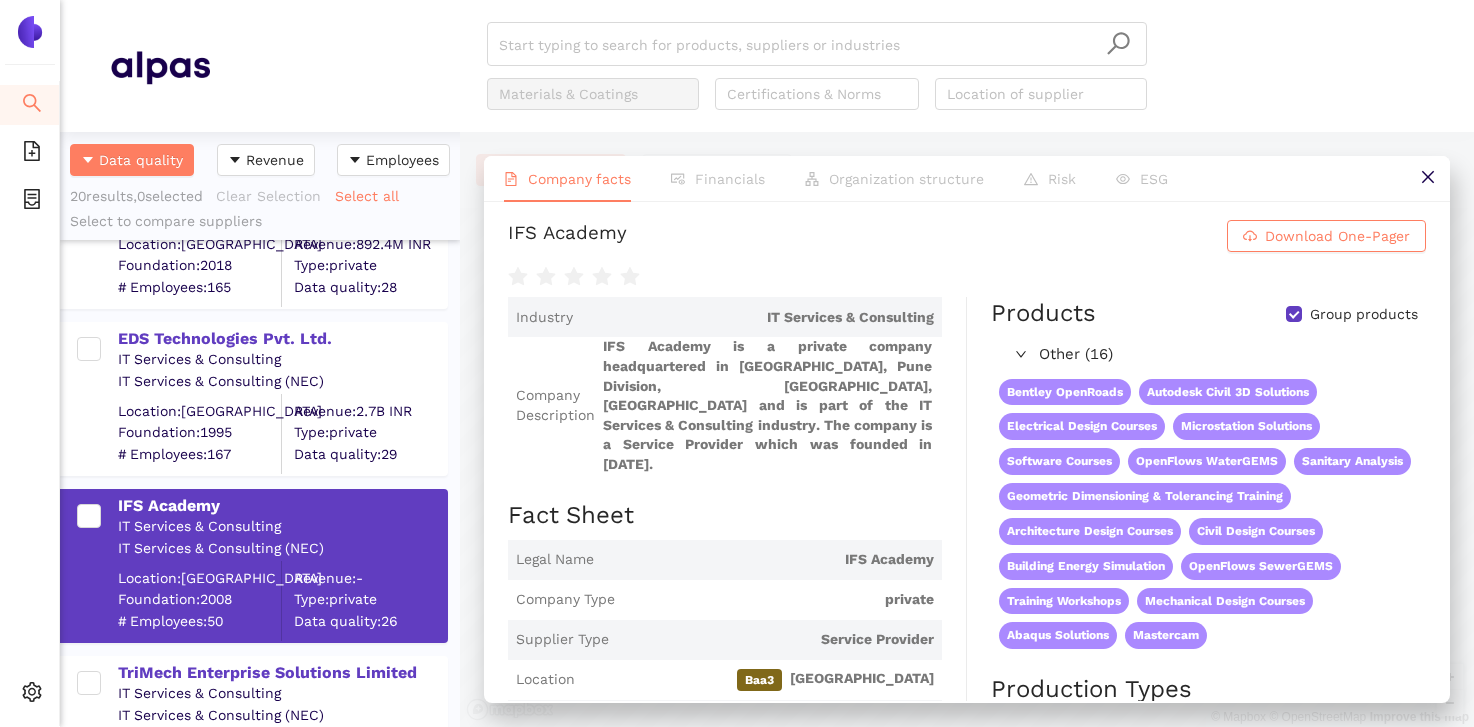 scroll, scrollTop: 0, scrollLeft: 0, axis: both 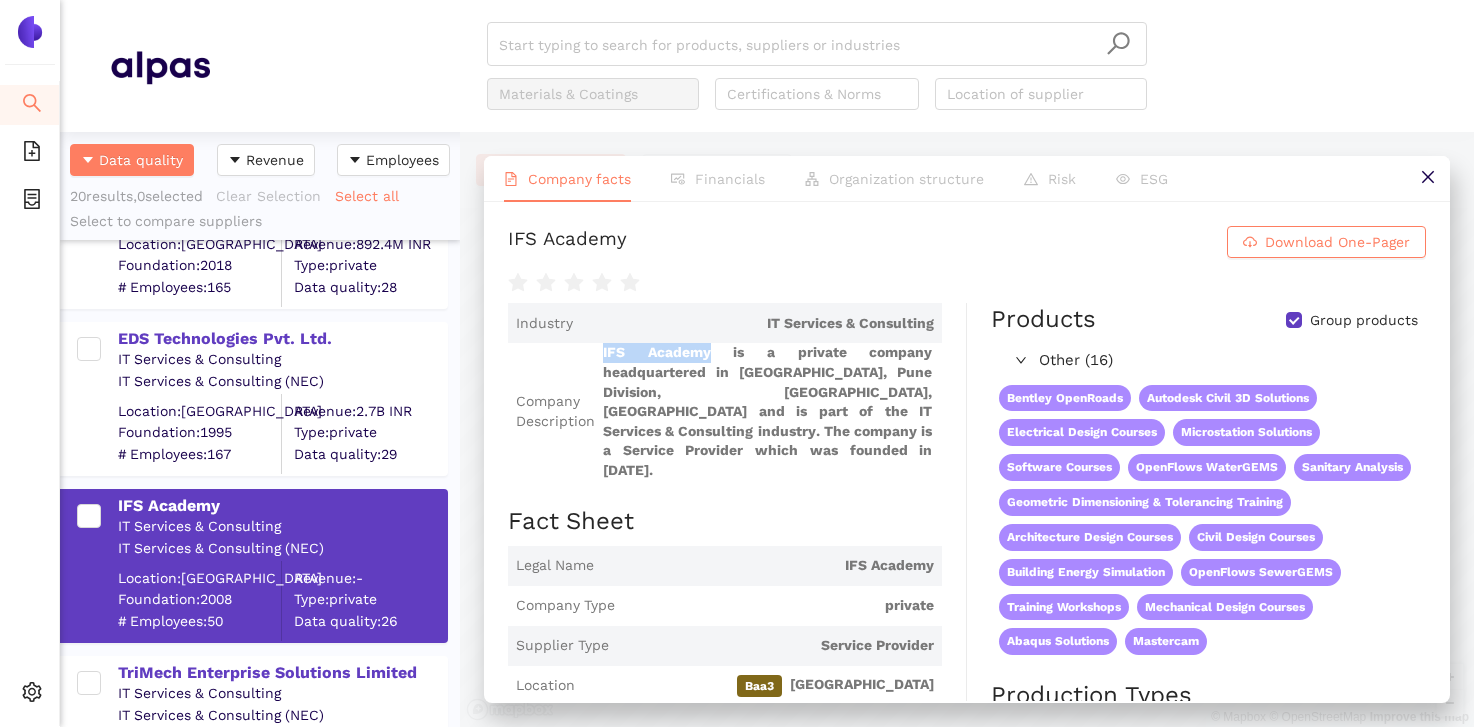 drag, startPoint x: 602, startPoint y: 352, endPoint x: 709, endPoint y: 353, distance: 107.00467 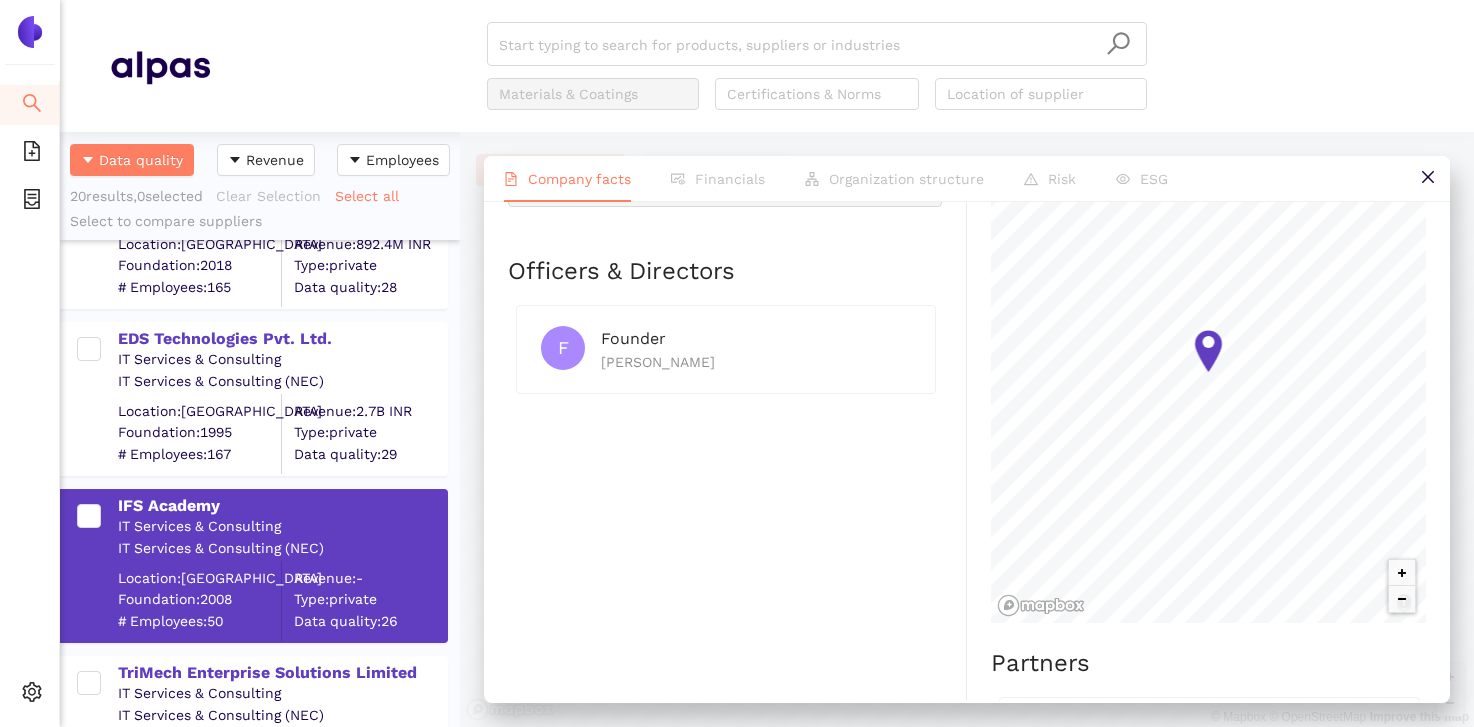 scroll, scrollTop: 988, scrollLeft: 0, axis: vertical 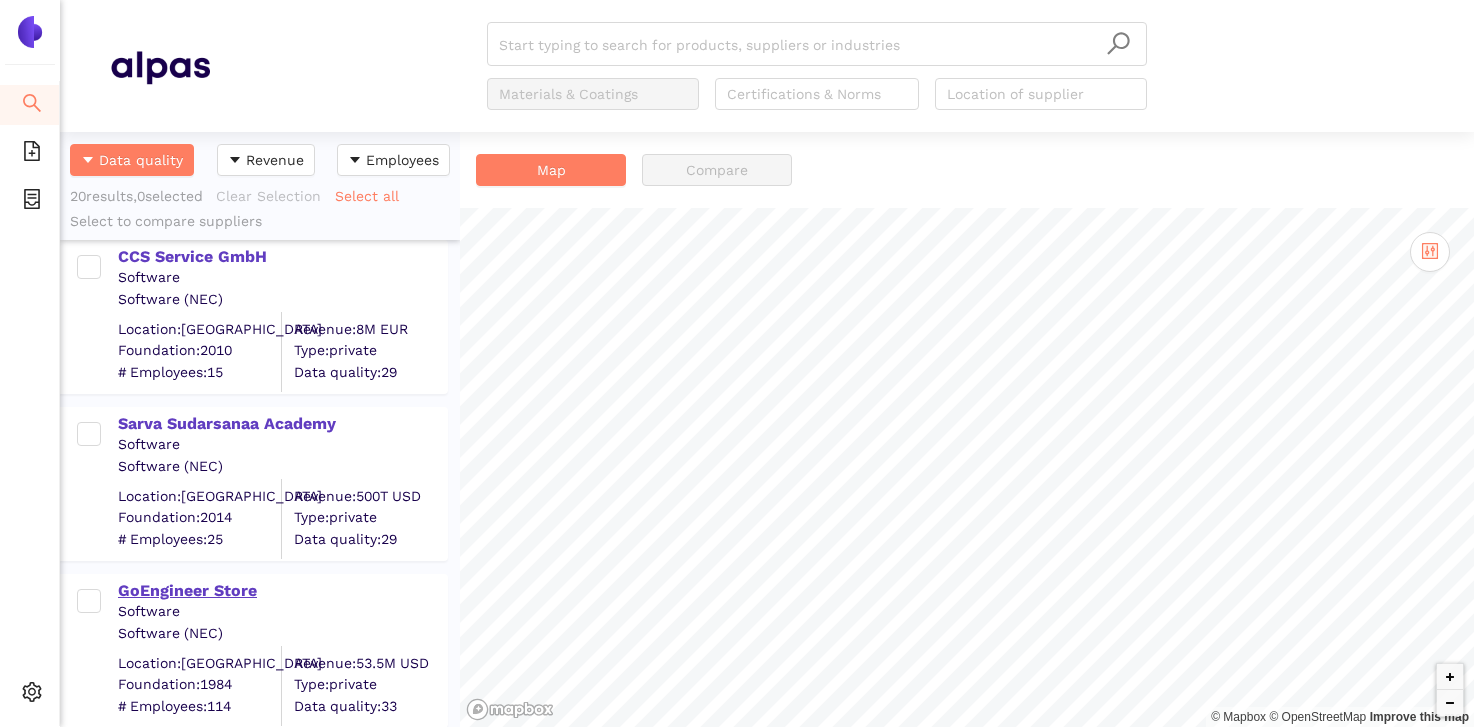 click on "GoEngineer Store" at bounding box center (282, 591) 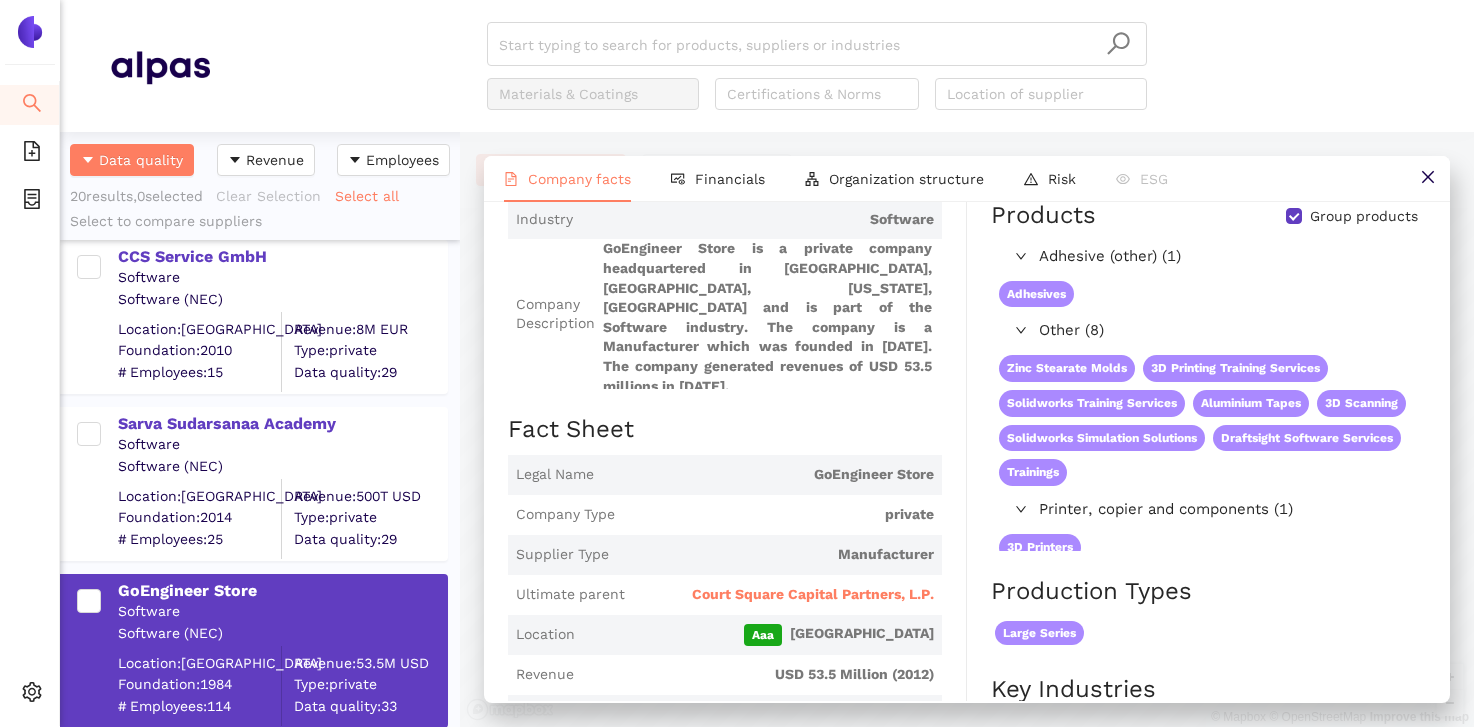 scroll, scrollTop: 89, scrollLeft: 0, axis: vertical 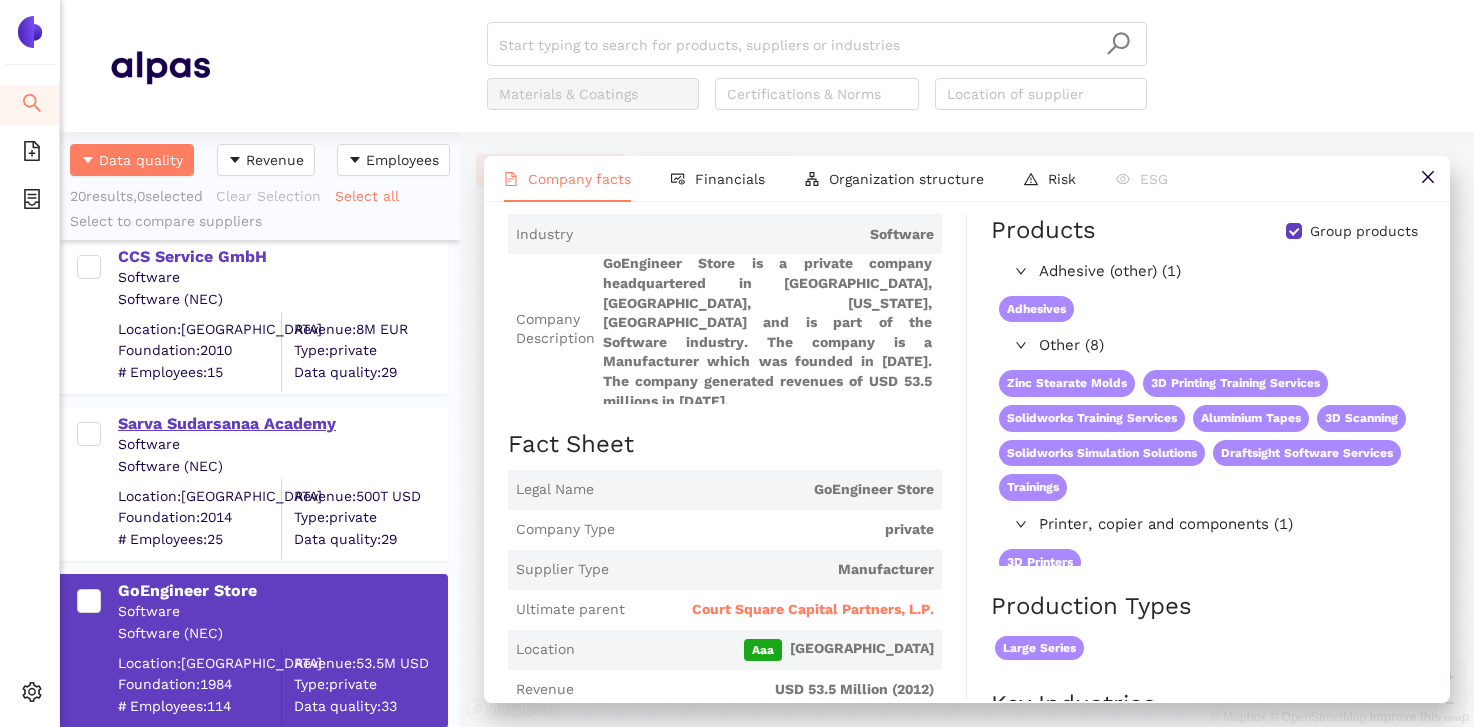 click on "Sarva Sudarsanaa Academy" at bounding box center (282, 424) 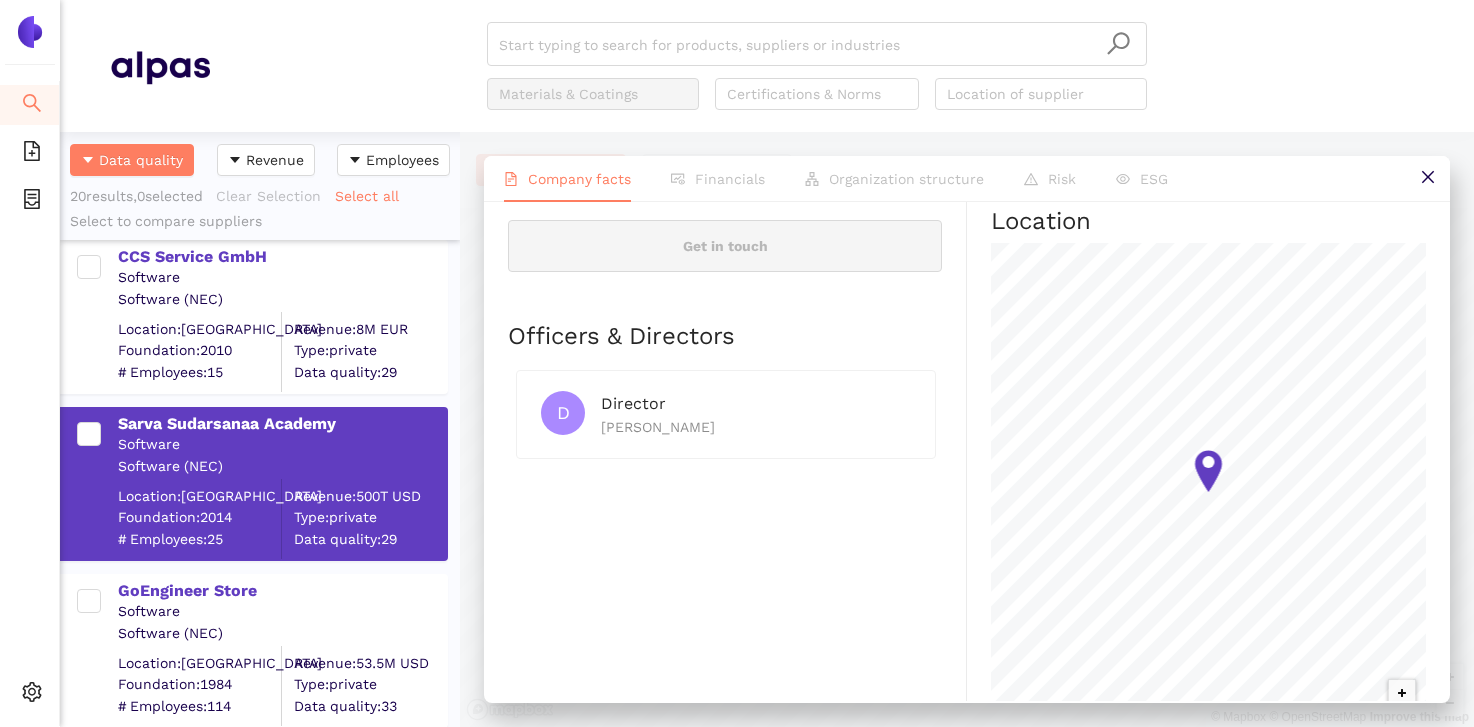 scroll, scrollTop: 793, scrollLeft: 0, axis: vertical 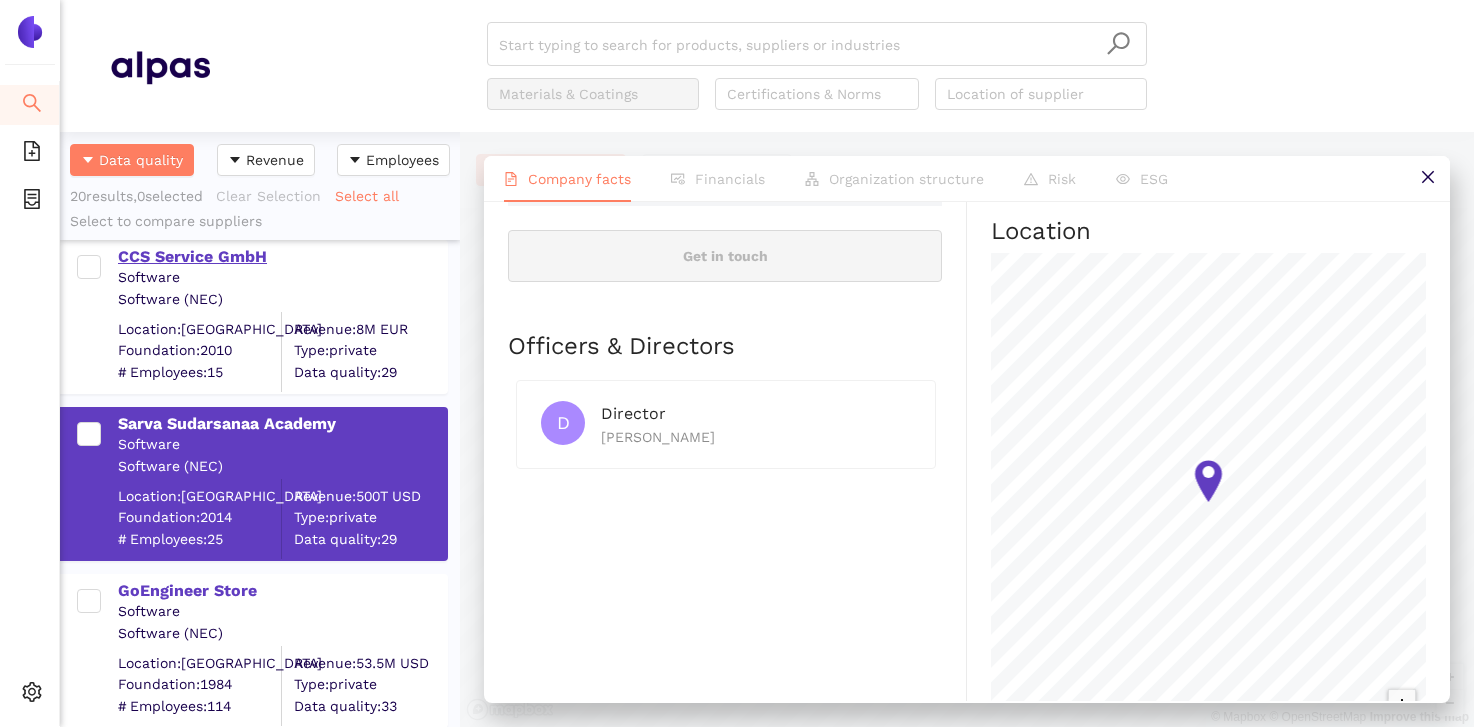 click on "CCS Service GmbH" at bounding box center [282, 257] 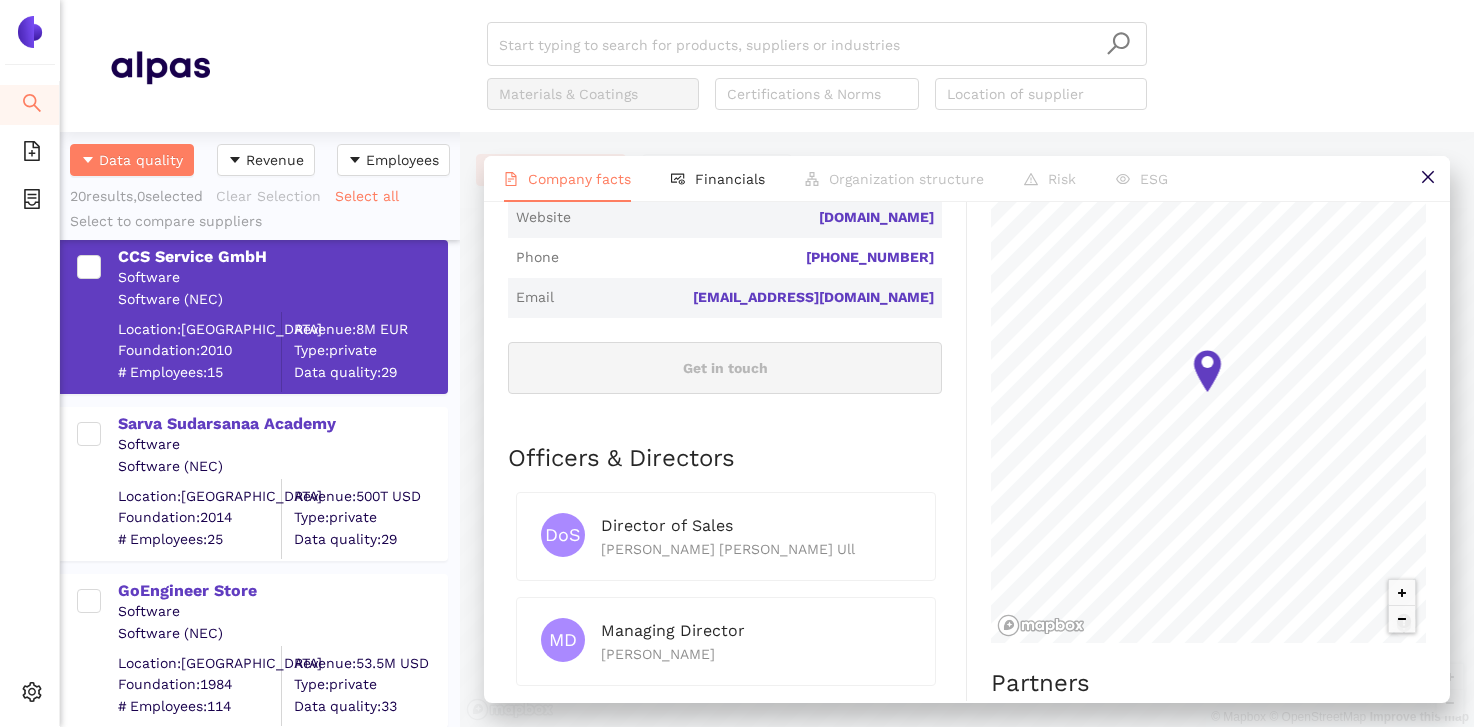 scroll, scrollTop: 685, scrollLeft: 0, axis: vertical 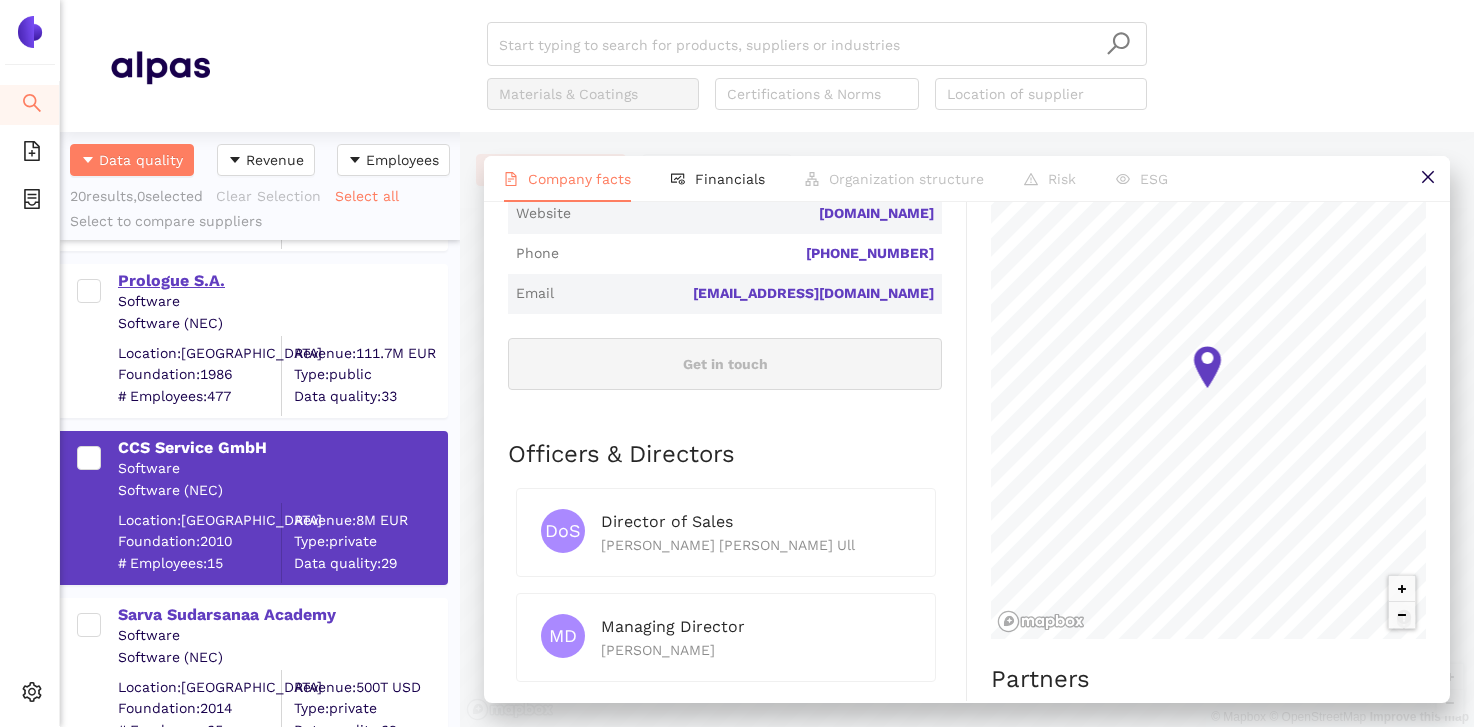 click on "Prologue S.A." at bounding box center (282, 281) 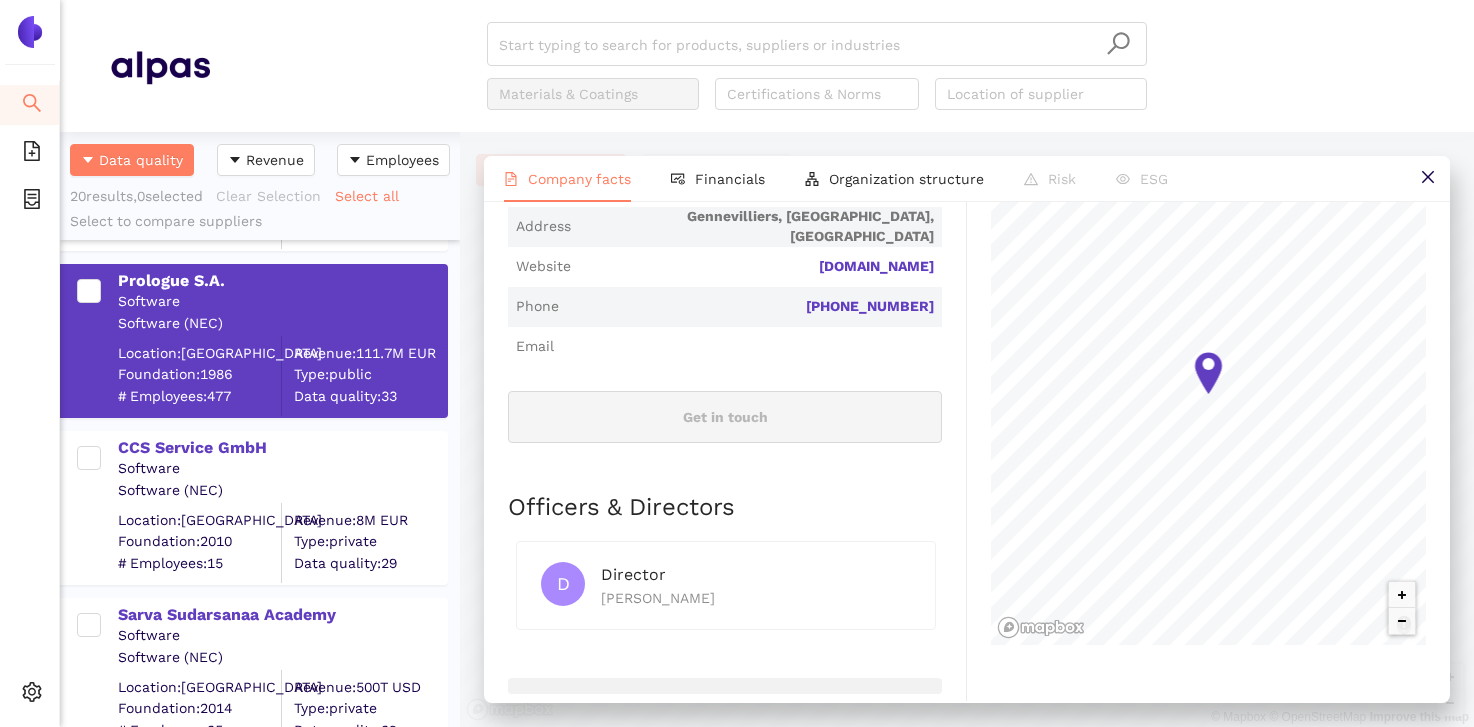 scroll, scrollTop: 789, scrollLeft: 0, axis: vertical 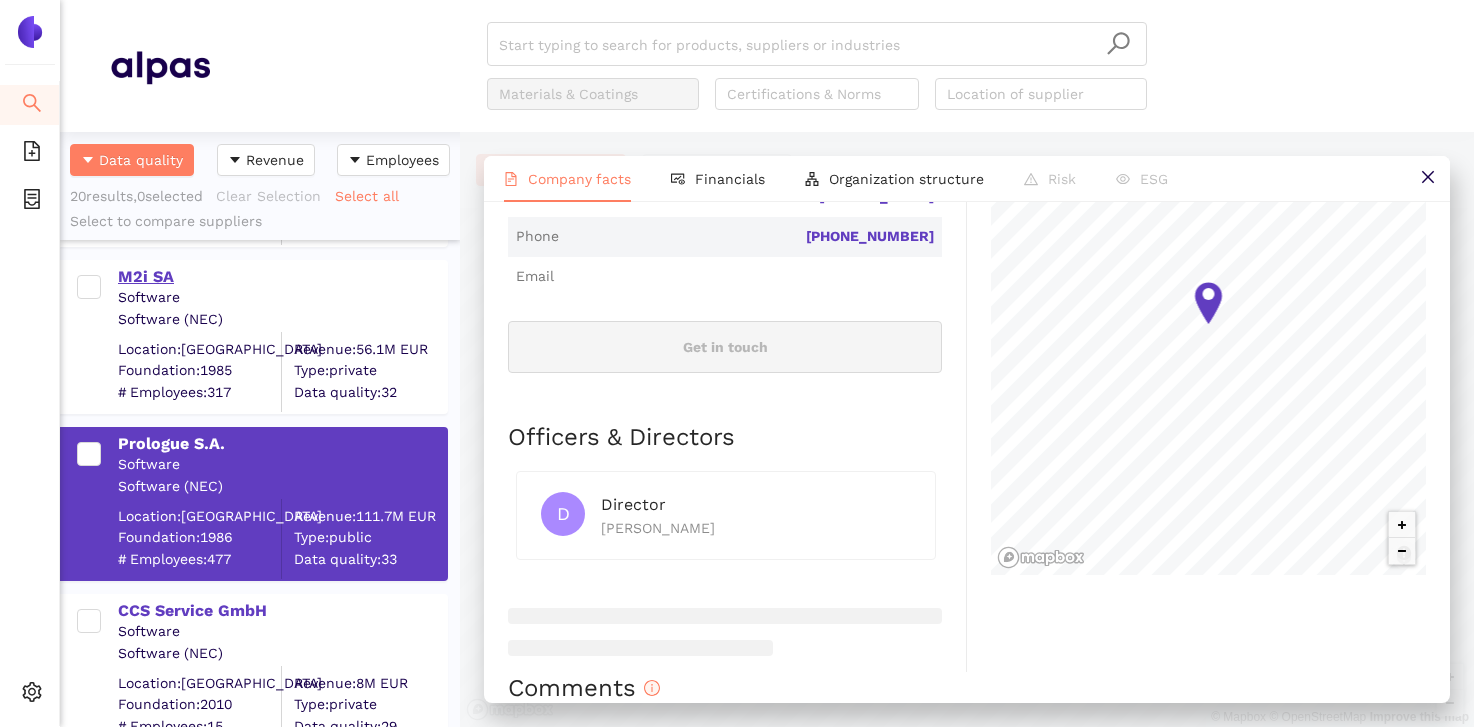 click on "M2i SA" at bounding box center (282, 277) 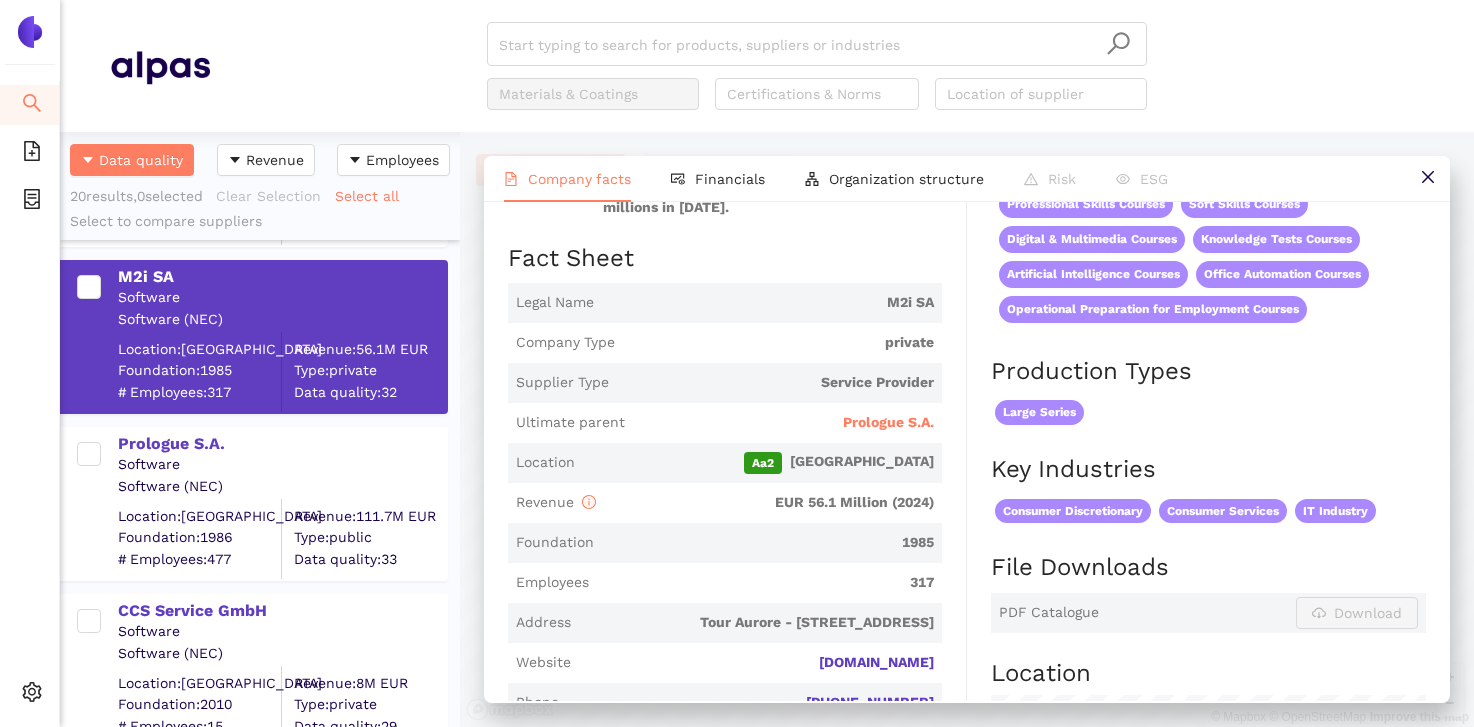 scroll, scrollTop: 264, scrollLeft: 0, axis: vertical 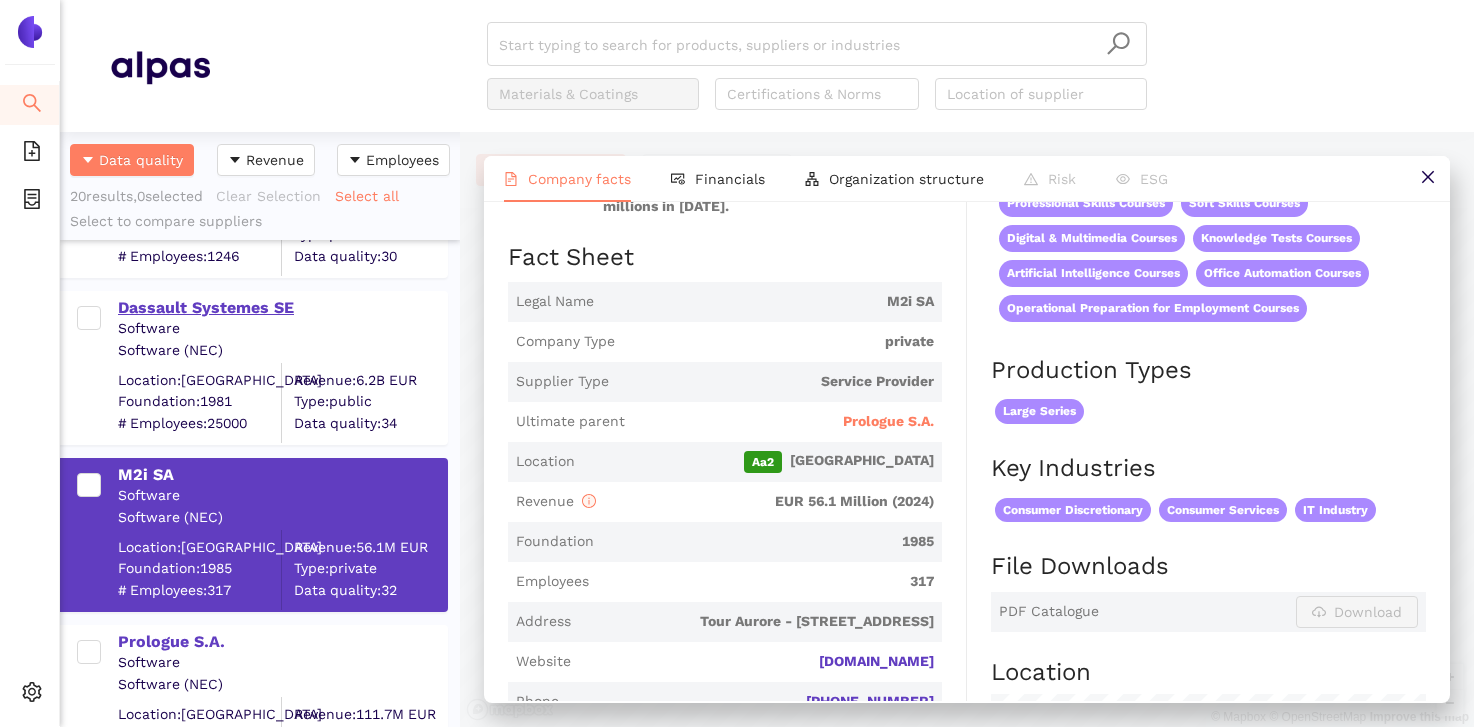 click on "Dassault Systemes SE" at bounding box center [282, 308] 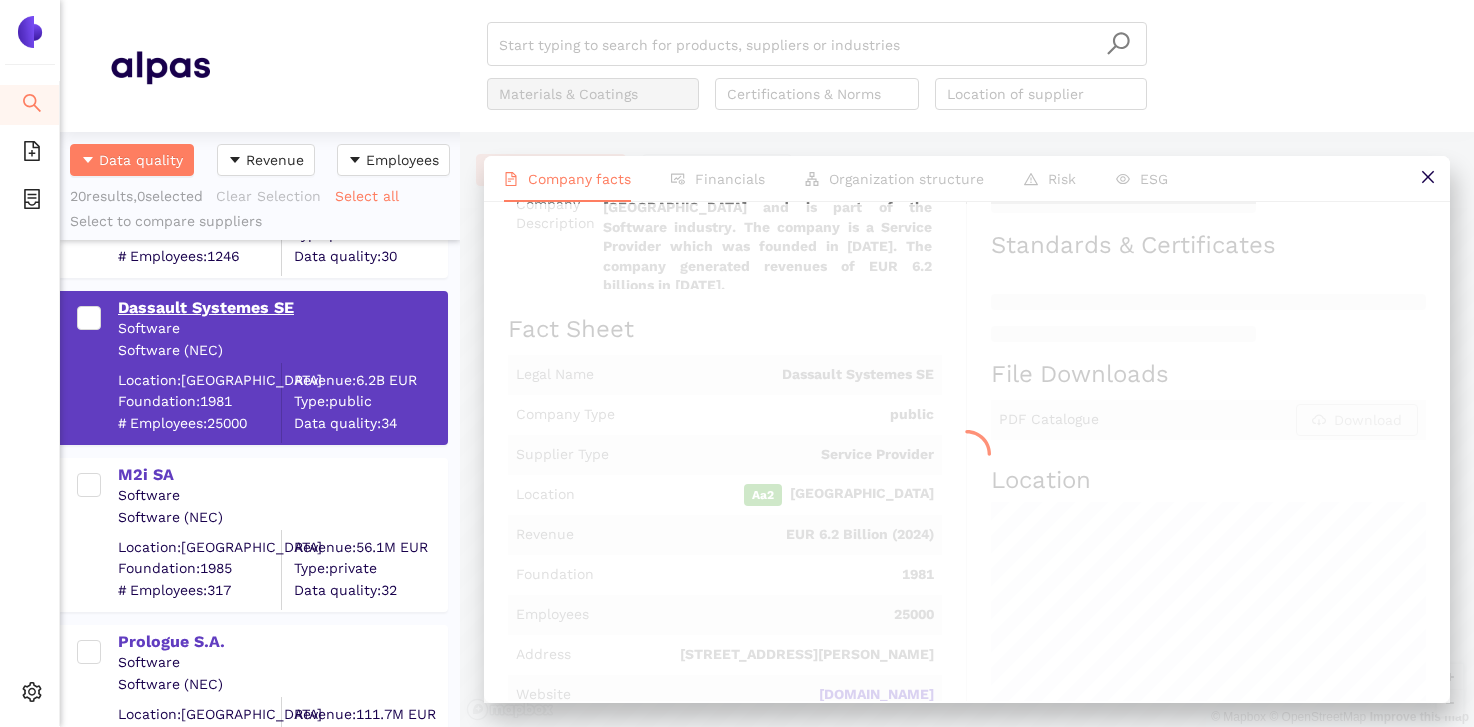 scroll, scrollTop: 0, scrollLeft: 0, axis: both 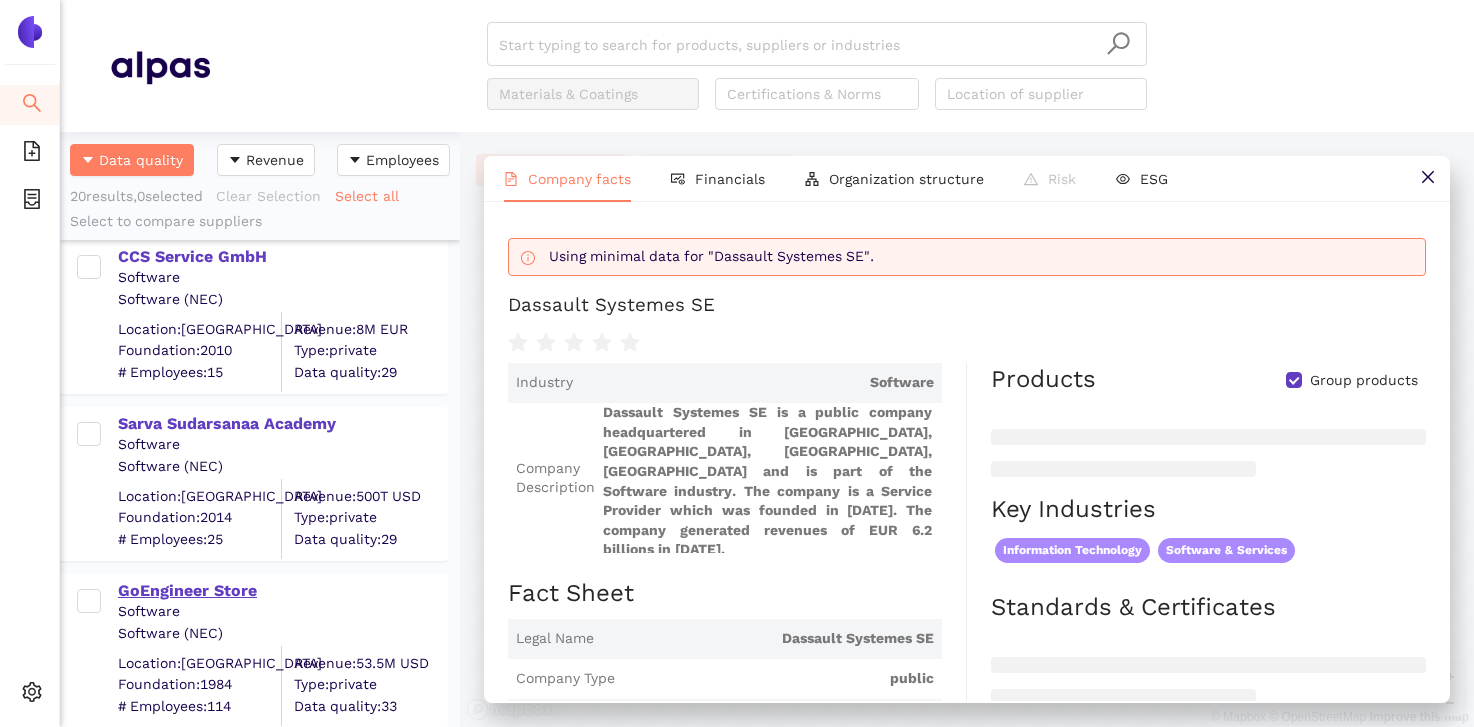 click on "GoEngineer Store" at bounding box center (282, 591) 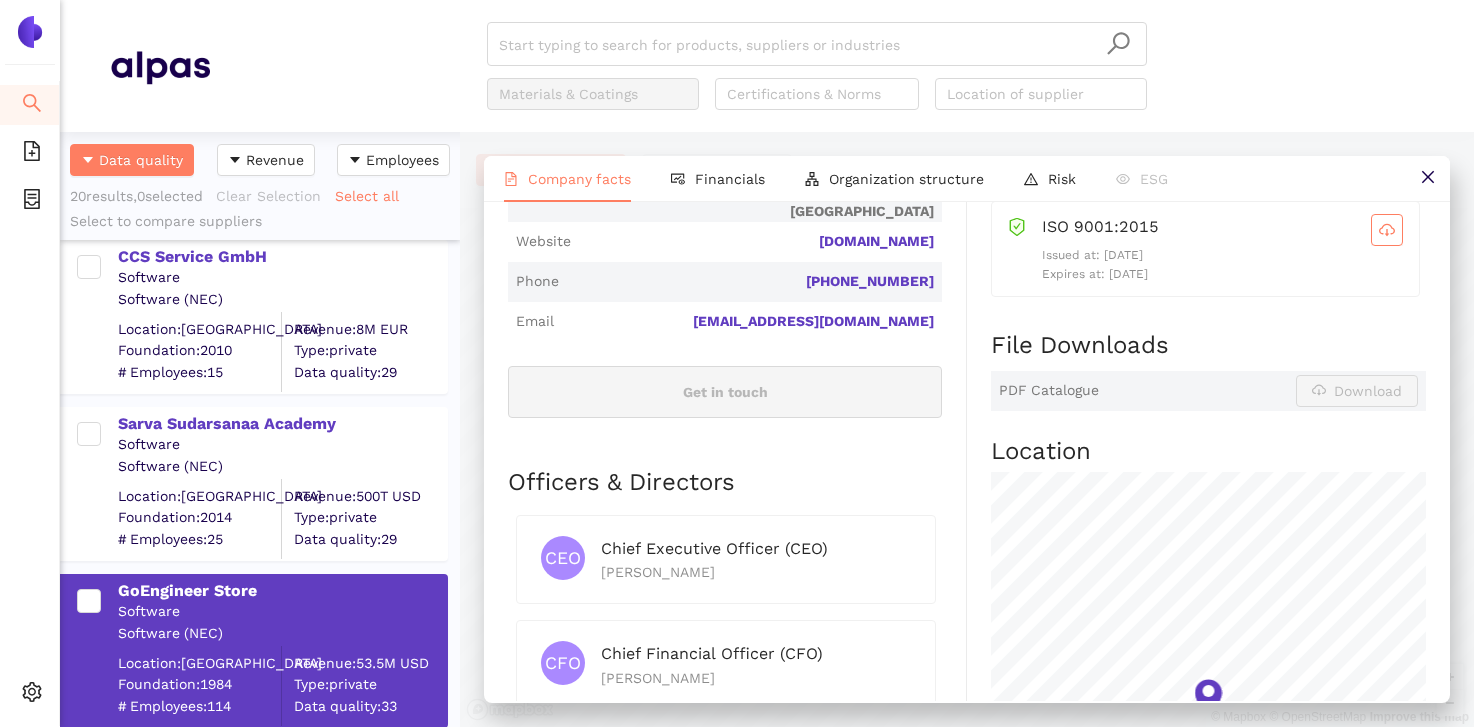 scroll, scrollTop: 717, scrollLeft: 0, axis: vertical 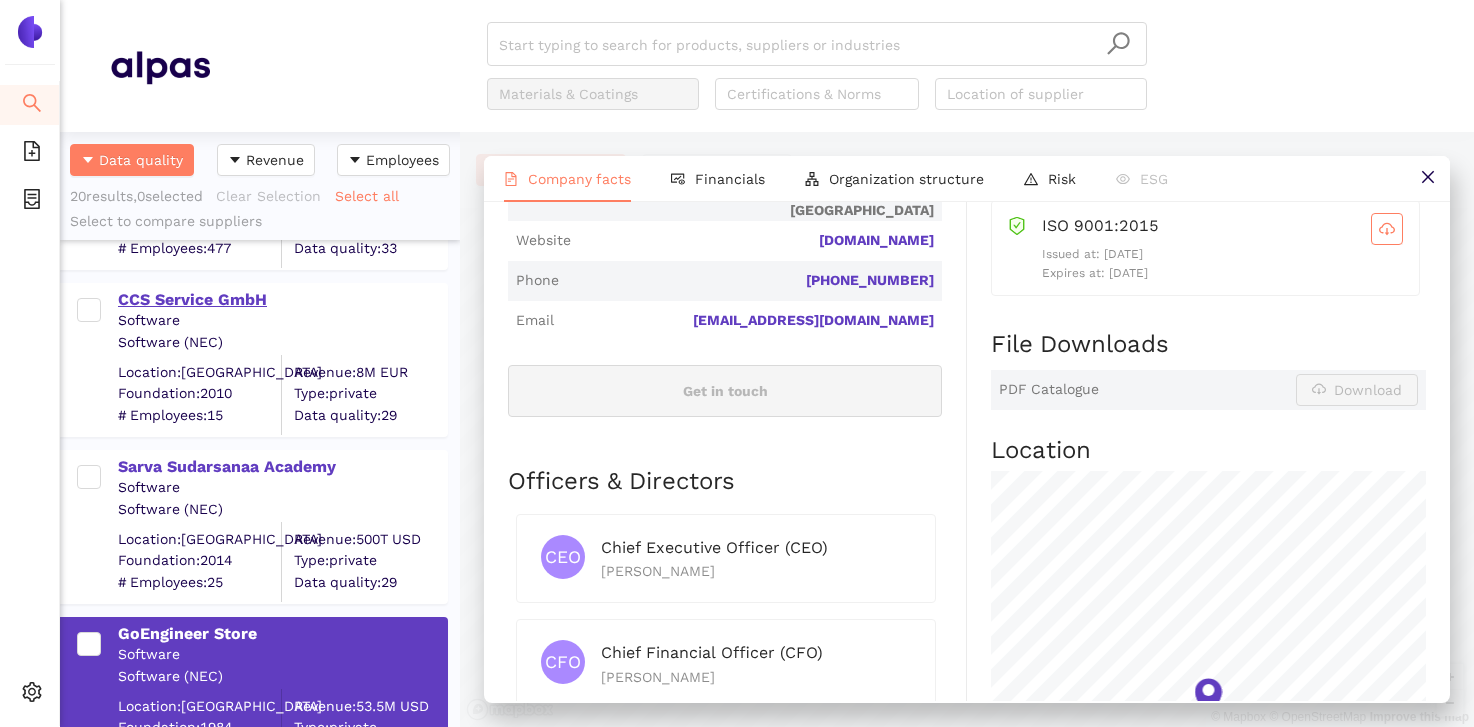 click on "CCS Service GmbH" at bounding box center (282, 300) 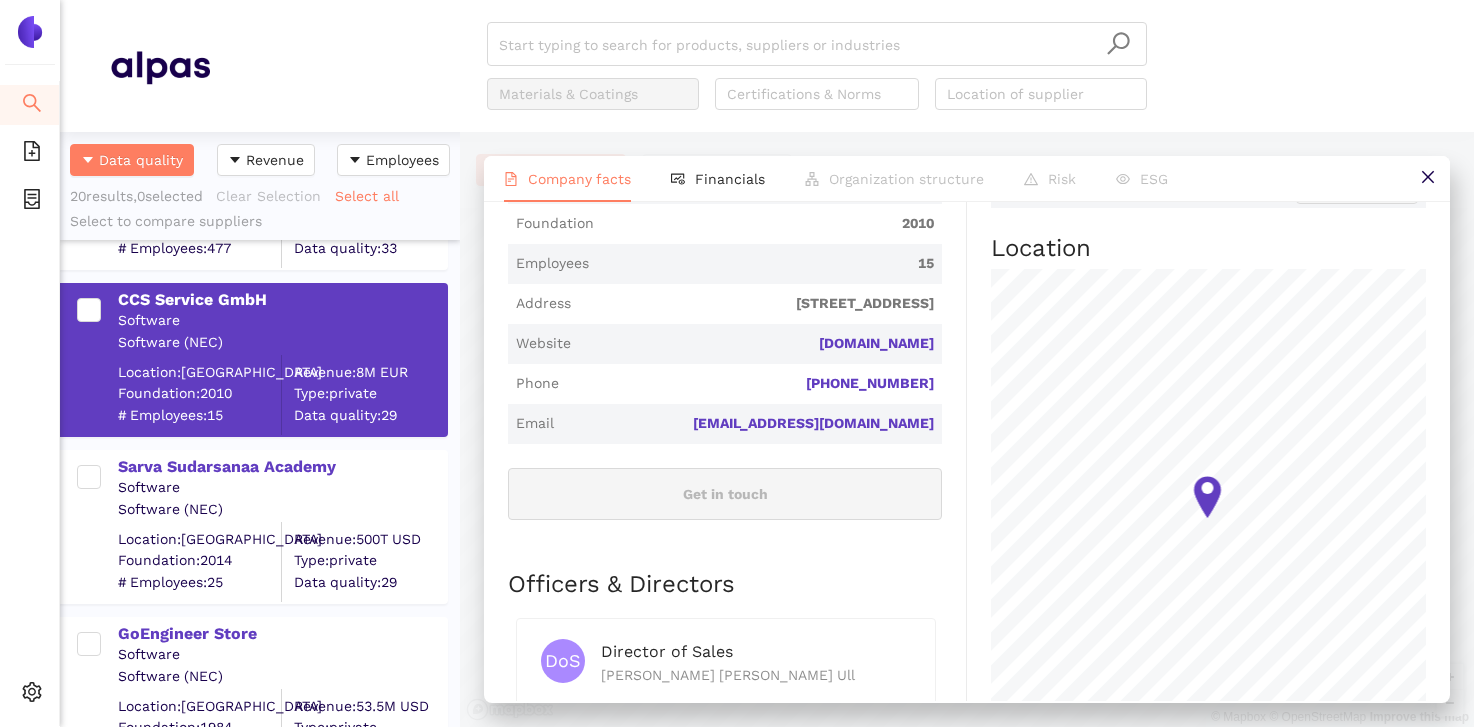 scroll, scrollTop: 567, scrollLeft: 0, axis: vertical 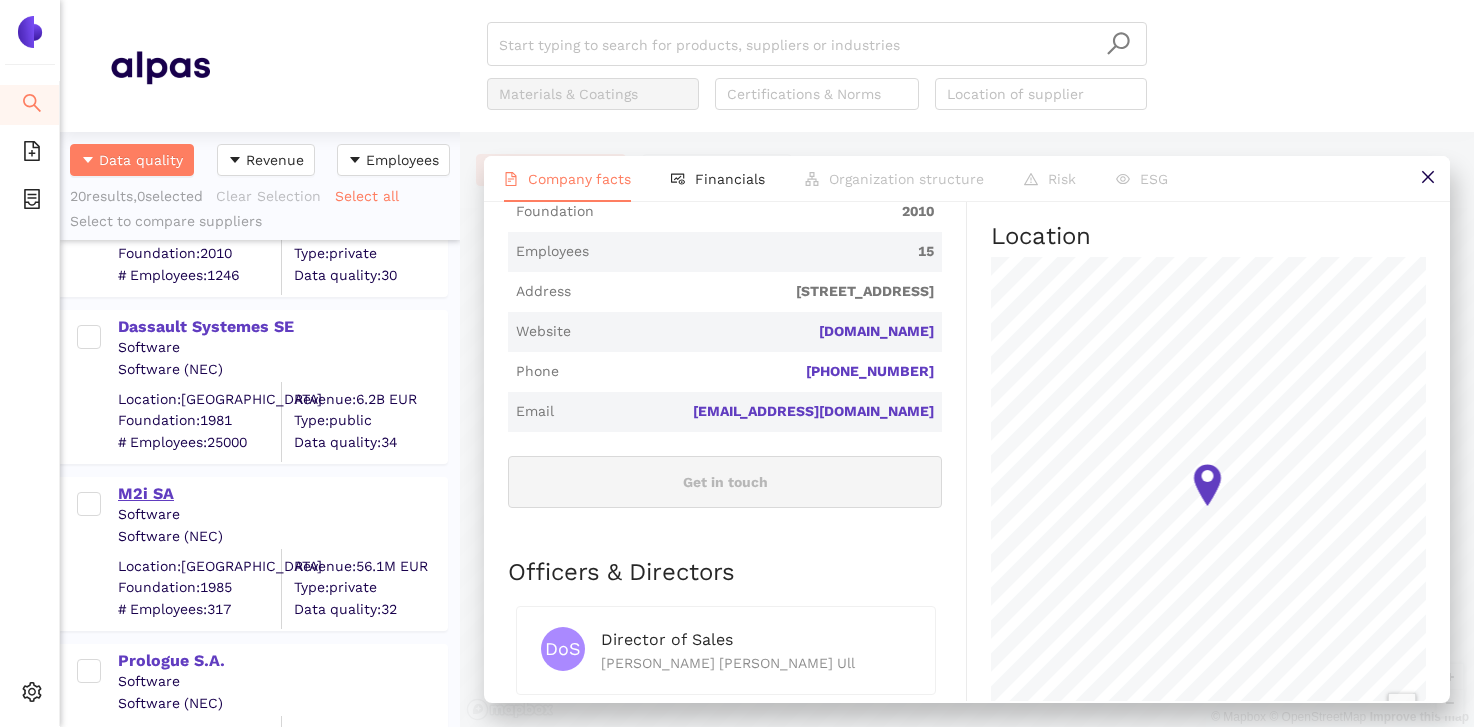 click on "M2i SA" at bounding box center [282, 494] 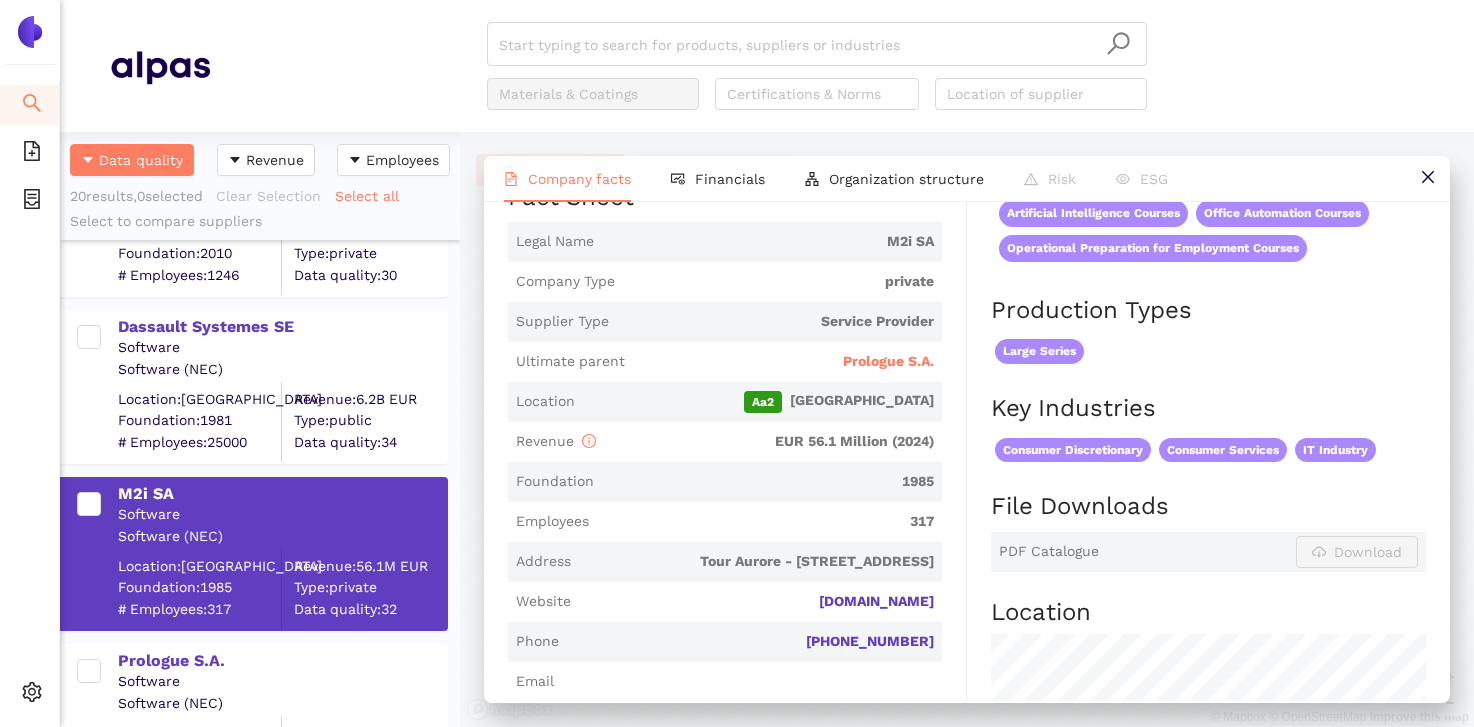 scroll, scrollTop: 345, scrollLeft: 0, axis: vertical 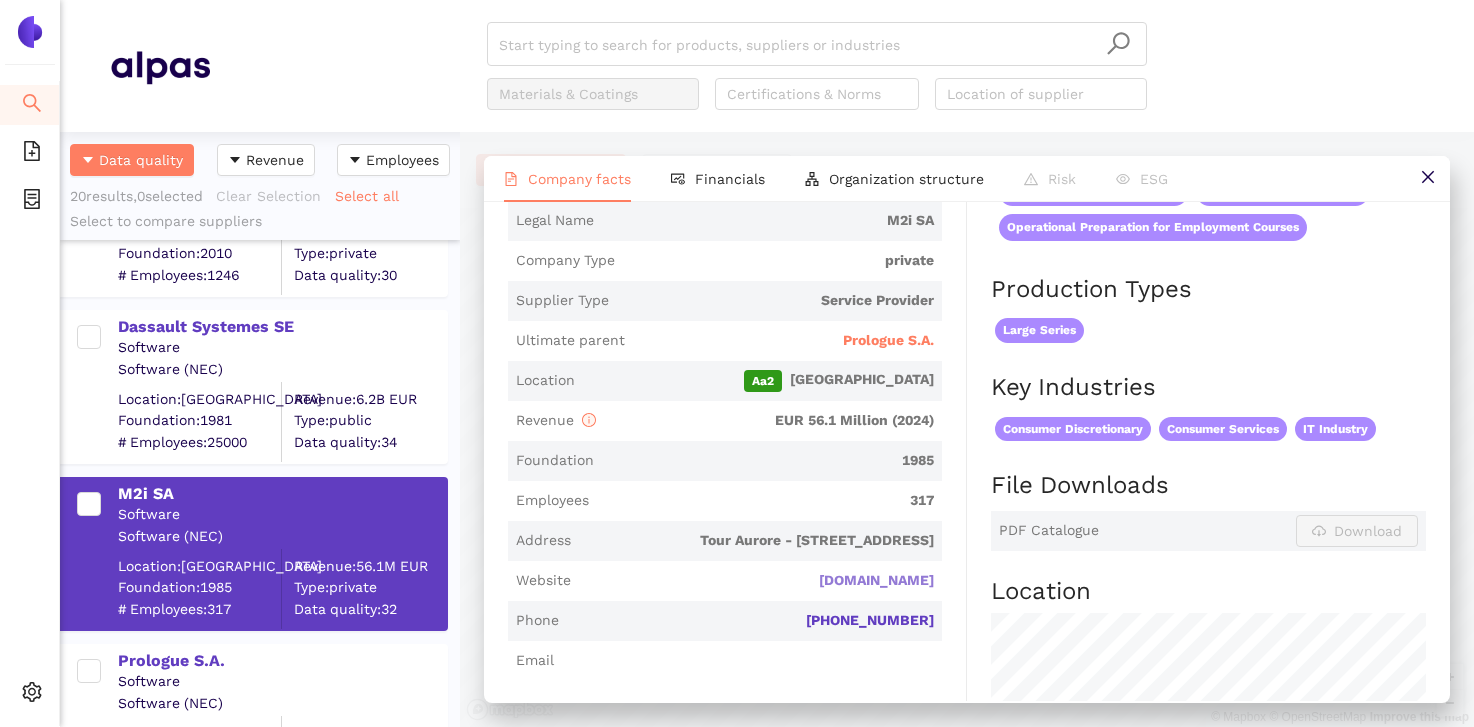 click on "[DOMAIN_NAME]" at bounding box center (0, 0) 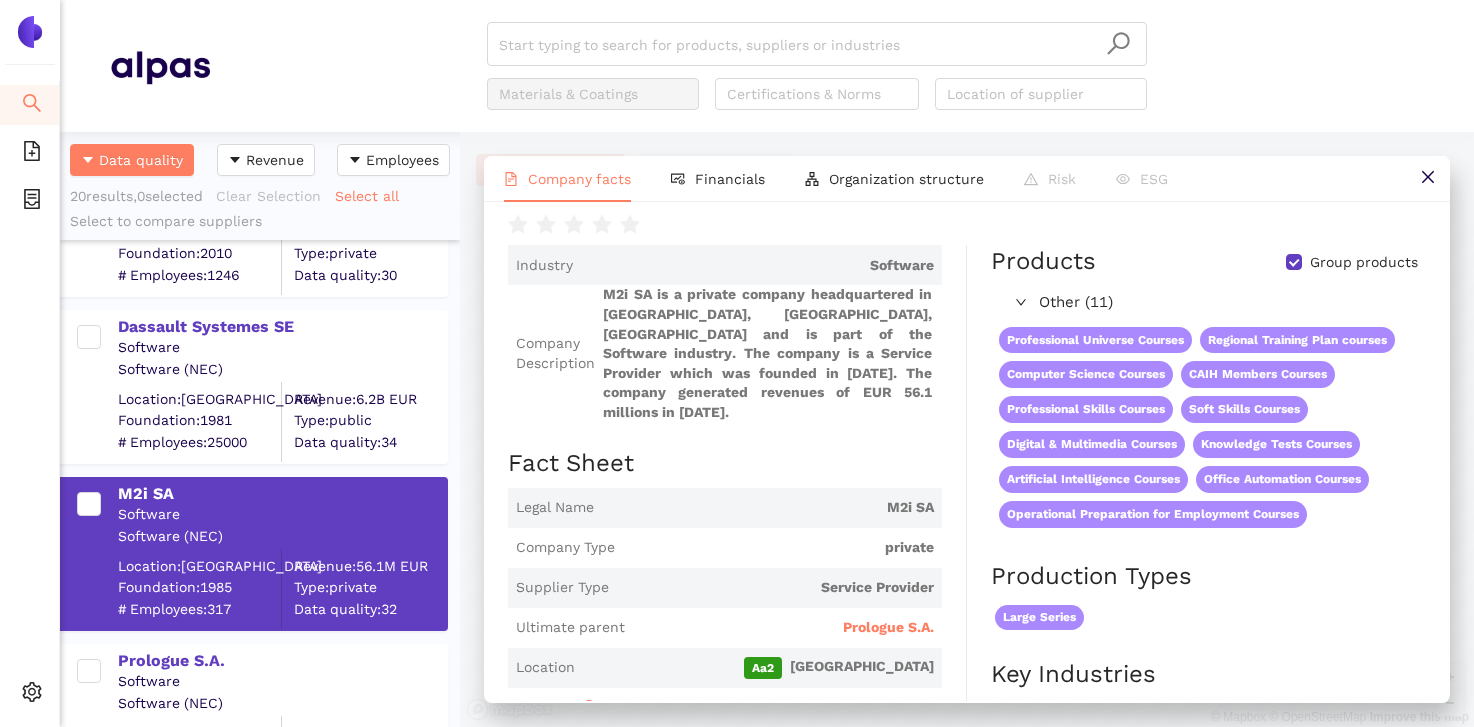 scroll, scrollTop: 0, scrollLeft: 0, axis: both 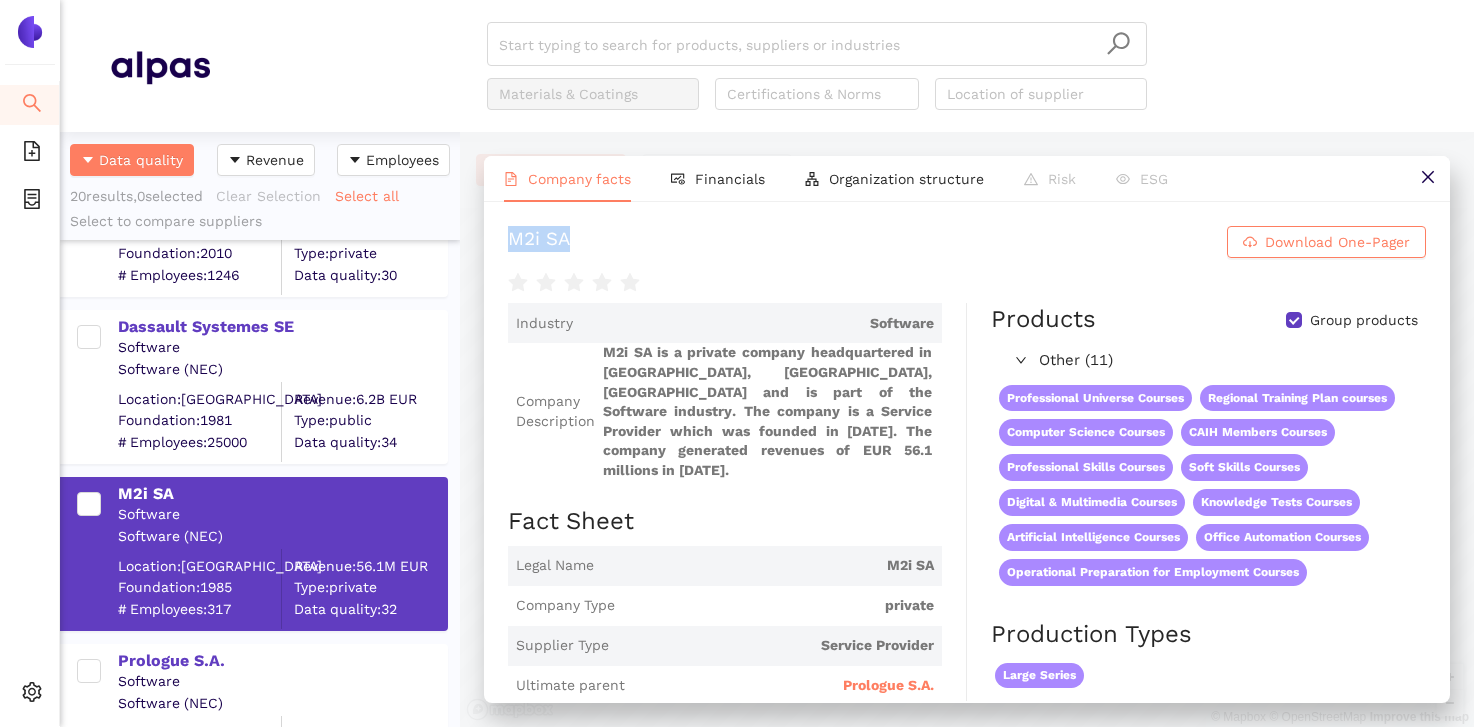 drag, startPoint x: 507, startPoint y: 236, endPoint x: 608, endPoint y: 236, distance: 101 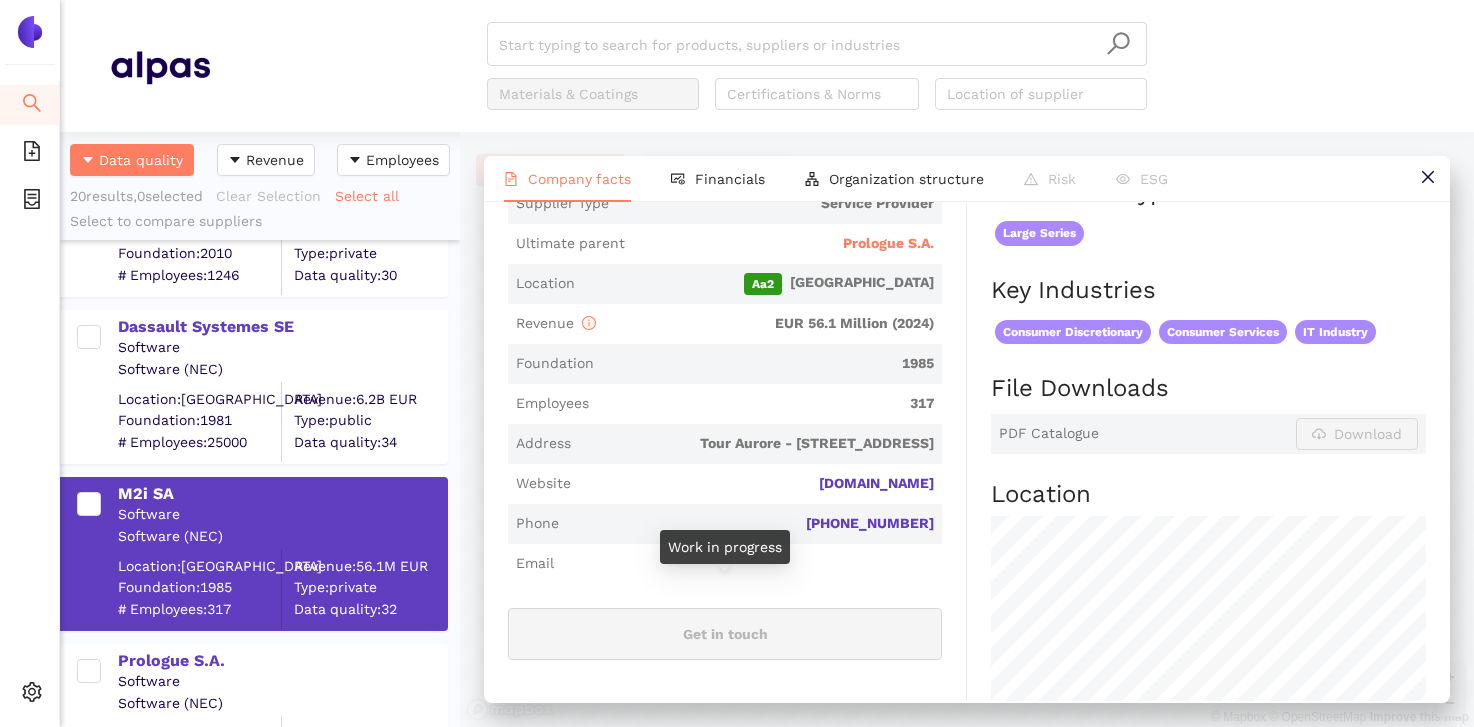 scroll, scrollTop: 422, scrollLeft: 0, axis: vertical 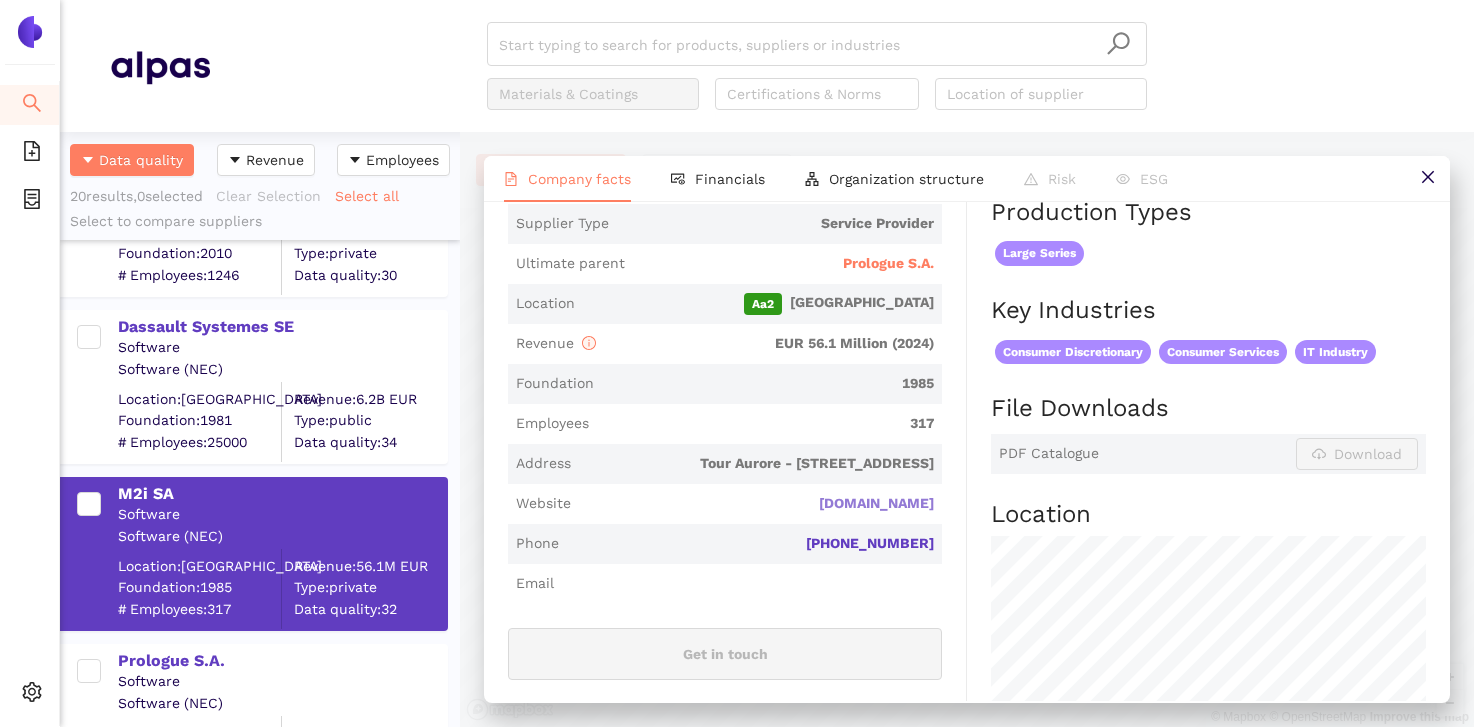 click on "[DOMAIN_NAME]" at bounding box center [0, 0] 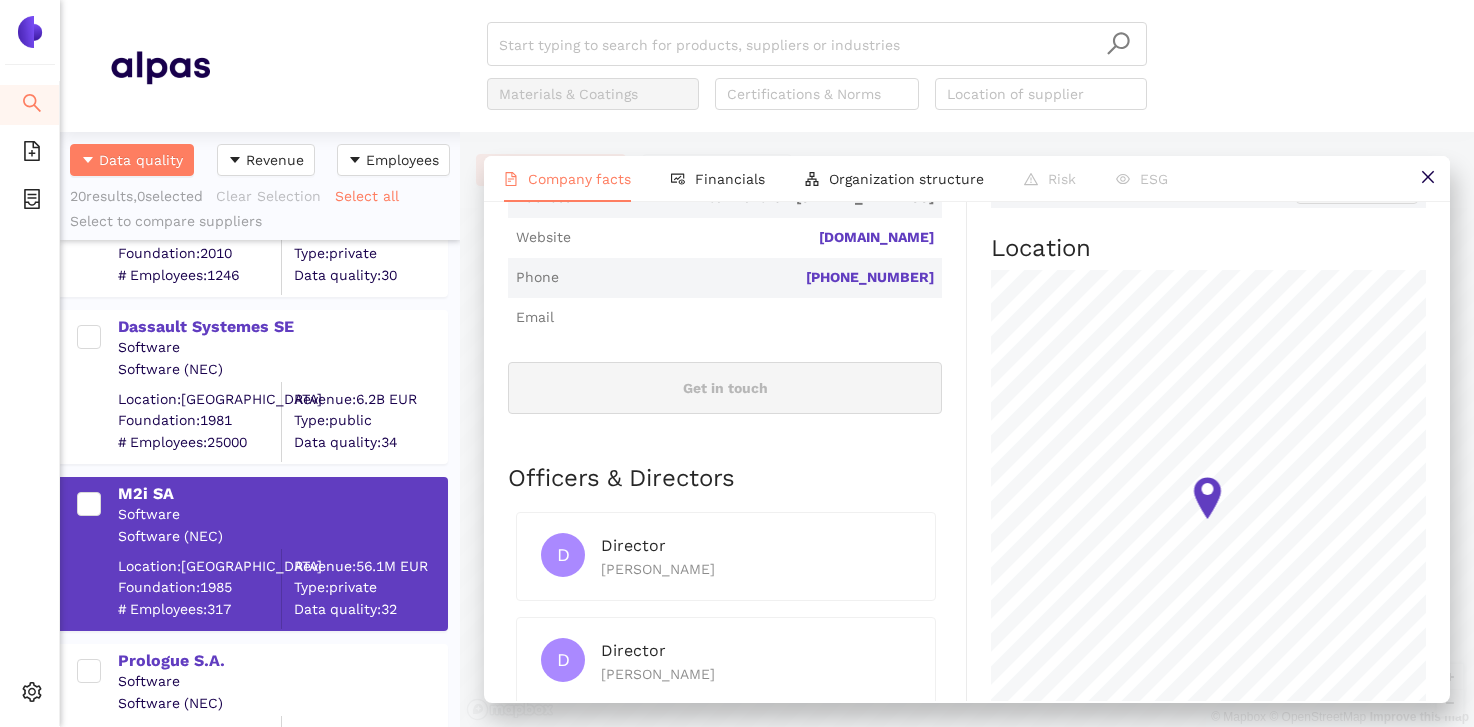 scroll, scrollTop: 731, scrollLeft: 0, axis: vertical 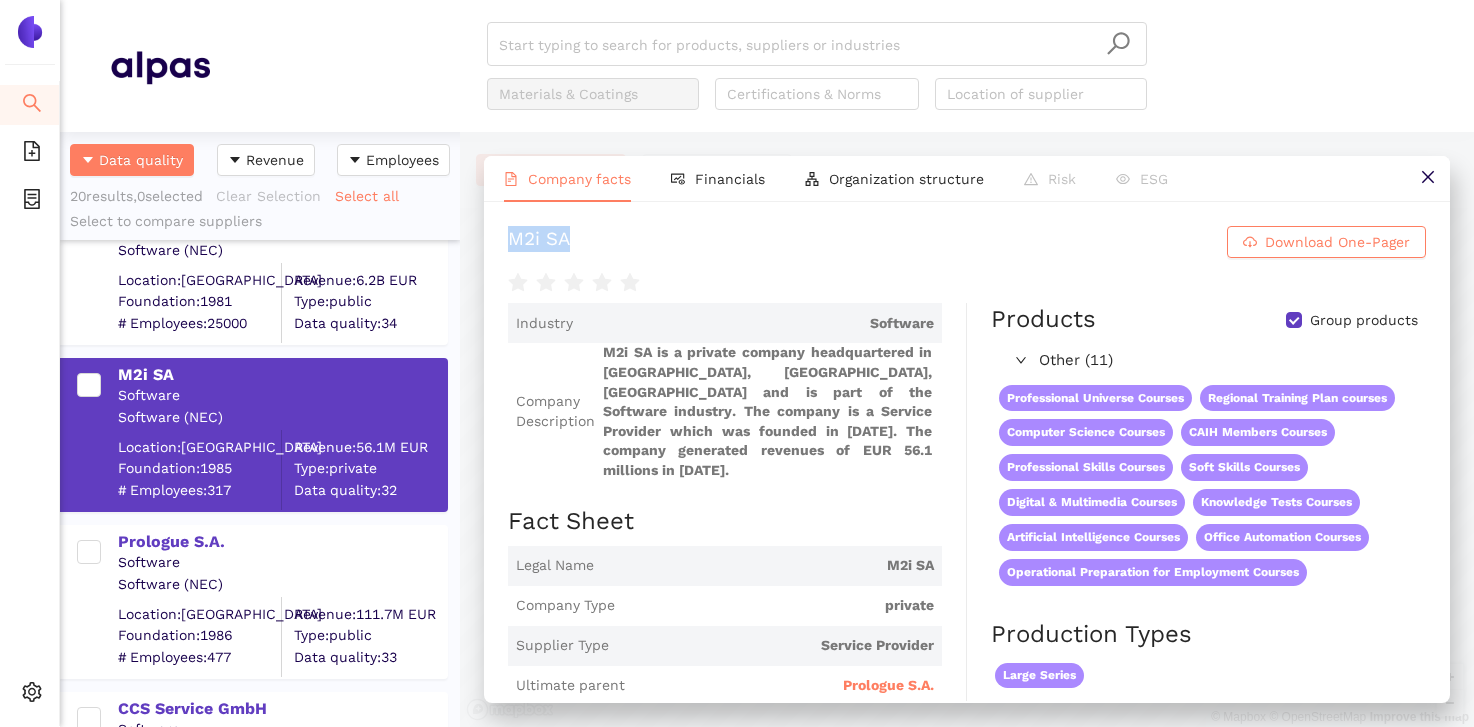 copy on "M2i SA" 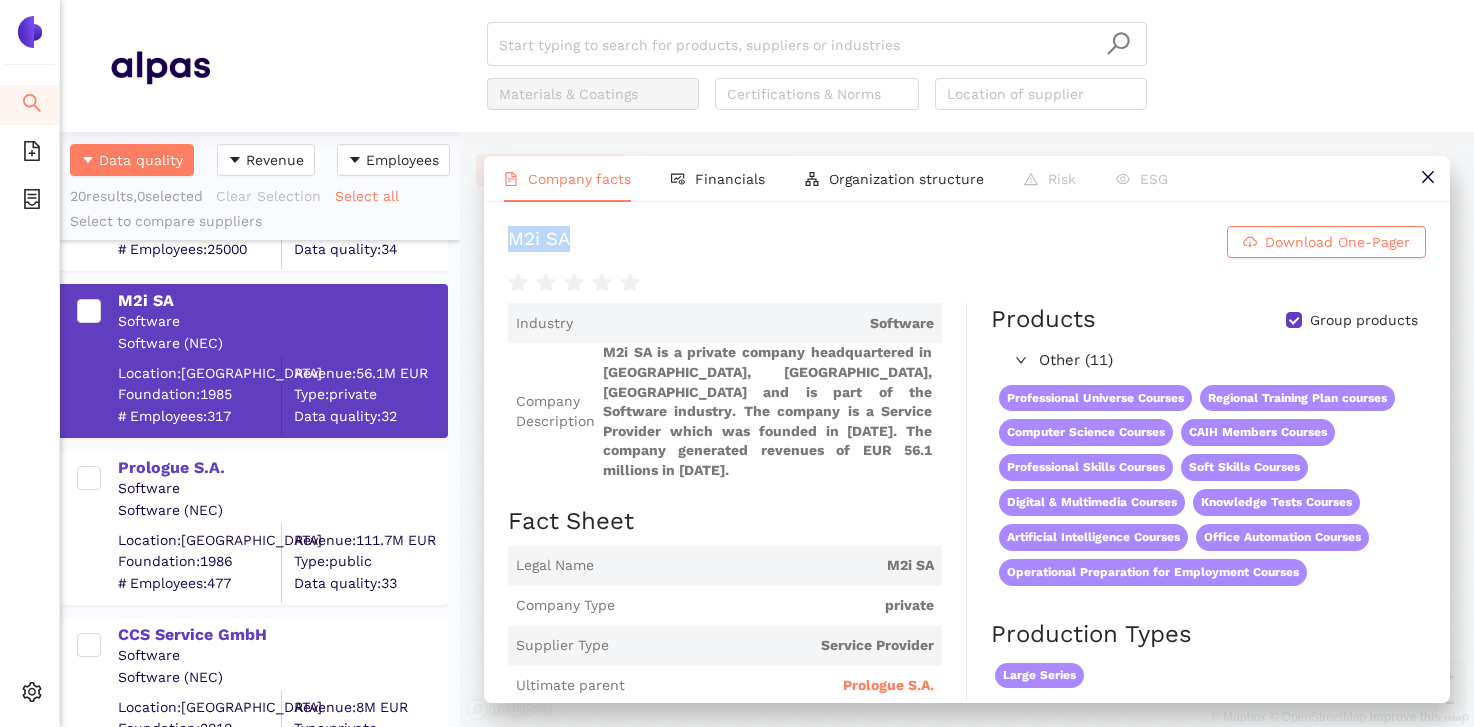 scroll, scrollTop: 2482, scrollLeft: 0, axis: vertical 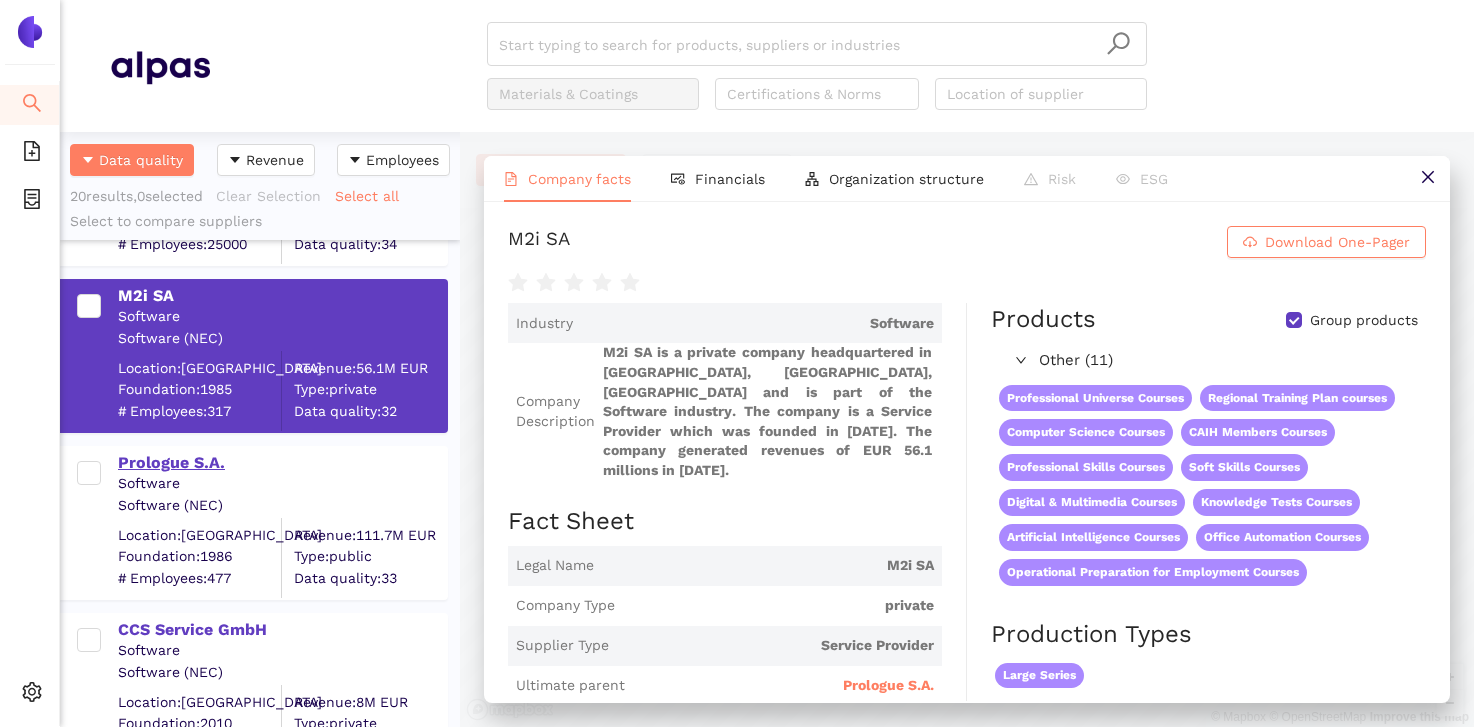 click on "Prologue S.A." at bounding box center [282, 463] 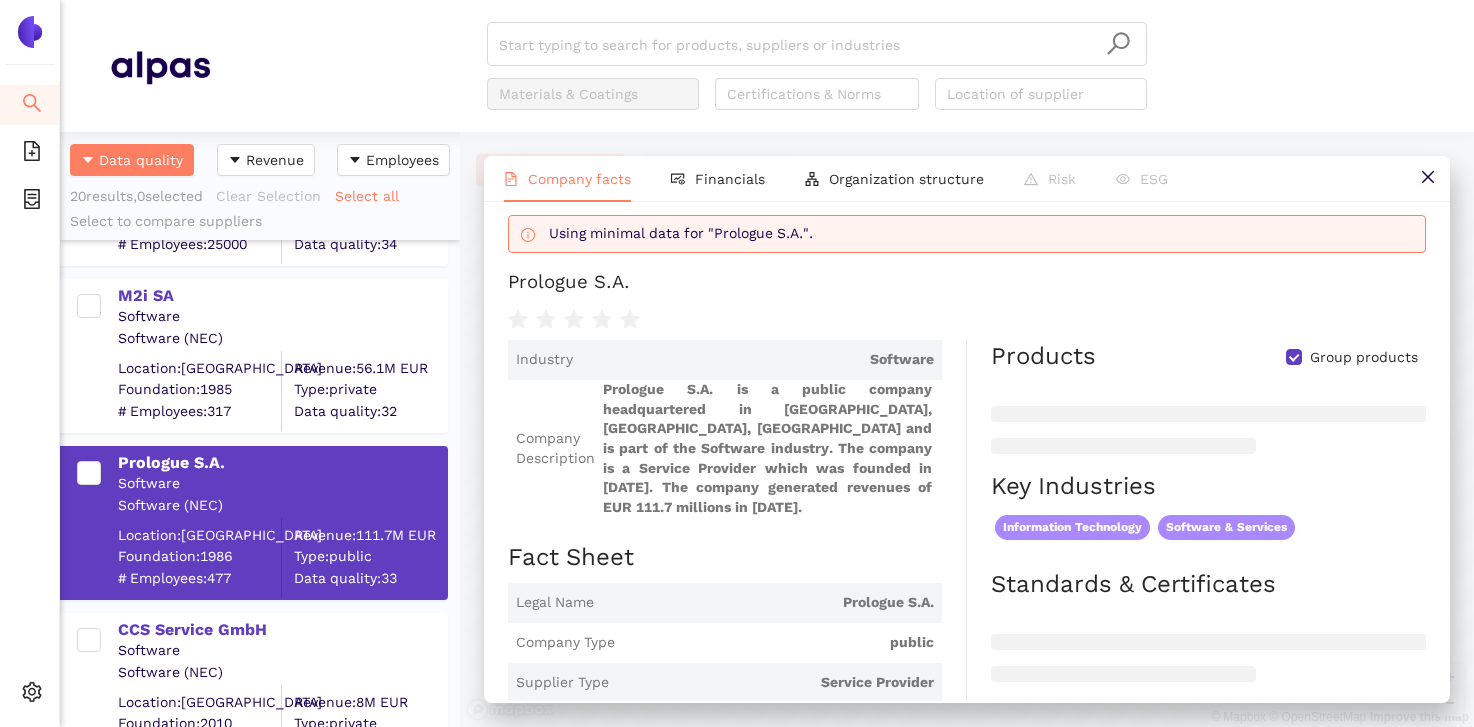 scroll, scrollTop: 0, scrollLeft: 0, axis: both 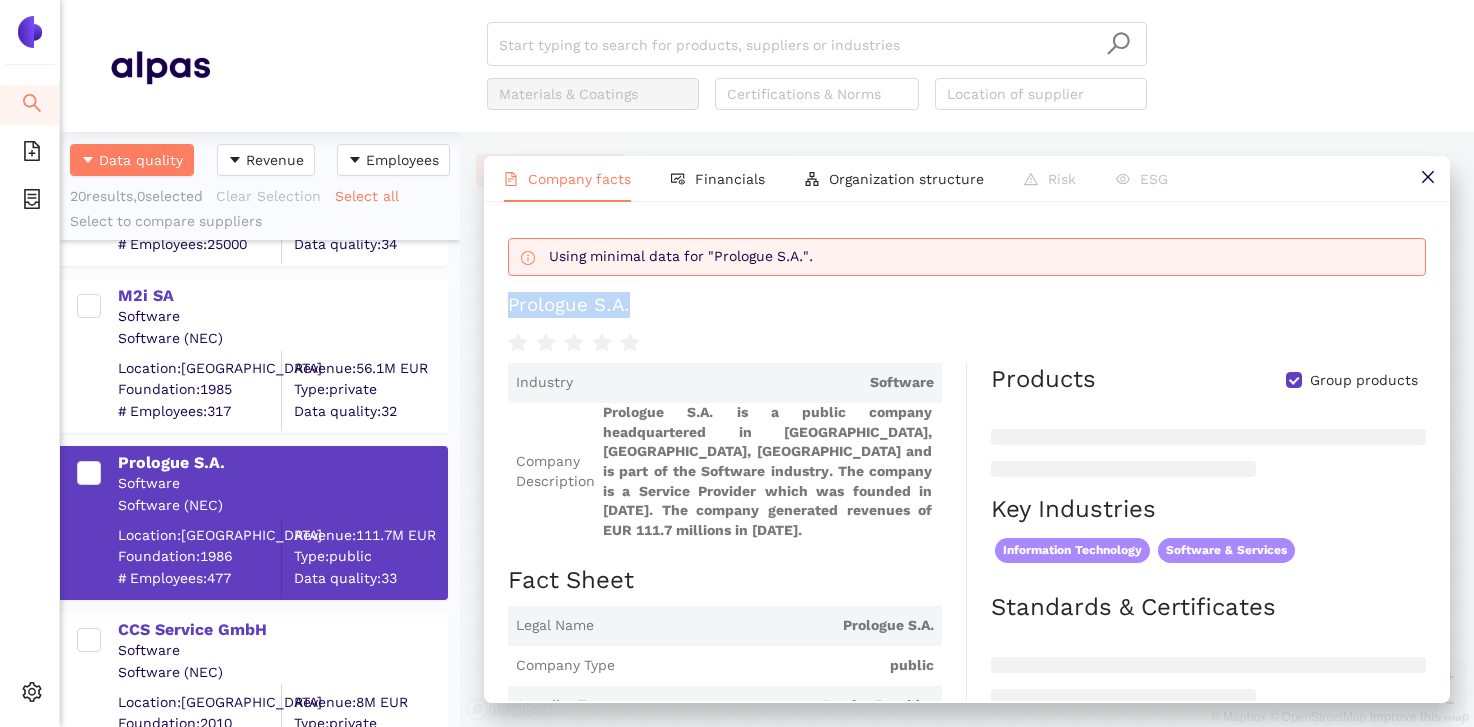drag, startPoint x: 499, startPoint y: 312, endPoint x: 663, endPoint y: 315, distance: 164.02744 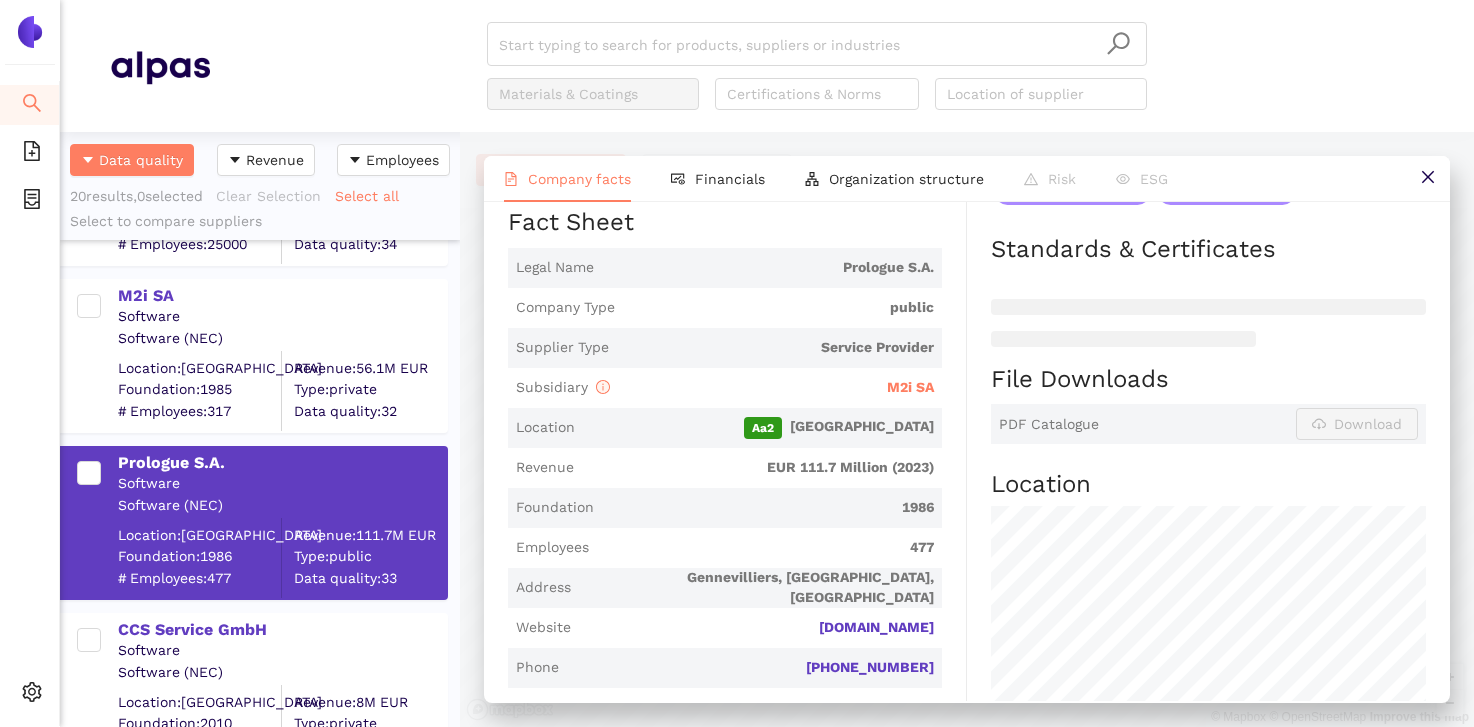 scroll, scrollTop: 379, scrollLeft: 0, axis: vertical 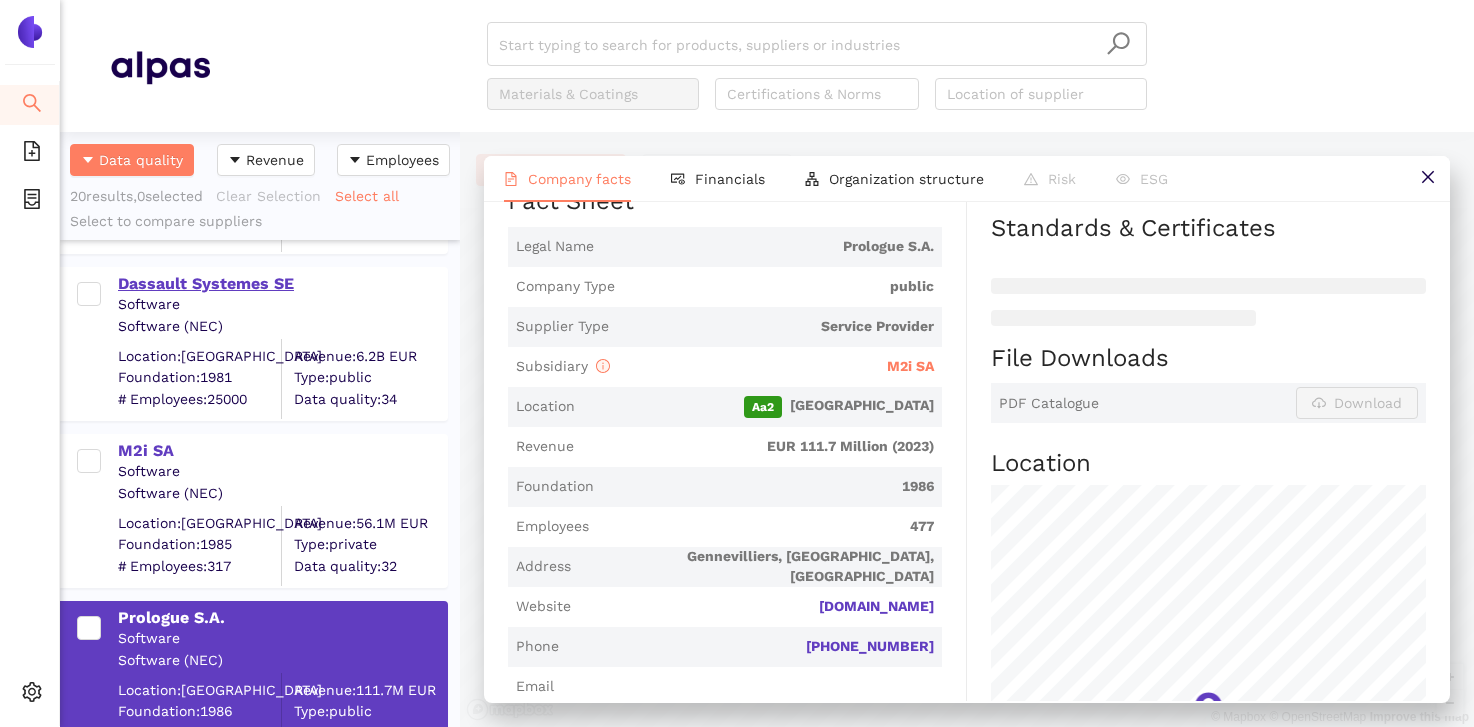 click on "Dassault Systemes SE" at bounding box center (282, 284) 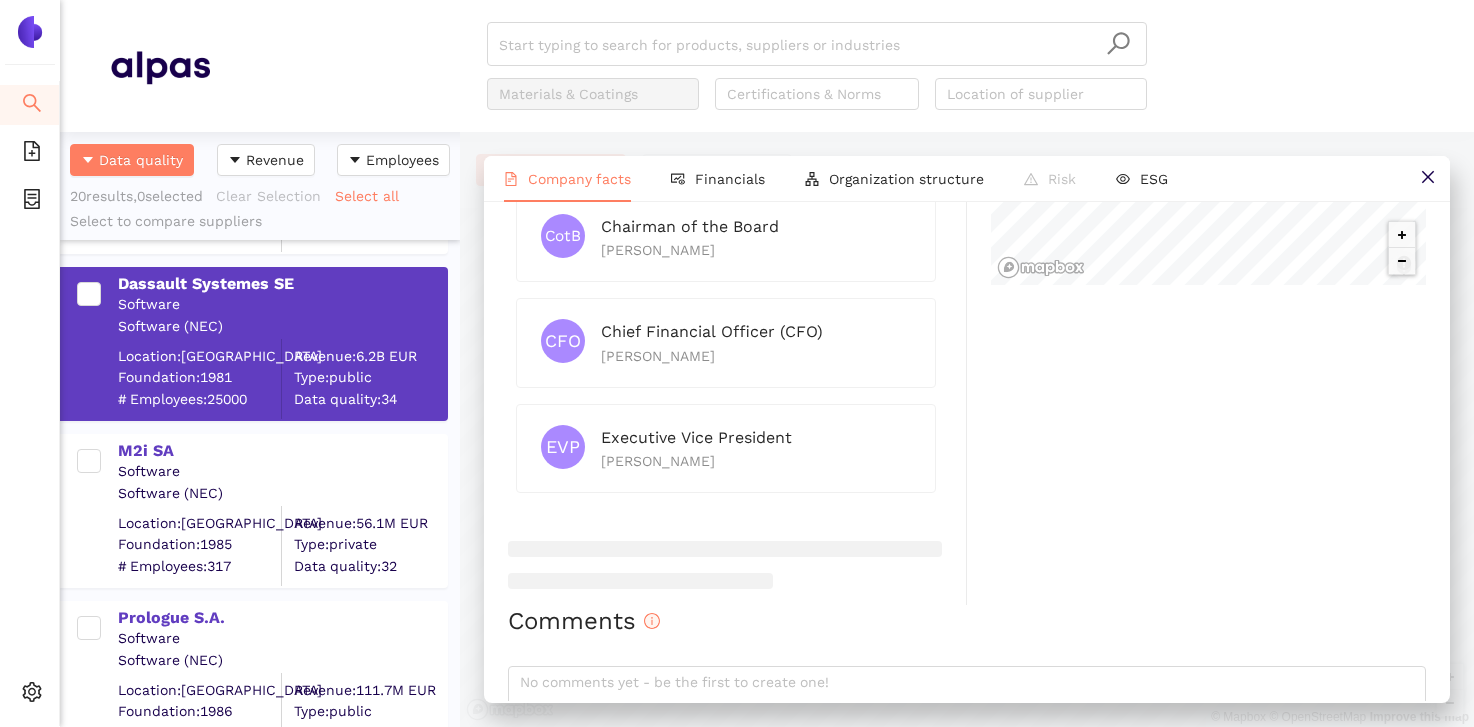 scroll, scrollTop: 1081, scrollLeft: 0, axis: vertical 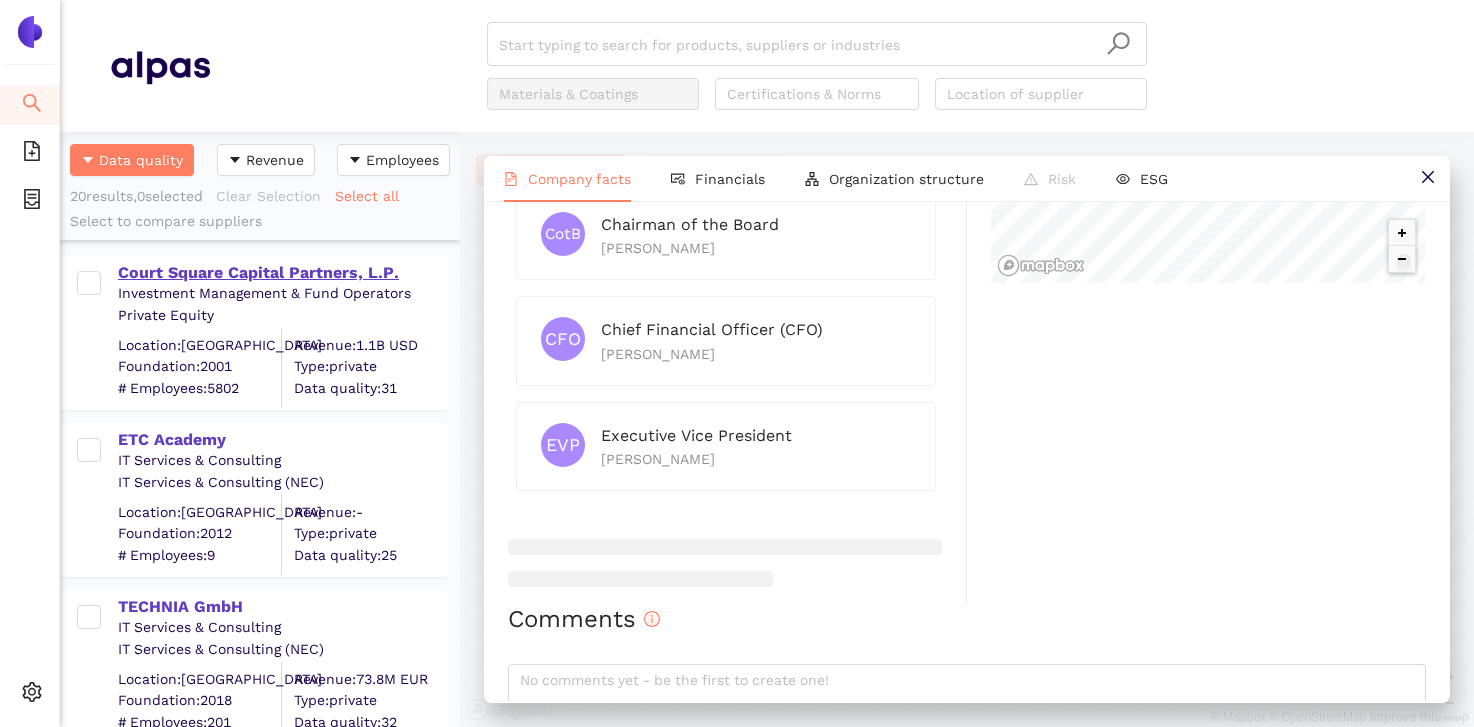 click on "Court Square Capital Partners, L.P." at bounding box center (282, 273) 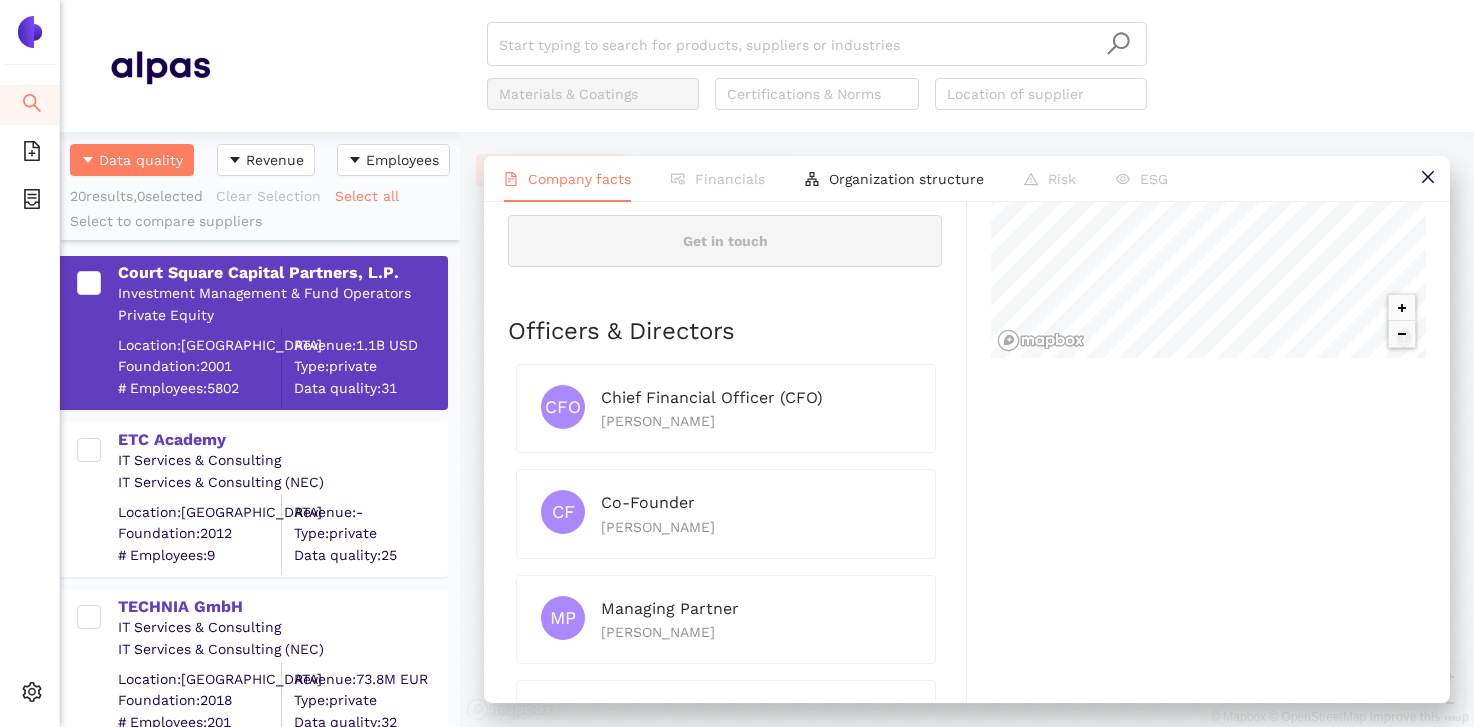 scroll, scrollTop: 910, scrollLeft: 0, axis: vertical 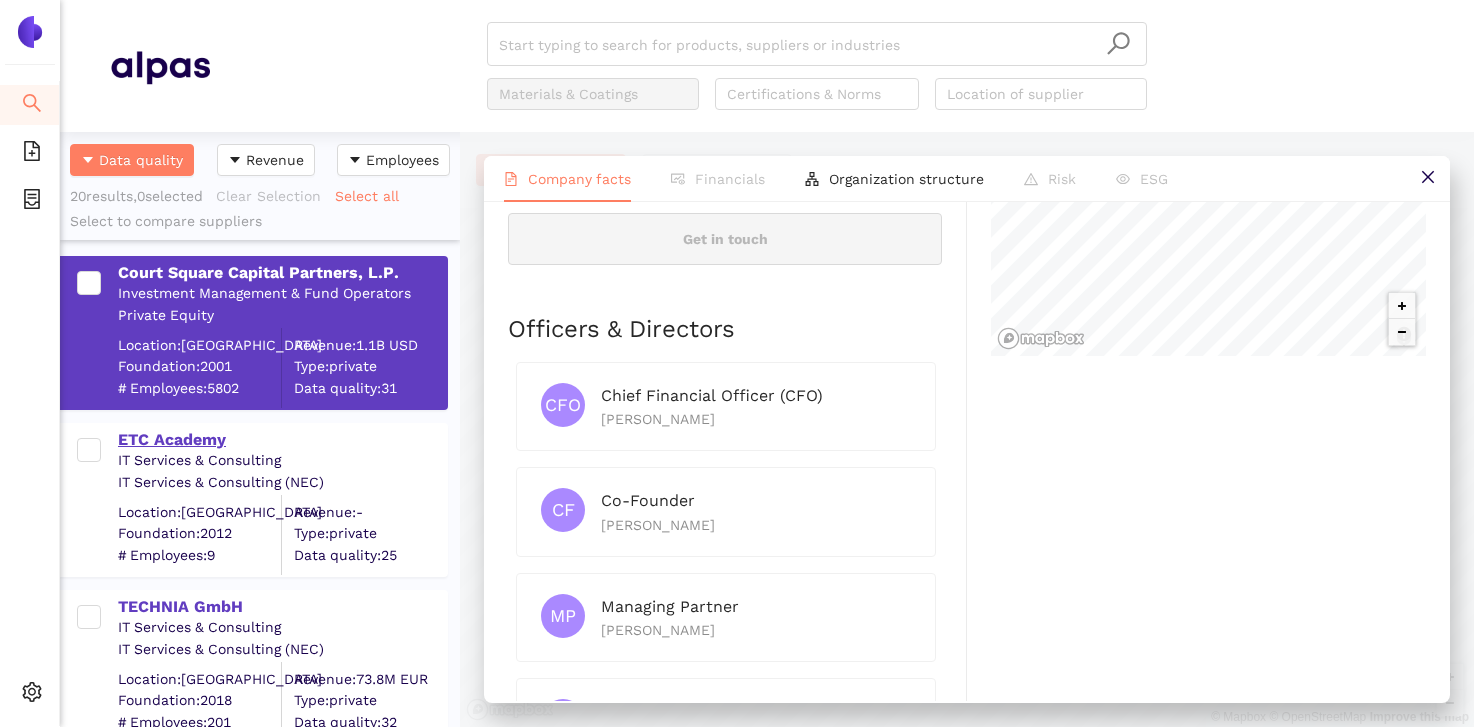 click on "ETC Academy" at bounding box center [282, 440] 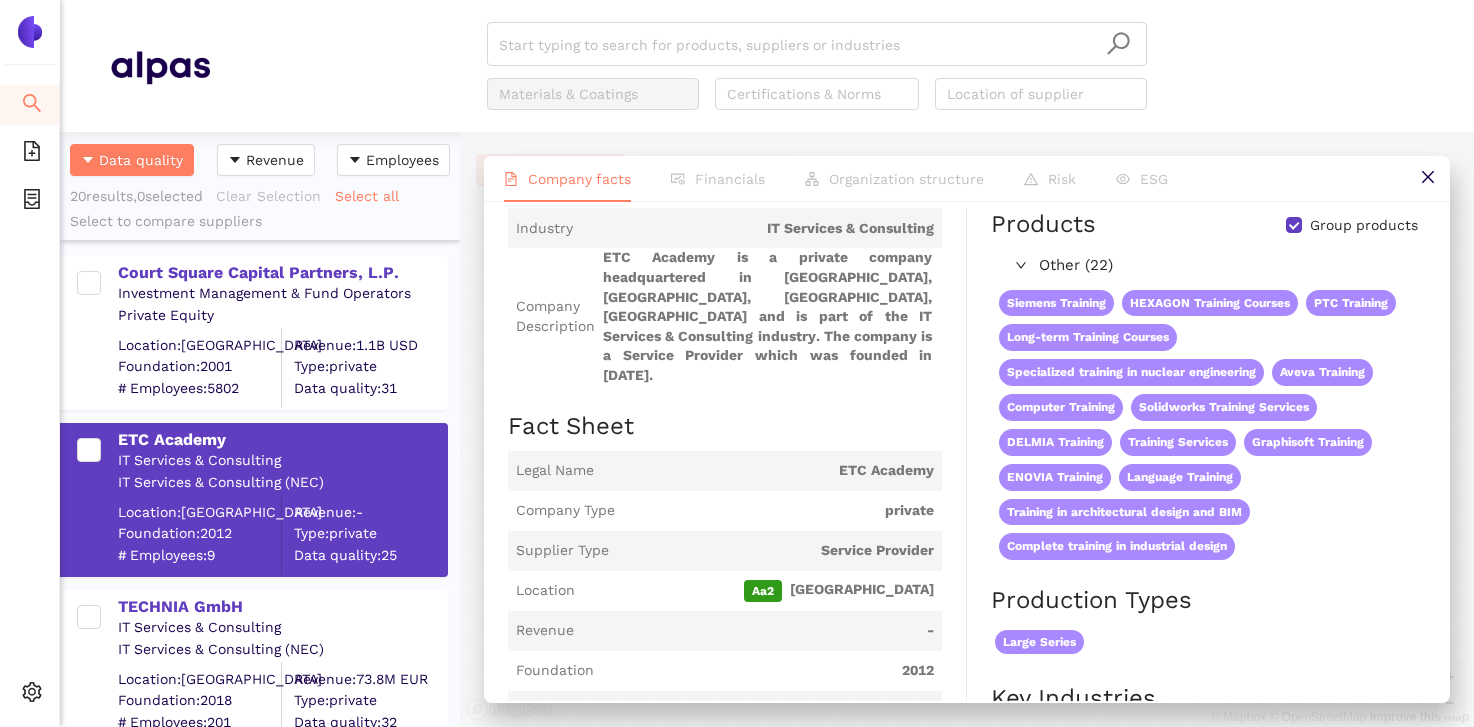 scroll, scrollTop: 0, scrollLeft: 0, axis: both 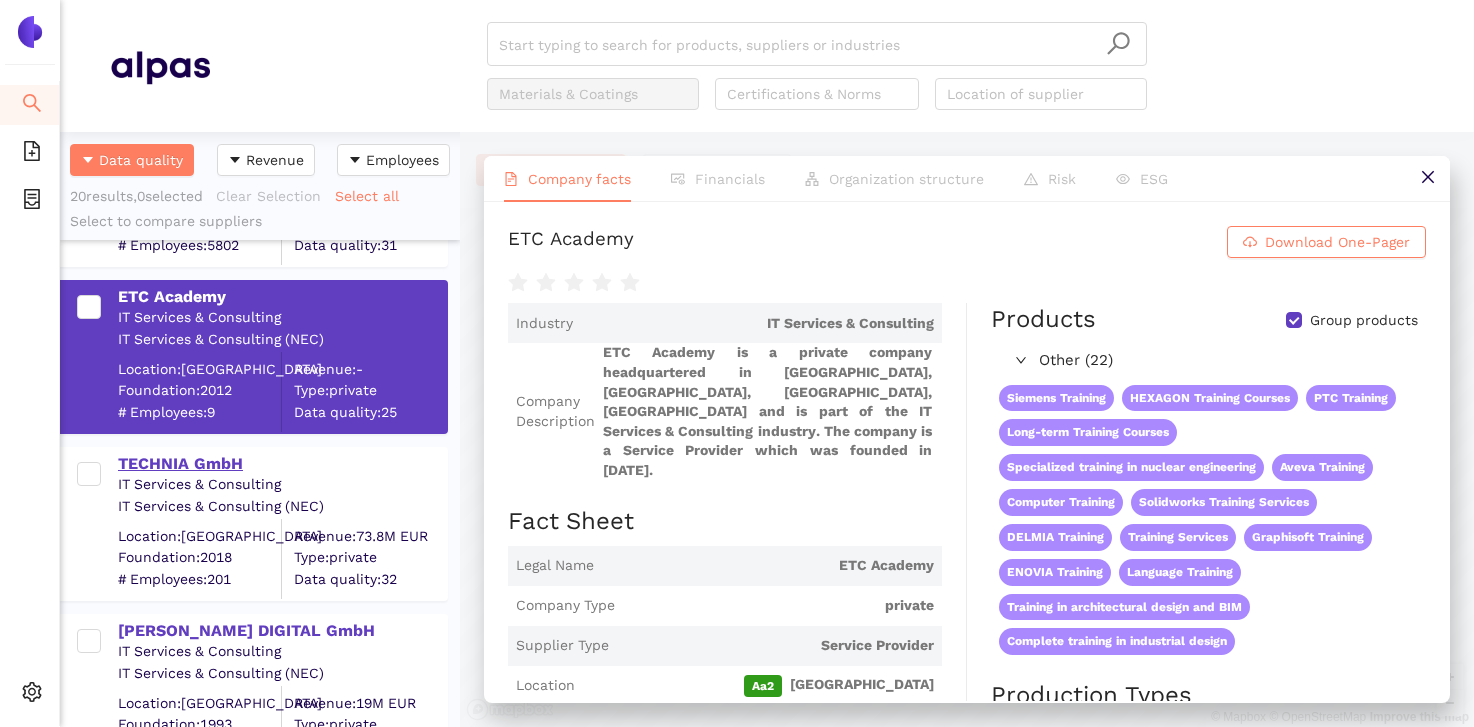 click on "TECHNIA GmbH" at bounding box center [282, 464] 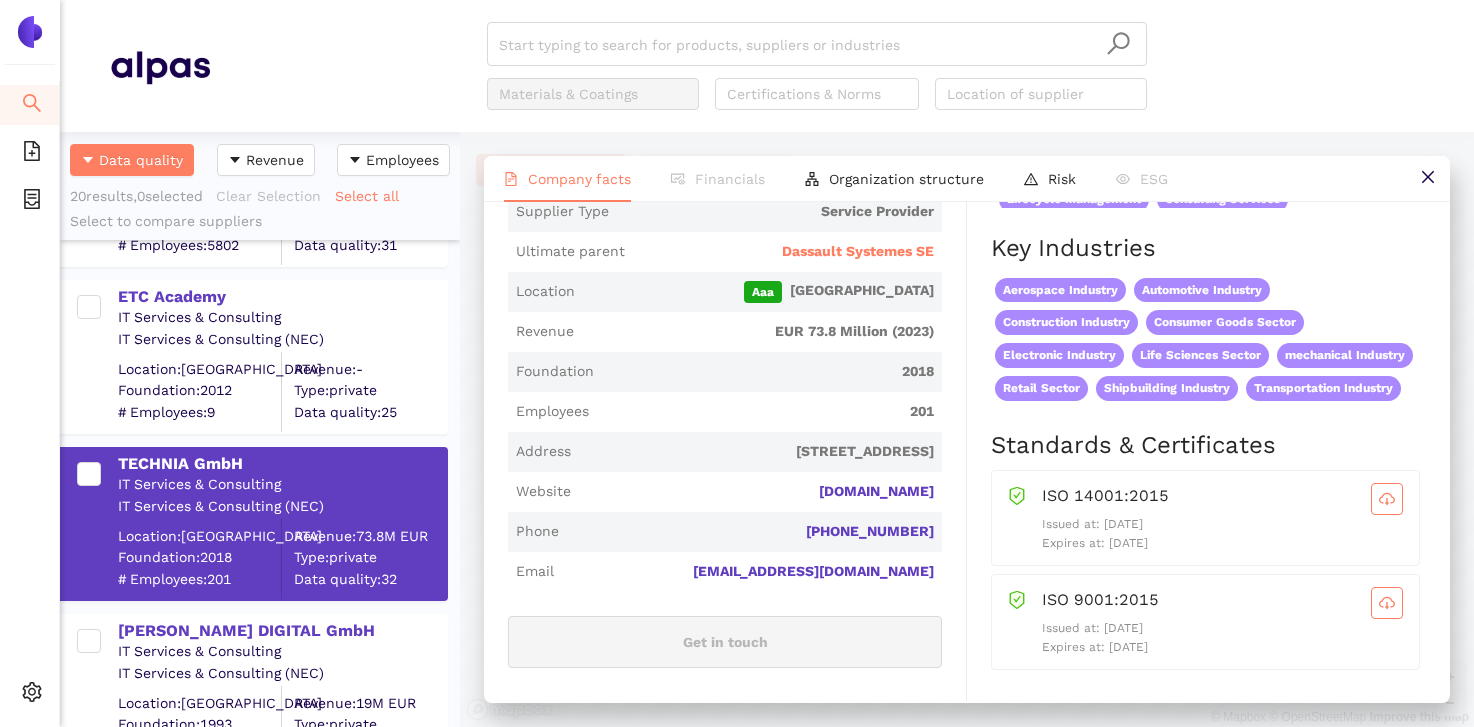 scroll, scrollTop: 491, scrollLeft: 0, axis: vertical 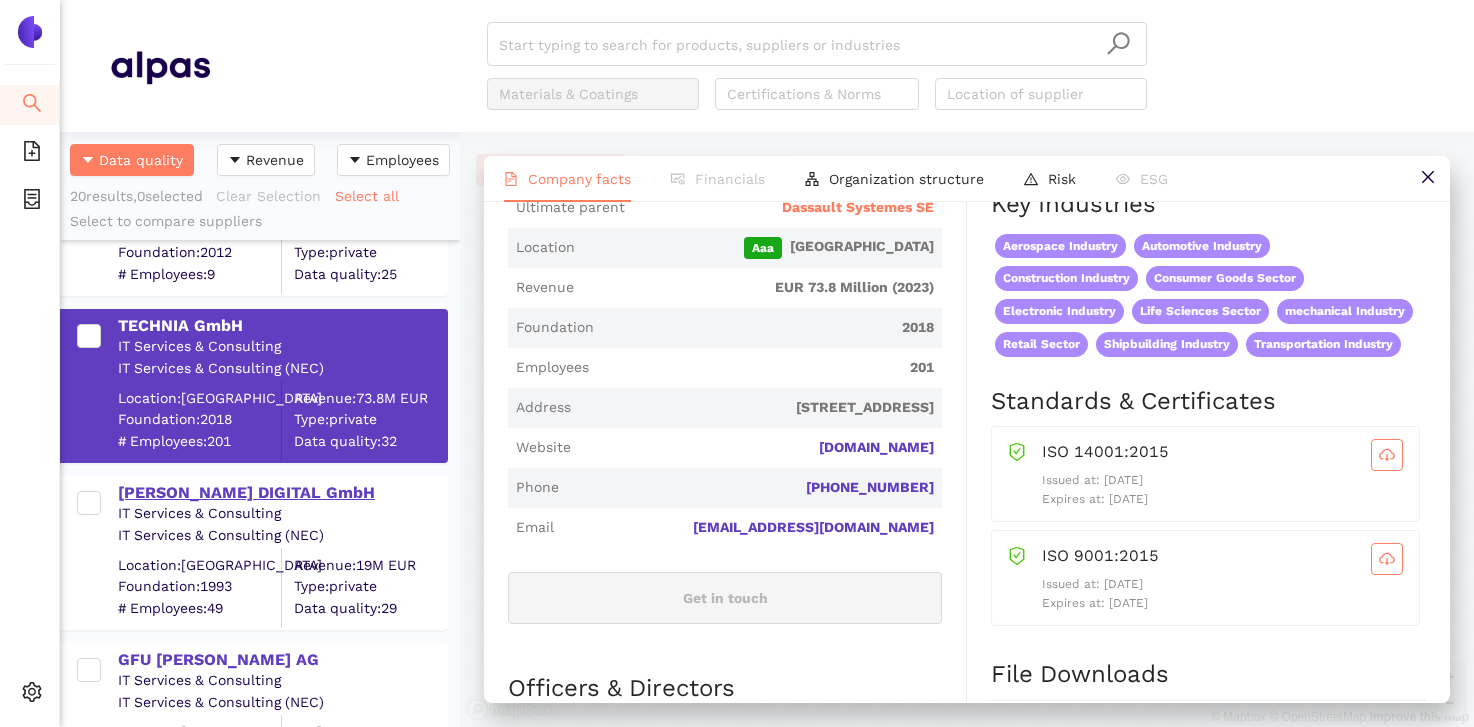 click on "[PERSON_NAME] DIGITAL GmbH" at bounding box center [282, 493] 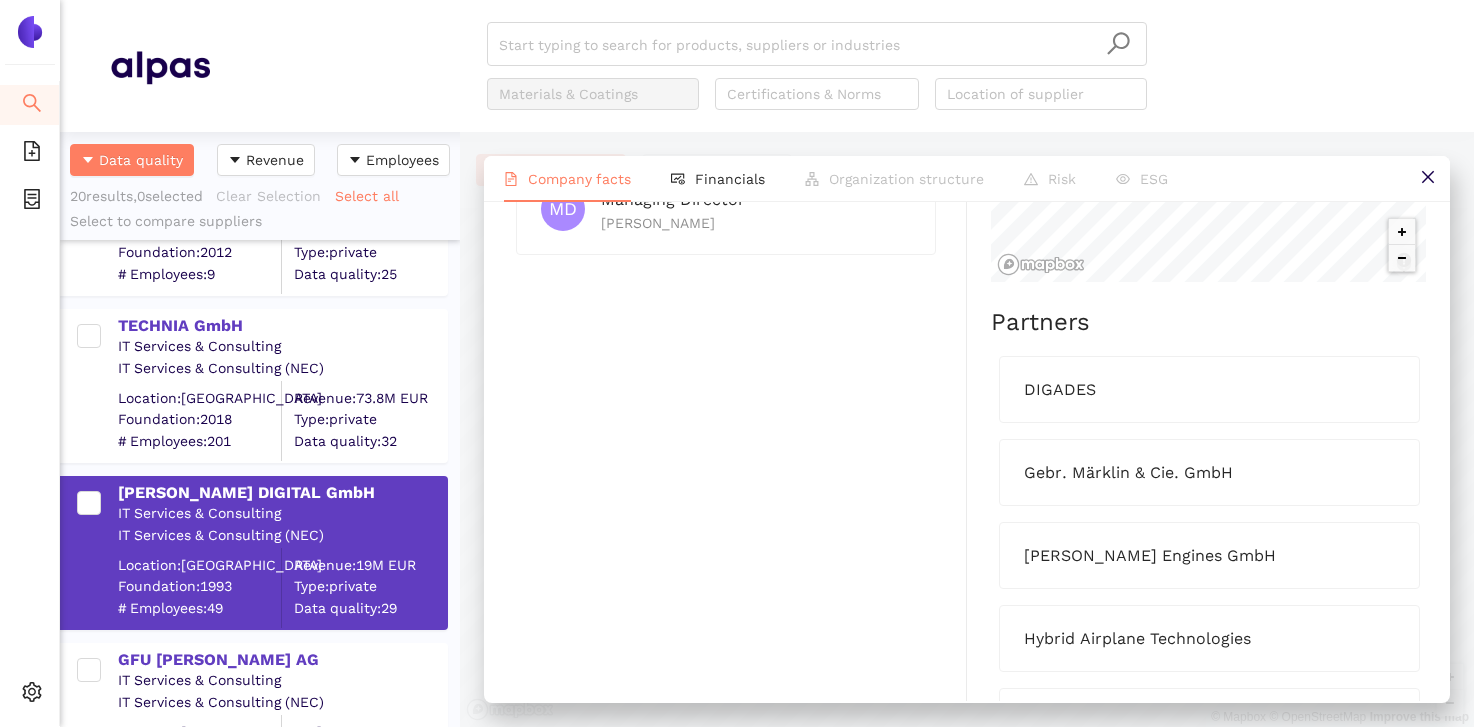 scroll, scrollTop: 1113, scrollLeft: 0, axis: vertical 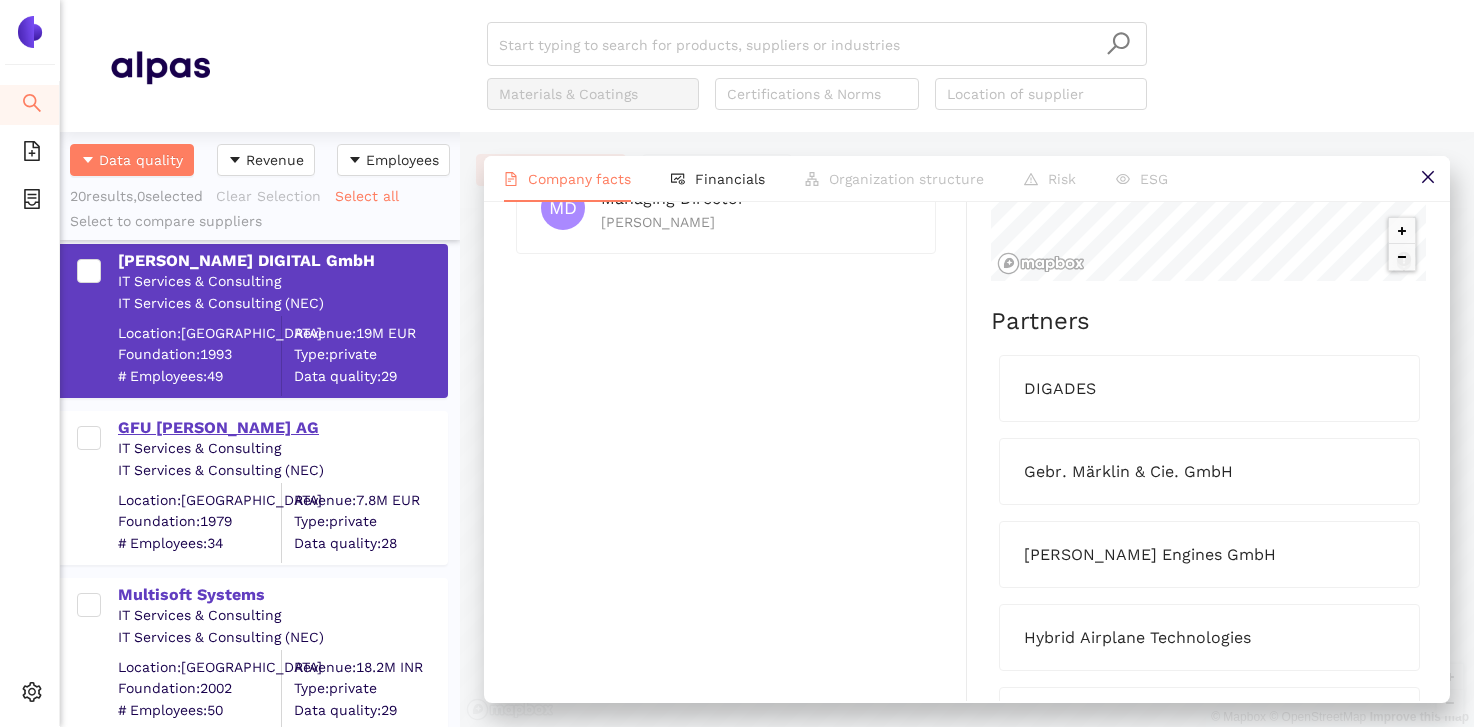 click on "GFU [PERSON_NAME] AG" at bounding box center [282, 428] 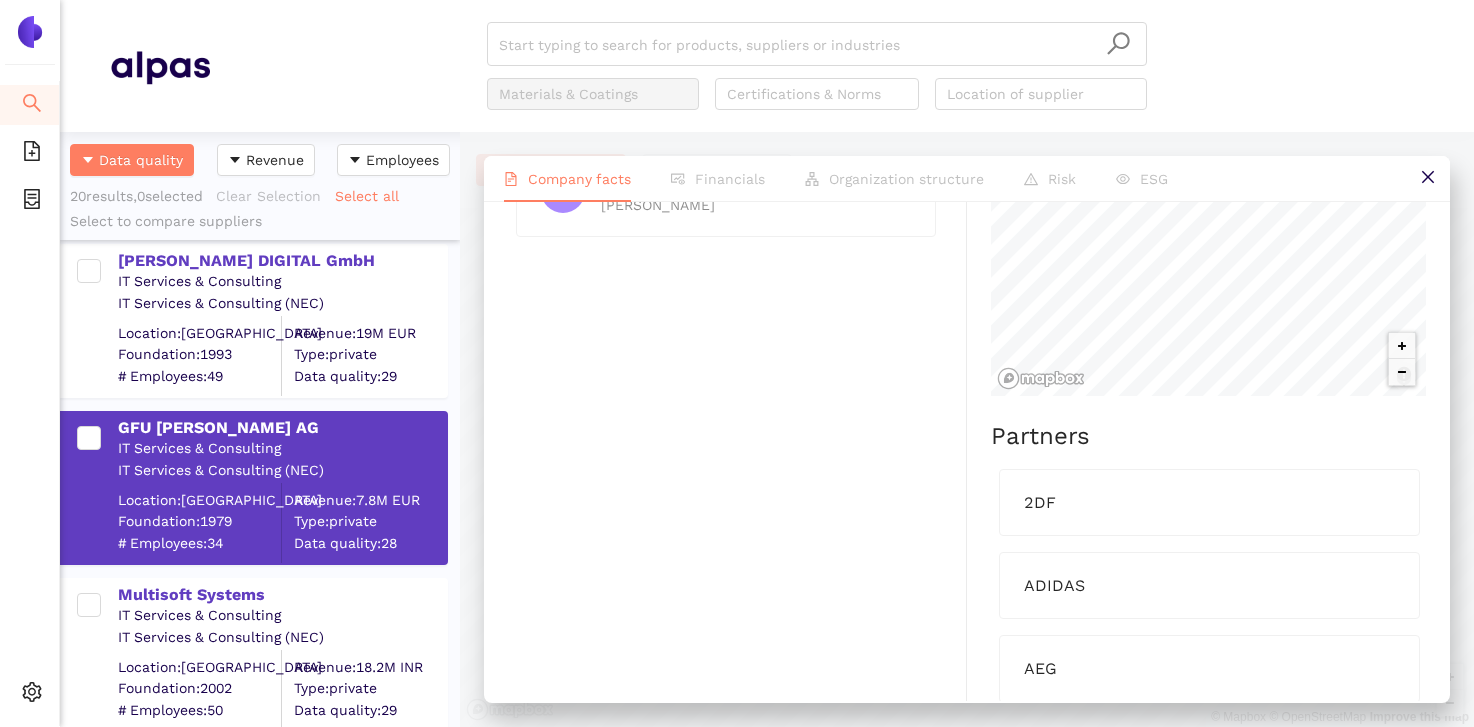 scroll, scrollTop: 1029, scrollLeft: 0, axis: vertical 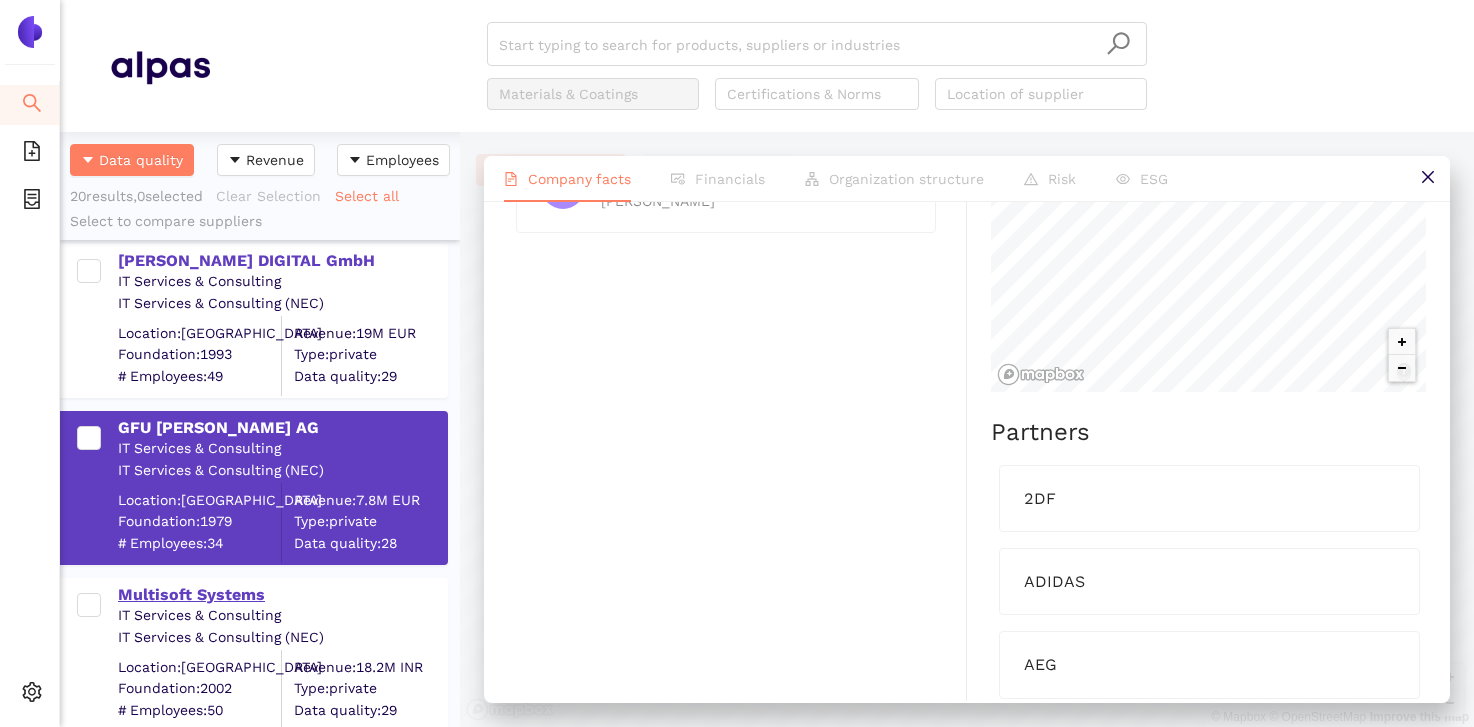 click on "Multisoft Systems" at bounding box center (282, 595) 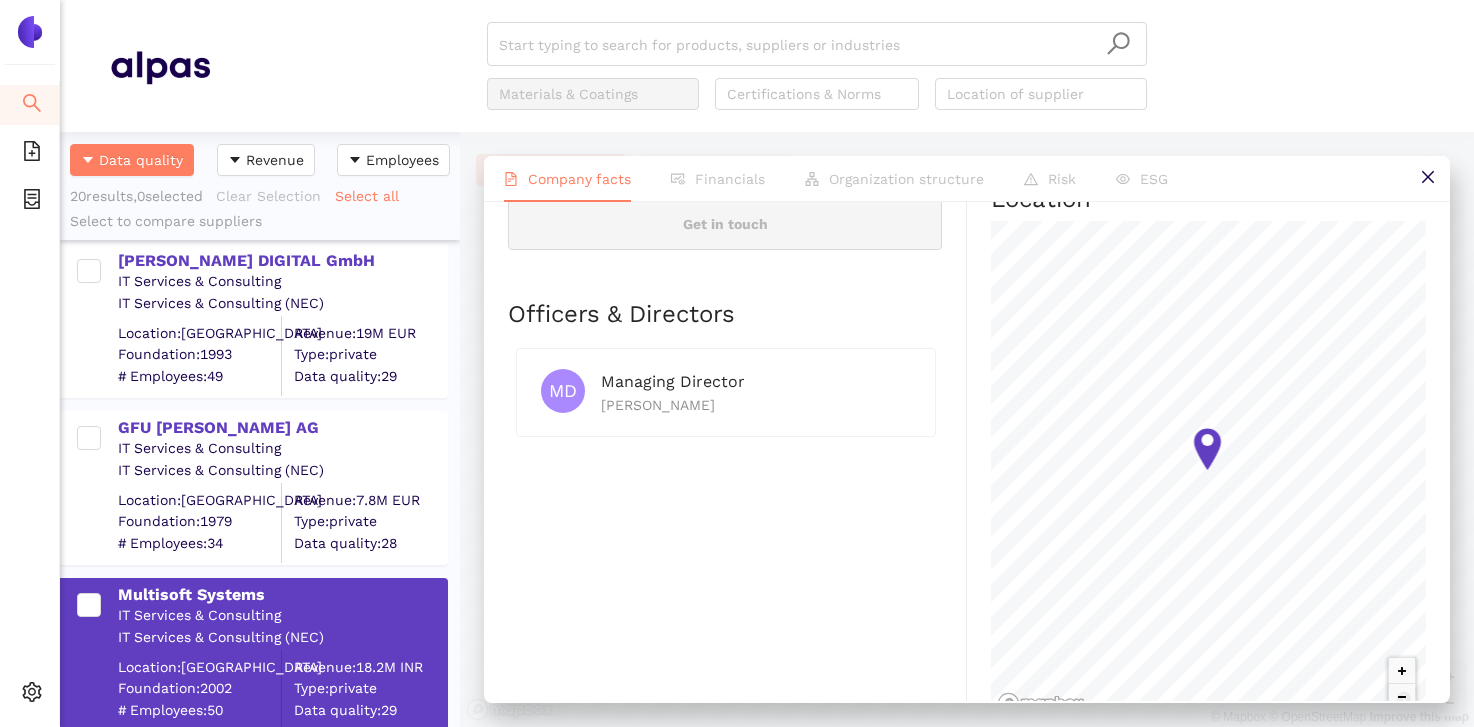 scroll, scrollTop: 828, scrollLeft: 0, axis: vertical 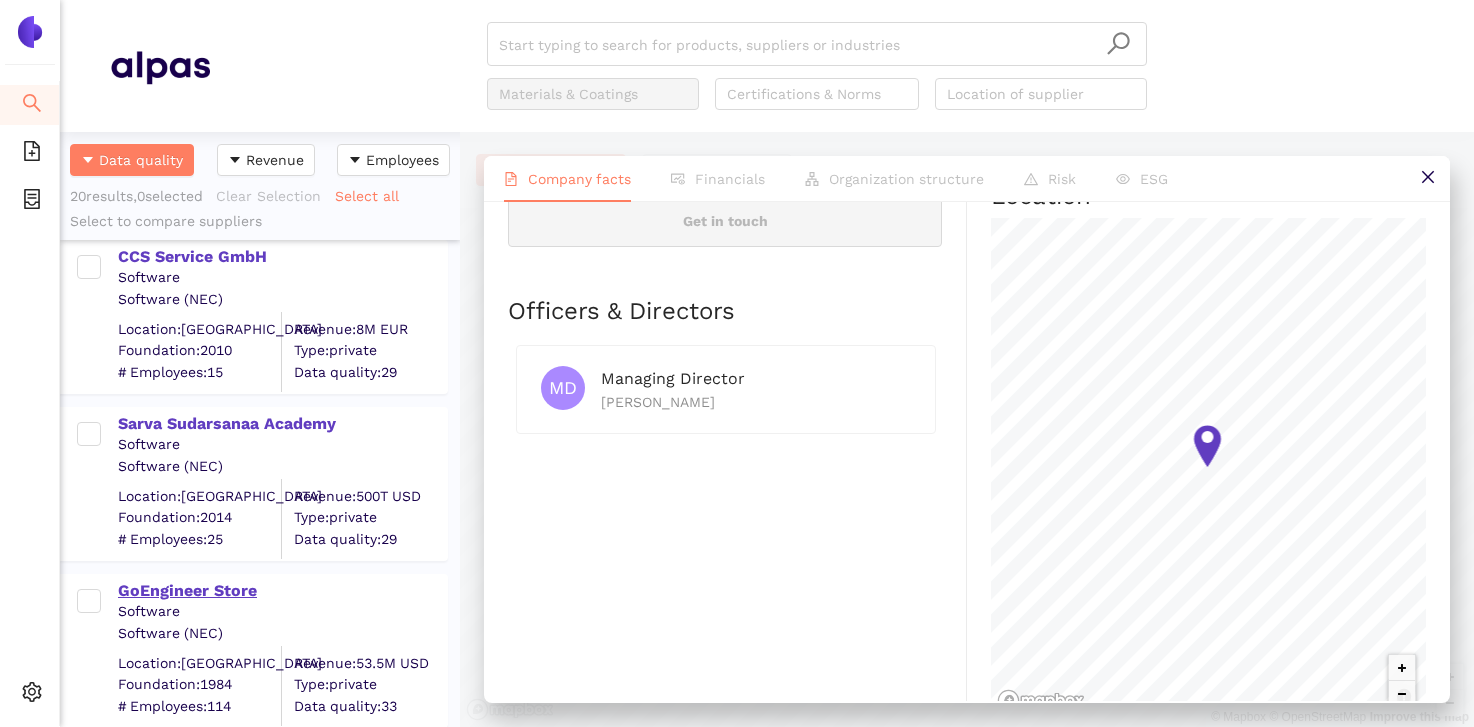 click on "GoEngineer Store" at bounding box center [282, 591] 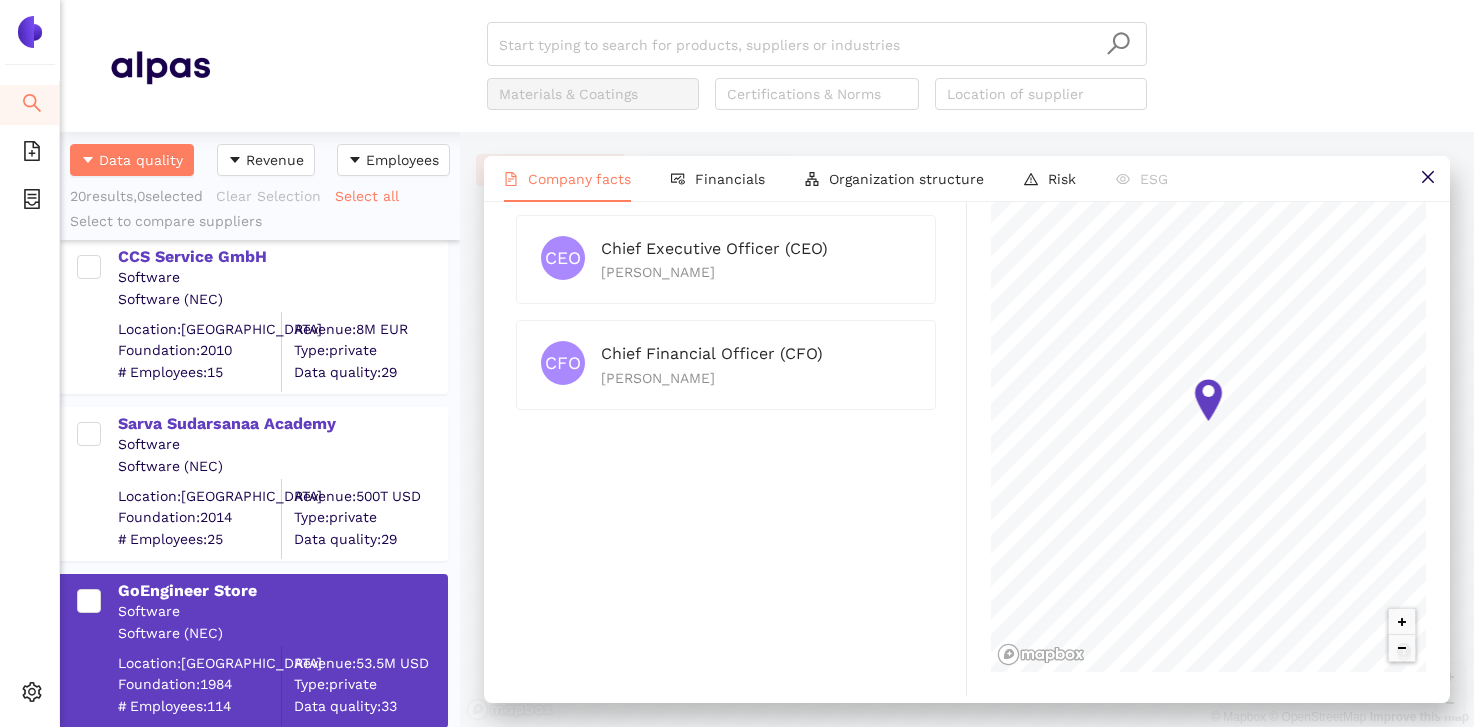 scroll, scrollTop: 1022, scrollLeft: 0, axis: vertical 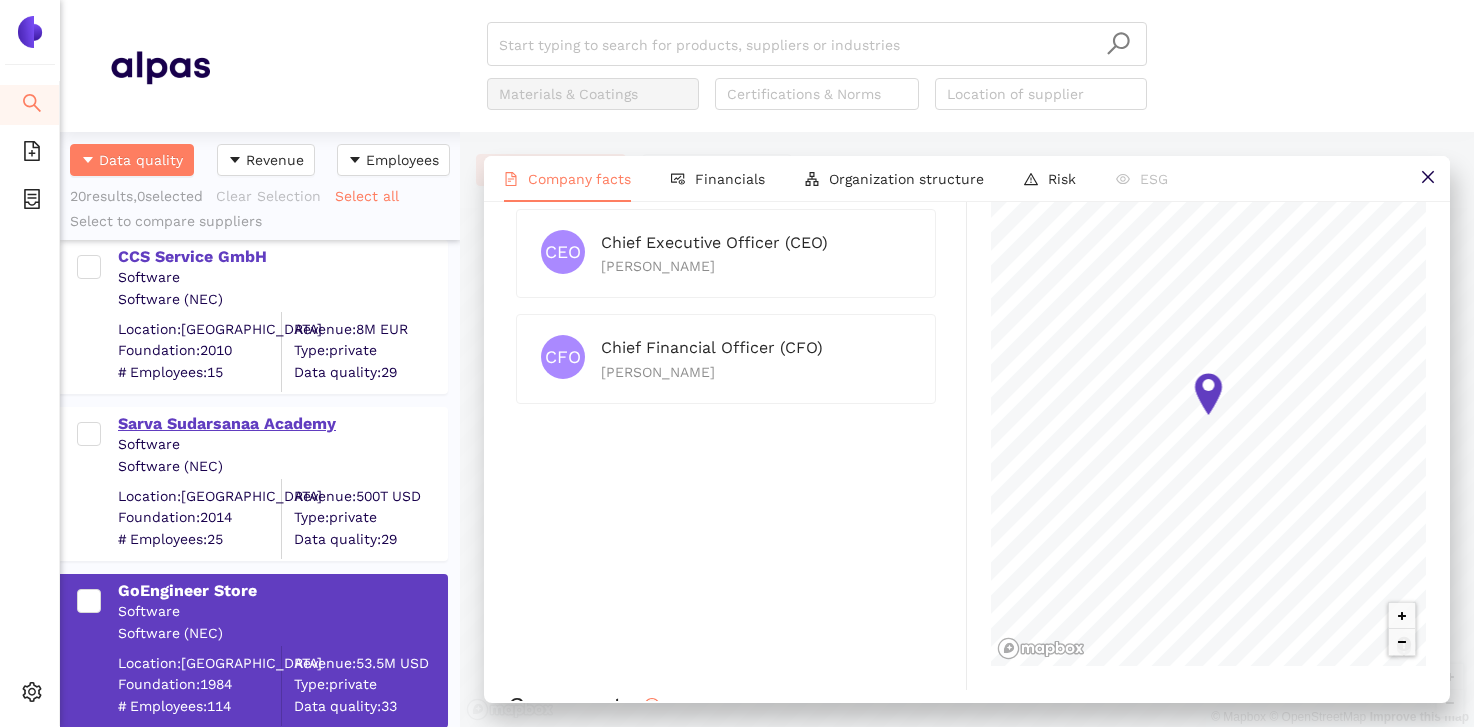 click on "Sarva Sudarsanaa Academy" at bounding box center (282, 424) 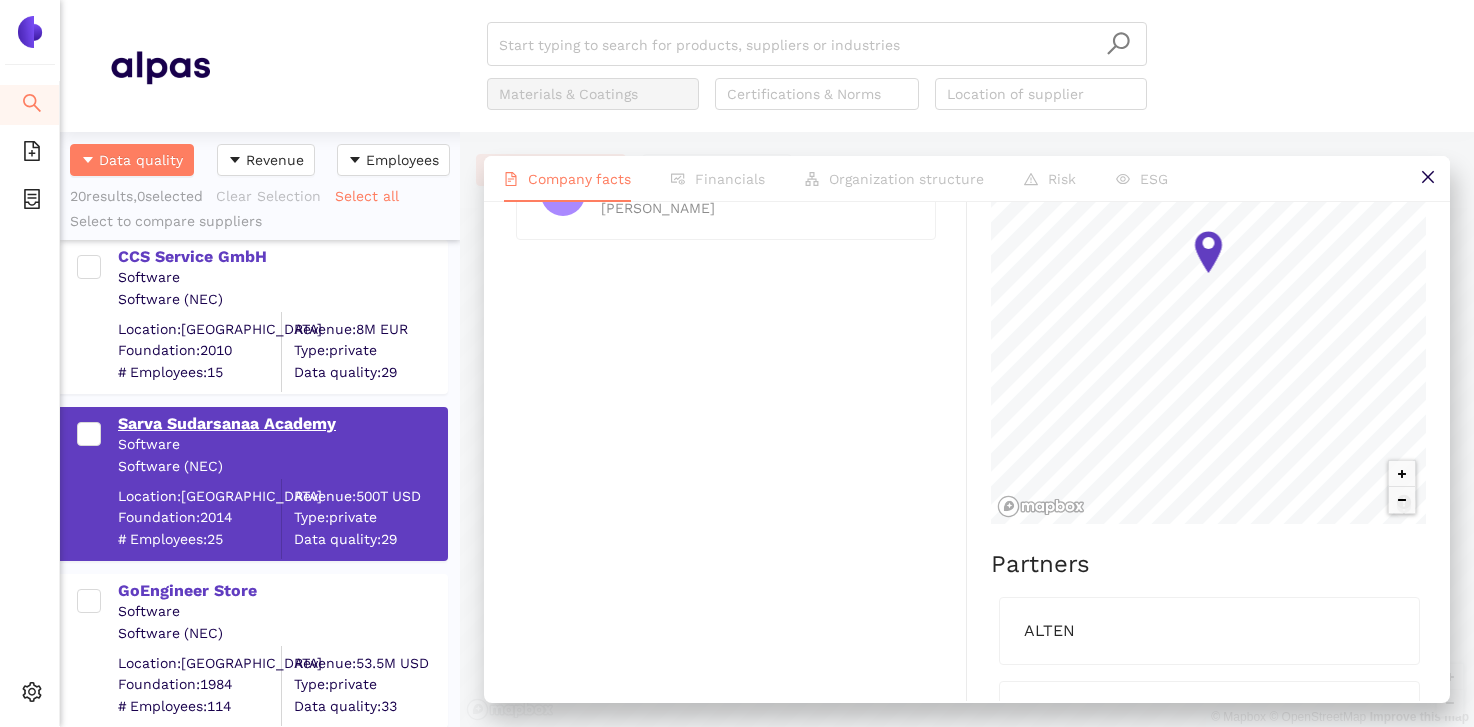 scroll, scrollTop: 0, scrollLeft: 0, axis: both 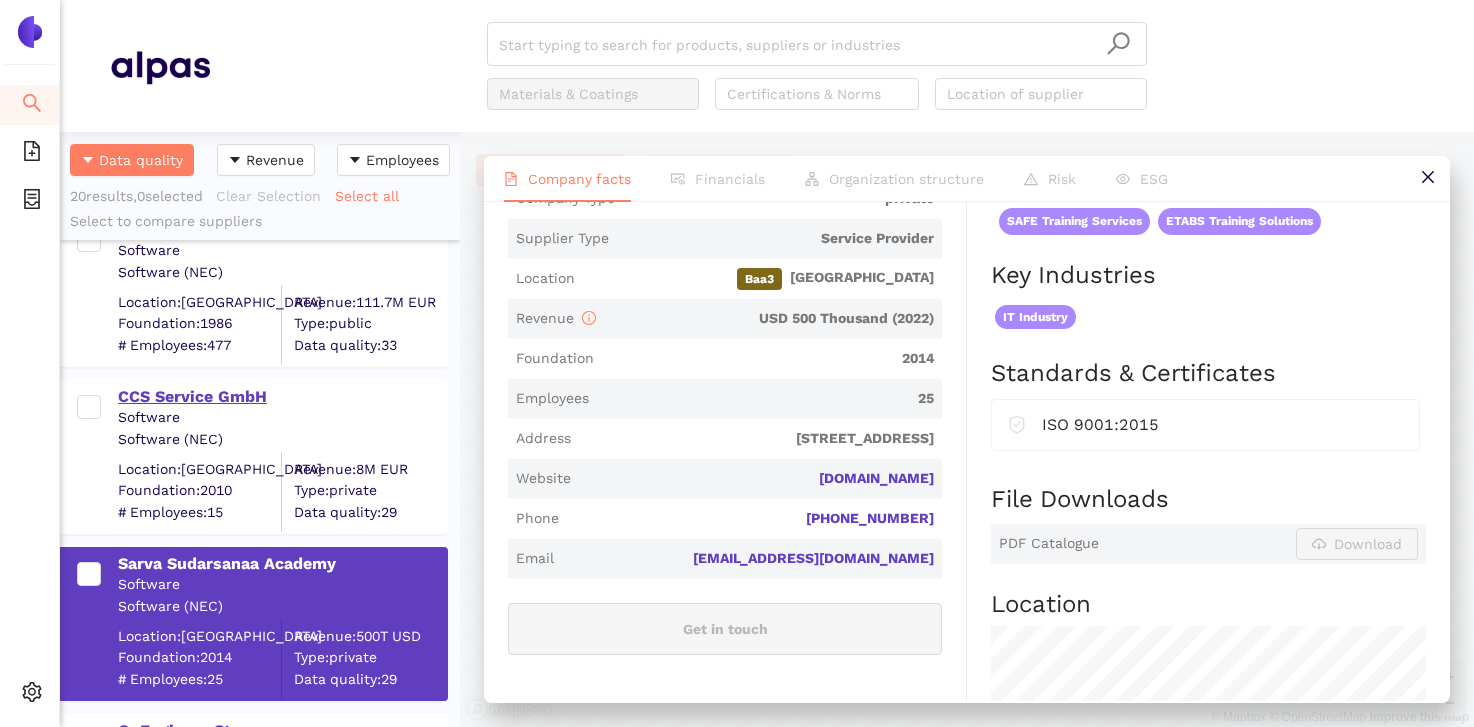 click on "CCS Service GmbH" at bounding box center [282, 397] 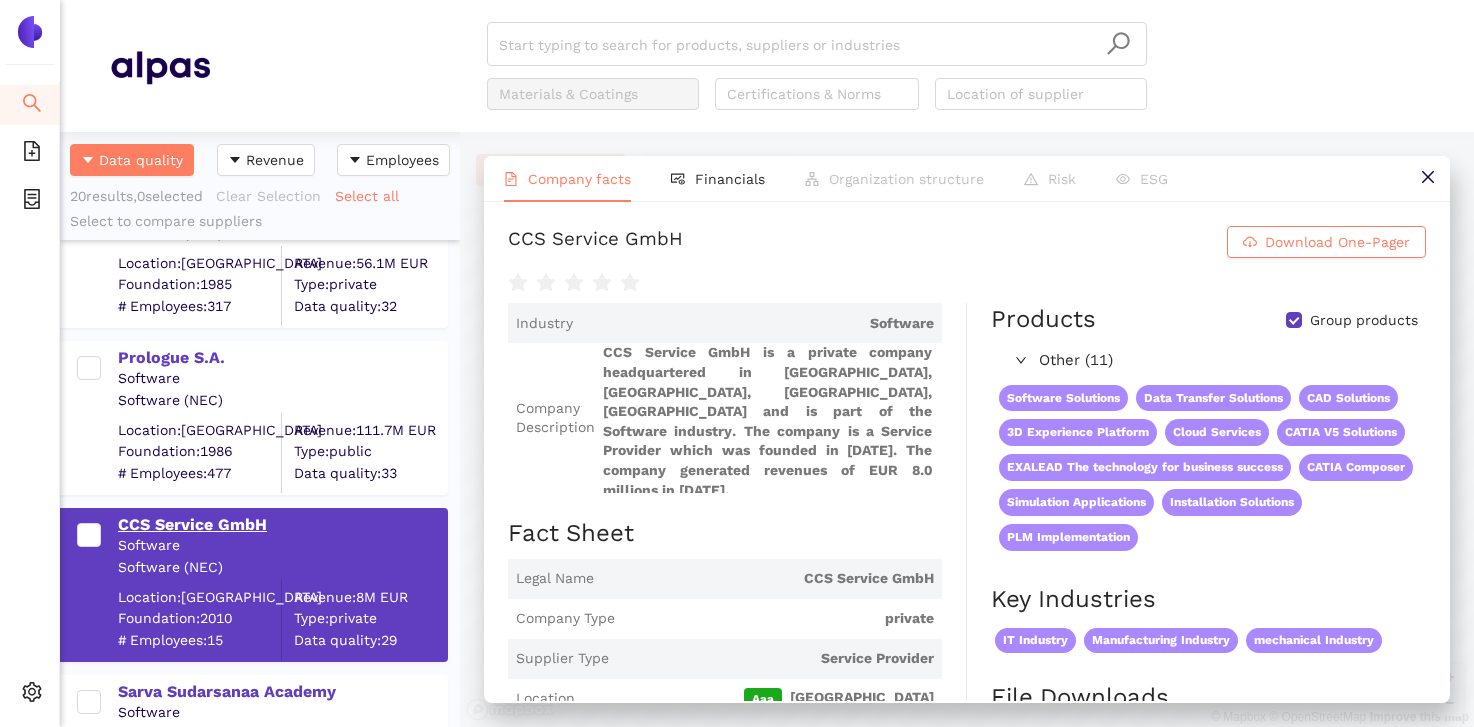 scroll, scrollTop: 2558, scrollLeft: 0, axis: vertical 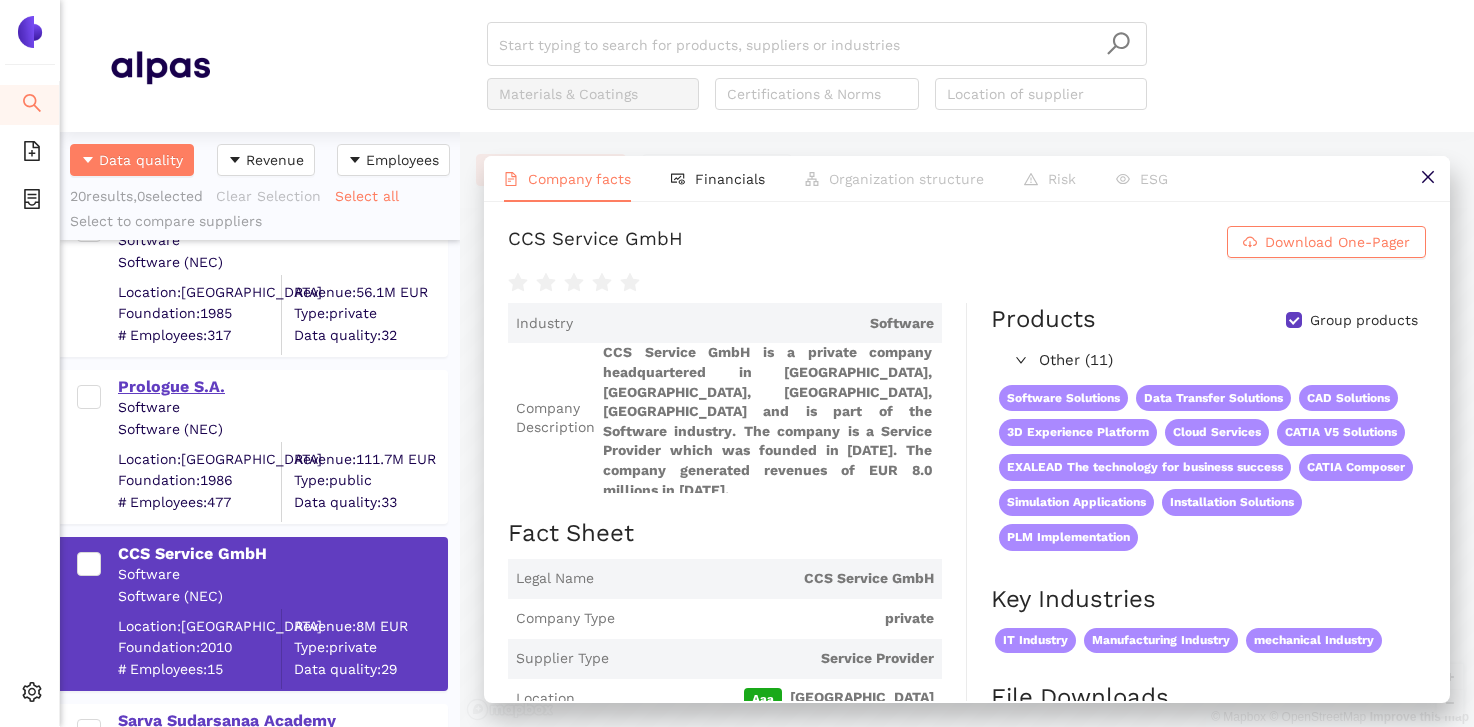 click on "Prologue S.A." at bounding box center [282, 387] 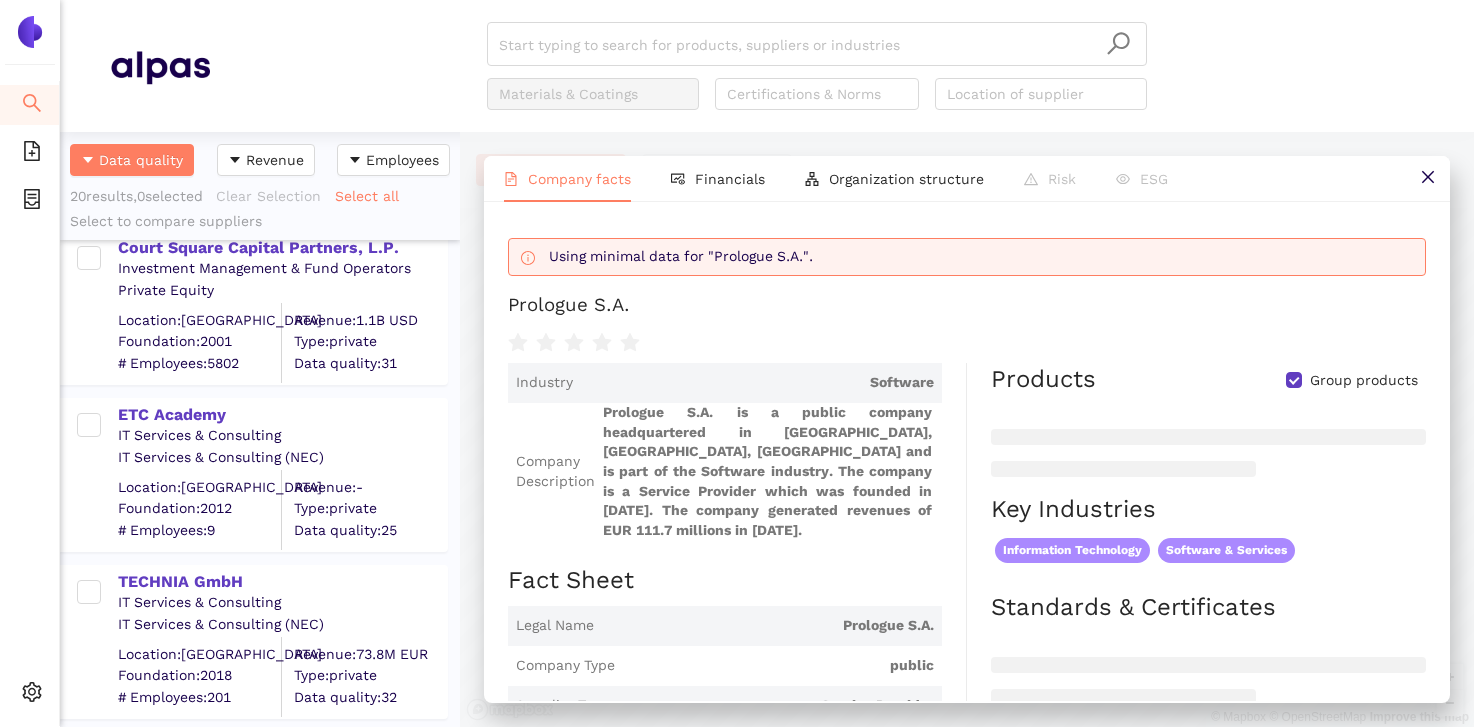 scroll, scrollTop: 0, scrollLeft: 0, axis: both 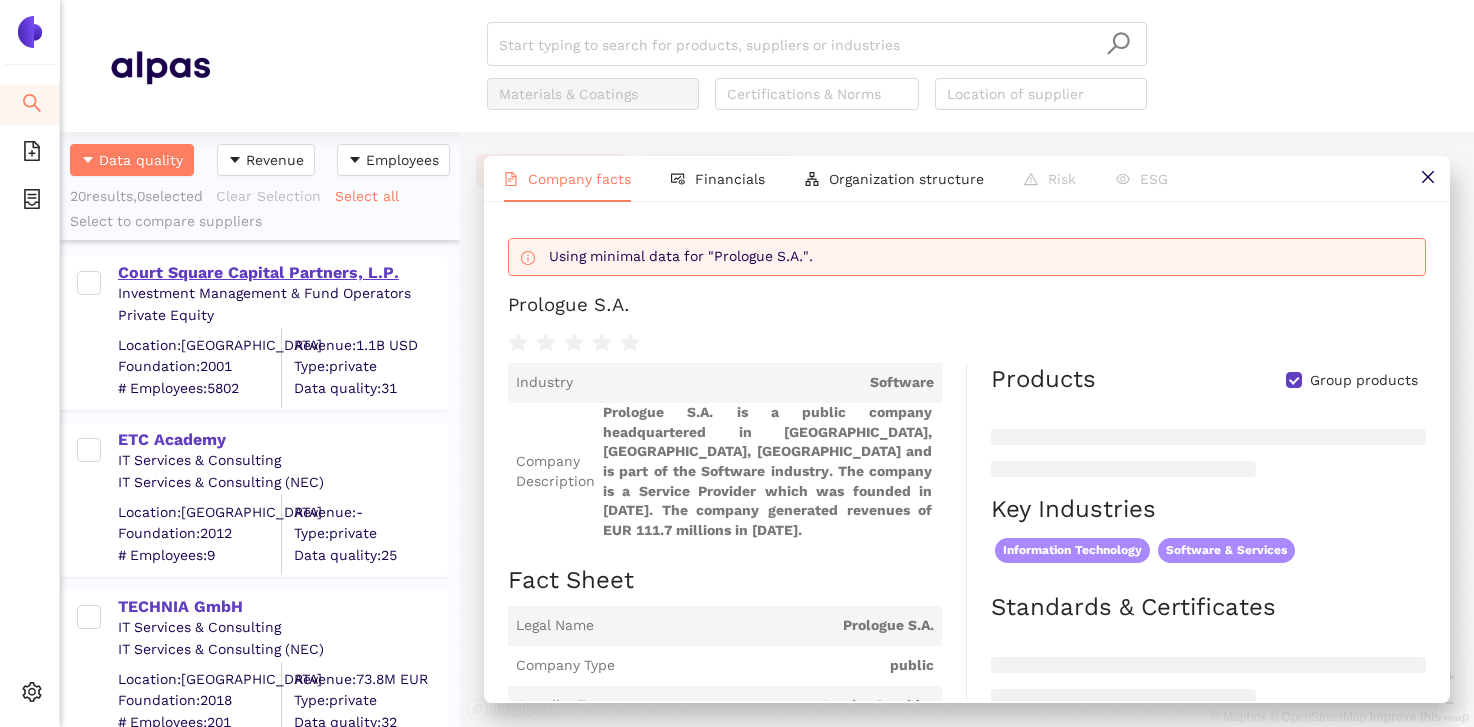 click on "Court Square Capital Partners, L.P." at bounding box center [282, 273] 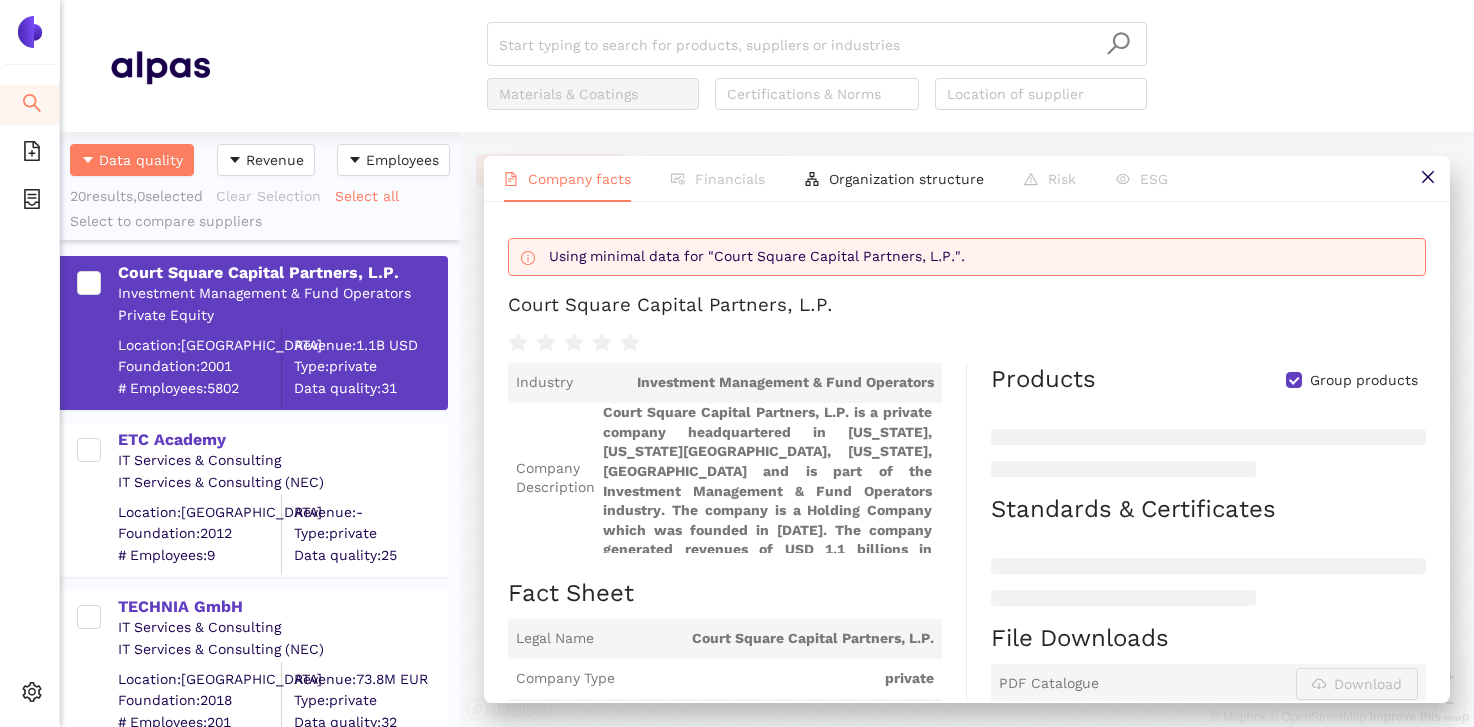 scroll, scrollTop: 7, scrollLeft: 0, axis: vertical 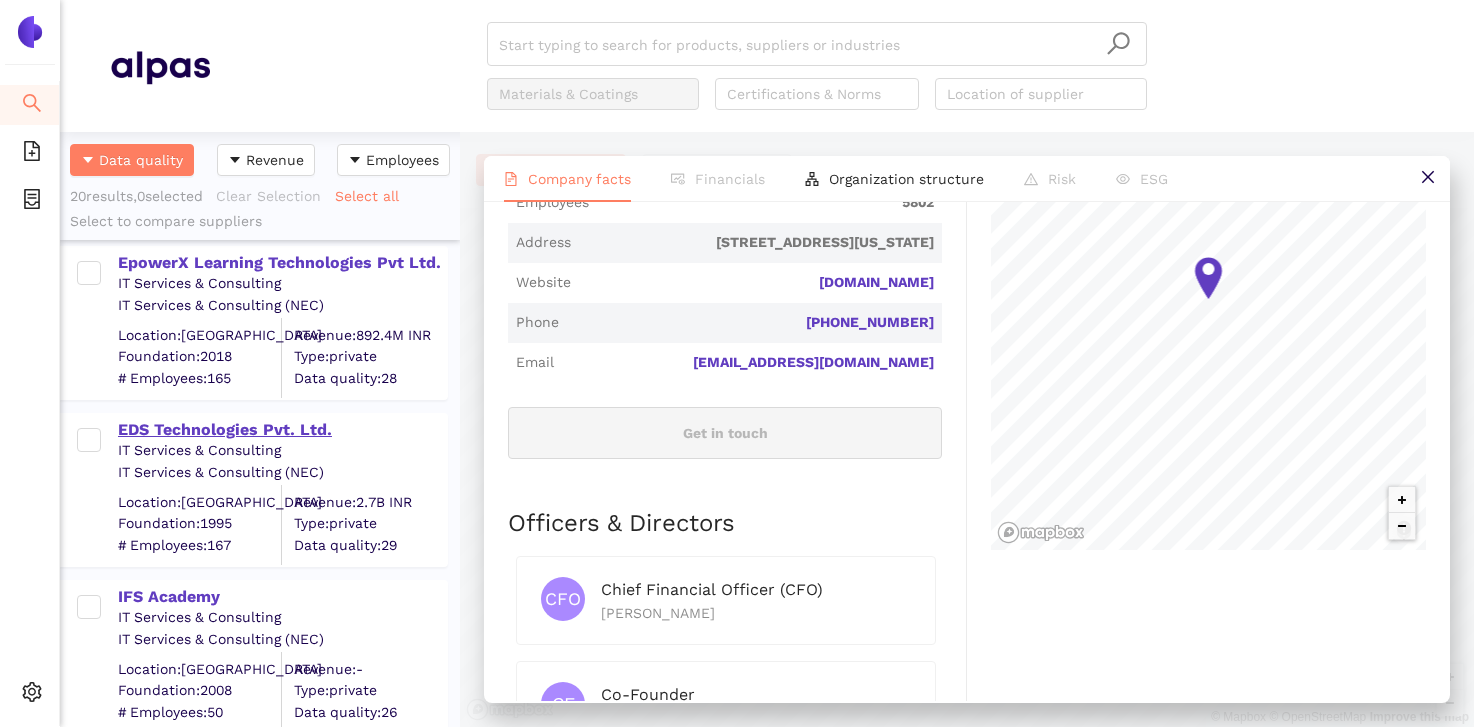 click on "EDS Technologies Pvt. Ltd." at bounding box center [282, 430] 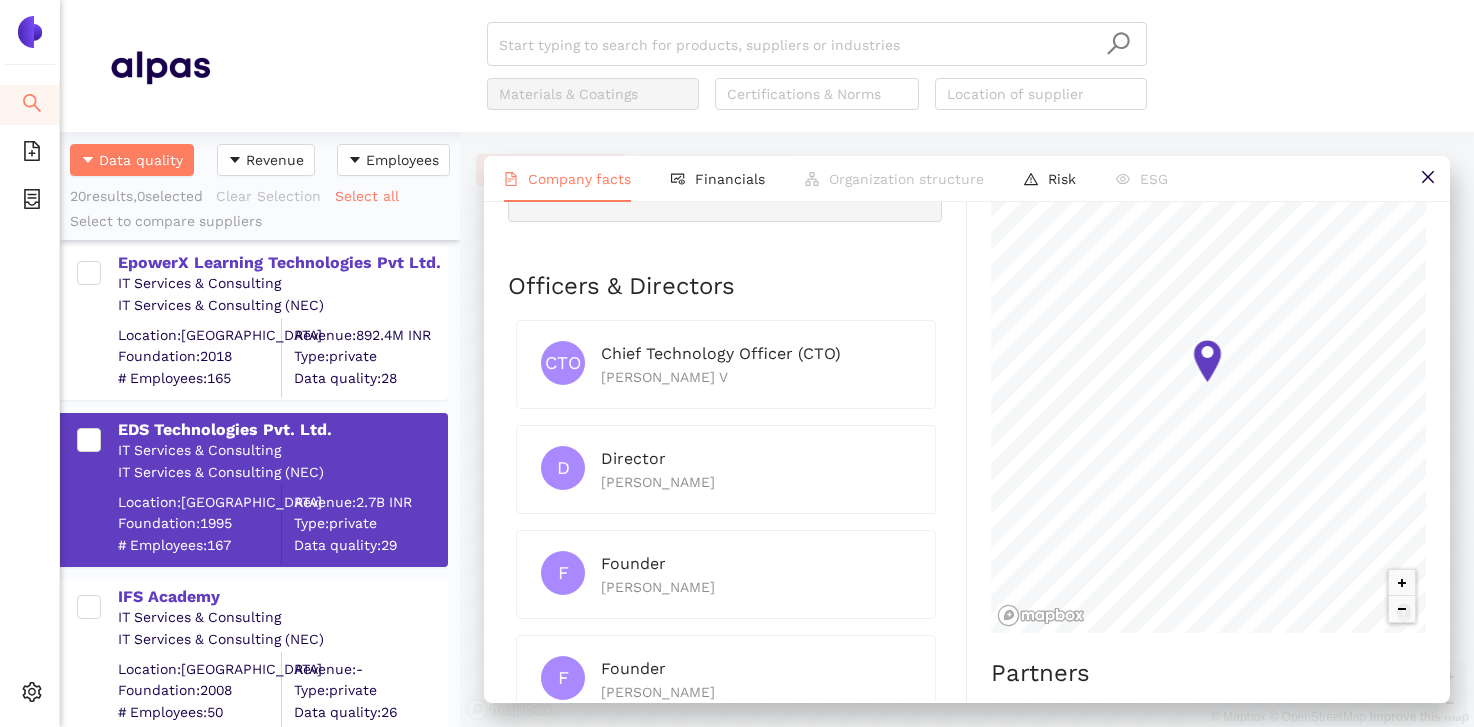 scroll, scrollTop: 855, scrollLeft: 0, axis: vertical 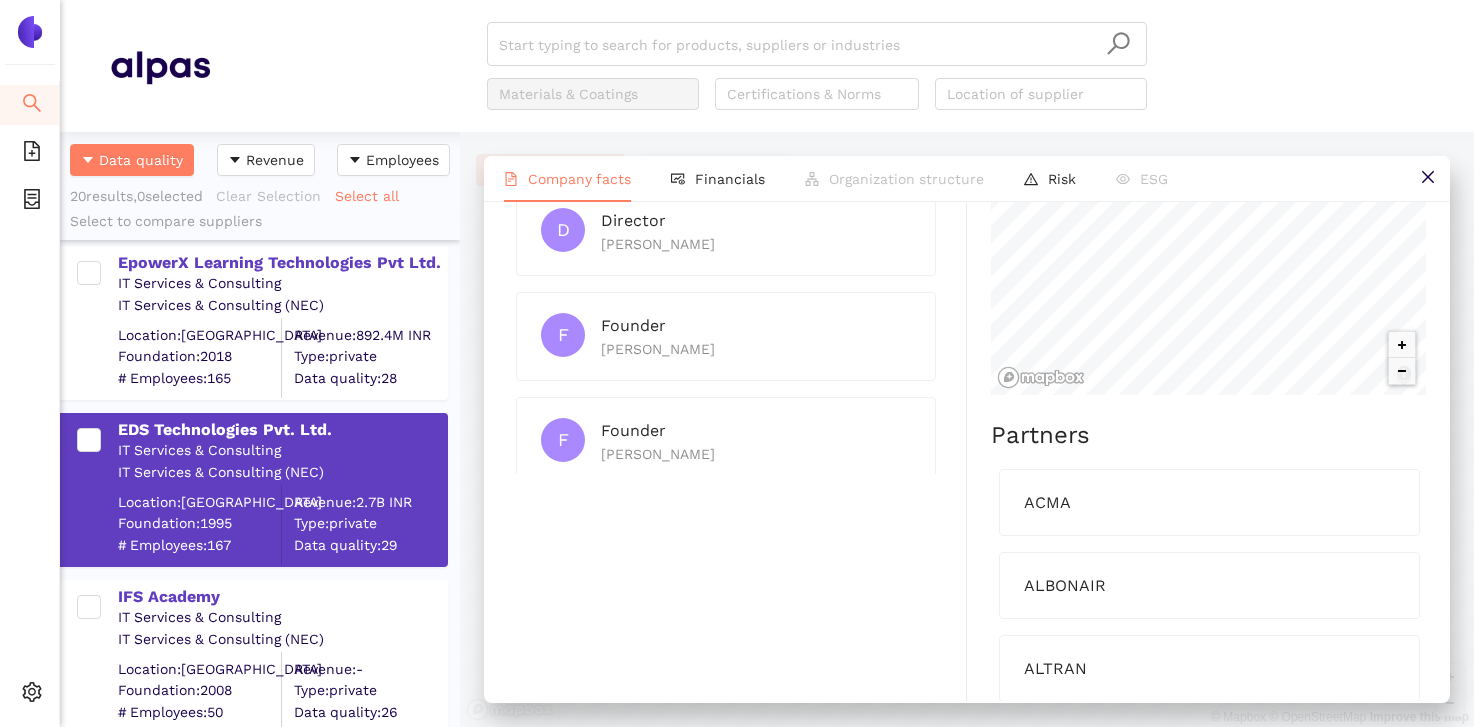 click on "Start typing to search for products, suppliers or industries   Materials & Coatings   Certifications & Norms   Location of supplier" at bounding box center [817, 66] 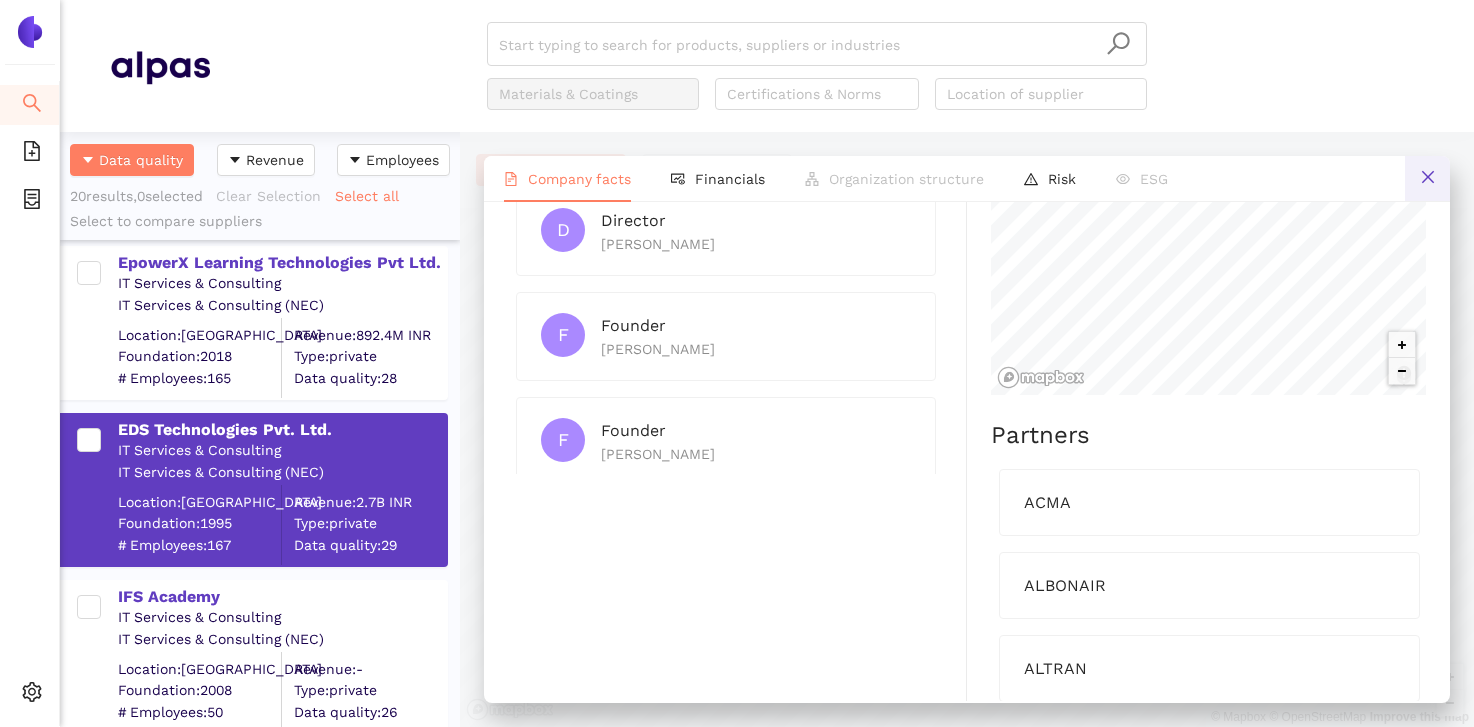 click 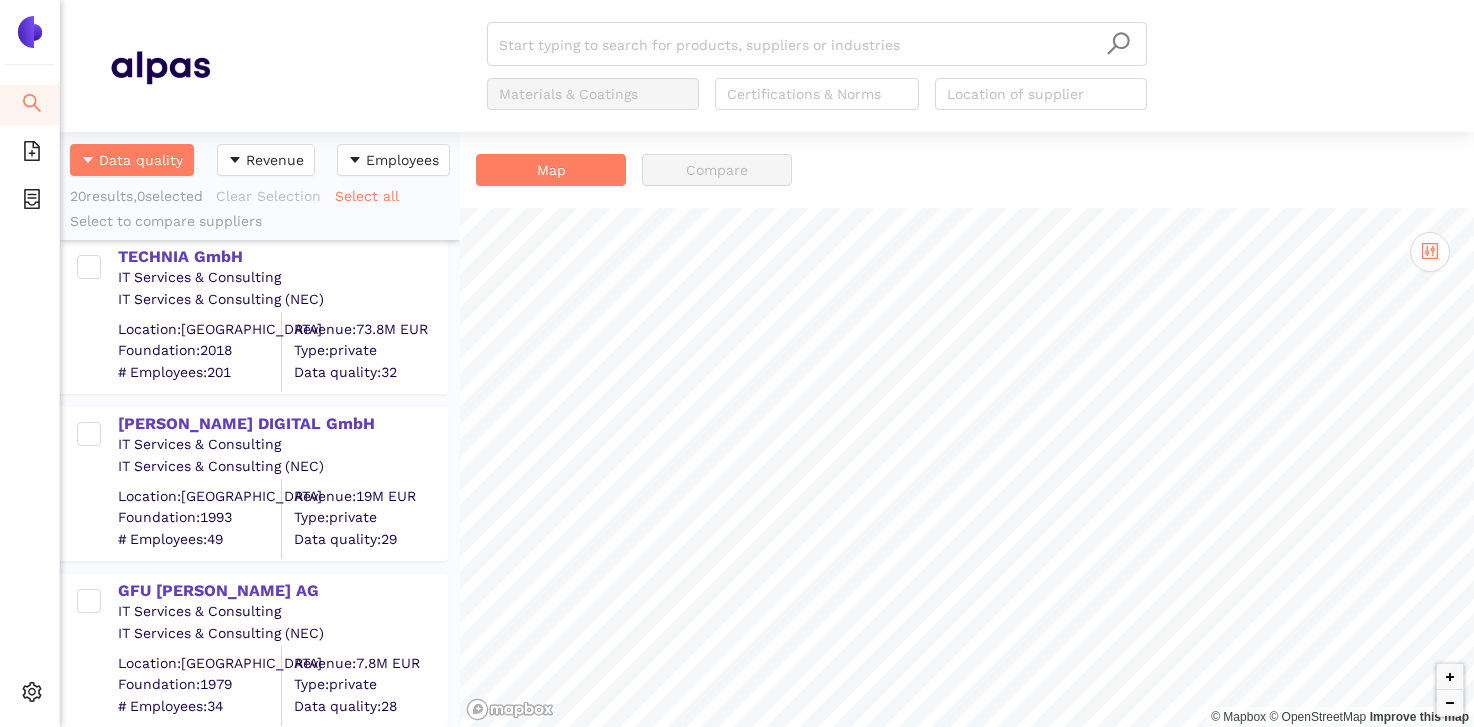 scroll, scrollTop: 0, scrollLeft: 0, axis: both 